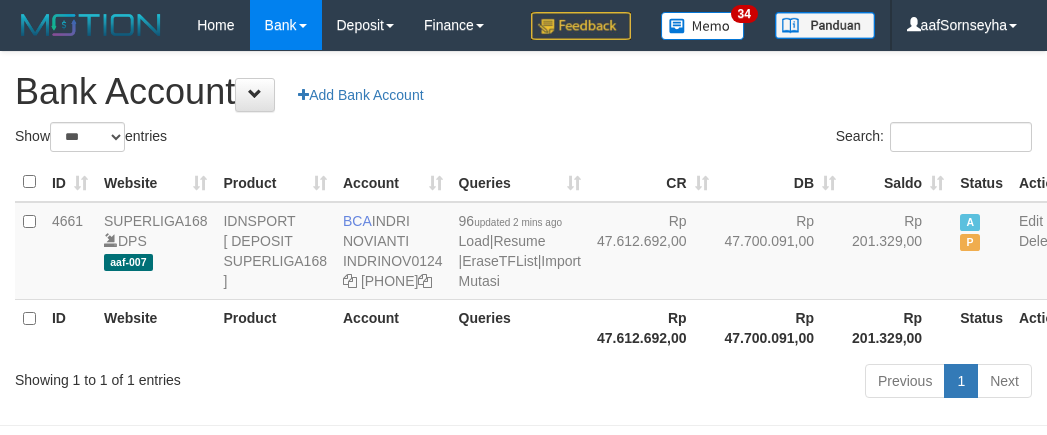 scroll, scrollTop: 116, scrollLeft: 0, axis: vertical 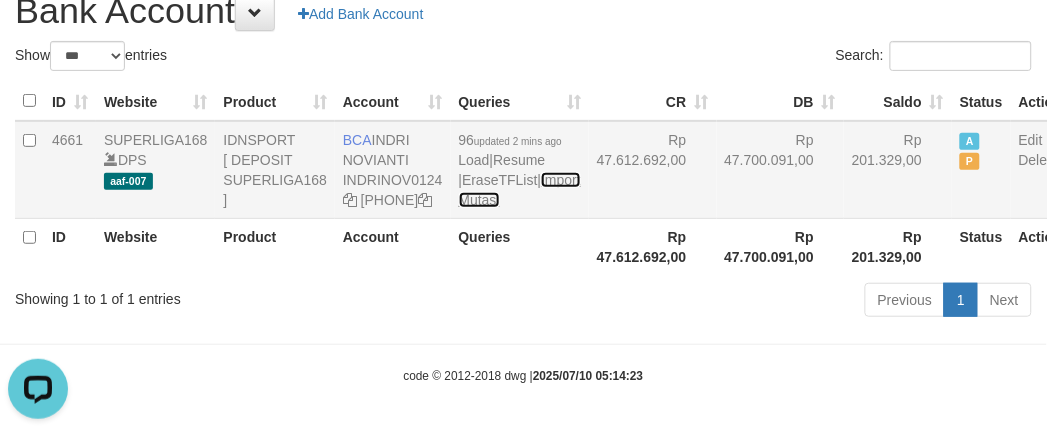 click on "Import Mutasi" at bounding box center [520, 190] 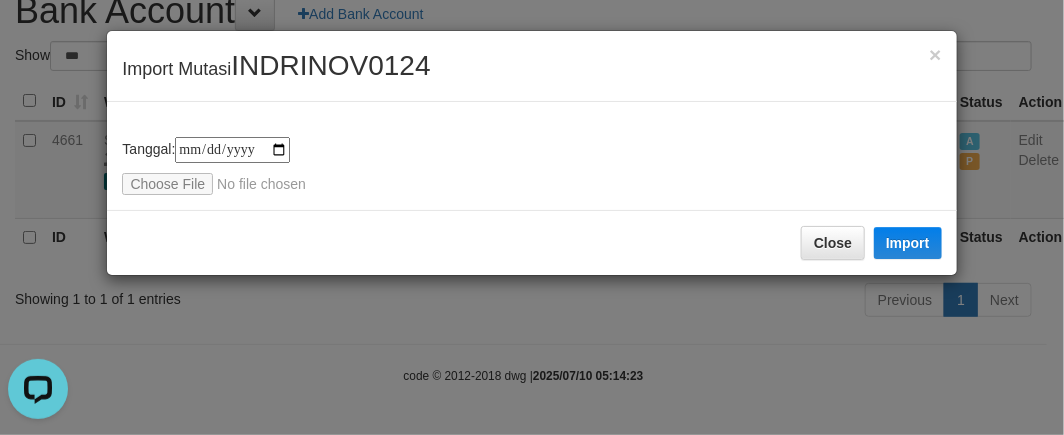 type on "**********" 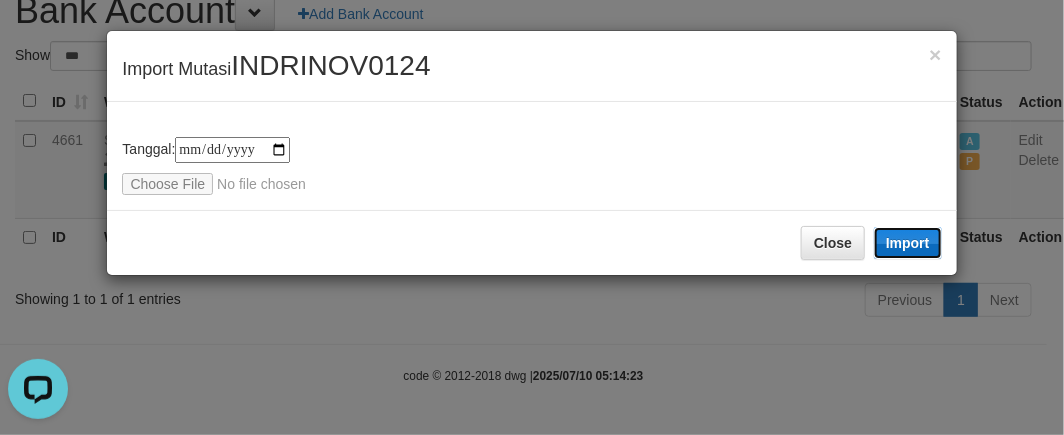 drag, startPoint x: 891, startPoint y: 234, endPoint x: 37, endPoint y: 26, distance: 878.9653 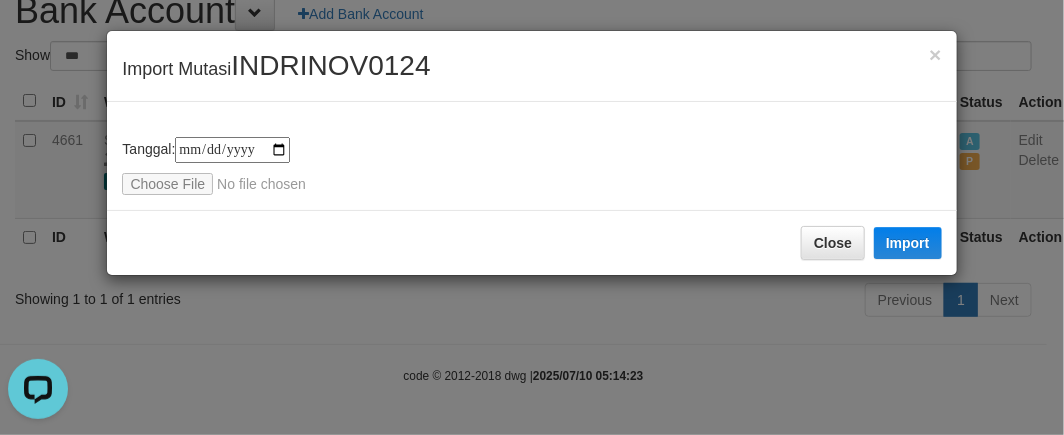 click on "**********" at bounding box center (532, 217) 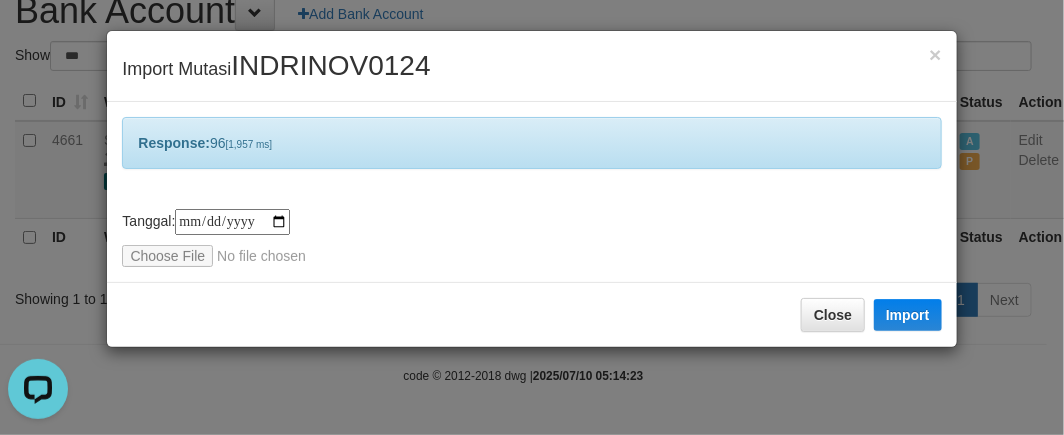 click on "**********" at bounding box center [532, 217] 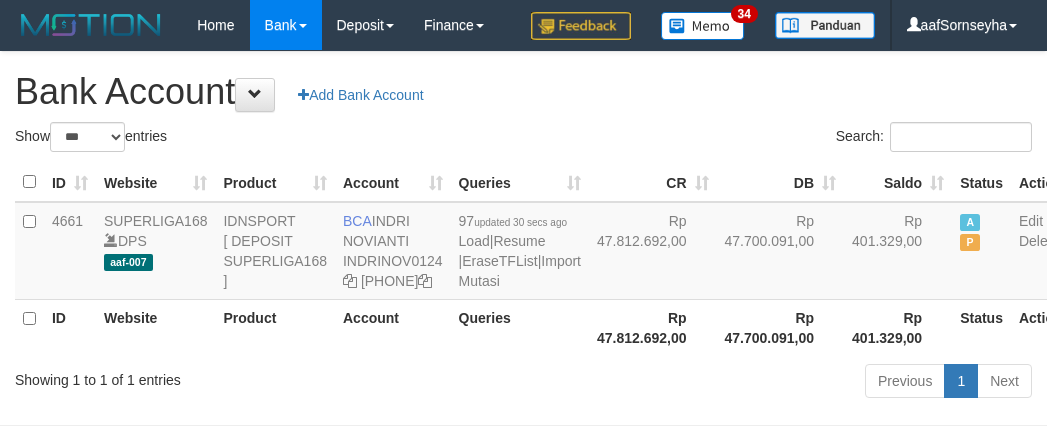 scroll, scrollTop: 116, scrollLeft: 0, axis: vertical 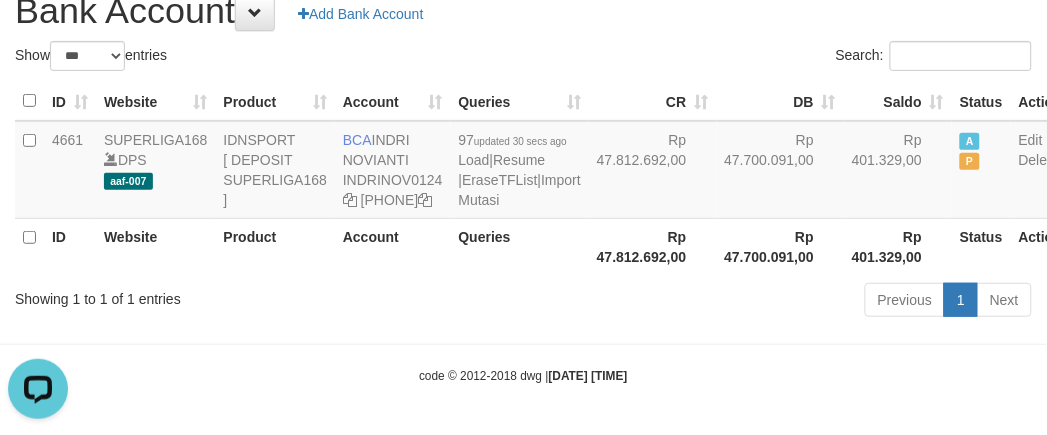 click on "ID Website Product Account Queries CR DB Saldo Status Action
4661
SUPERLIGA168
DPS
aaf-007
IDNSPORT
[ DEPOSIT SUPERLIGA168 ]
BCA
INDRI NOVIANTI
INDRINOV0124
352-137-1194
97  updated 30 secs ago
Load
|
Resume
|
EraseTFList
|
Import Mutasi
Rp 47.812.692,00
Rp 47.700.091,00
Rp 401.329,00
A
P
Edit
Delete
ID Website Product Account Queries Rp 47.812.692,00 Rp 47.700.091,00 Status" at bounding box center (523, 178) 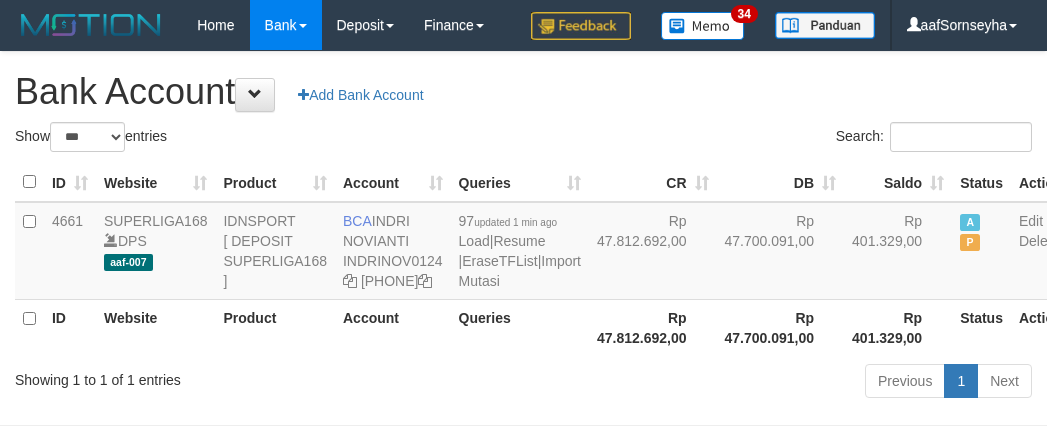 scroll, scrollTop: 116, scrollLeft: 0, axis: vertical 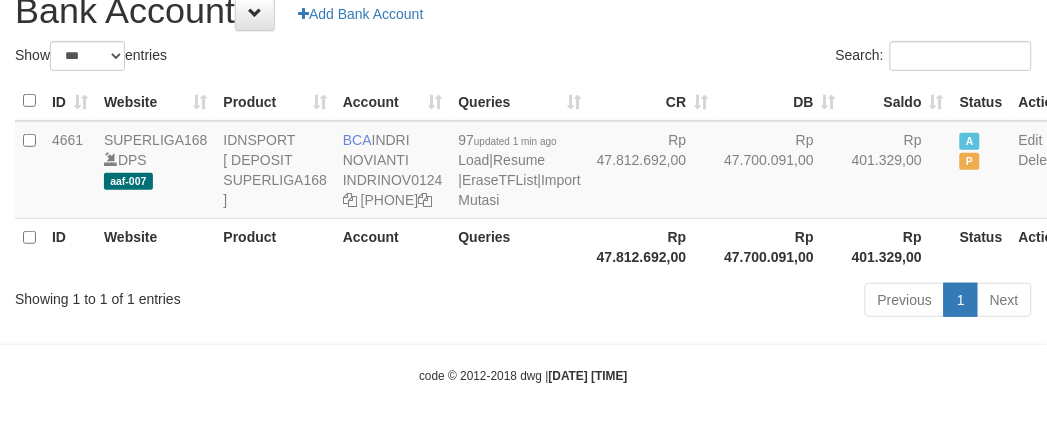click on "Previous 1 Next" at bounding box center (741, 302) 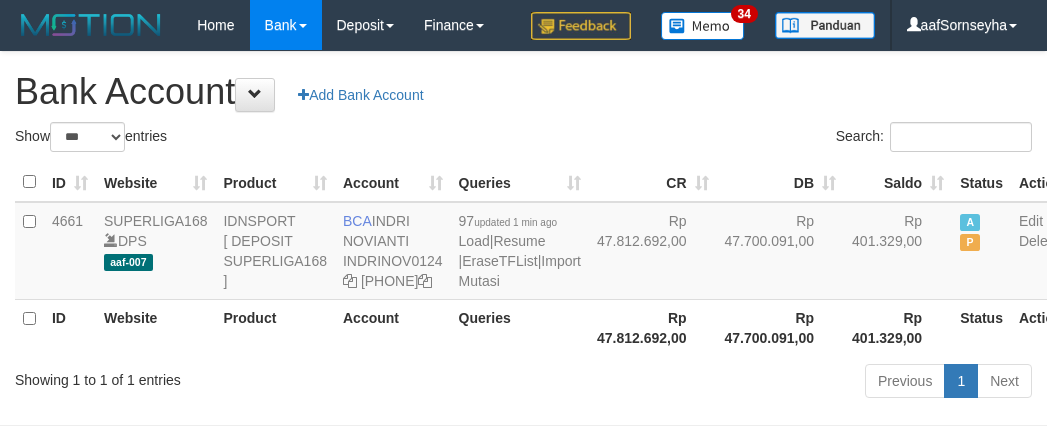 scroll, scrollTop: 116, scrollLeft: 0, axis: vertical 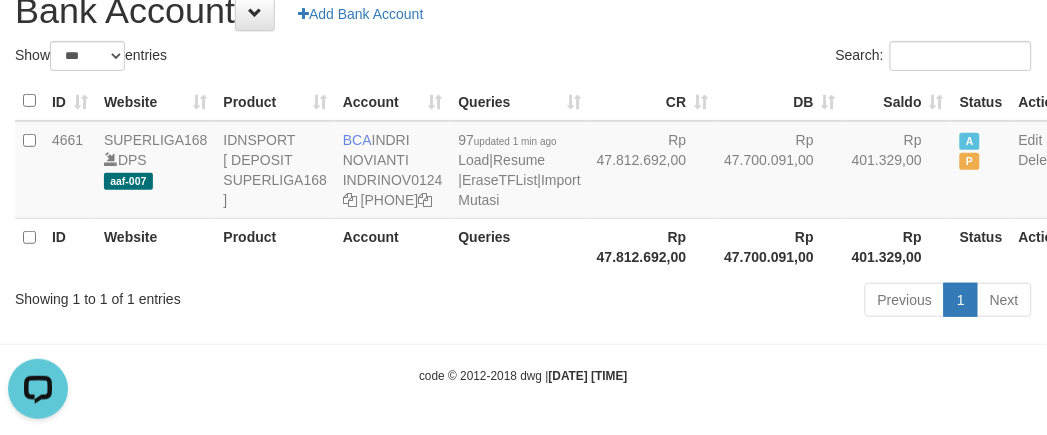 click on "Account" at bounding box center [393, 246] 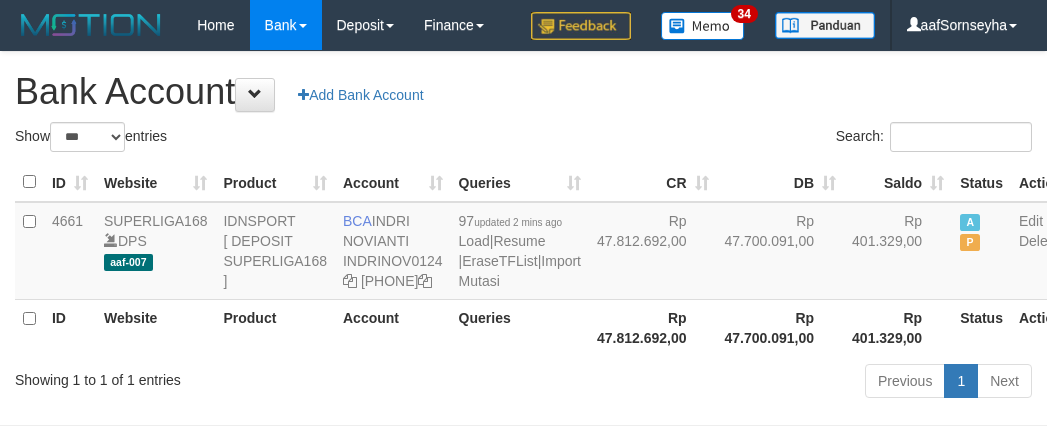 scroll, scrollTop: 116, scrollLeft: 0, axis: vertical 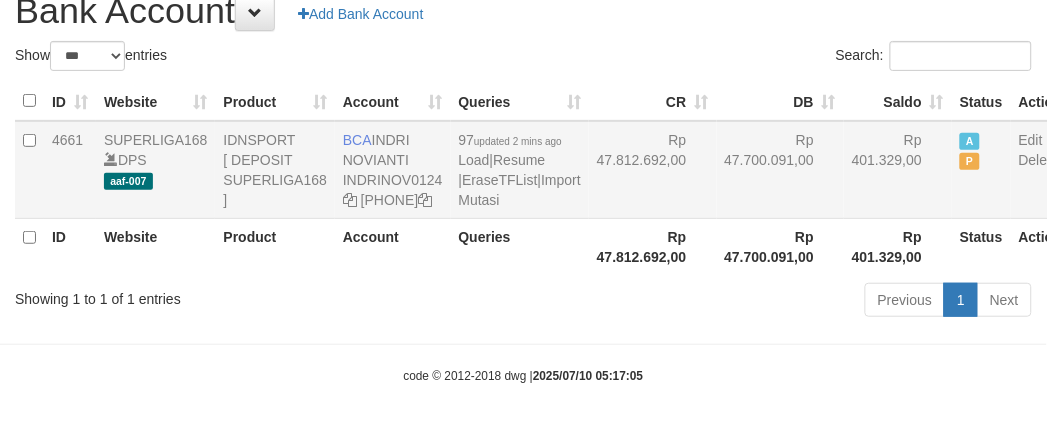 click on "97  updated 2 mins ago
Load
|
Resume
|
EraseTFList
|
Import Mutasi" at bounding box center [520, 170] 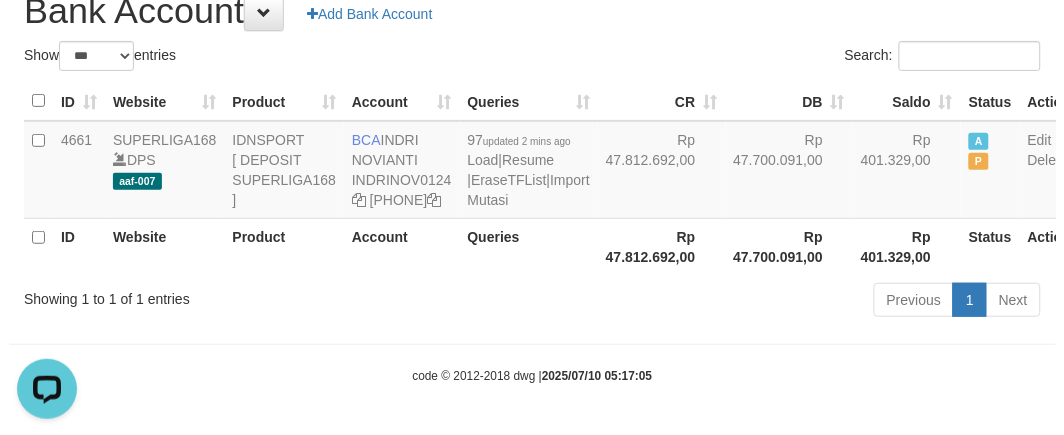 scroll, scrollTop: 0, scrollLeft: 0, axis: both 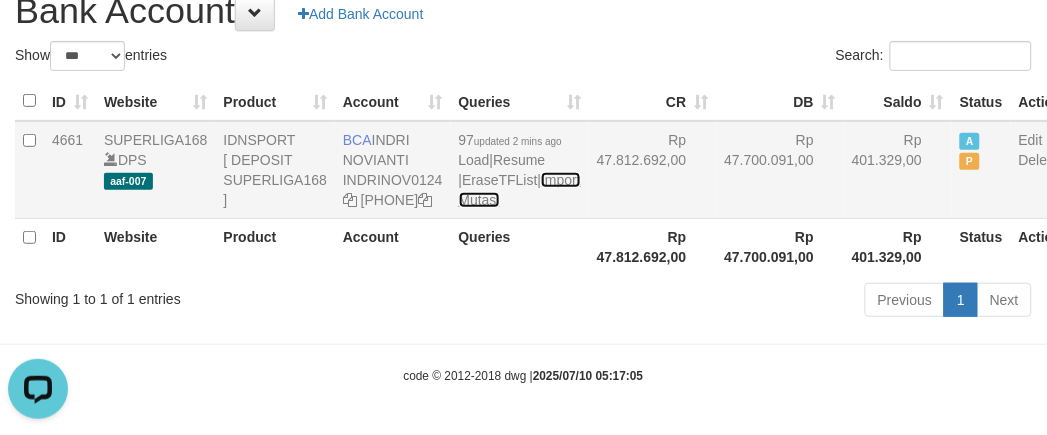 click on "Import Mutasi" at bounding box center (520, 190) 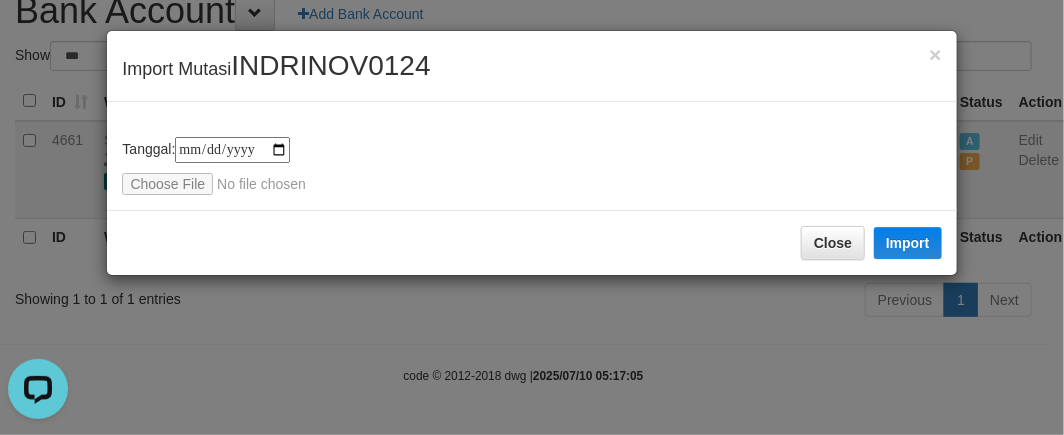 type on "**********" 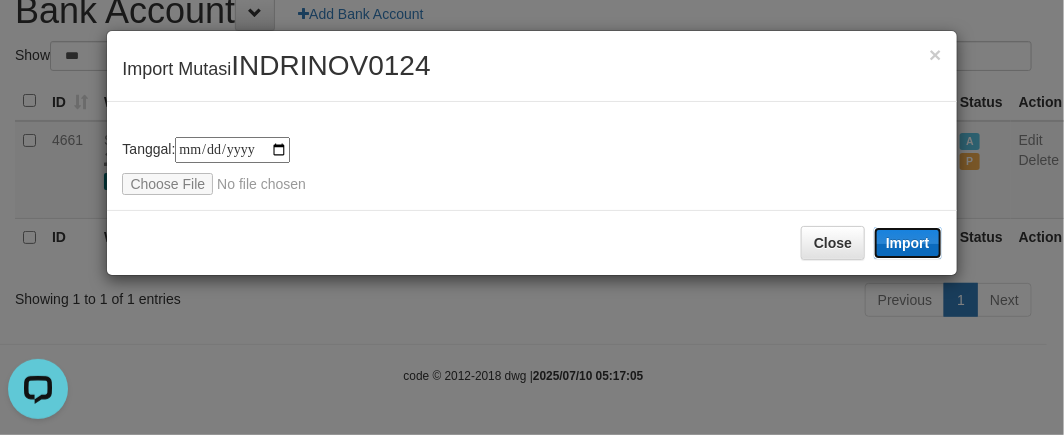 click on "Import" at bounding box center [908, 243] 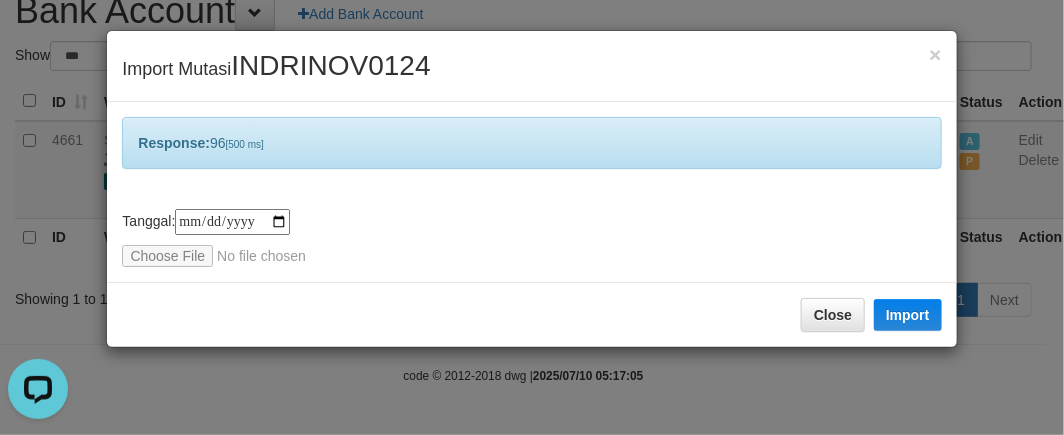 drag, startPoint x: 420, startPoint y: 372, endPoint x: 435, endPoint y: 341, distance: 34.43835 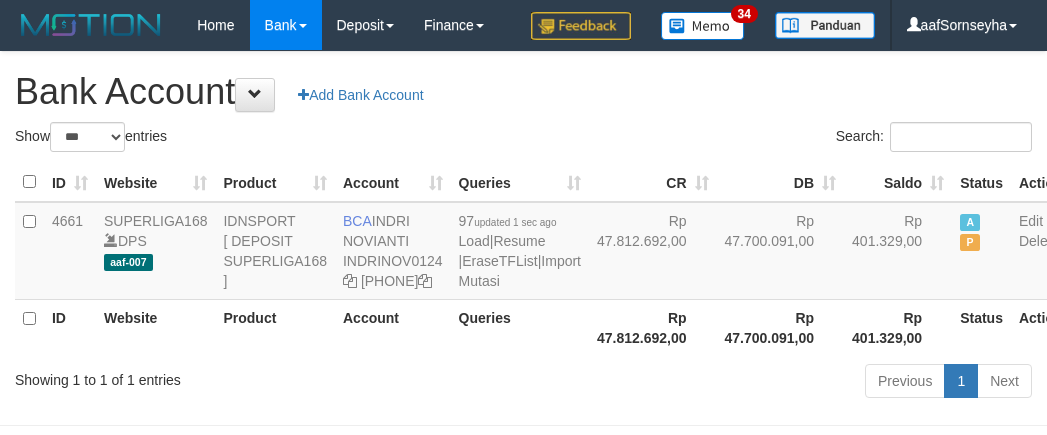 scroll, scrollTop: 116, scrollLeft: 0, axis: vertical 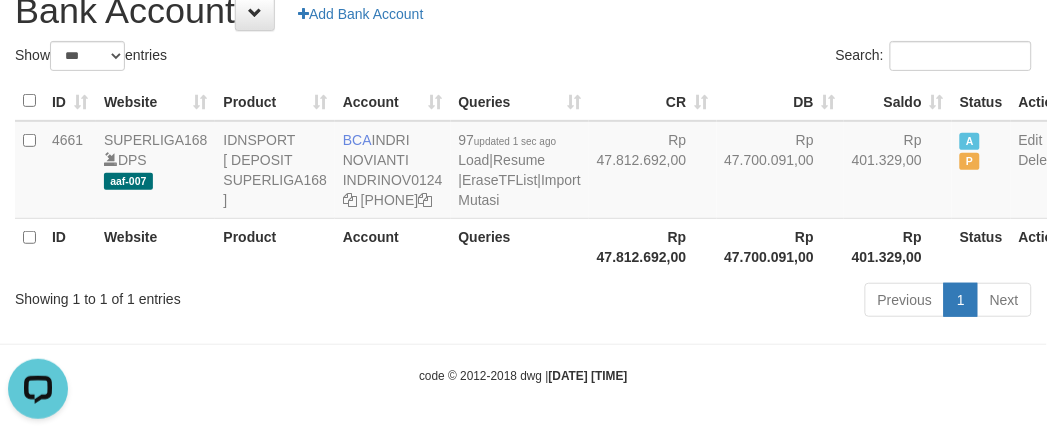 click on "Toggle navigation
Home
Bank
Account List
Load
By Website
Group
[ISPORT]													SUPERLIGA168
By Load Group (DPS)
34" at bounding box center [523, 177] 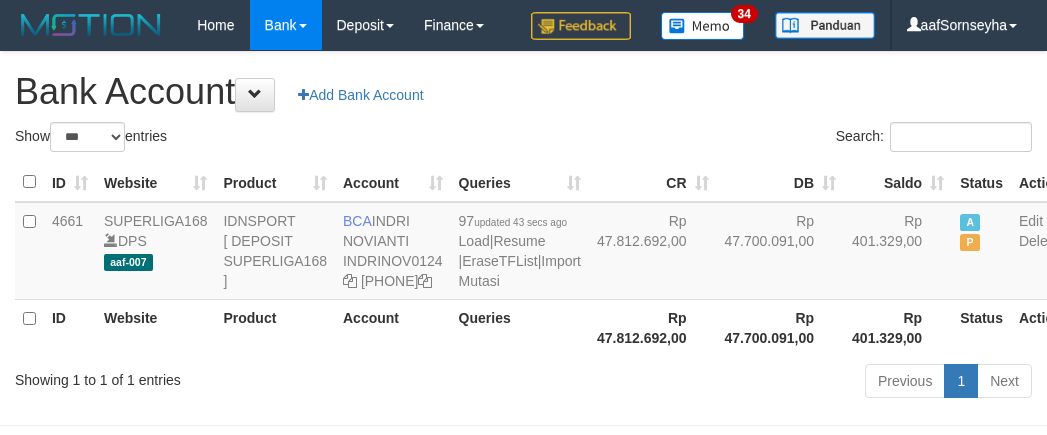 scroll, scrollTop: 116, scrollLeft: 0, axis: vertical 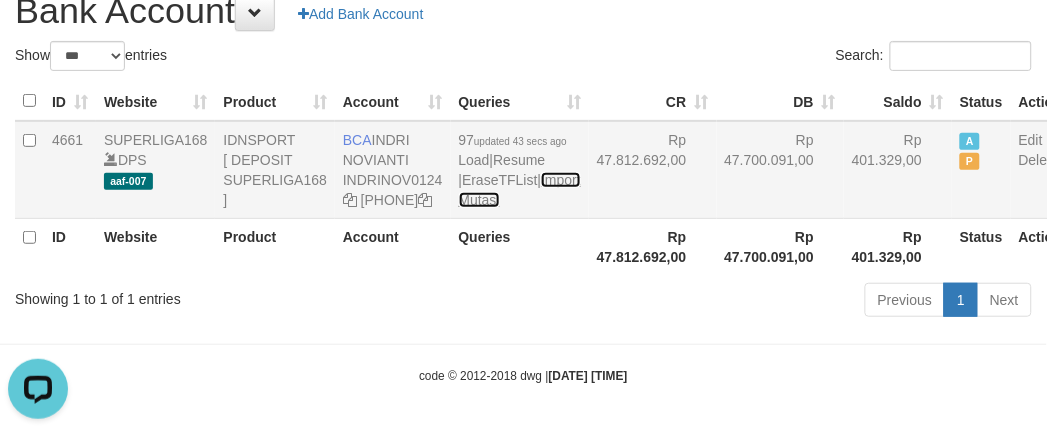 click on "Import Mutasi" at bounding box center [520, 190] 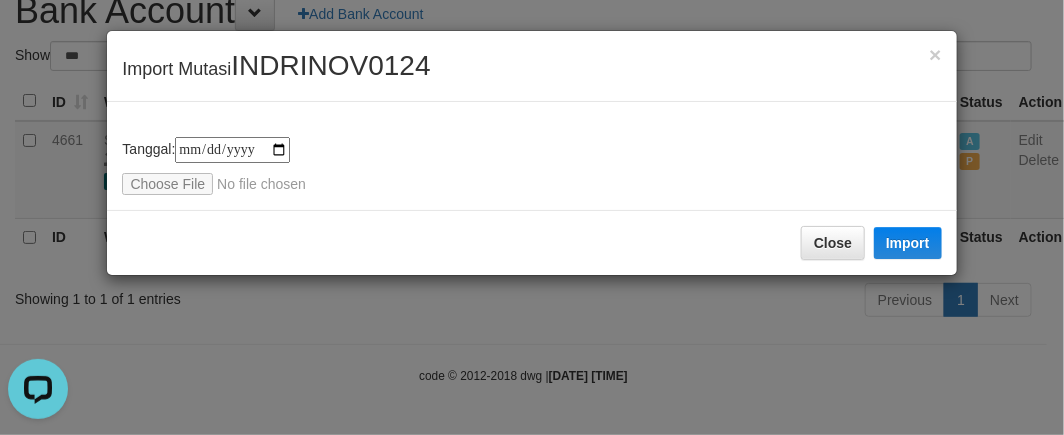 type on "**********" 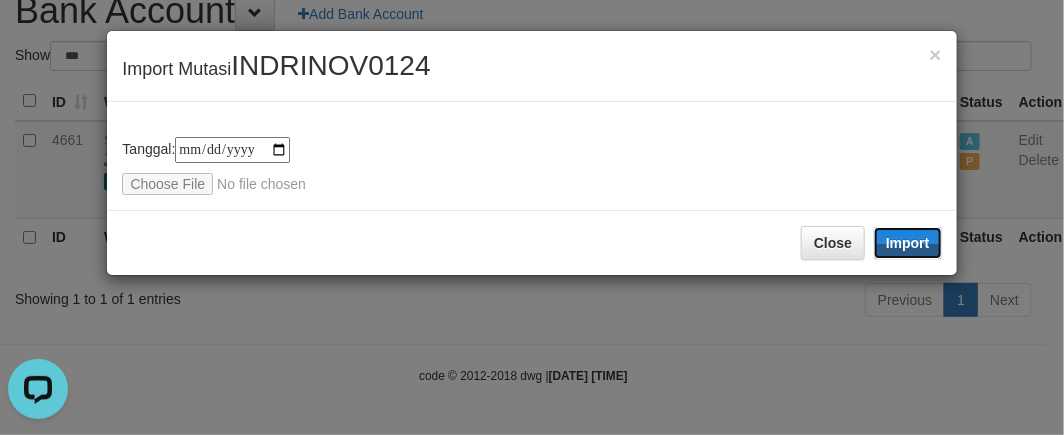 drag, startPoint x: 898, startPoint y: 243, endPoint x: 283, endPoint y: 375, distance: 629.00635 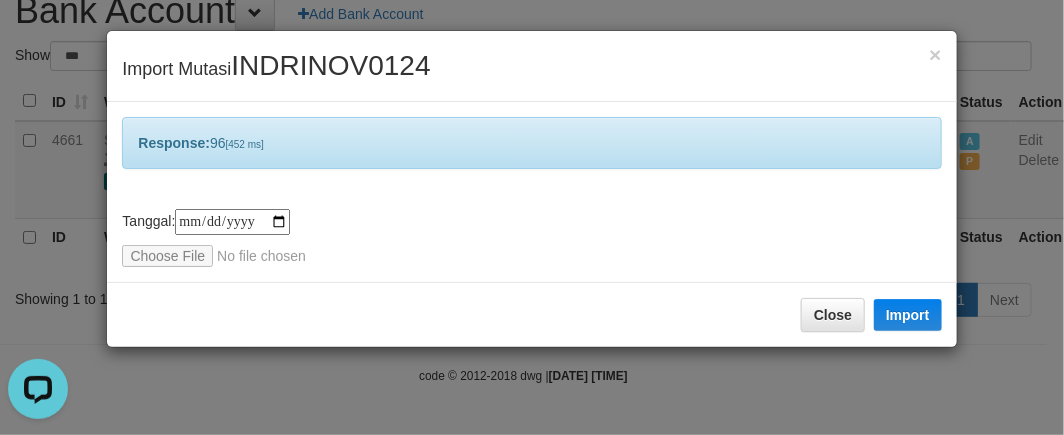 click on "**********" at bounding box center [532, 217] 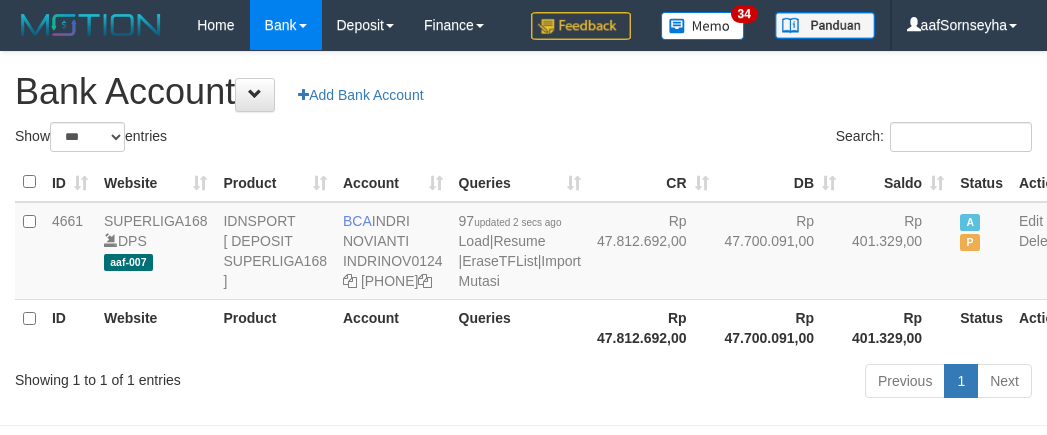 scroll, scrollTop: 116, scrollLeft: 0, axis: vertical 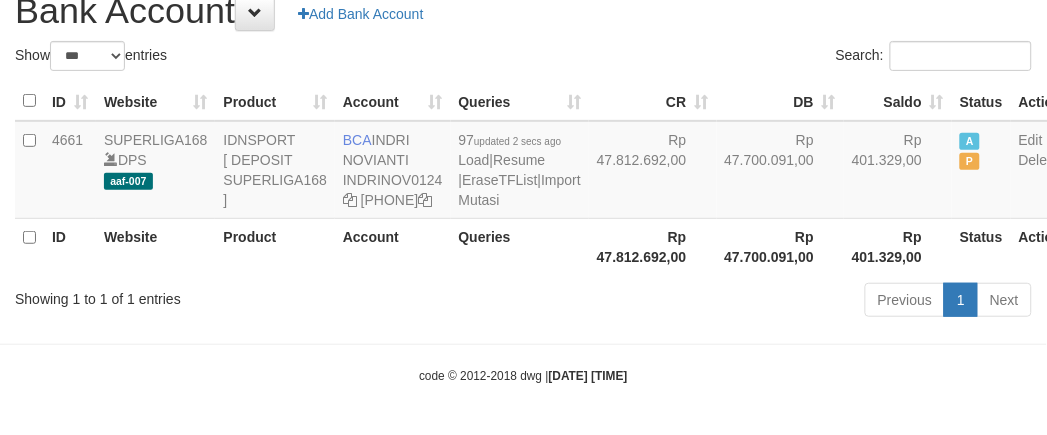 click on "Toggle navigation
Home
Bank
Account List
Load
By Website
Group
[ISPORT]													SUPERLIGA168
By Load Group (DPS)
34" at bounding box center (523, 177) 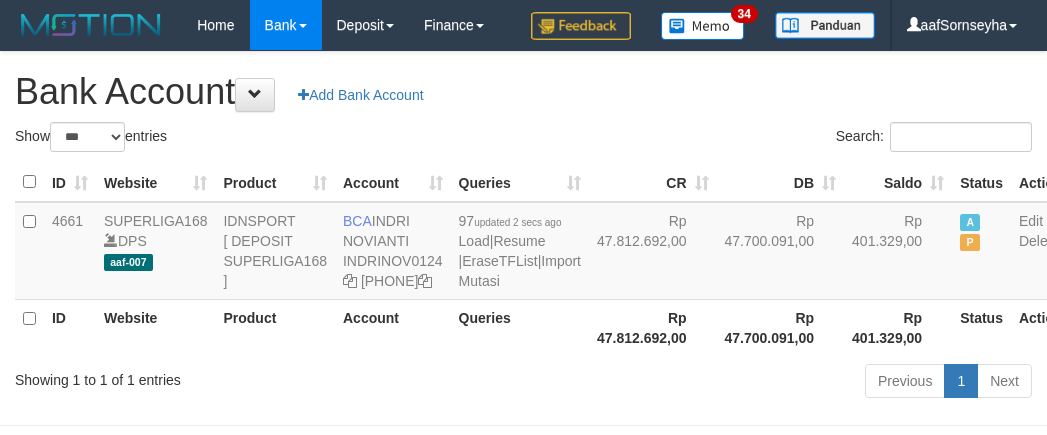 scroll, scrollTop: 116, scrollLeft: 0, axis: vertical 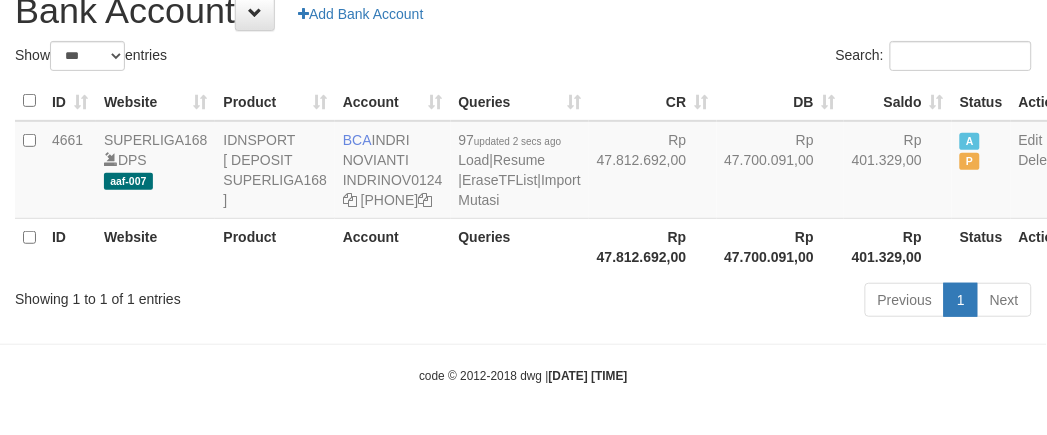 click on "Toggle navigation
Home
Bank
Account List
Load
By Website
Group
[ISPORT]													SUPERLIGA168
By Load Group (DPS)
34" at bounding box center (523, 177) 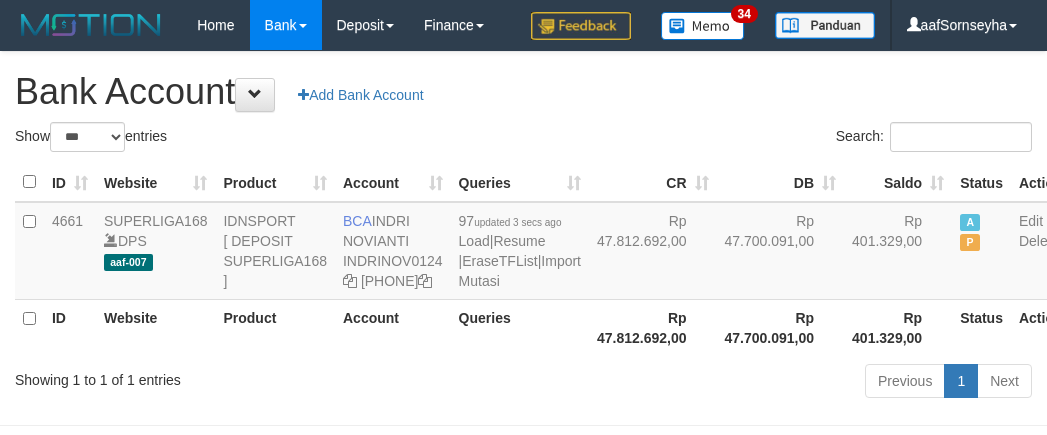 scroll, scrollTop: 116, scrollLeft: 0, axis: vertical 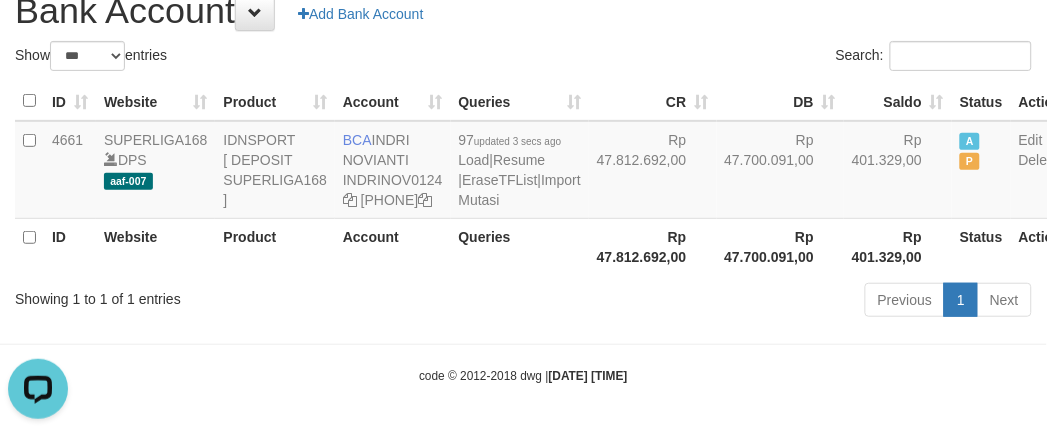 drag, startPoint x: 461, startPoint y: 371, endPoint x: 445, endPoint y: 363, distance: 17.888544 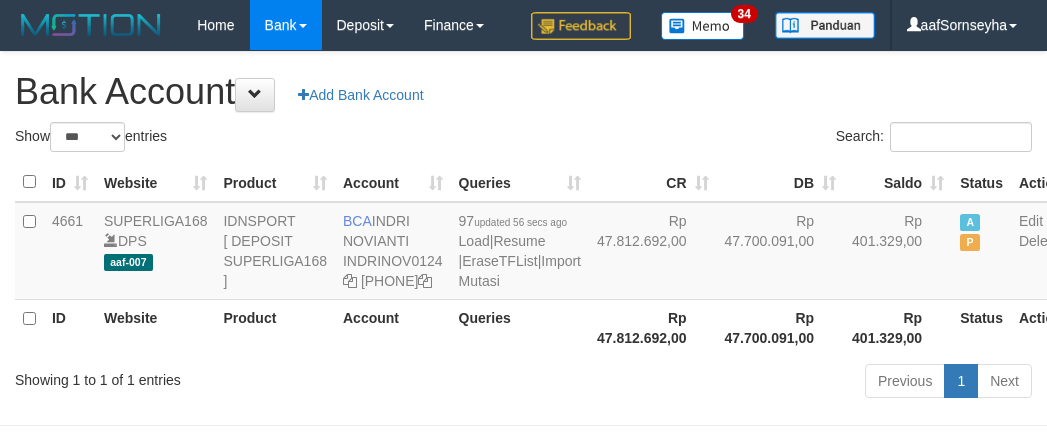 scroll, scrollTop: 116, scrollLeft: 0, axis: vertical 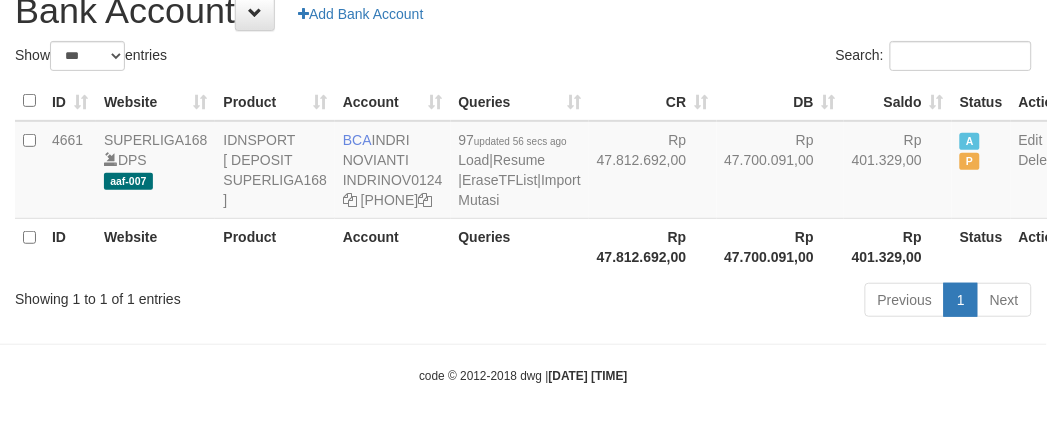 drag, startPoint x: 446, startPoint y: 358, endPoint x: 467, endPoint y: 357, distance: 21.023796 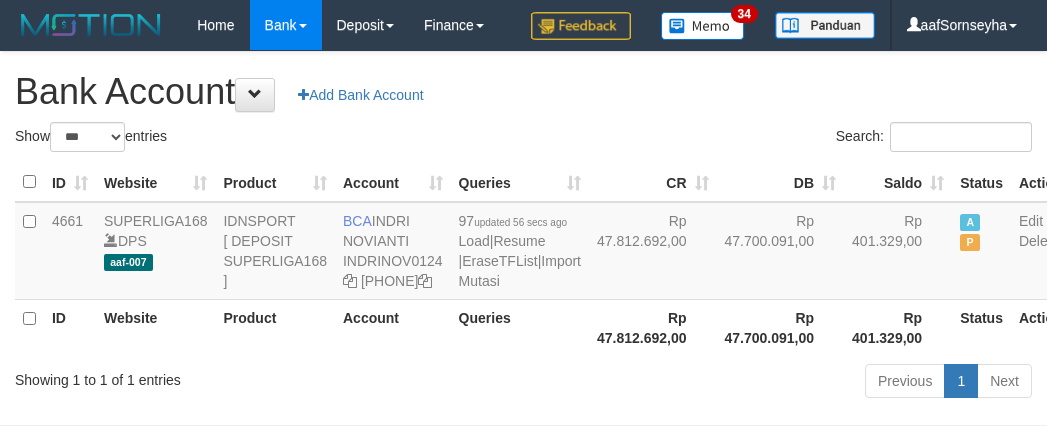 scroll, scrollTop: 116, scrollLeft: 0, axis: vertical 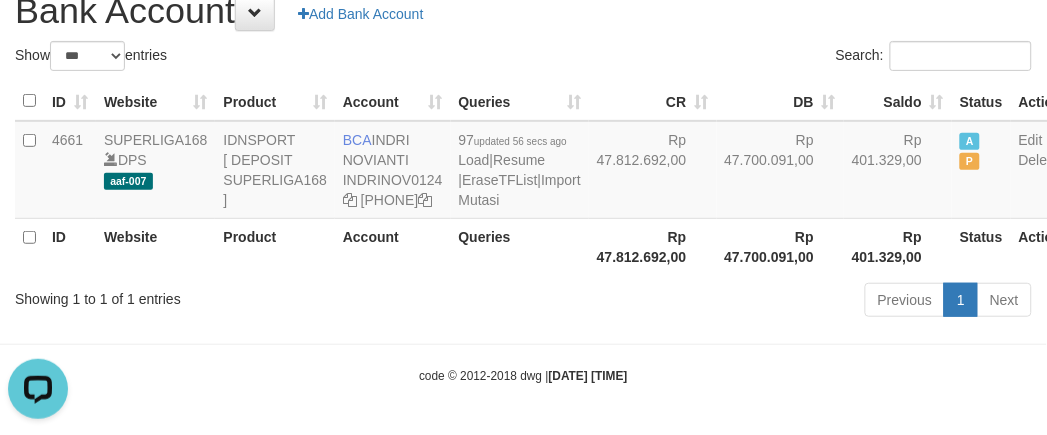 click on "Toggle navigation
Home
Bank
Account List
Load
By Website
Group
[ISPORT]													SUPERLIGA168
By Load Group (DPS)
34" at bounding box center (523, 177) 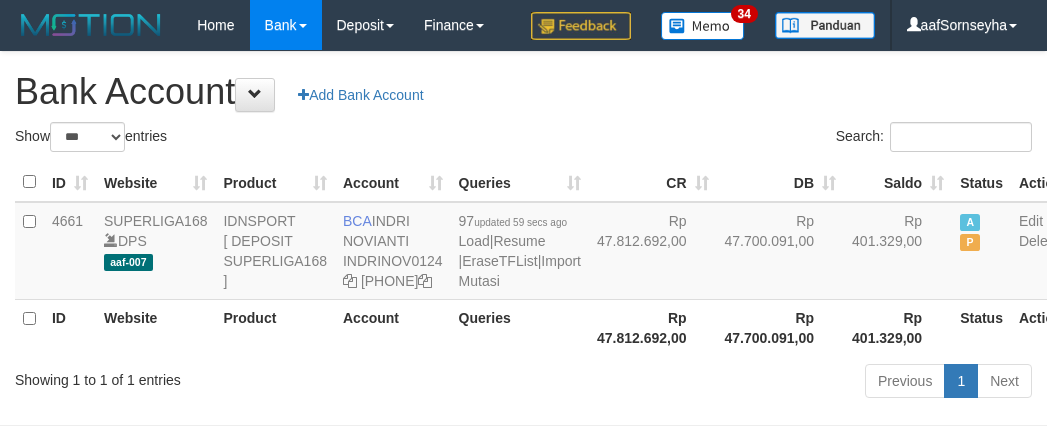 scroll, scrollTop: 116, scrollLeft: 0, axis: vertical 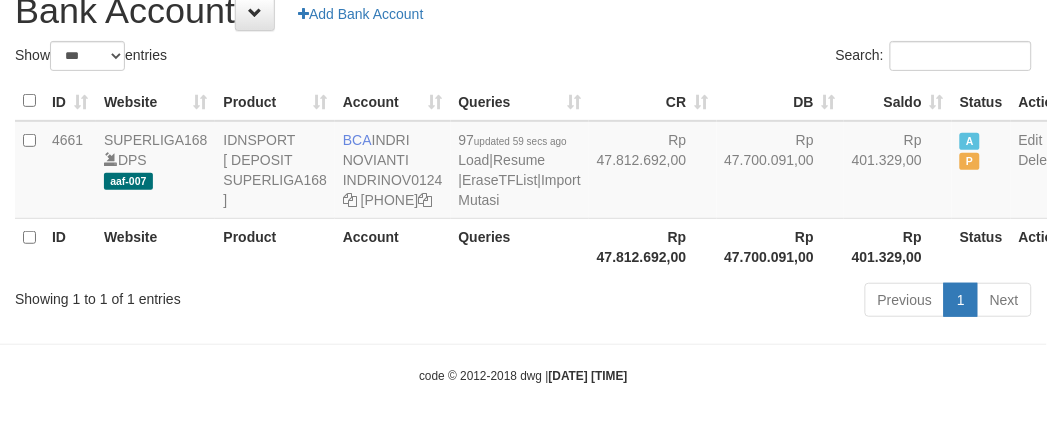 click on "Previous 1 Next" at bounding box center (741, 302) 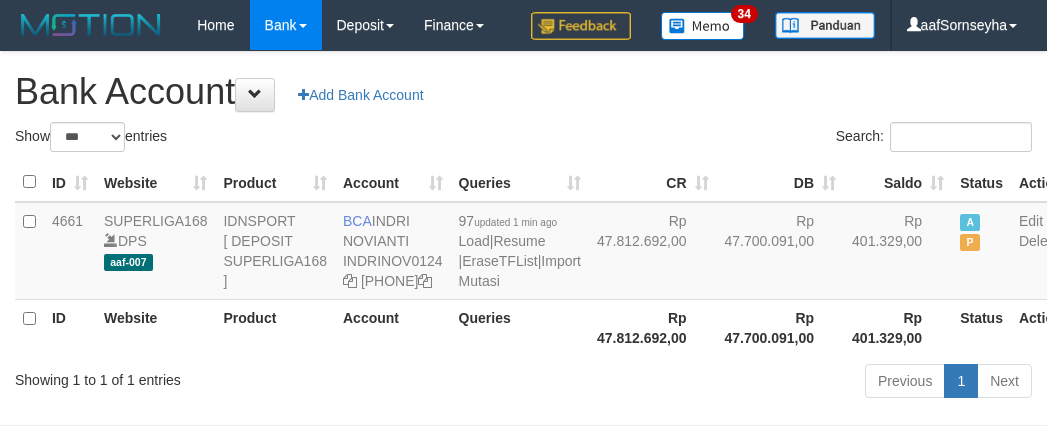 scroll, scrollTop: 116, scrollLeft: 0, axis: vertical 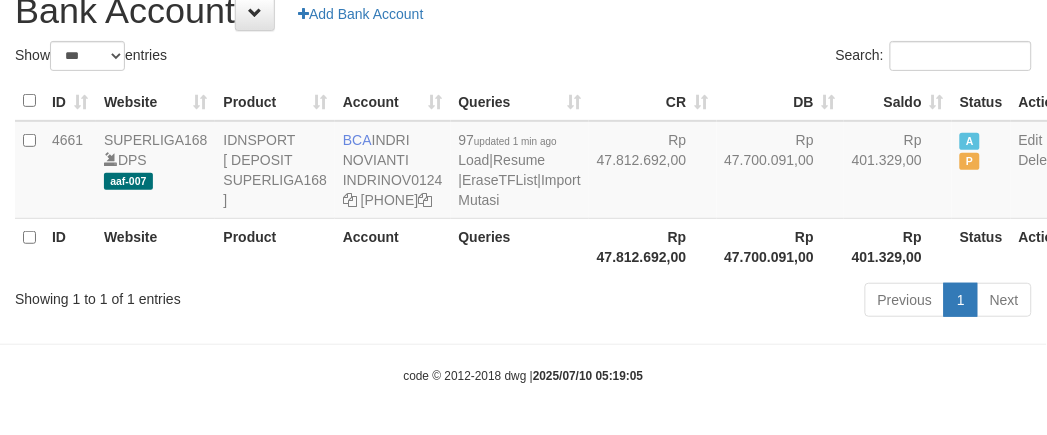 drag, startPoint x: 465, startPoint y: 323, endPoint x: 806, endPoint y: 277, distance: 344.08865 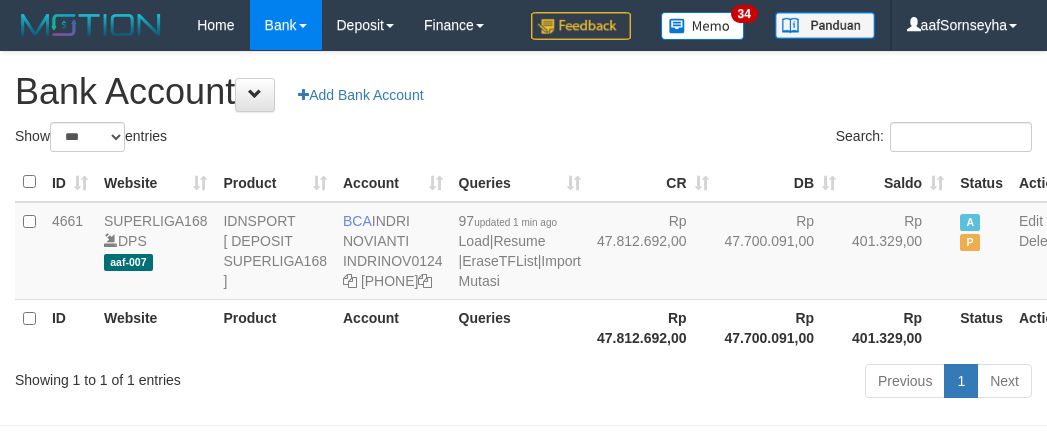 scroll, scrollTop: 116, scrollLeft: 0, axis: vertical 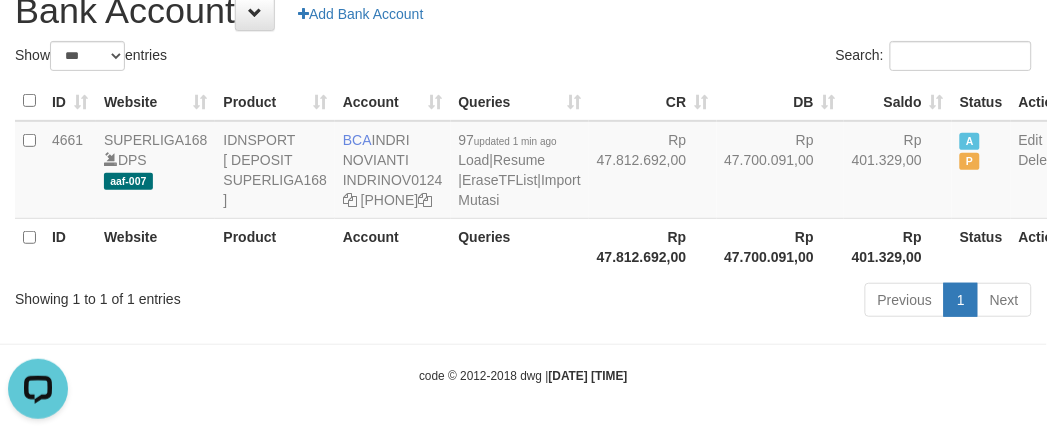 click on "Showing 1 to 1 of 1 entries Previous 1 Next" at bounding box center [523, 302] 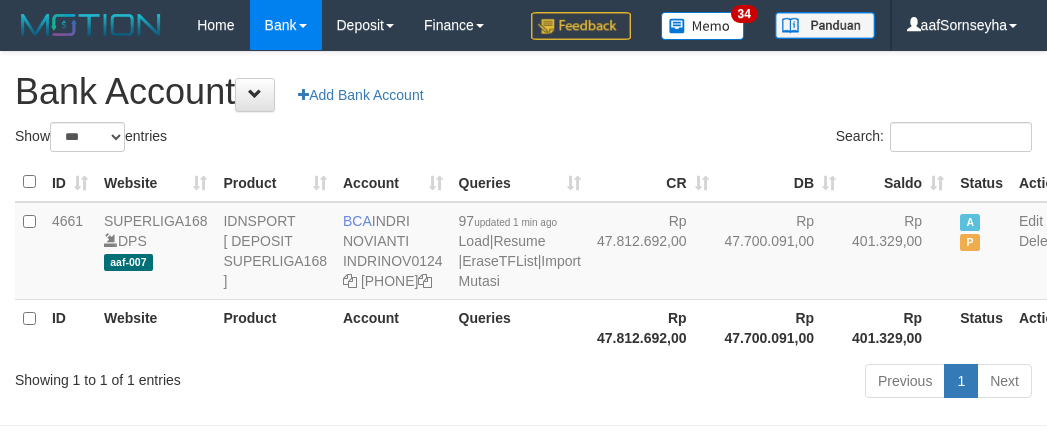 scroll, scrollTop: 116, scrollLeft: 0, axis: vertical 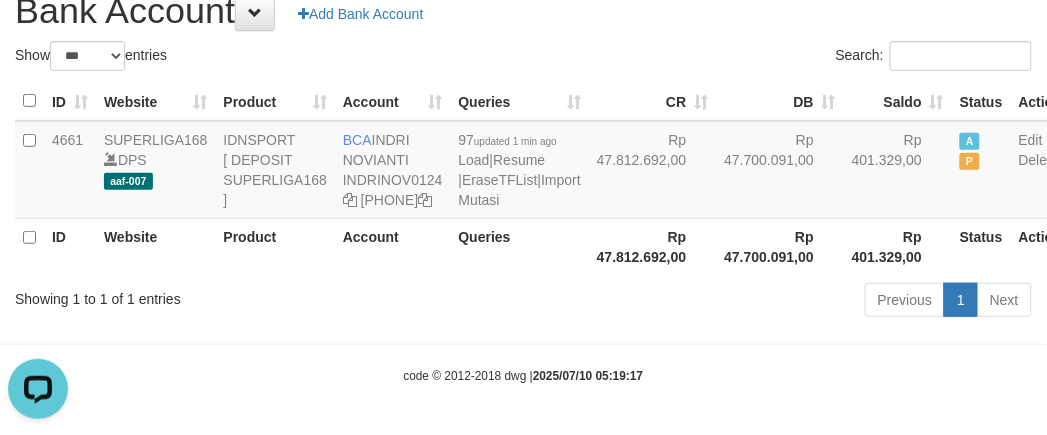 click on "Showing 1 to 1 of 1 entries Previous 1 Next" at bounding box center (523, 302) 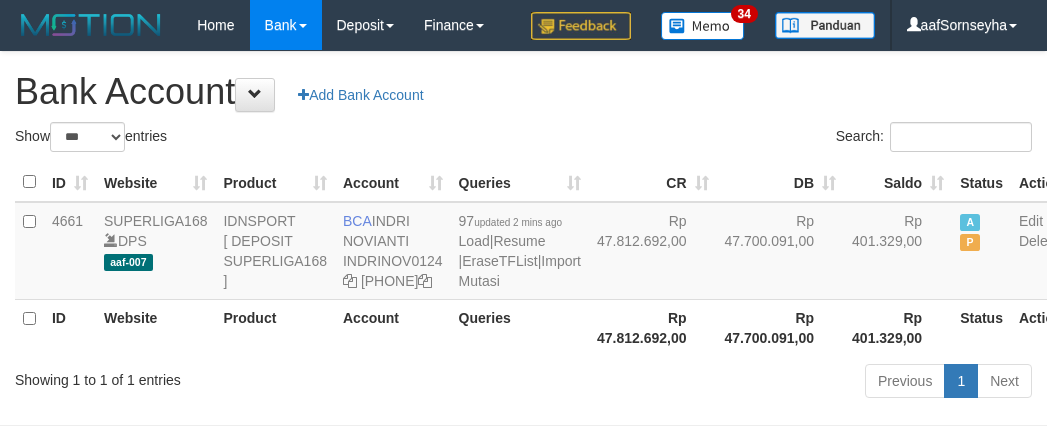 scroll, scrollTop: 116, scrollLeft: 0, axis: vertical 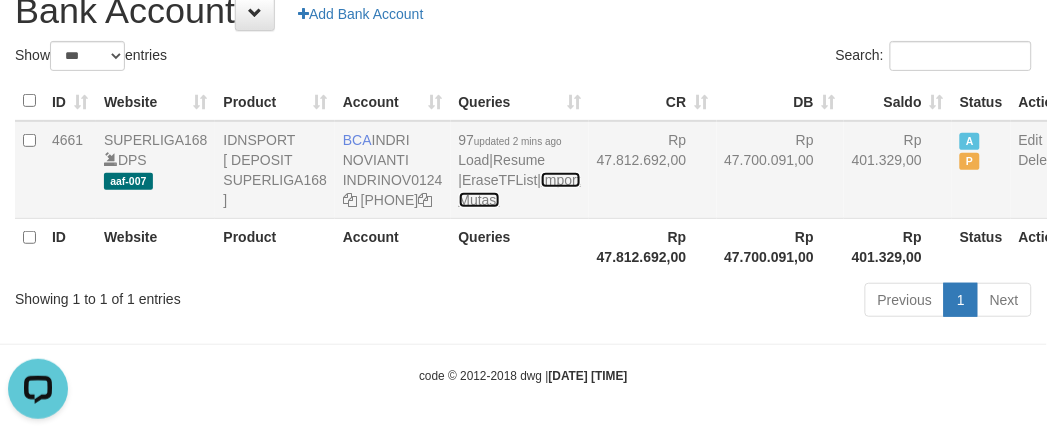 click on "Import Mutasi" at bounding box center (520, 190) 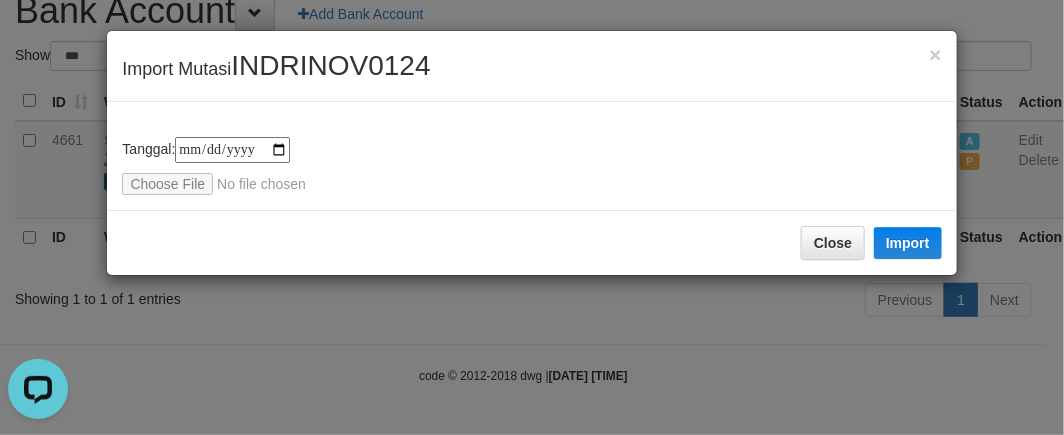 type on "**********" 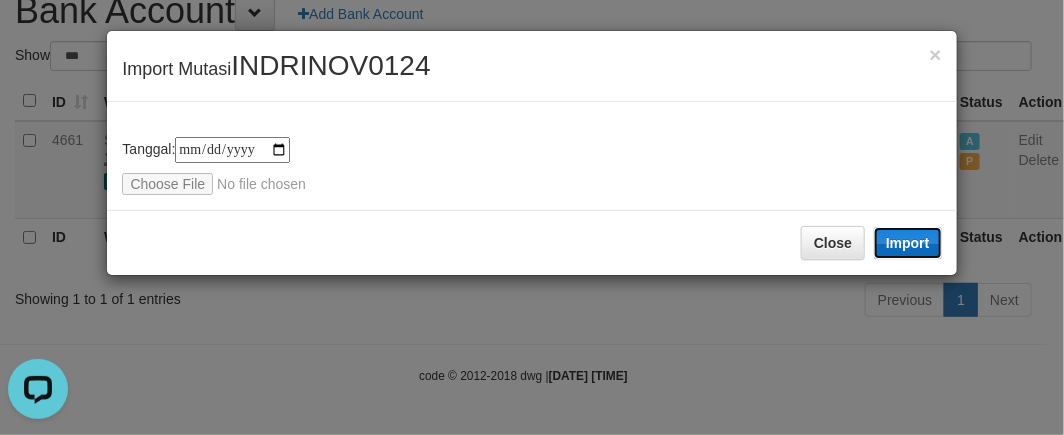 click on "Import" at bounding box center (908, 243) 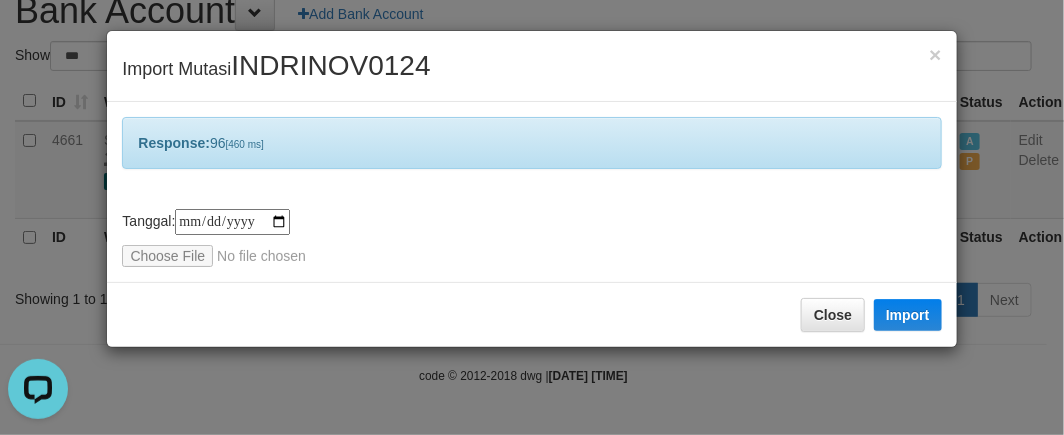 click on "Close
Import" at bounding box center (531, 314) 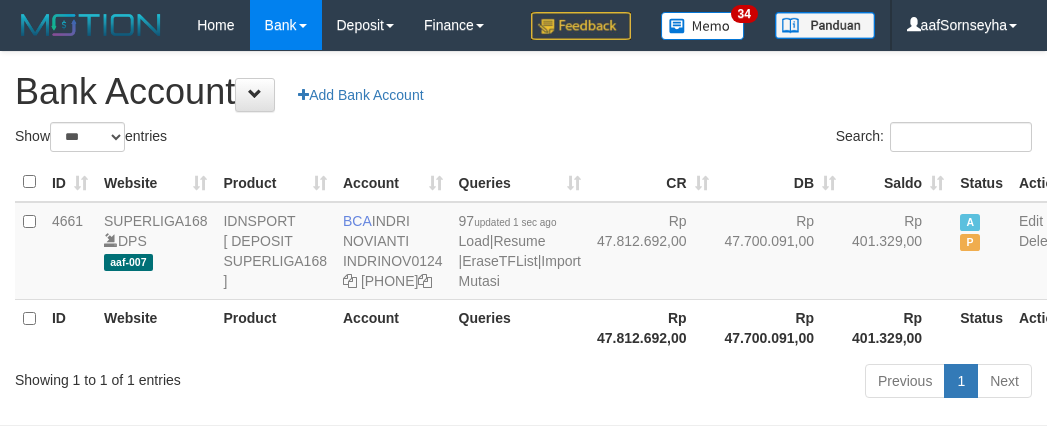 scroll, scrollTop: 116, scrollLeft: 0, axis: vertical 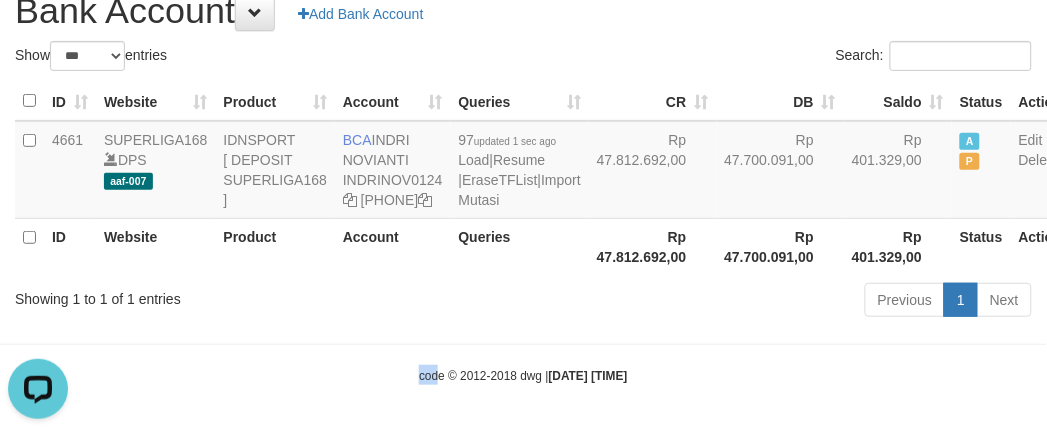 drag, startPoint x: 422, startPoint y: 377, endPoint x: 390, endPoint y: 374, distance: 32.140316 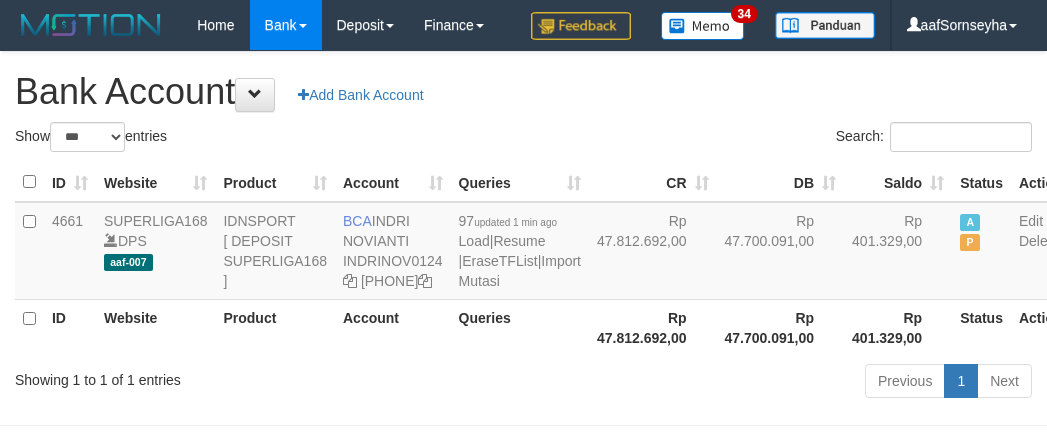 scroll, scrollTop: 116, scrollLeft: 0, axis: vertical 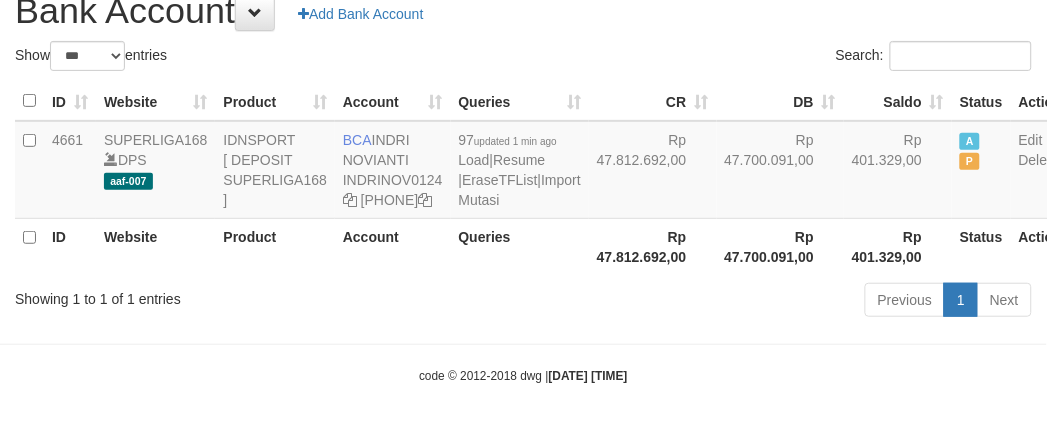 click on "Toggle navigation
Home
Bank
Account List
Load
By Website
Group
[ISPORT]													SUPERLIGA168
By Load Group (DPS)
34" at bounding box center (523, 177) 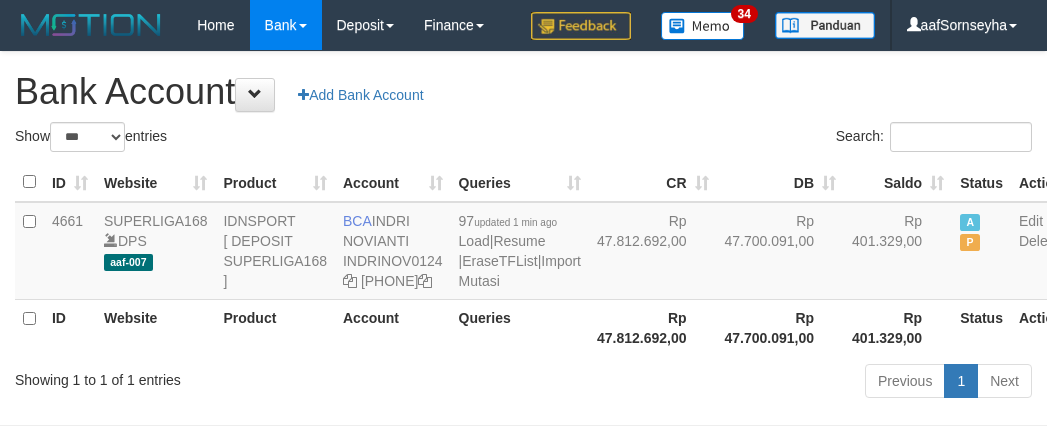scroll, scrollTop: 116, scrollLeft: 0, axis: vertical 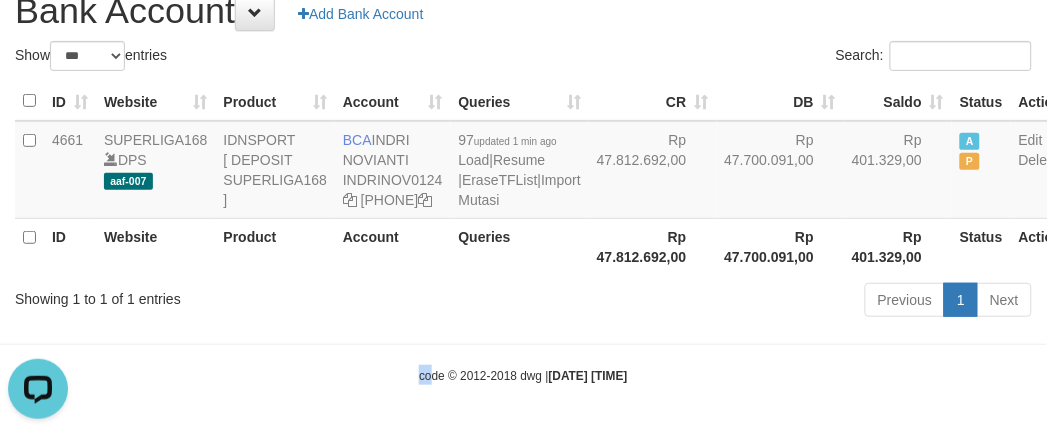 drag, startPoint x: 0, startPoint y: 0, endPoint x: 410, endPoint y: 368, distance: 550.9301 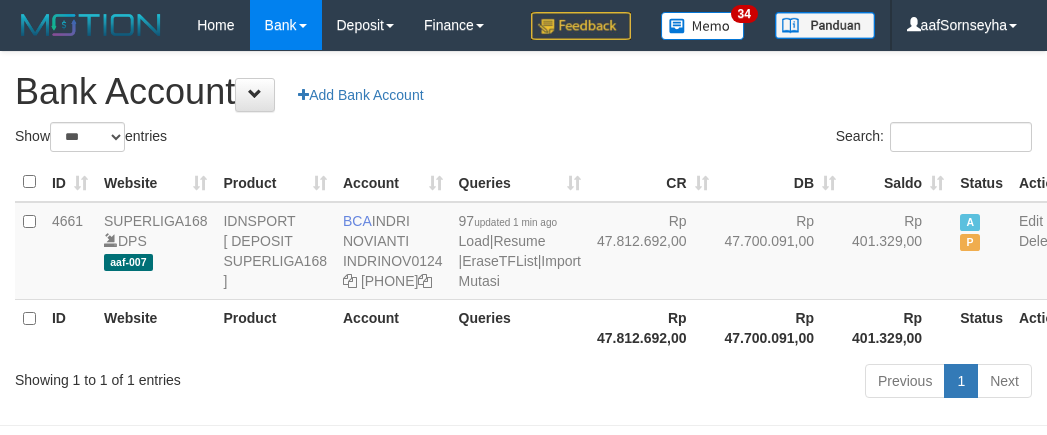 scroll, scrollTop: 116, scrollLeft: 0, axis: vertical 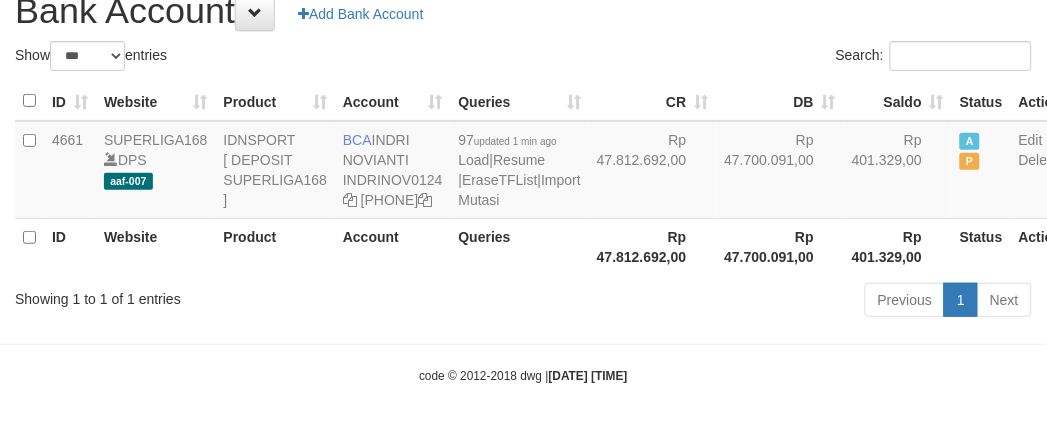 click on "Toggle navigation
Home
Bank
Account List
Load
By Website
Group
[ISPORT]													SUPERLIGA168
By Load Group (DPS)
34" at bounding box center (523, 177) 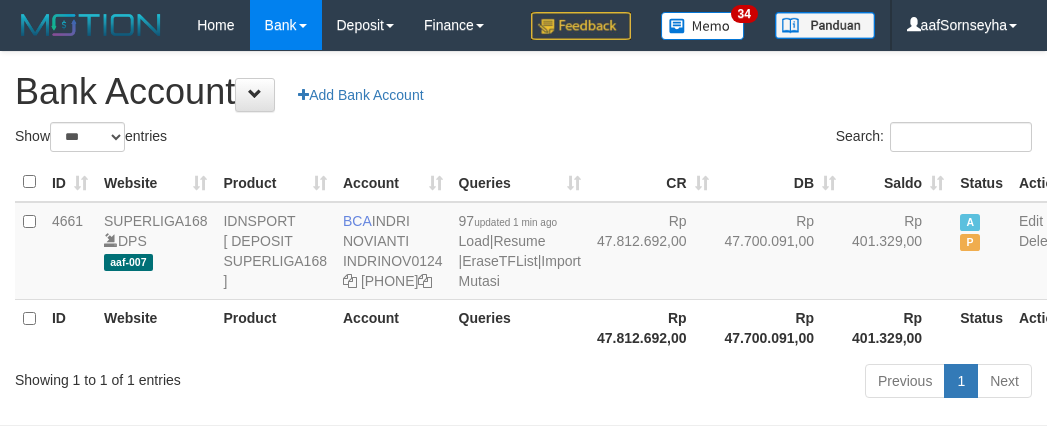 scroll, scrollTop: 116, scrollLeft: 0, axis: vertical 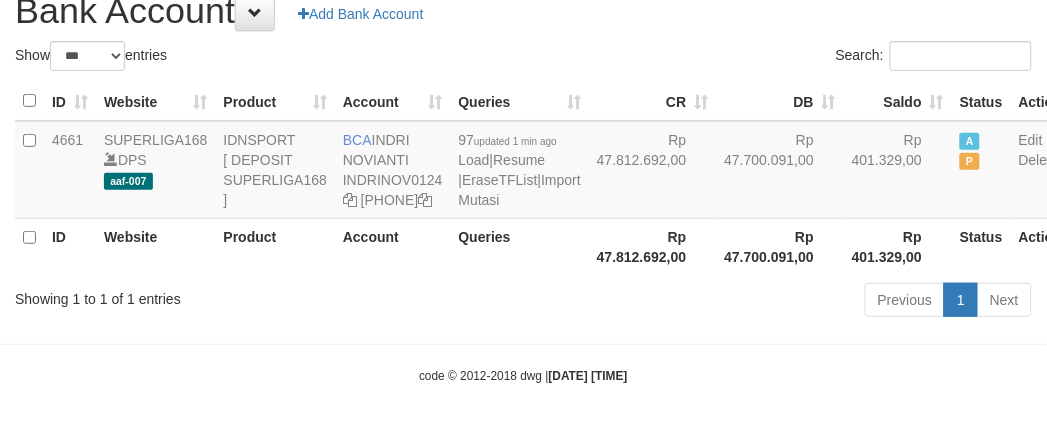drag, startPoint x: 0, startPoint y: 0, endPoint x: 398, endPoint y: 368, distance: 542.059 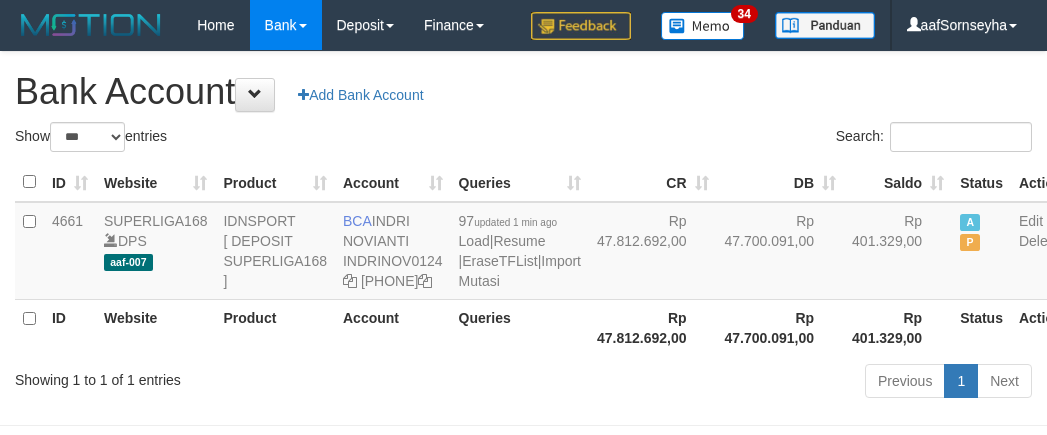 scroll, scrollTop: 116, scrollLeft: 0, axis: vertical 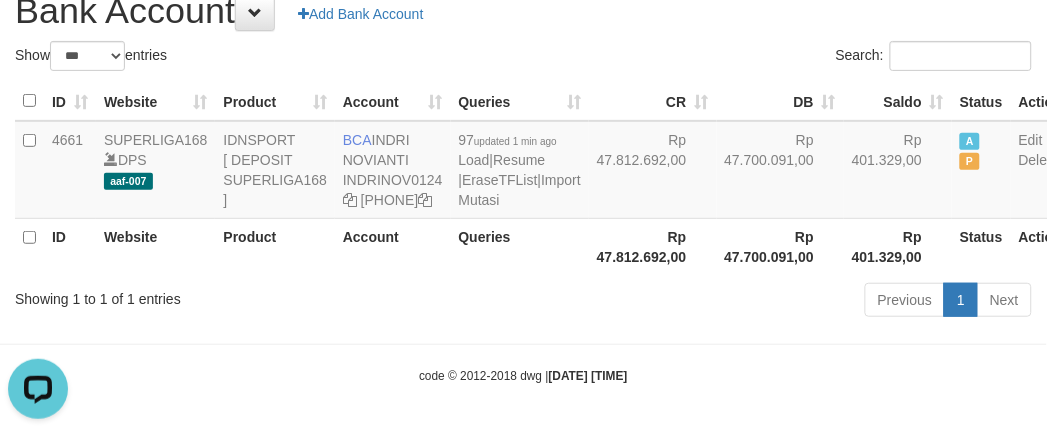 click on "Showing 1 to 1 of 1 entries" at bounding box center [218, 295] 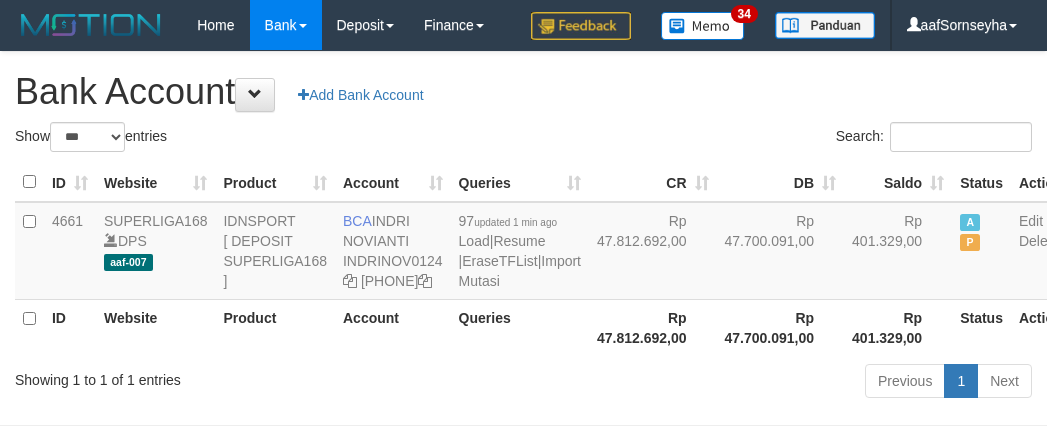 scroll, scrollTop: 116, scrollLeft: 0, axis: vertical 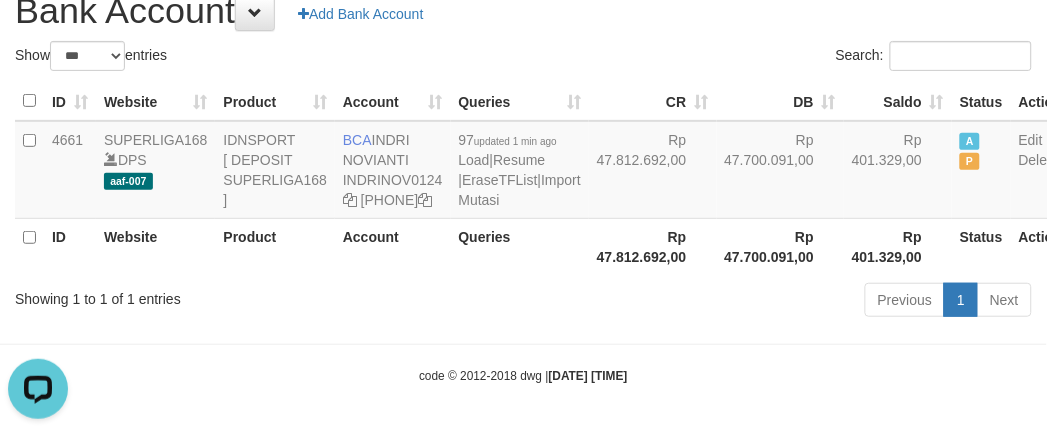 click on "Showing 1 to 1 of 1 entries Previous 1 Next" at bounding box center [523, 302] 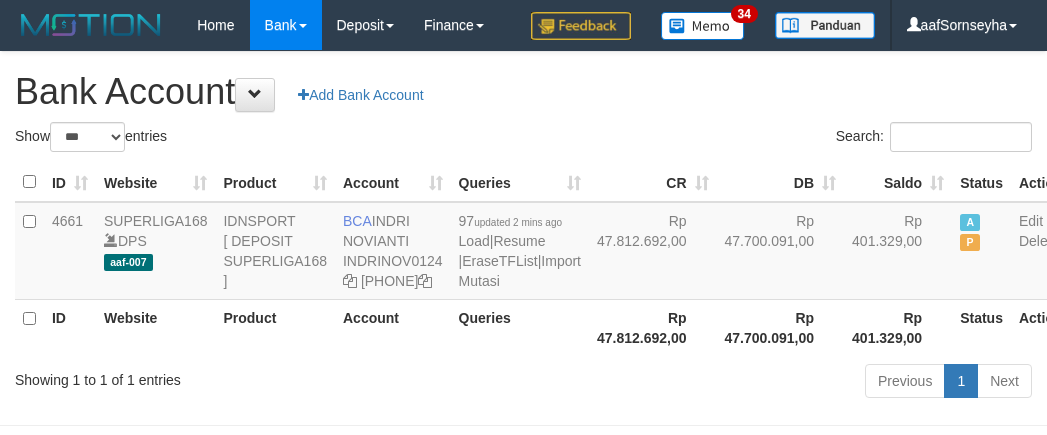 scroll, scrollTop: 116, scrollLeft: 0, axis: vertical 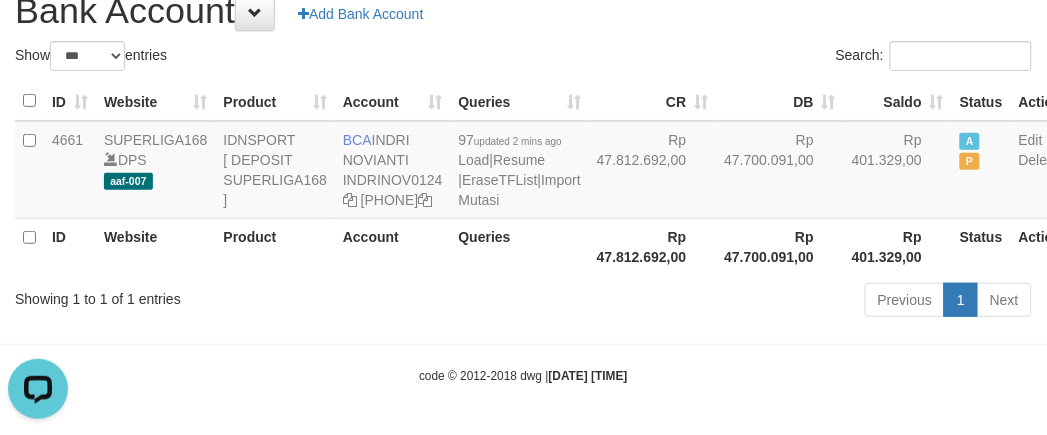 click on "Showing 1 to 1 of 1 entries Previous 1 Next" at bounding box center [523, 302] 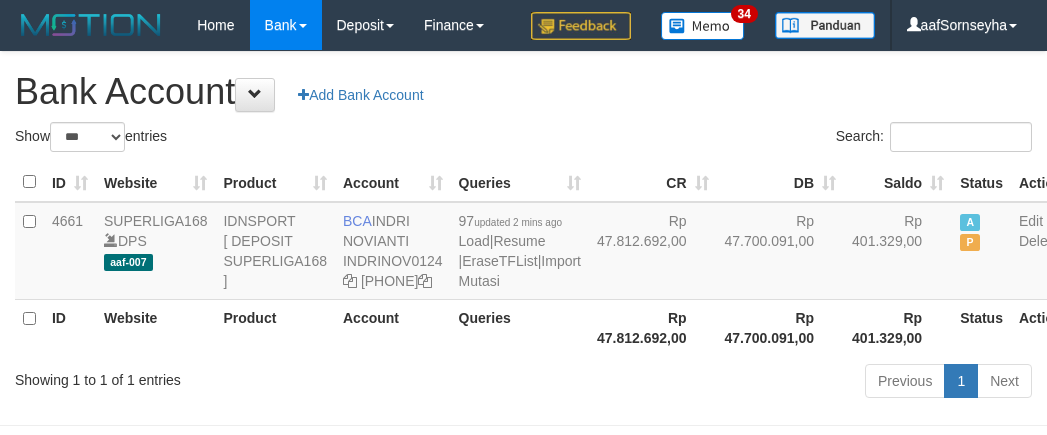 scroll, scrollTop: 116, scrollLeft: 0, axis: vertical 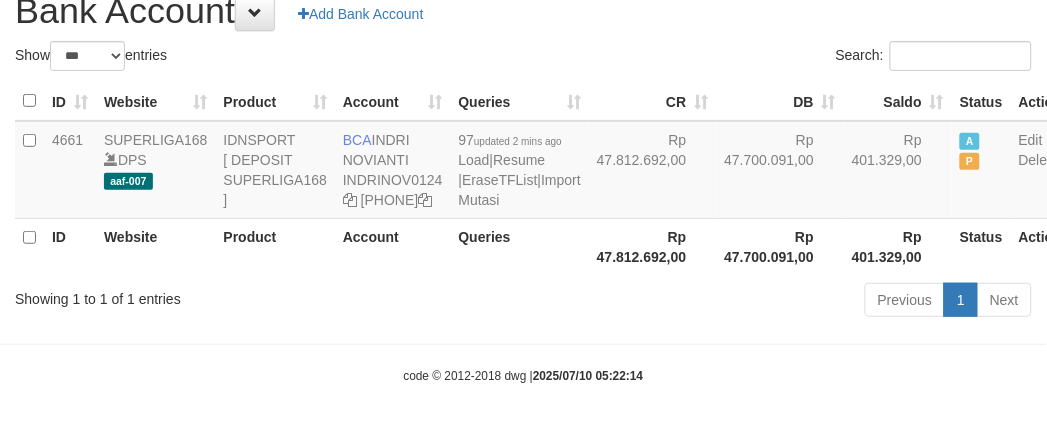 click on "Showing 1 to 1 of 1 entries Previous 1 Next" at bounding box center [523, 302] 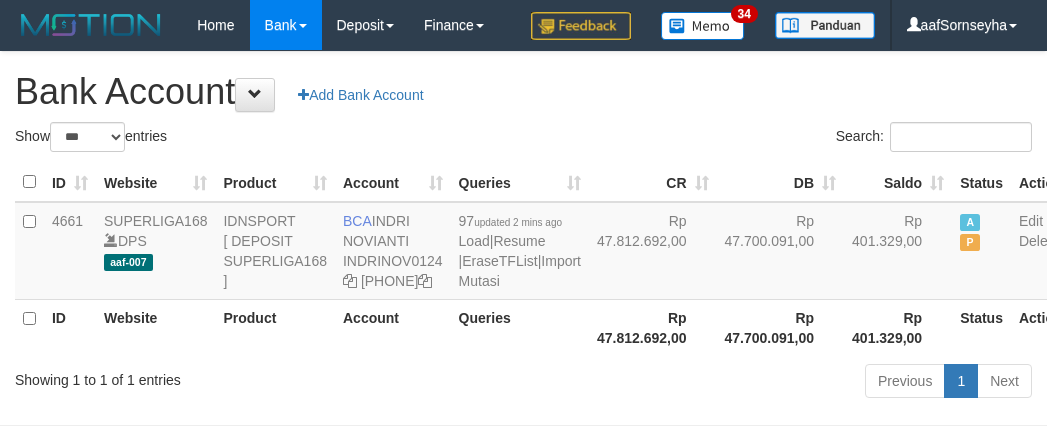 scroll, scrollTop: 116, scrollLeft: 0, axis: vertical 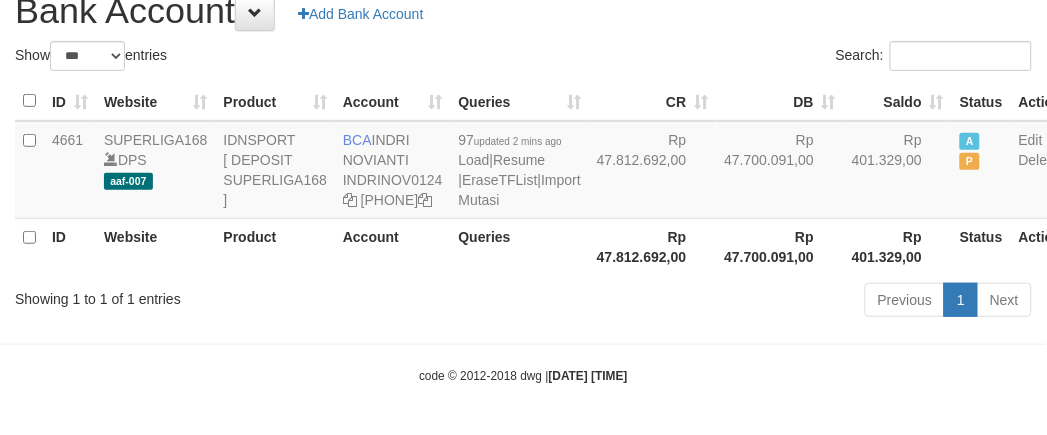click on "Showing 1 to 1 of 1 entries Previous 1 Next" at bounding box center [523, 302] 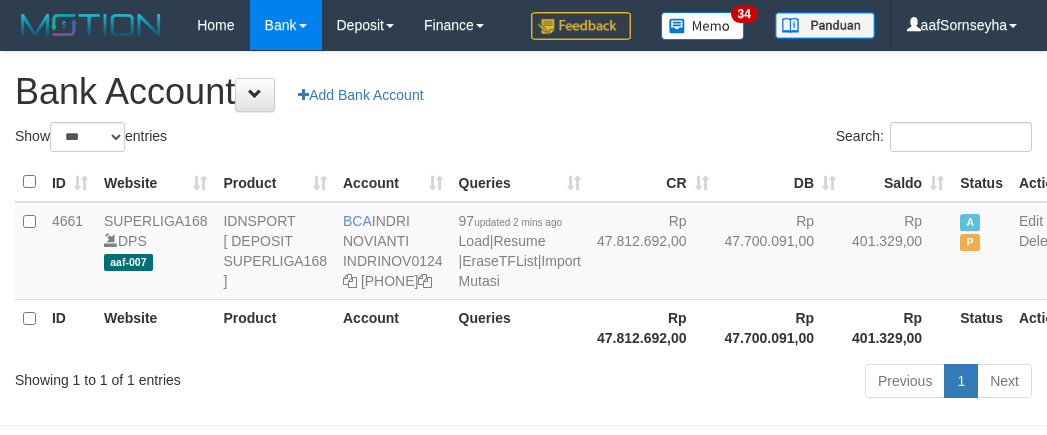 scroll, scrollTop: 116, scrollLeft: 0, axis: vertical 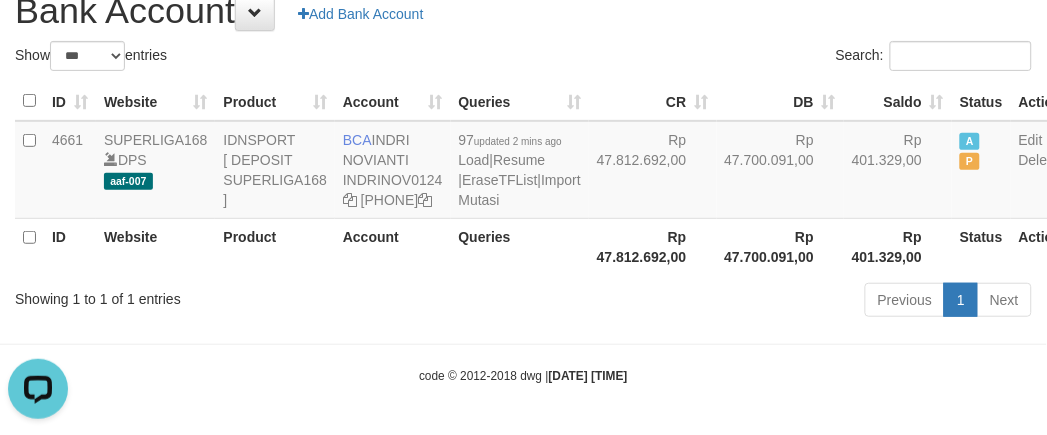 click on "Showing 1 to 1 of 1 entries" at bounding box center (218, 295) 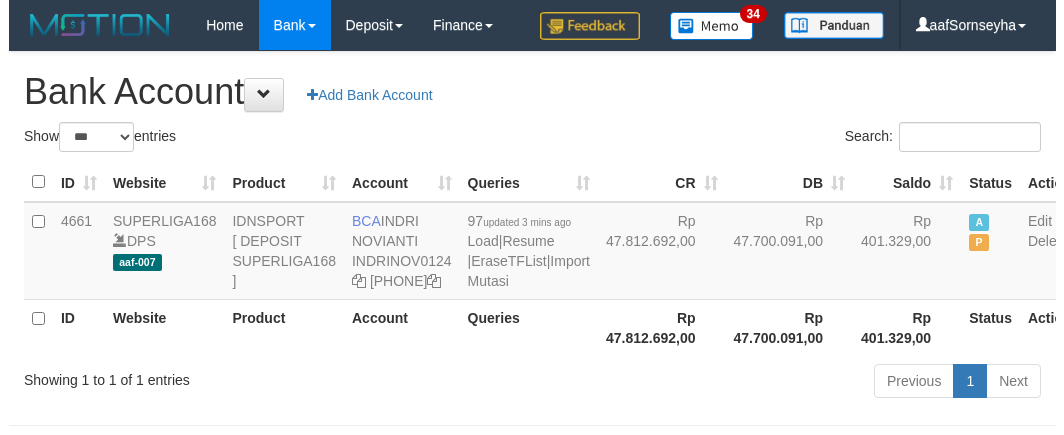 scroll, scrollTop: 116, scrollLeft: 0, axis: vertical 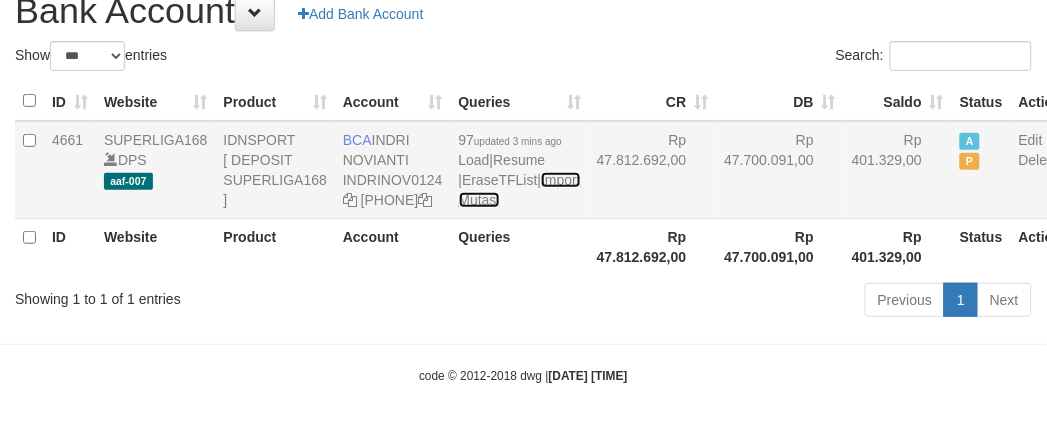 click on "Import Mutasi" at bounding box center [520, 190] 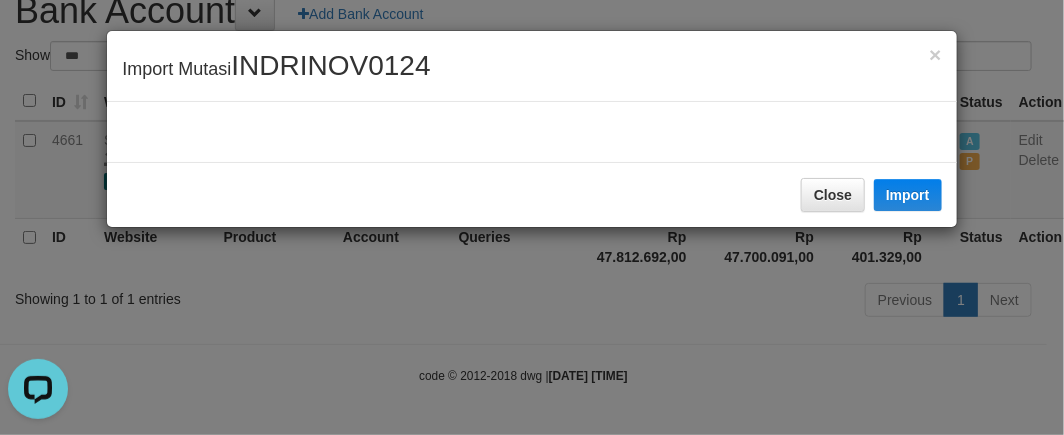 scroll, scrollTop: 0, scrollLeft: 0, axis: both 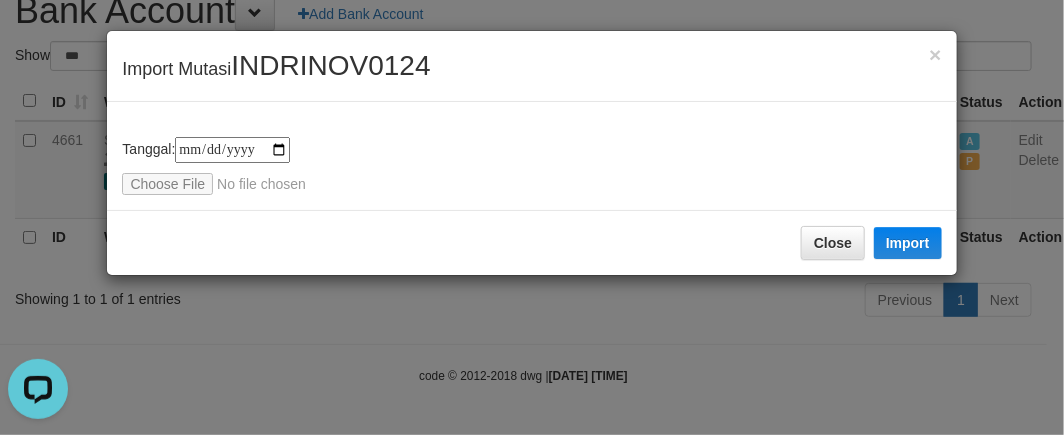 type on "**********" 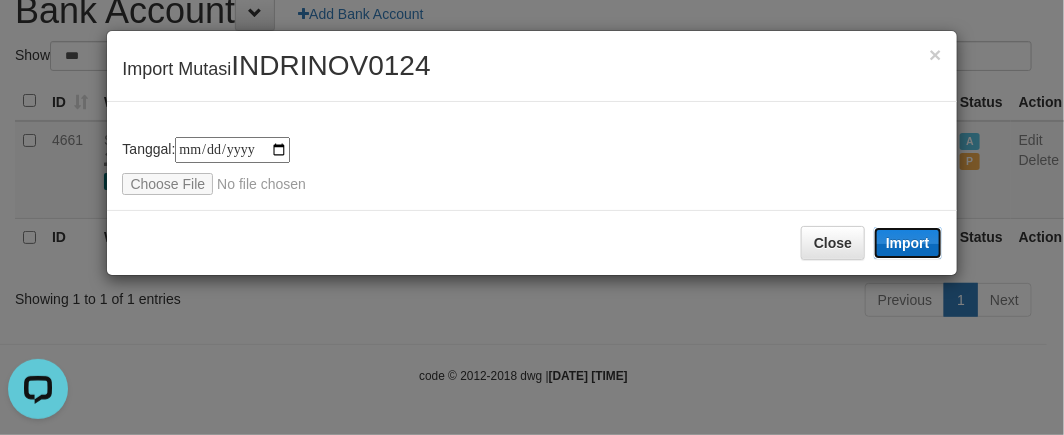 click on "Import" at bounding box center (908, 243) 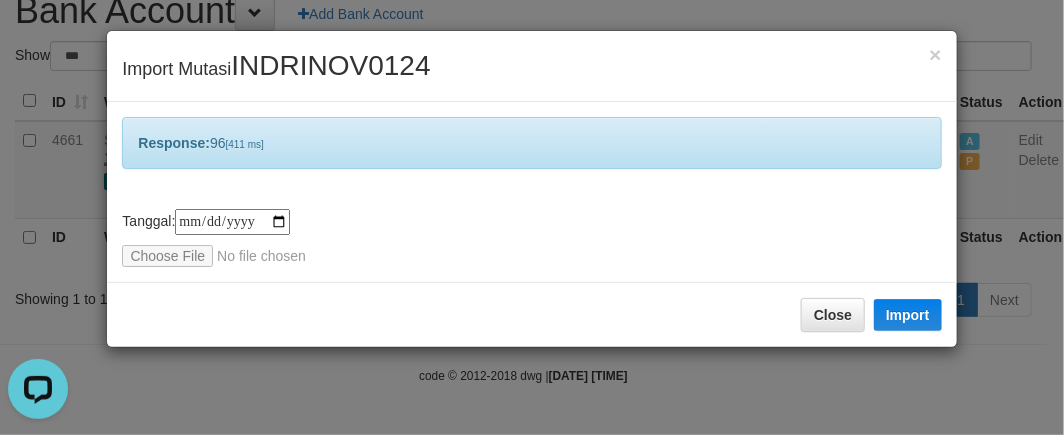 click on "**********" at bounding box center (532, 217) 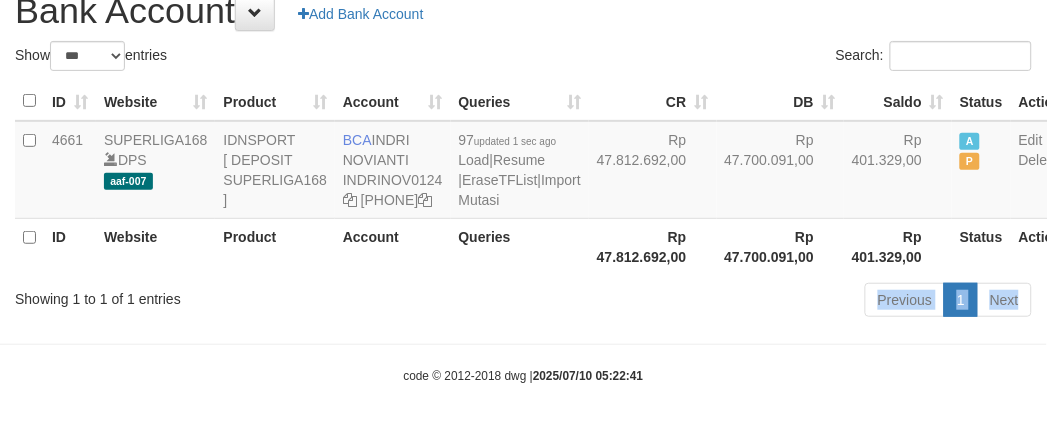 click on "Toggle navigation
Home
Bank
Account List
Load
By Website
Group
[ISPORT]													SUPERLIGA168
By Load Group (DPS)
34" at bounding box center [523, 177] 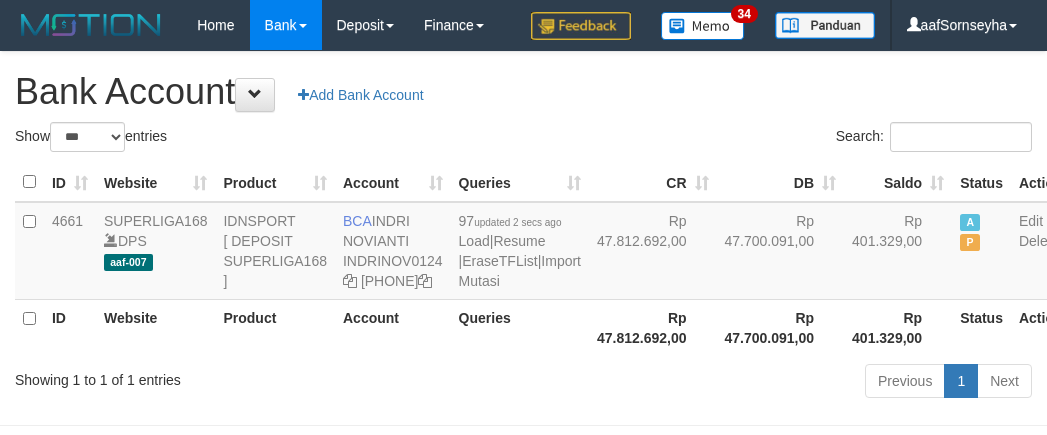 scroll, scrollTop: 116, scrollLeft: 0, axis: vertical 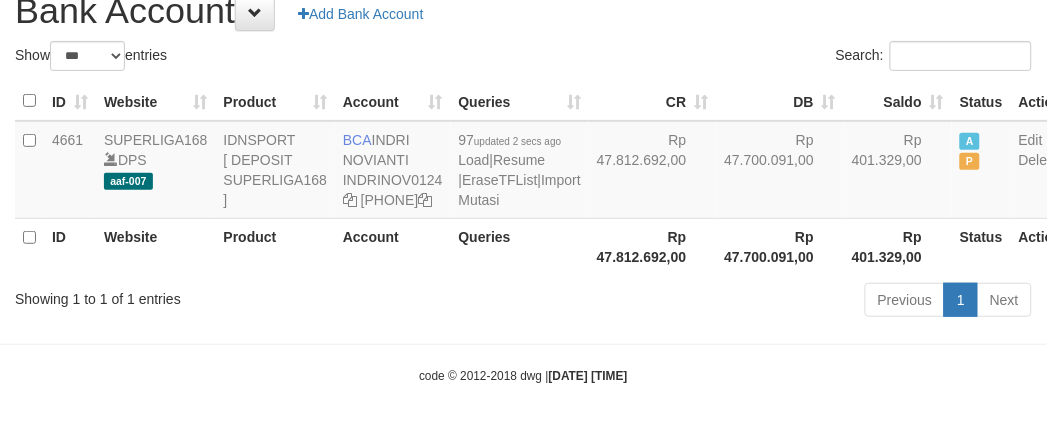 click on "Showing 1 to 1 of 1 entries Previous 1 Next" at bounding box center [523, 302] 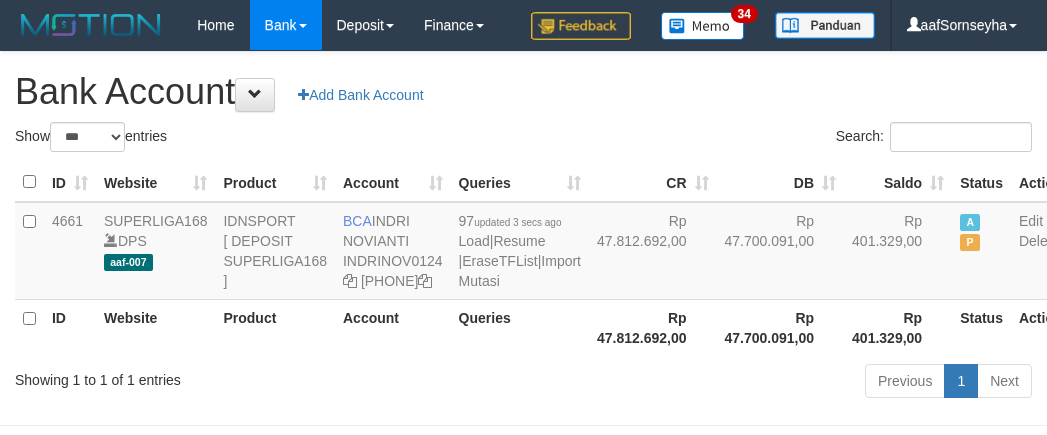 scroll, scrollTop: 116, scrollLeft: 0, axis: vertical 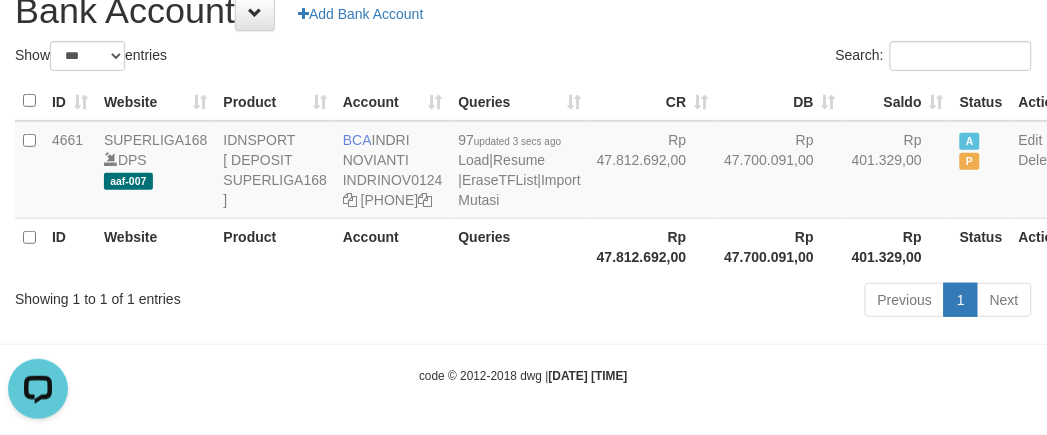 click on "Account" at bounding box center (393, 246) 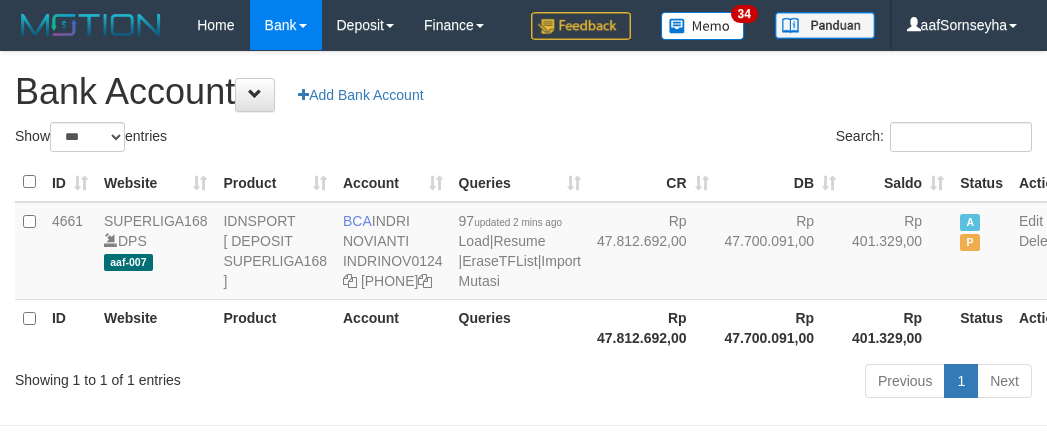 scroll, scrollTop: 116, scrollLeft: 0, axis: vertical 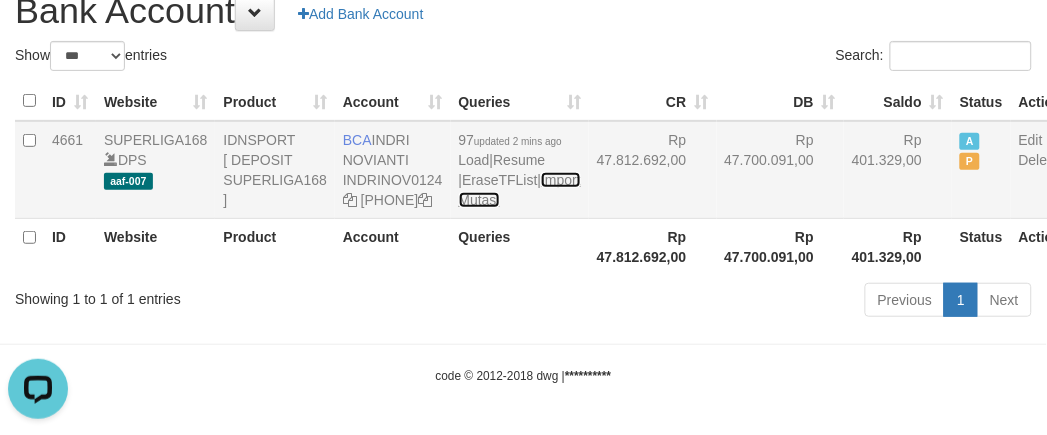 click on "Import Mutasi" at bounding box center (520, 190) 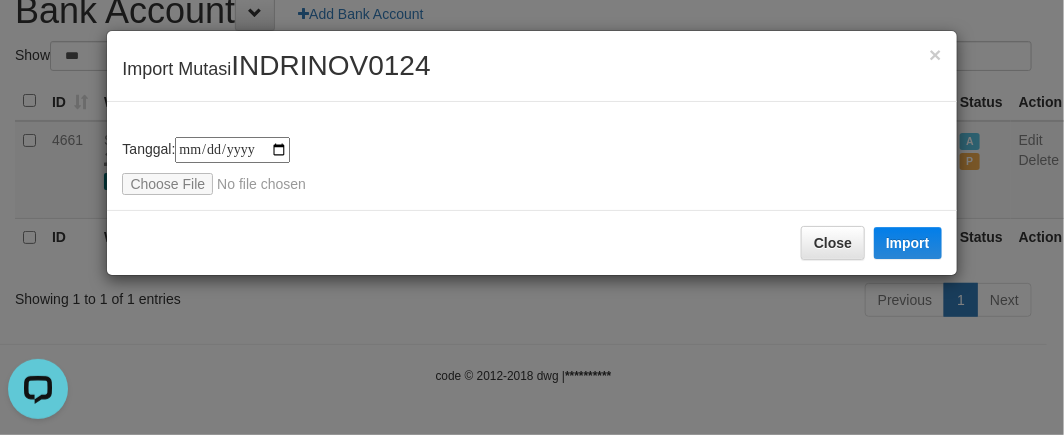type on "**********" 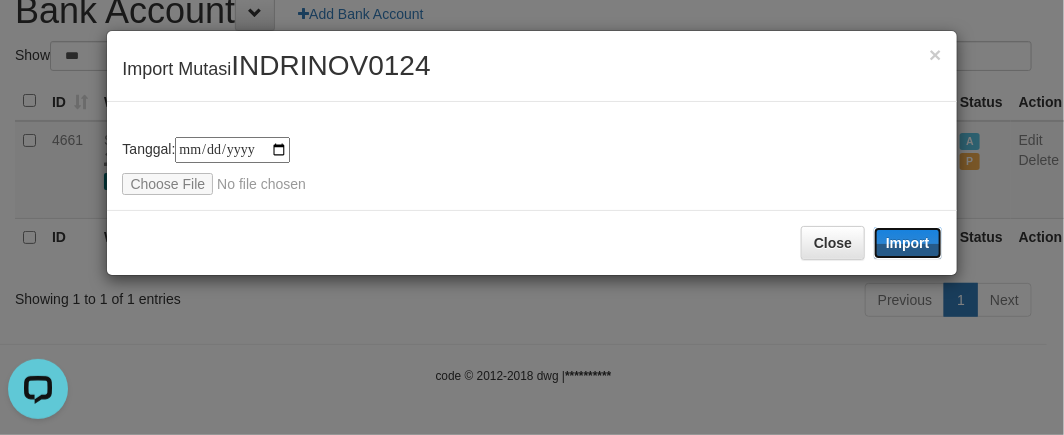 click on "Import" at bounding box center [908, 243] 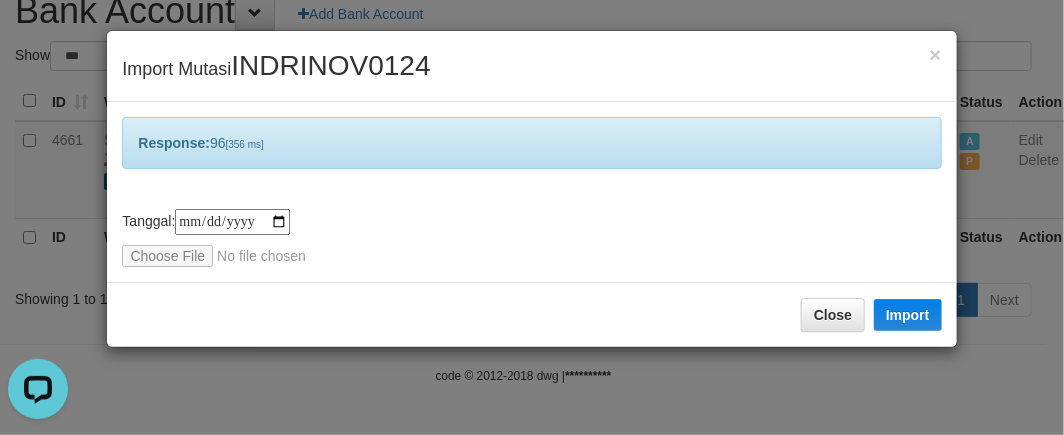 drag, startPoint x: 317, startPoint y: 368, endPoint x: 375, endPoint y: 350, distance: 60.728905 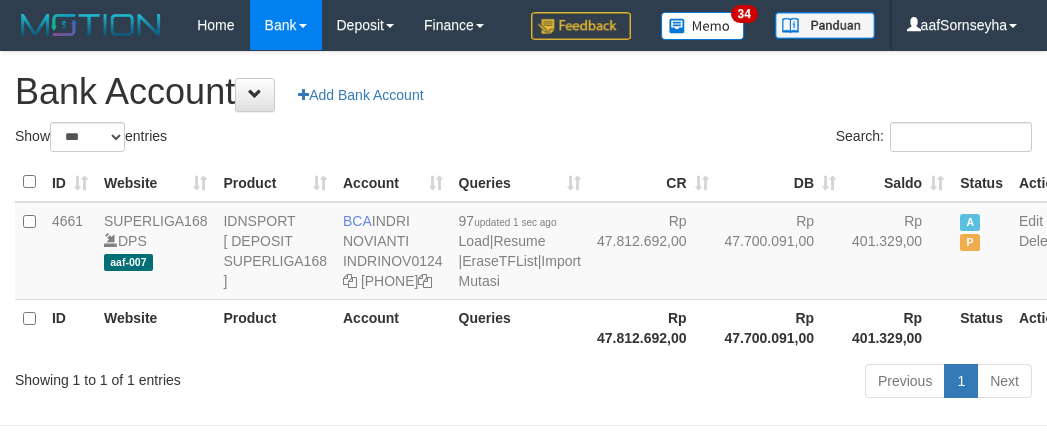 scroll, scrollTop: 116, scrollLeft: 0, axis: vertical 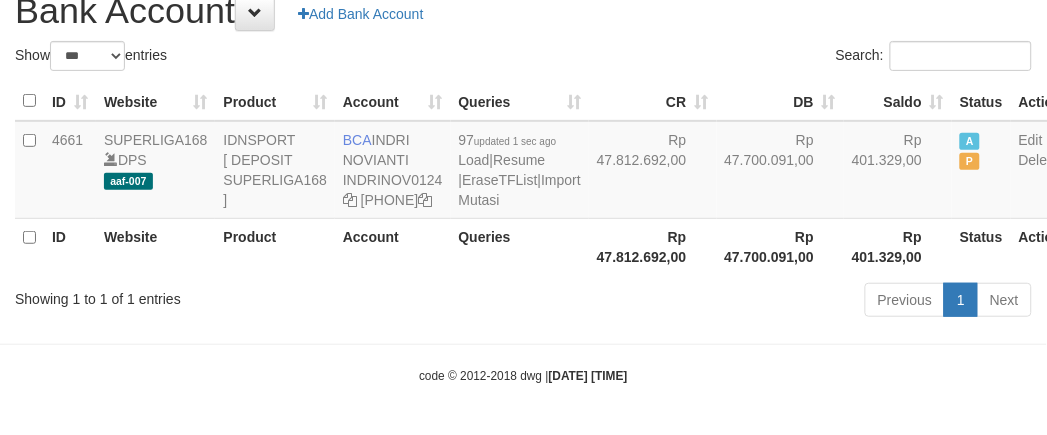 click on "Showing 1 to 1 of 1 entries Previous 1 Next" at bounding box center (523, 302) 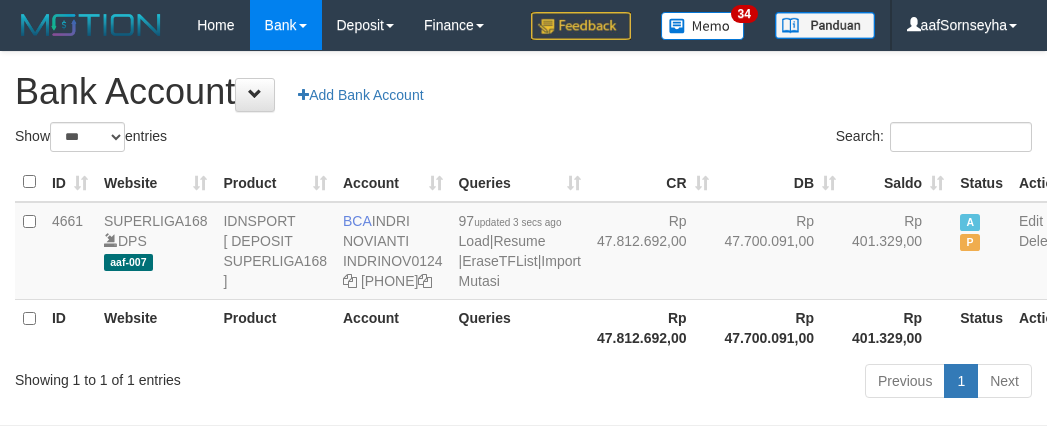 scroll, scrollTop: 116, scrollLeft: 0, axis: vertical 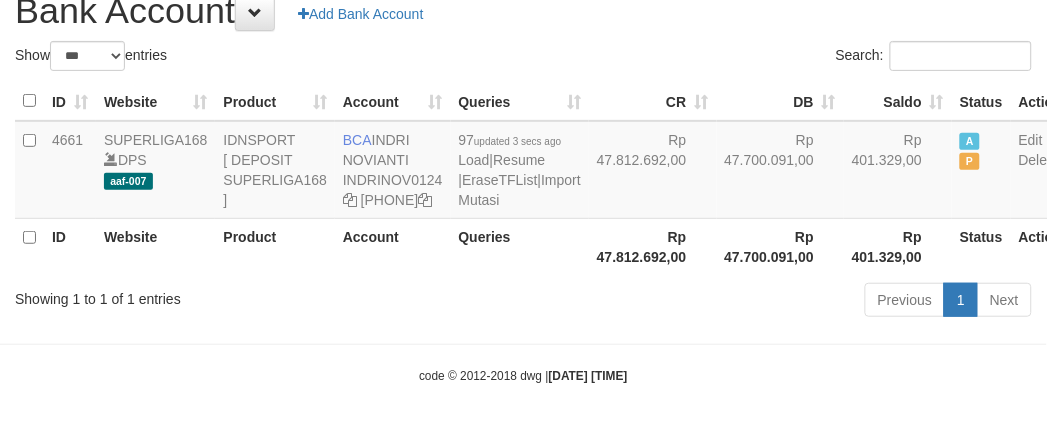 drag, startPoint x: 0, startPoint y: 0, endPoint x: 384, endPoint y: 345, distance: 516.21796 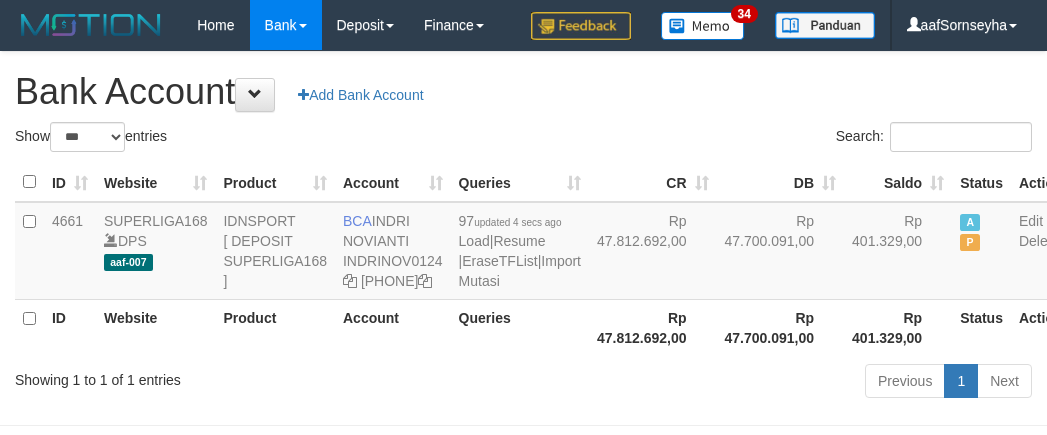 scroll, scrollTop: 116, scrollLeft: 0, axis: vertical 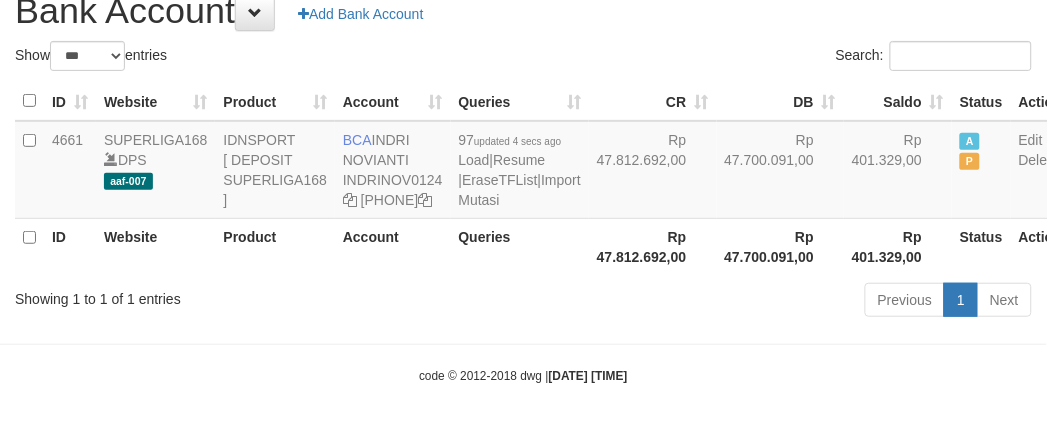 drag, startPoint x: 0, startPoint y: 0, endPoint x: 398, endPoint y: 328, distance: 515.74023 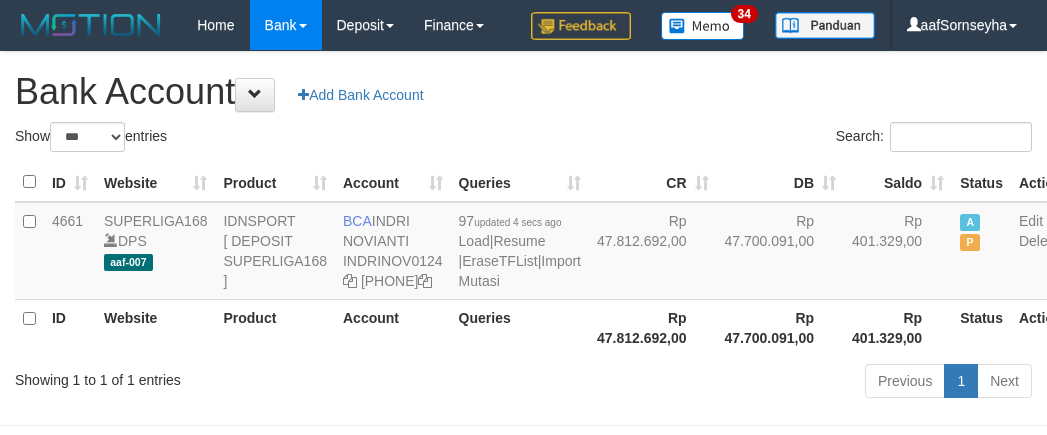 scroll, scrollTop: 116, scrollLeft: 0, axis: vertical 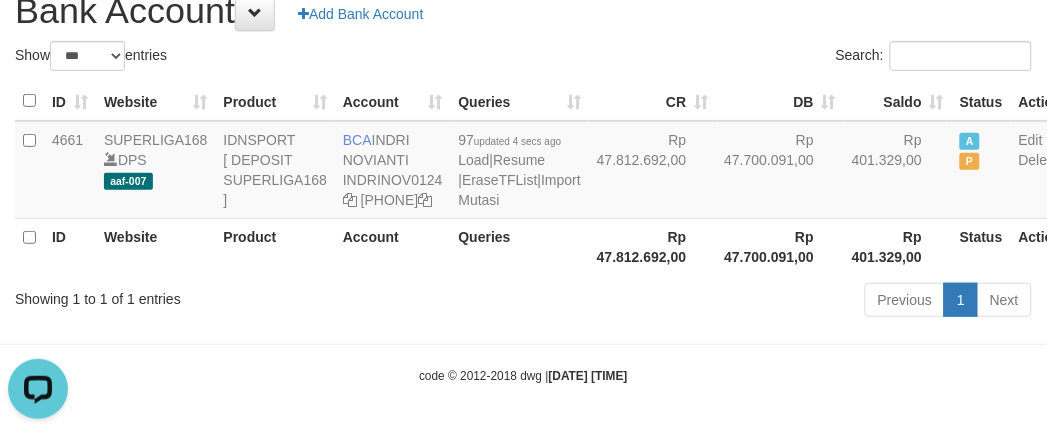 click on "Showing 1 to 1 of 1 entries" at bounding box center [218, 295] 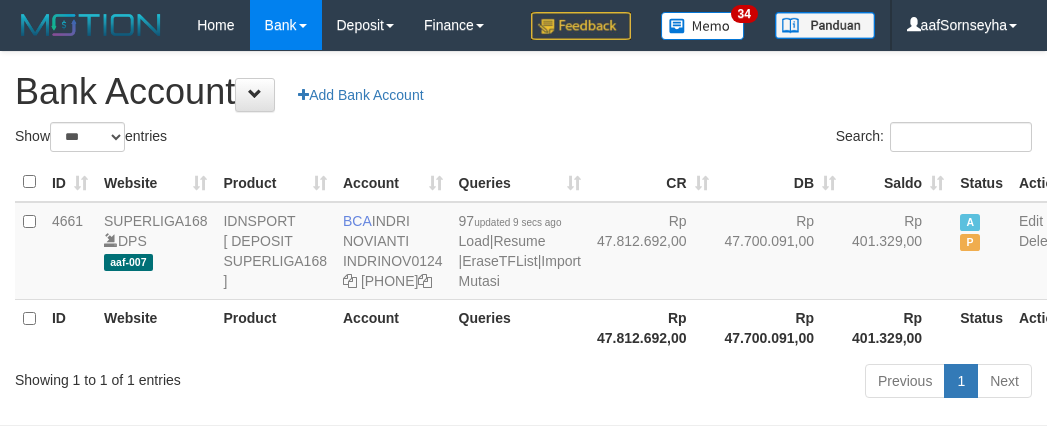 scroll, scrollTop: 116, scrollLeft: 0, axis: vertical 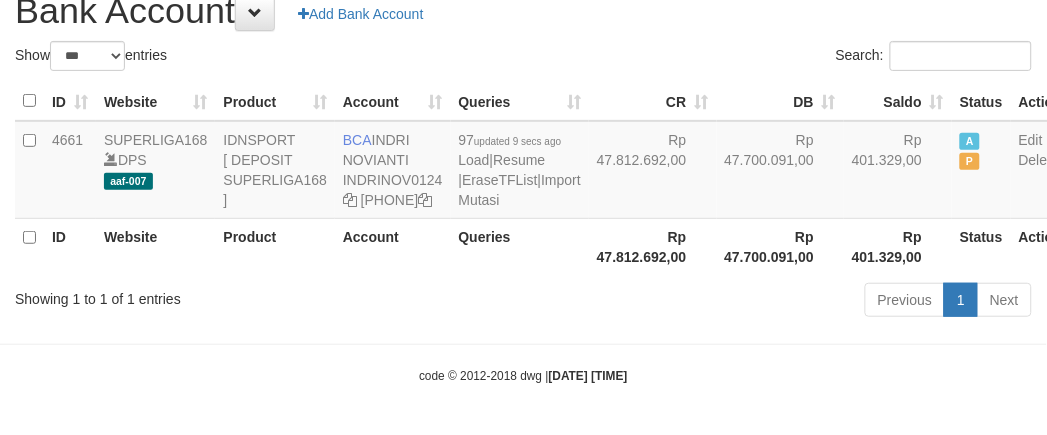 drag, startPoint x: 0, startPoint y: 0, endPoint x: 387, endPoint y: 317, distance: 500.25793 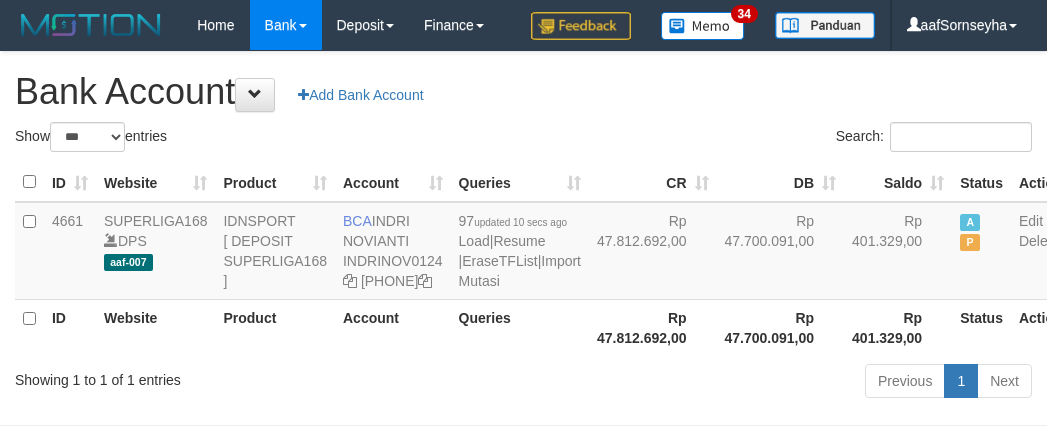 scroll, scrollTop: 116, scrollLeft: 0, axis: vertical 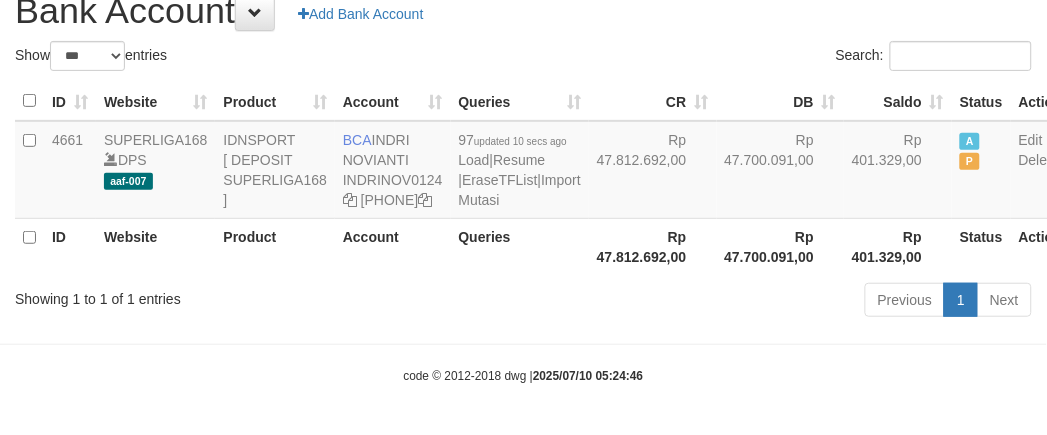 click on "Showing 1 to 1 of 1 entries" at bounding box center [218, 295] 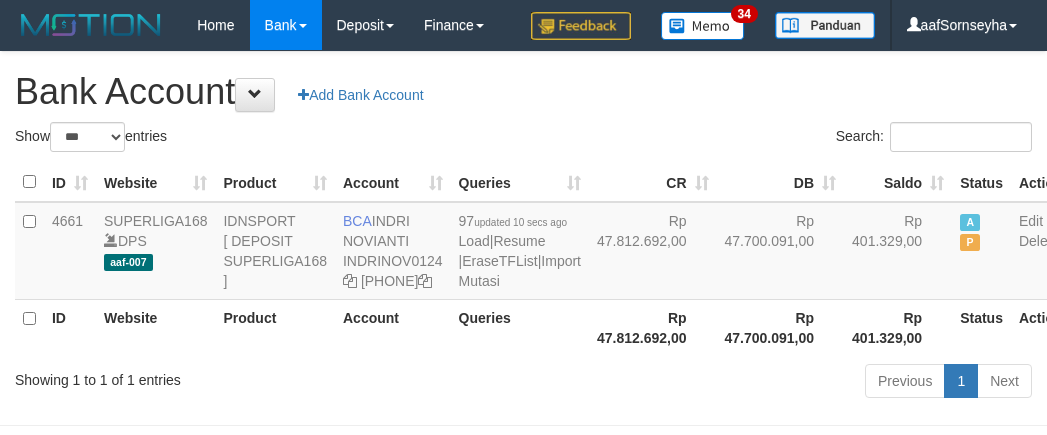 scroll, scrollTop: 116, scrollLeft: 0, axis: vertical 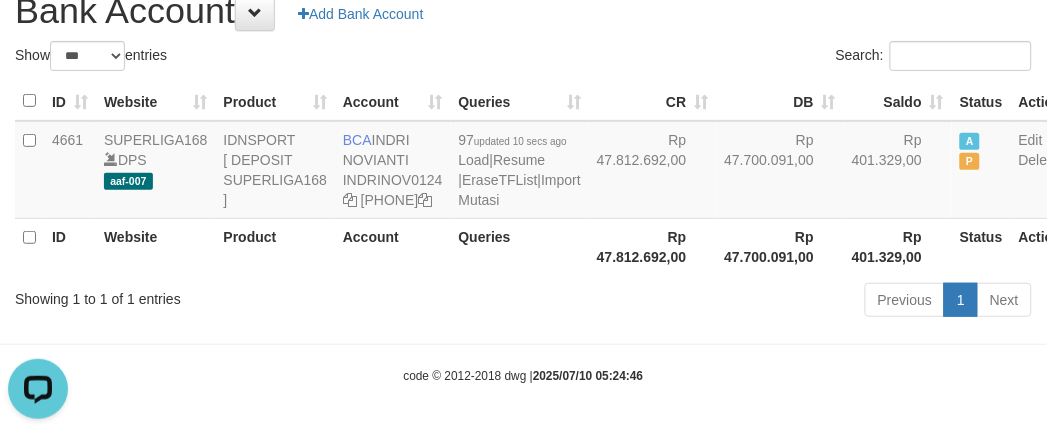click on "Account" at bounding box center [393, 246] 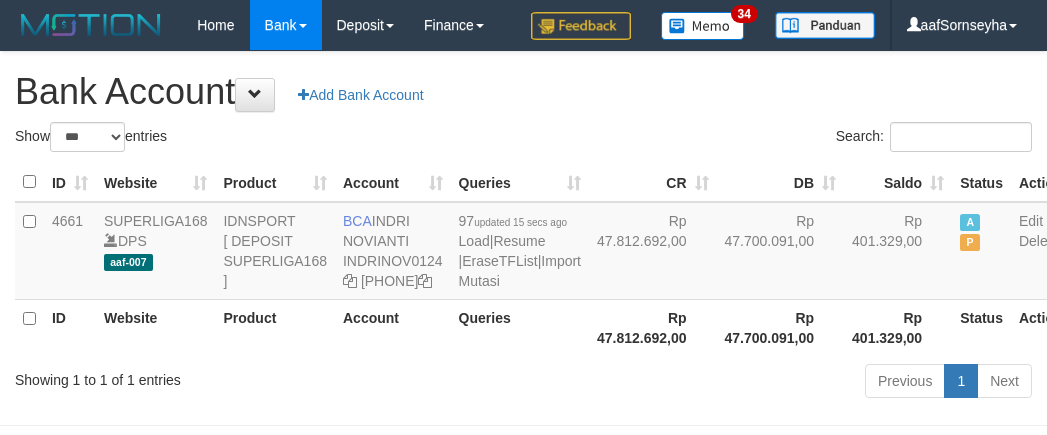 scroll, scrollTop: 116, scrollLeft: 0, axis: vertical 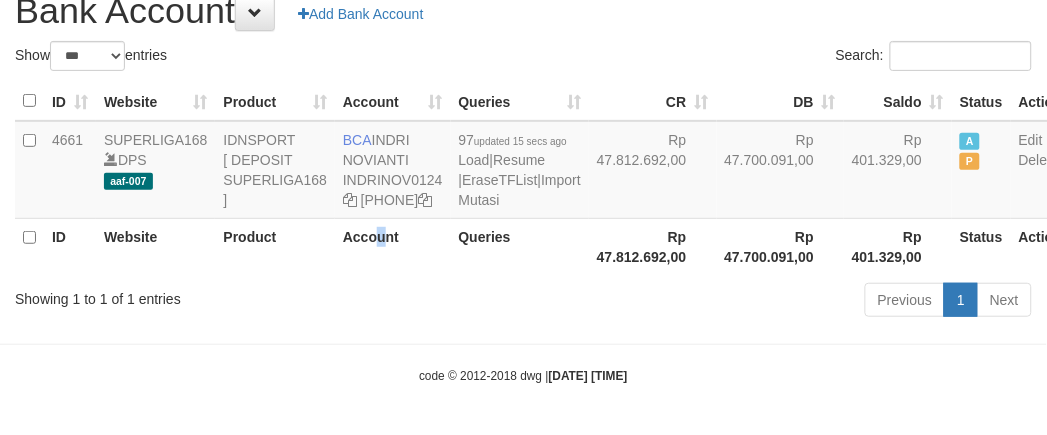 drag, startPoint x: 0, startPoint y: 0, endPoint x: 376, endPoint y: 265, distance: 460.0011 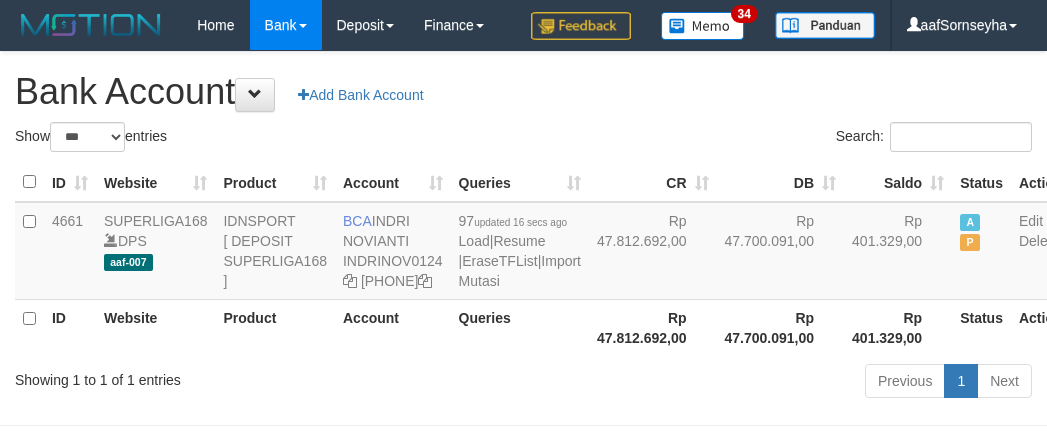 scroll, scrollTop: 116, scrollLeft: 0, axis: vertical 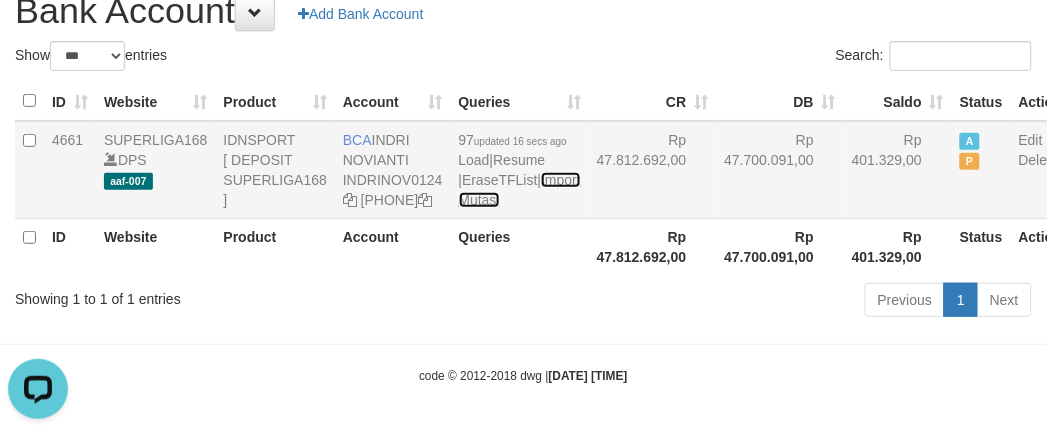click on "Import Mutasi" at bounding box center [520, 190] 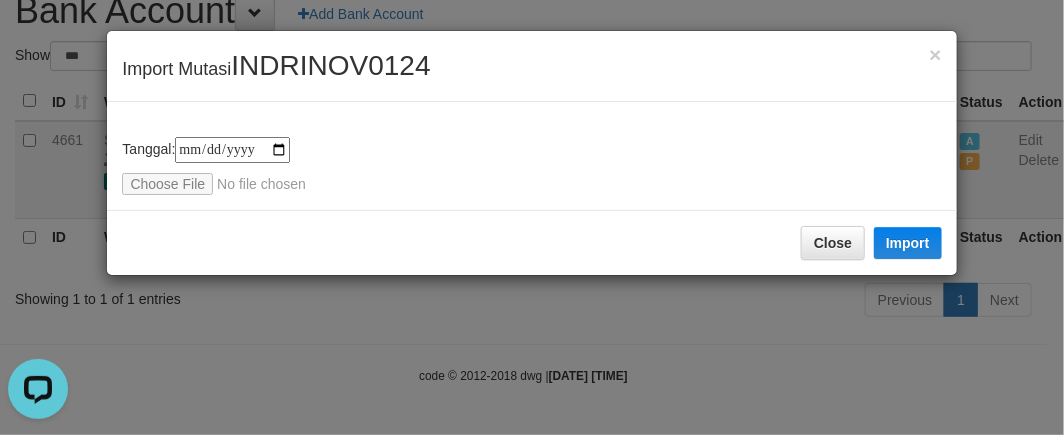 type on "**********" 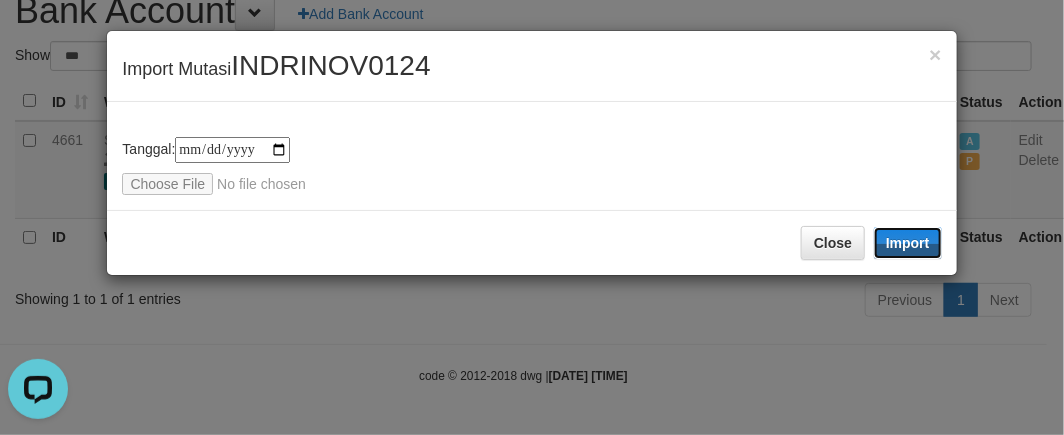 drag, startPoint x: 904, startPoint y: 243, endPoint x: 388, endPoint y: 373, distance: 532.124 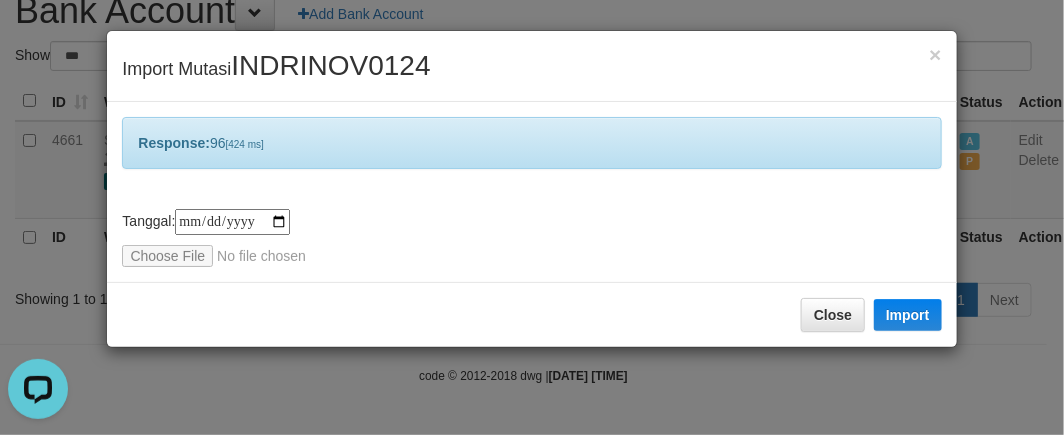 click on "**********" at bounding box center [532, 217] 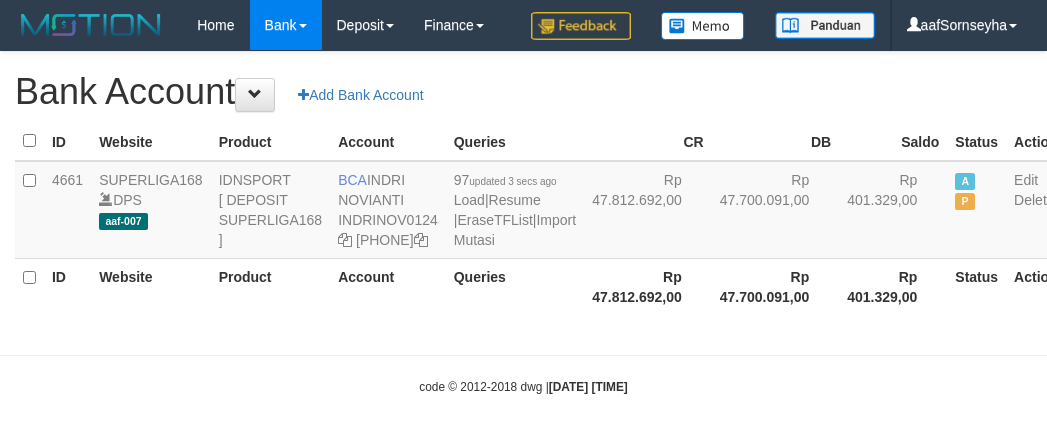 scroll, scrollTop: 0, scrollLeft: 0, axis: both 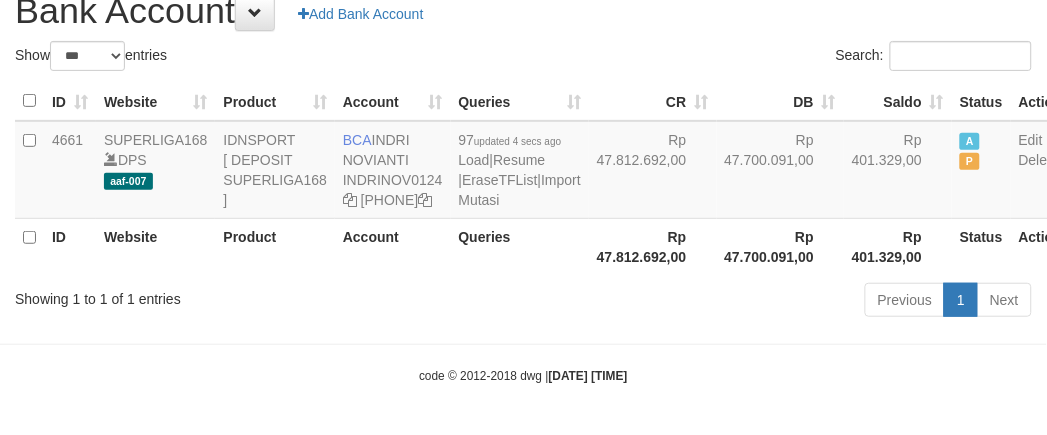 click on "Toggle navigation
Home
Bank
Account List
Load
By Website
Group
[ISPORT]													SUPERLIGA168
By Load Group (DPS)
34" at bounding box center [523, 177] 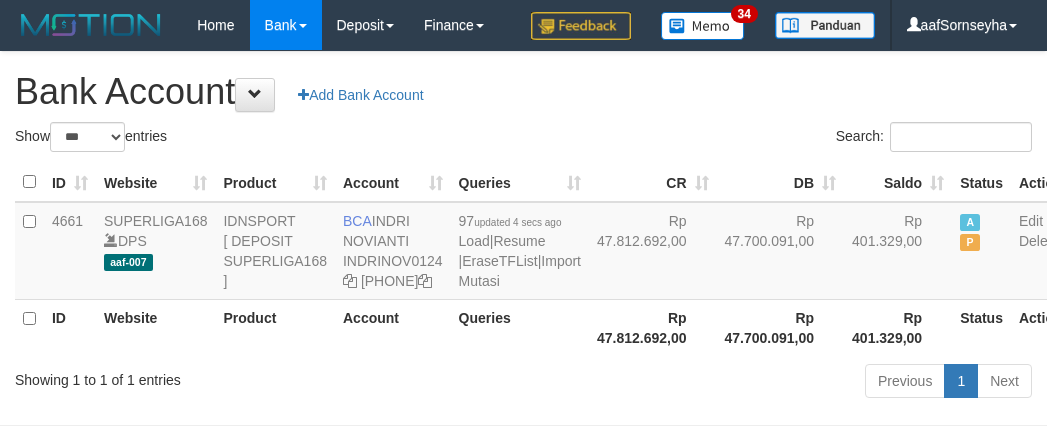 scroll, scrollTop: 116, scrollLeft: 0, axis: vertical 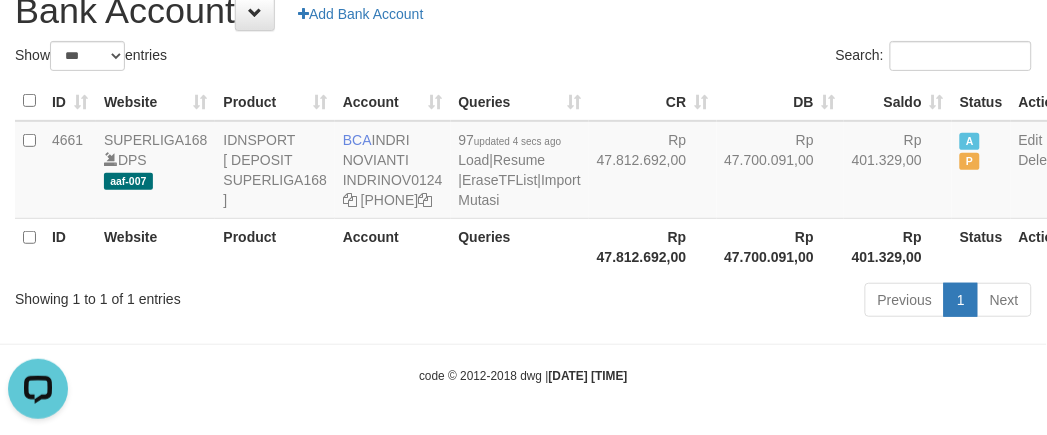 drag, startPoint x: 325, startPoint y: 345, endPoint x: 348, endPoint y: 344, distance: 23.021729 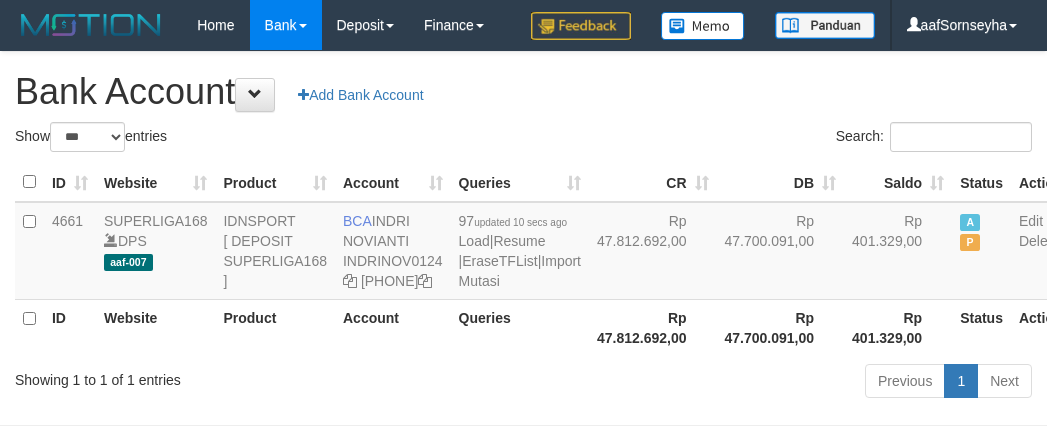 scroll, scrollTop: 116, scrollLeft: 0, axis: vertical 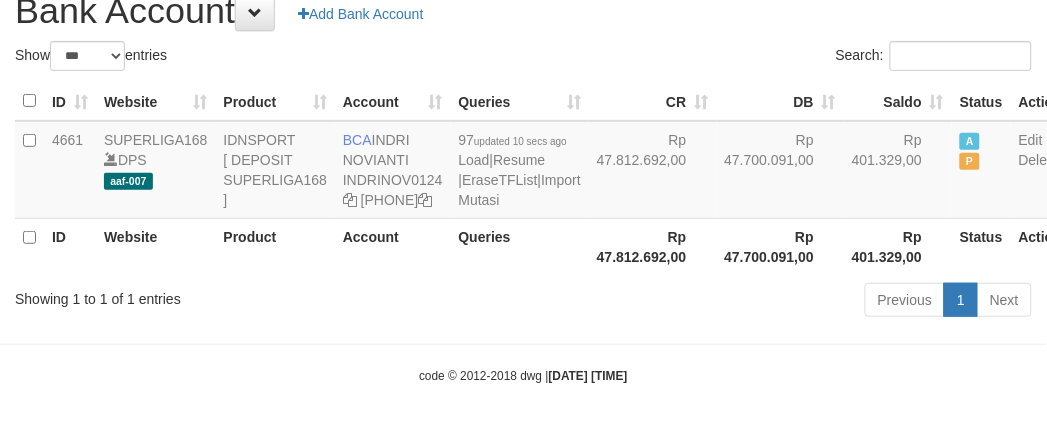 click on "Showing 1 to 1 of 1 entries Previous 1 Next" at bounding box center [523, 302] 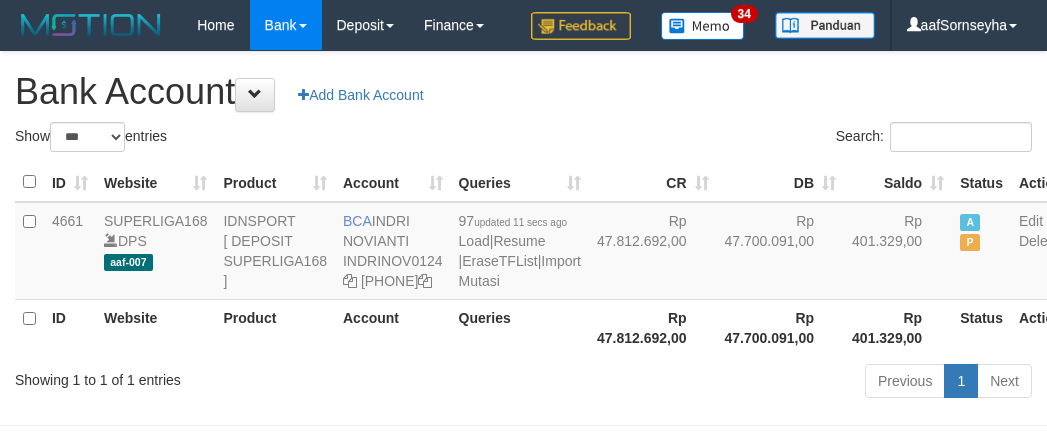 scroll, scrollTop: 116, scrollLeft: 0, axis: vertical 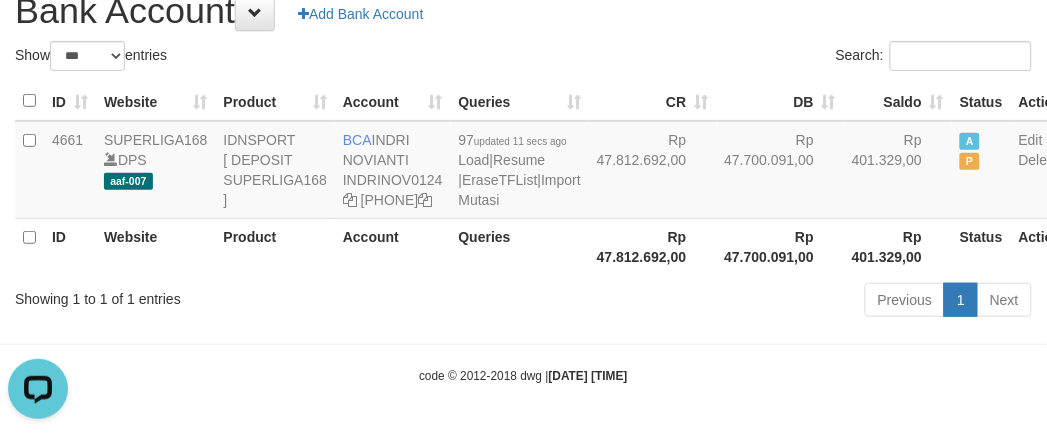 click on "Showing 1 to 1 of 1 entries" at bounding box center [218, 295] 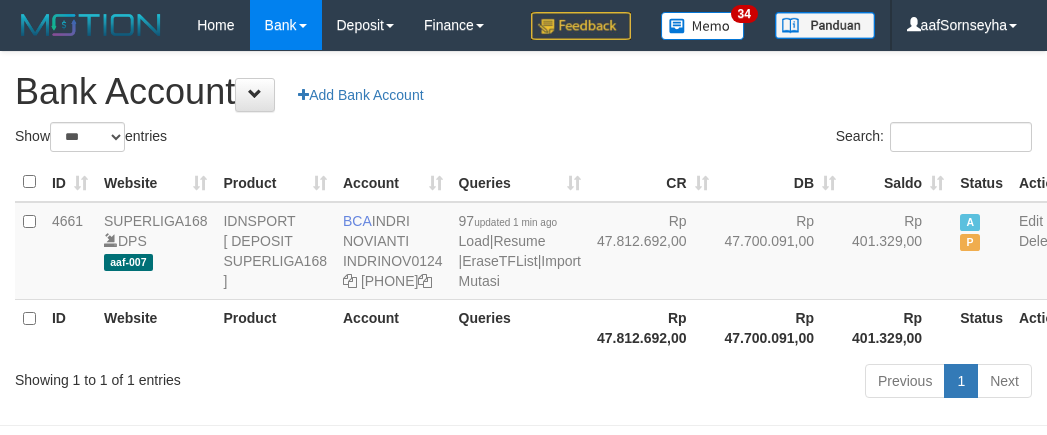 scroll, scrollTop: 116, scrollLeft: 0, axis: vertical 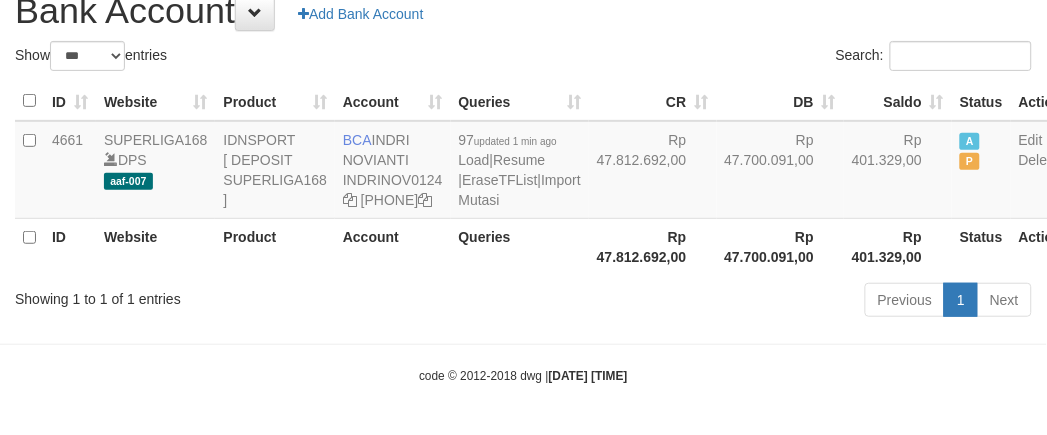 click on "Showing 1 to 1 of 1 entries Previous 1 Next" at bounding box center [523, 302] 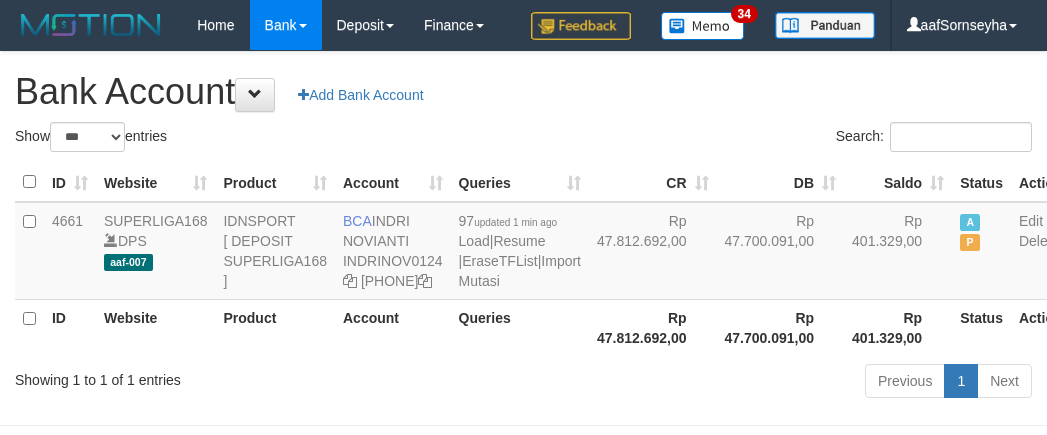 scroll, scrollTop: 116, scrollLeft: 0, axis: vertical 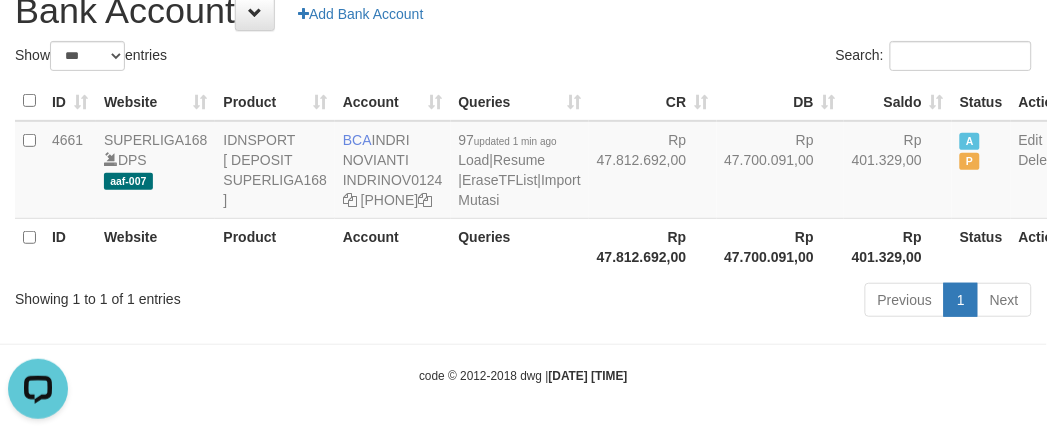 drag, startPoint x: 423, startPoint y: 340, endPoint x: 431, endPoint y: 347, distance: 10.630146 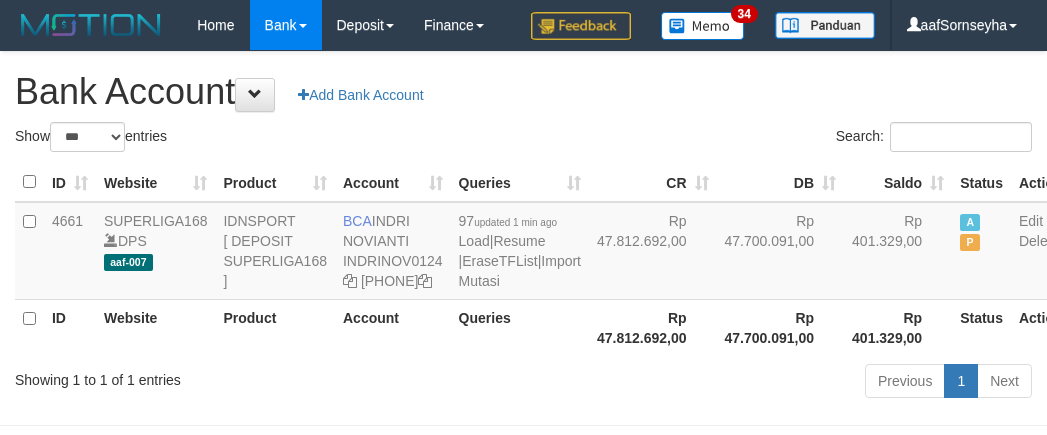 scroll, scrollTop: 116, scrollLeft: 0, axis: vertical 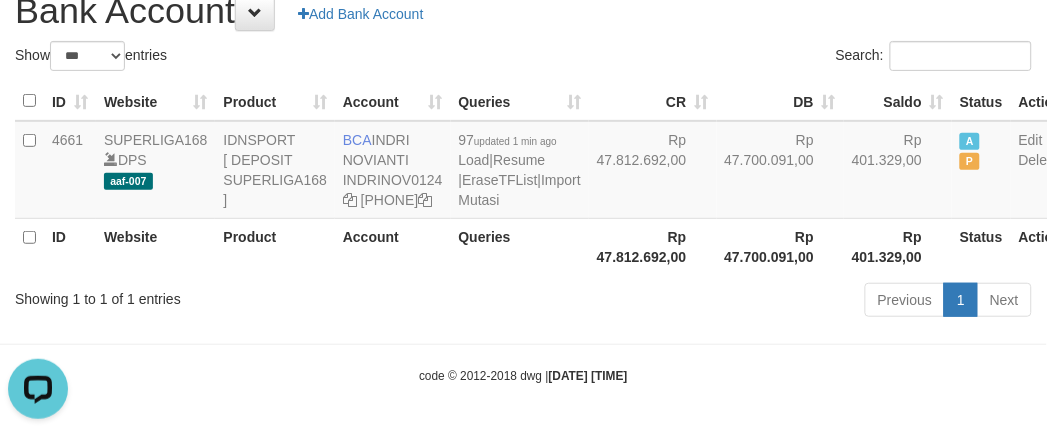 click on "Account" at bounding box center (393, 246) 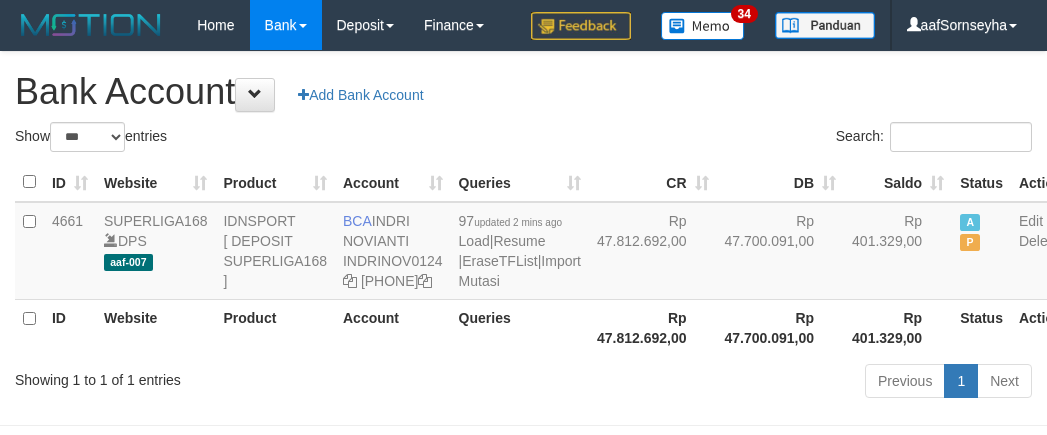 scroll, scrollTop: 116, scrollLeft: 0, axis: vertical 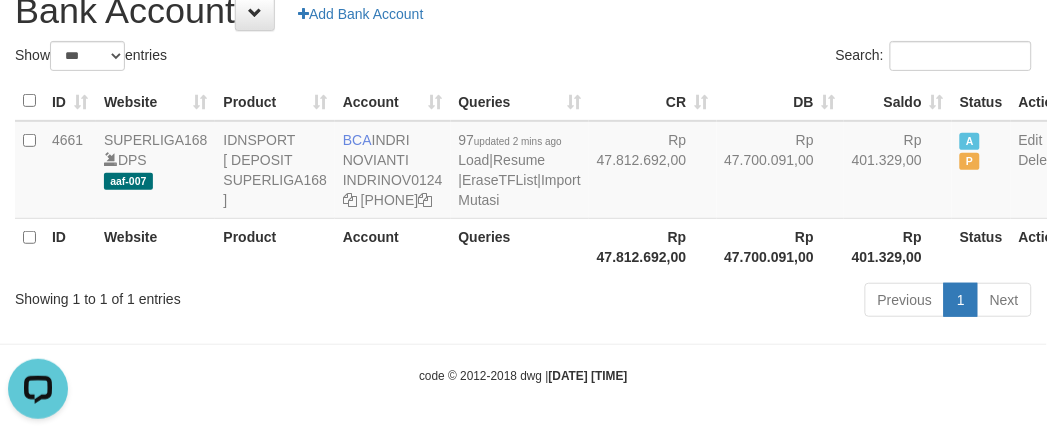 click on "Toggle navigation
Home
Bank
Account List
Load
By Website
Group
[ISPORT]													SUPERLIGA168
By Load Group (DPS)
34" at bounding box center (523, 177) 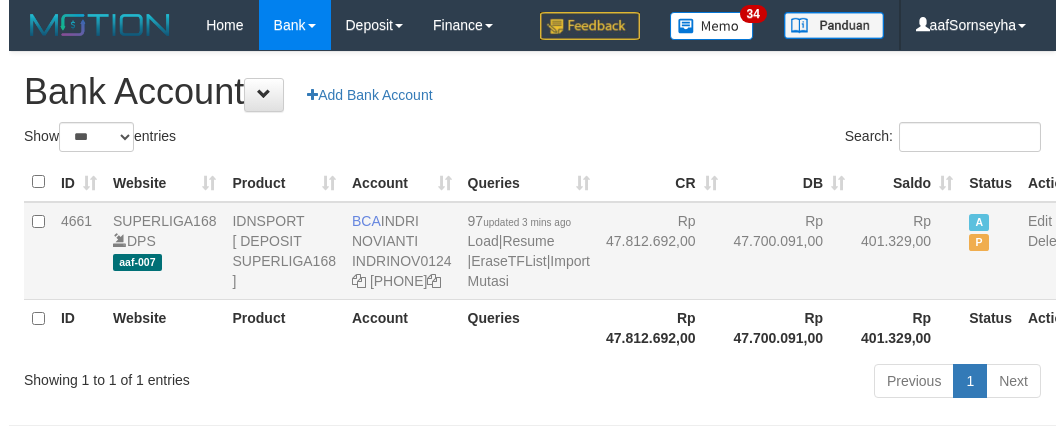 scroll, scrollTop: 116, scrollLeft: 0, axis: vertical 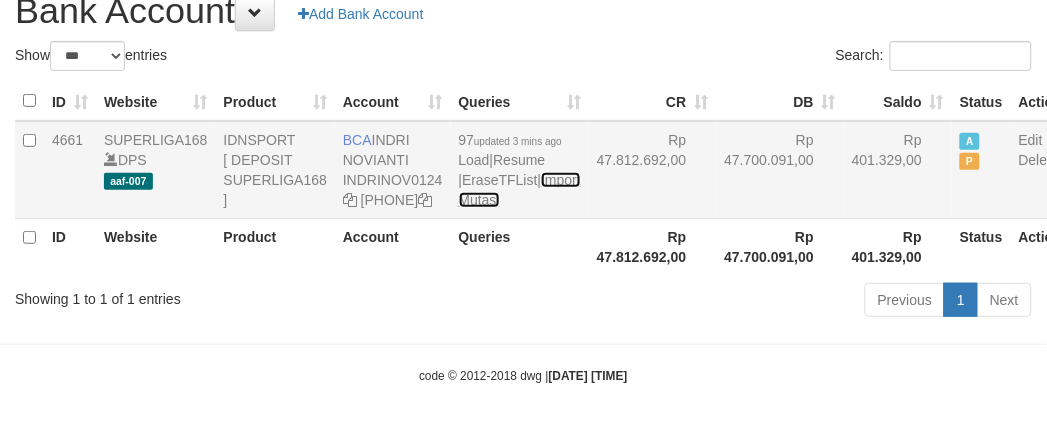 click on "Import Mutasi" at bounding box center (520, 190) 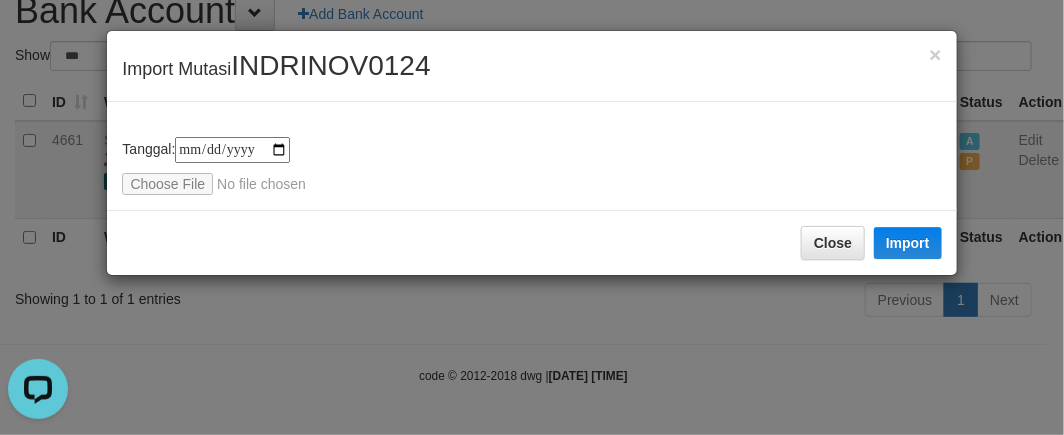 scroll, scrollTop: 0, scrollLeft: 0, axis: both 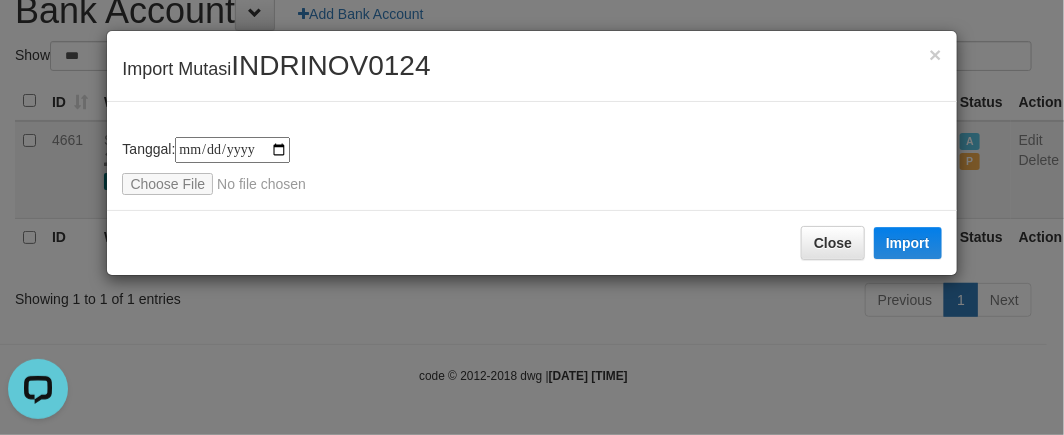 type on "**********" 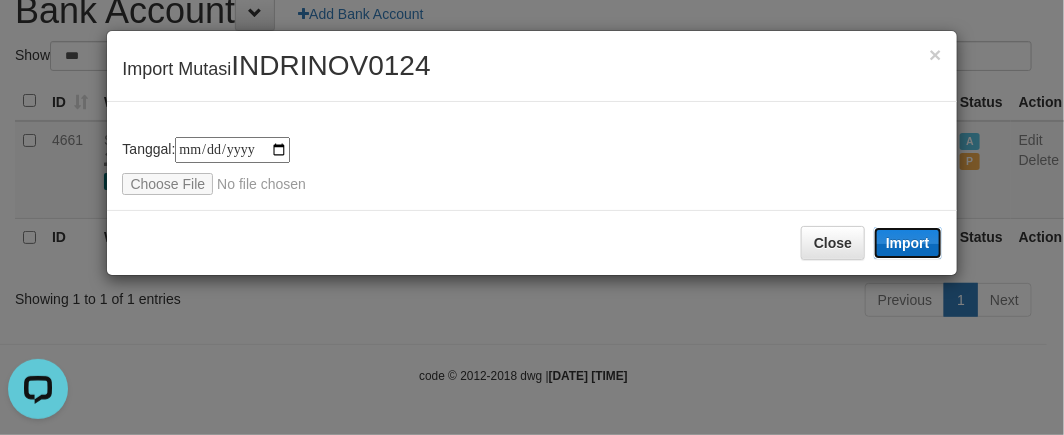 click on "Import" at bounding box center (908, 243) 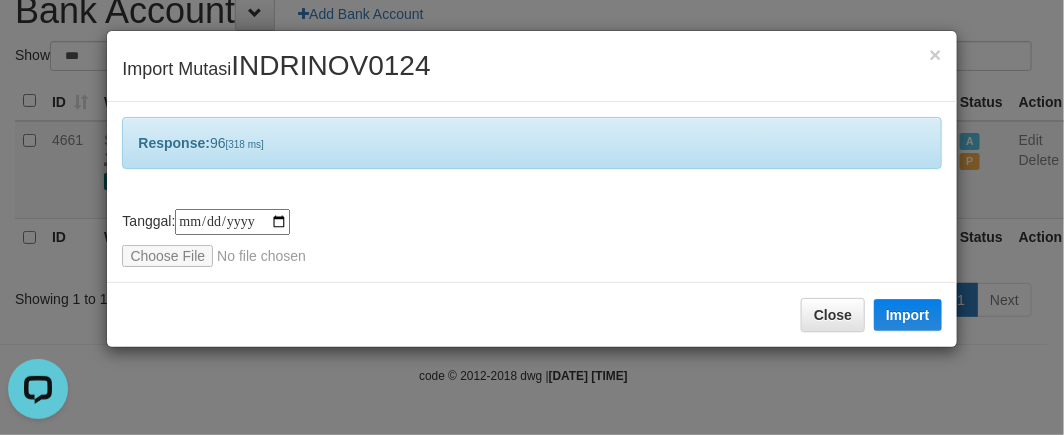 drag, startPoint x: 315, startPoint y: 388, endPoint x: 328, endPoint y: 391, distance: 13.341664 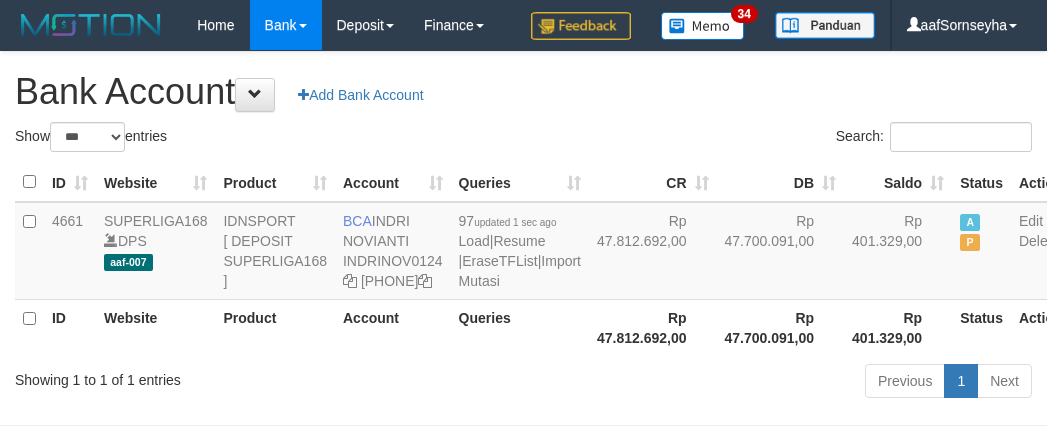 scroll, scrollTop: 116, scrollLeft: 0, axis: vertical 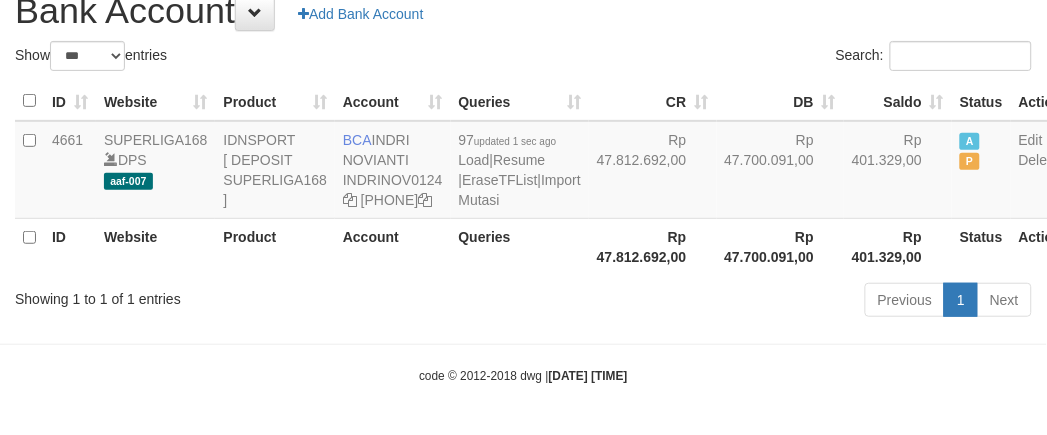 drag, startPoint x: 0, startPoint y: 0, endPoint x: 352, endPoint y: 388, distance: 523.87787 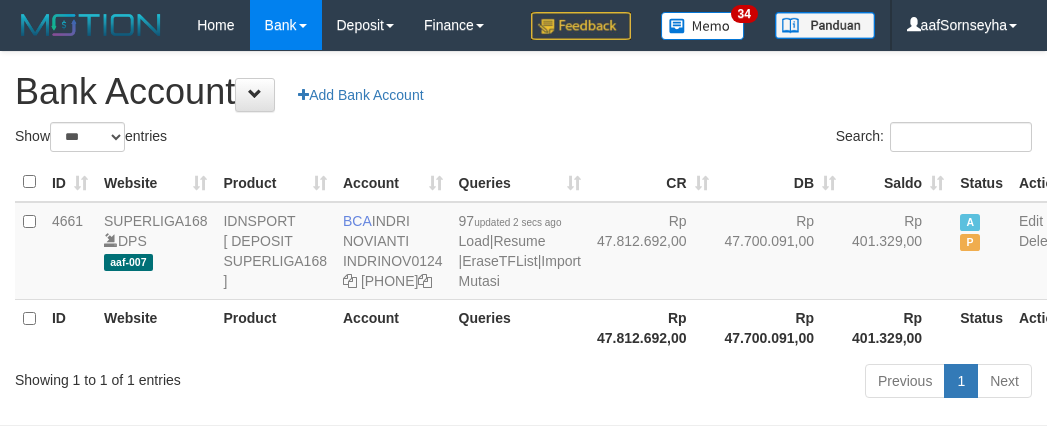 scroll, scrollTop: 116, scrollLeft: 0, axis: vertical 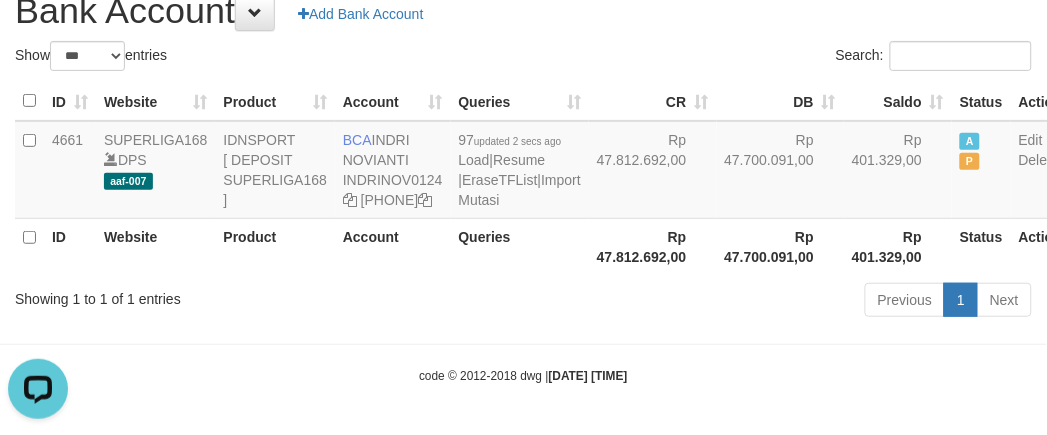 click on "Product" at bounding box center [275, 246] 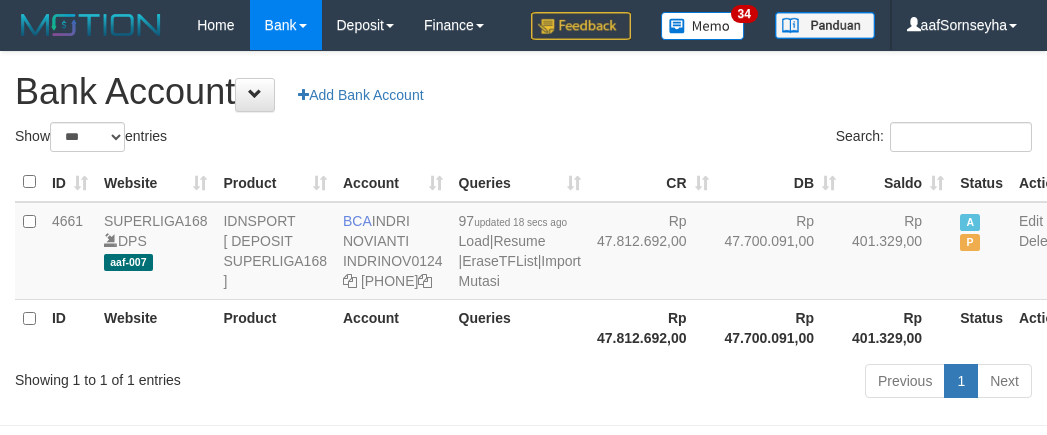 scroll, scrollTop: 116, scrollLeft: 0, axis: vertical 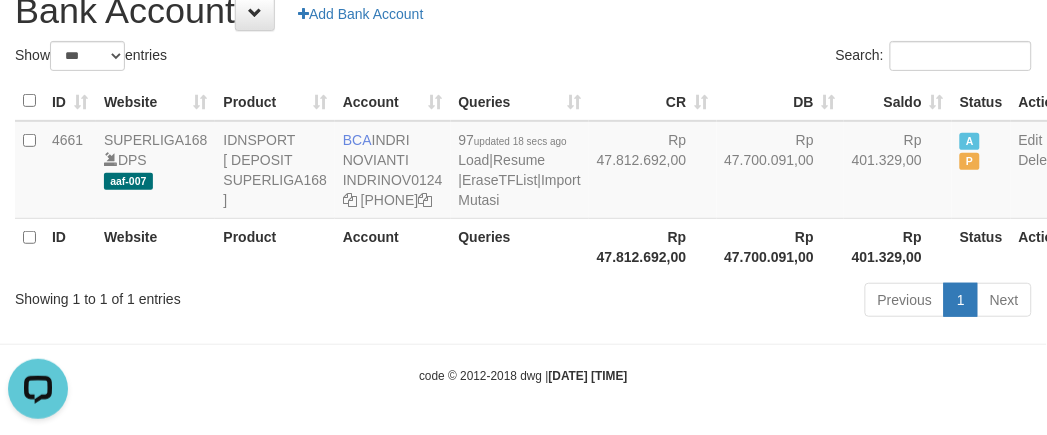 click on "Account" at bounding box center [393, 246] 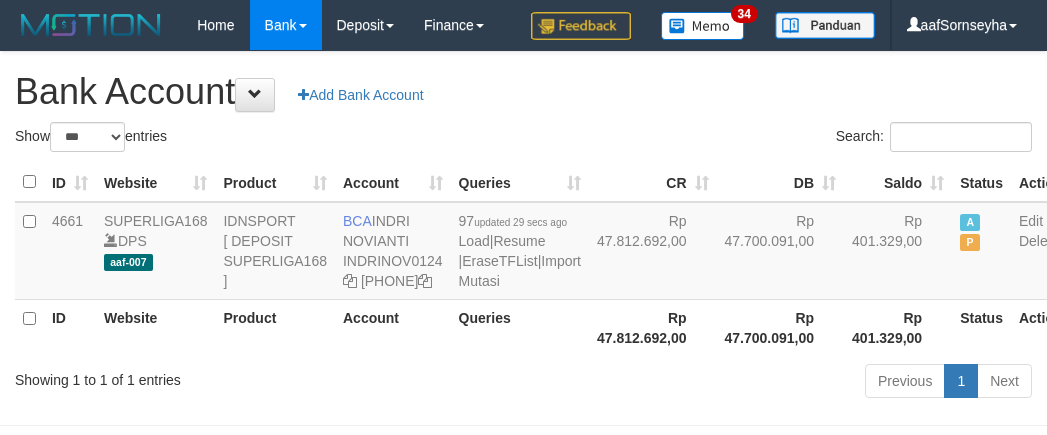 scroll, scrollTop: 116, scrollLeft: 0, axis: vertical 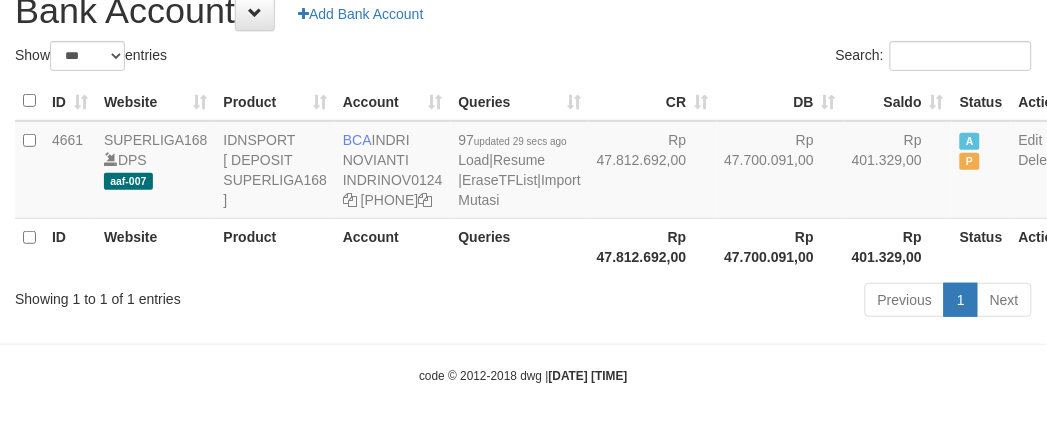 drag, startPoint x: 0, startPoint y: 0, endPoint x: 325, endPoint y: 344, distance: 473.24518 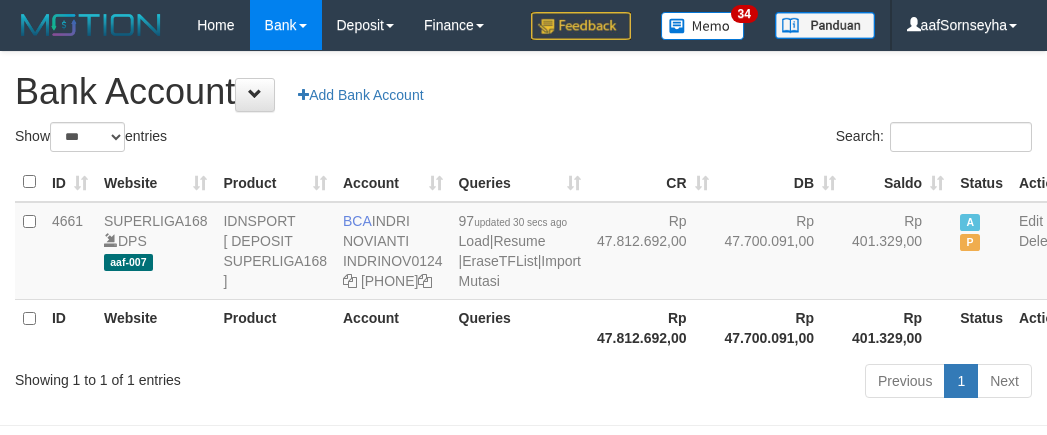 scroll, scrollTop: 116, scrollLeft: 0, axis: vertical 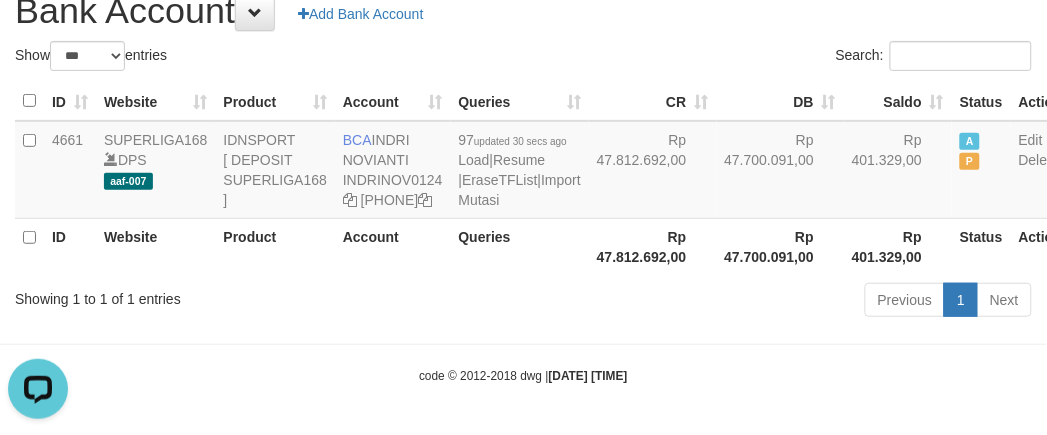 click on "Product" at bounding box center (275, 246) 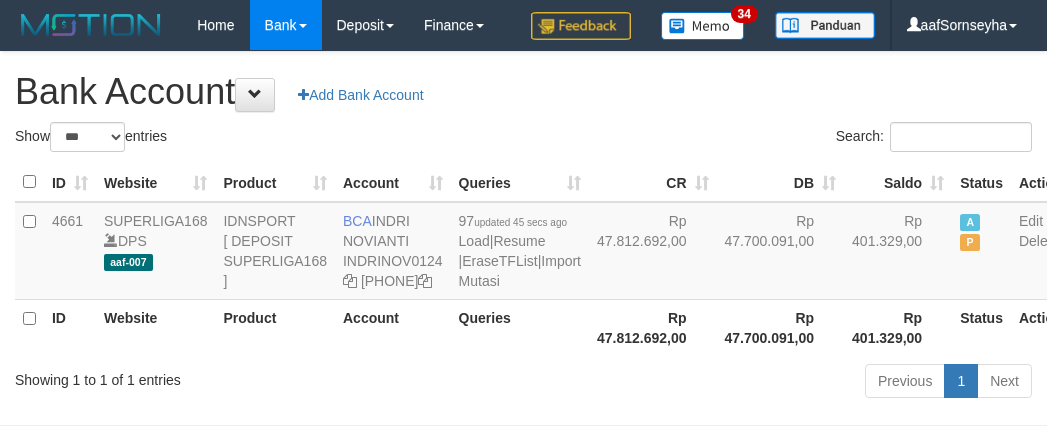 scroll, scrollTop: 116, scrollLeft: 0, axis: vertical 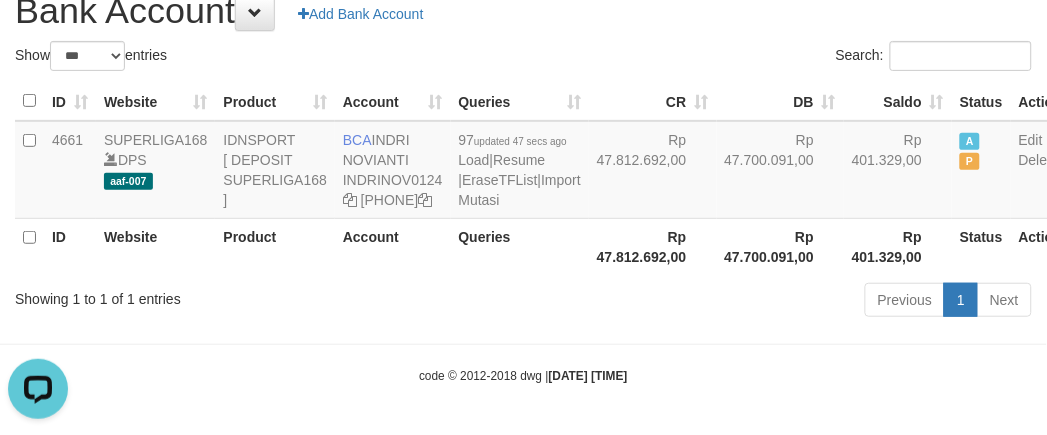 click on "Showing 1 to 1 of 1 entries Previous 1 Next" at bounding box center [523, 302] 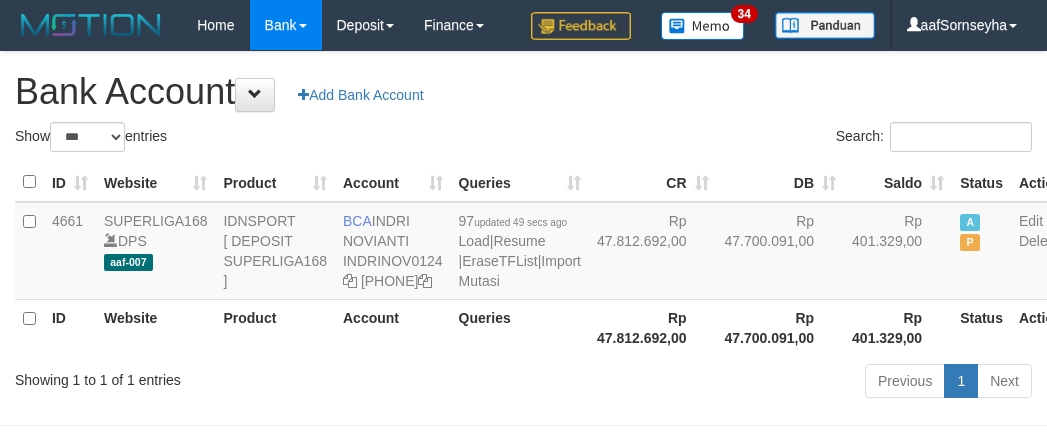 scroll, scrollTop: 116, scrollLeft: 0, axis: vertical 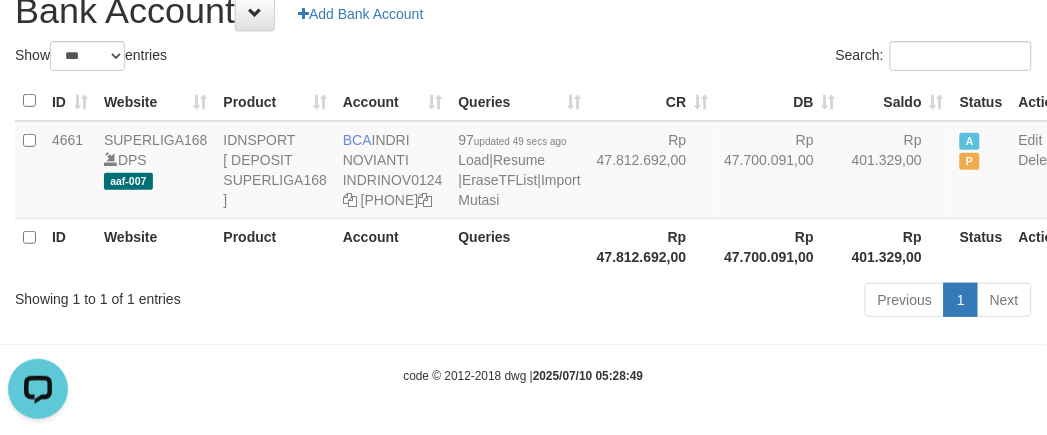 click on "Showing 1 to 1 of 1 entries Previous 1 Next" at bounding box center (523, 302) 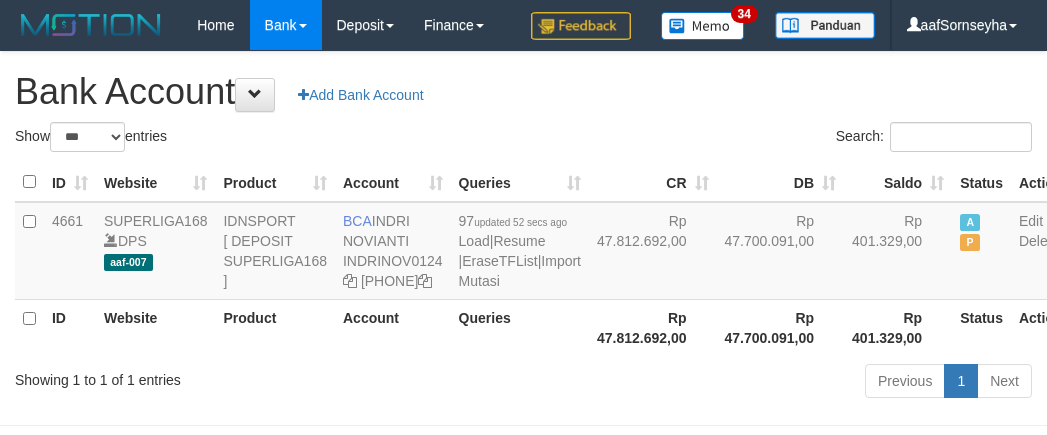 scroll, scrollTop: 116, scrollLeft: 0, axis: vertical 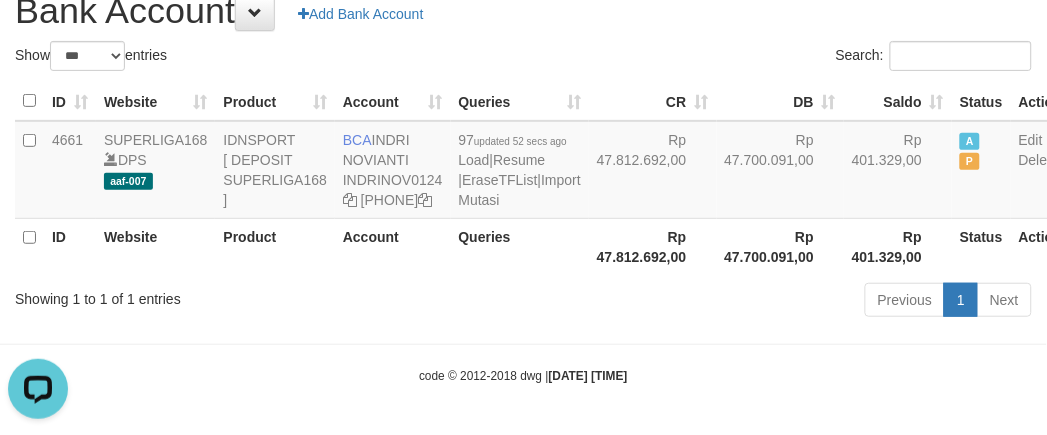 click on "Showing 1 to 1 of 1 entries" at bounding box center (218, 295) 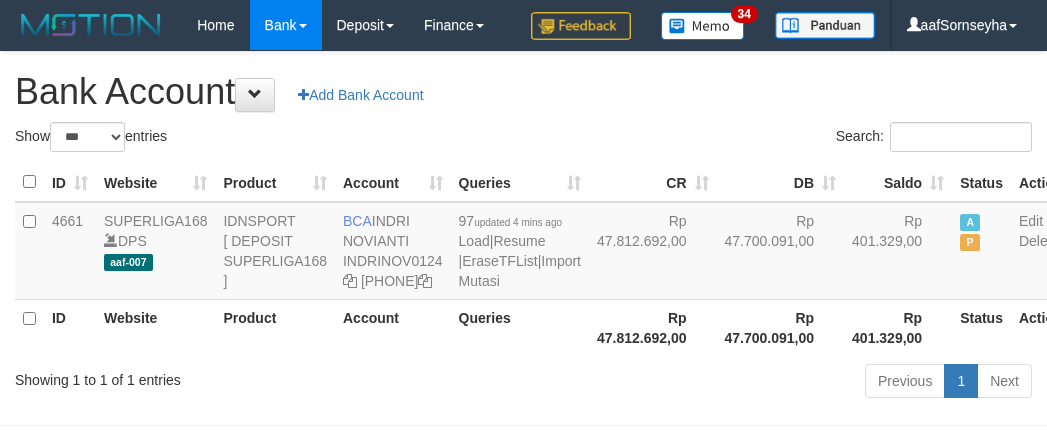 scroll, scrollTop: 116, scrollLeft: 0, axis: vertical 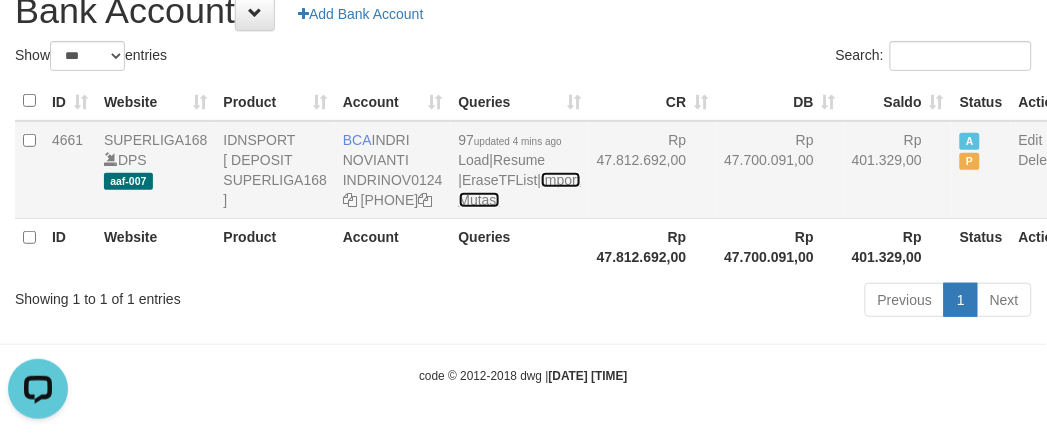 click on "Import Mutasi" at bounding box center (520, 190) 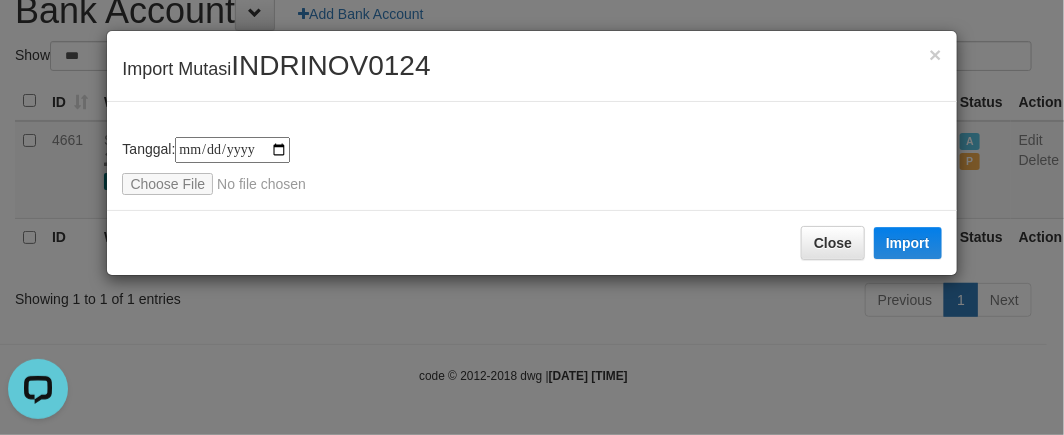 type on "**********" 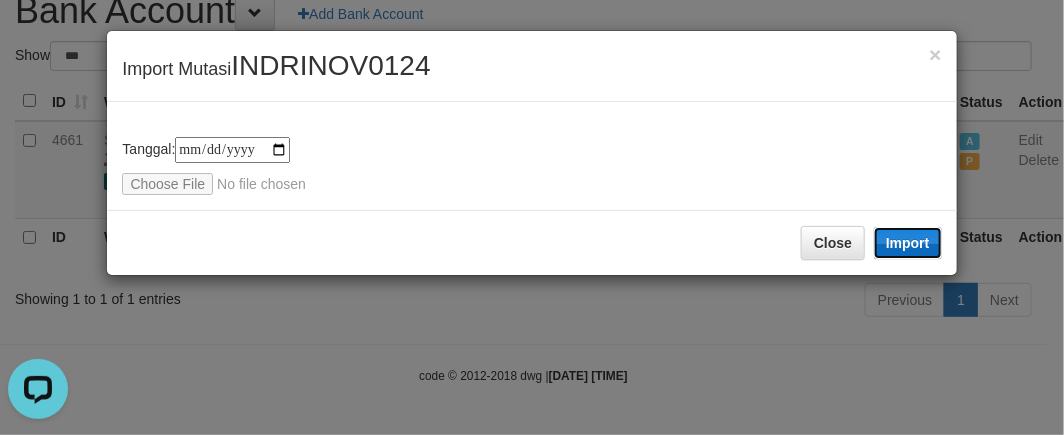 click on "Import" at bounding box center (908, 243) 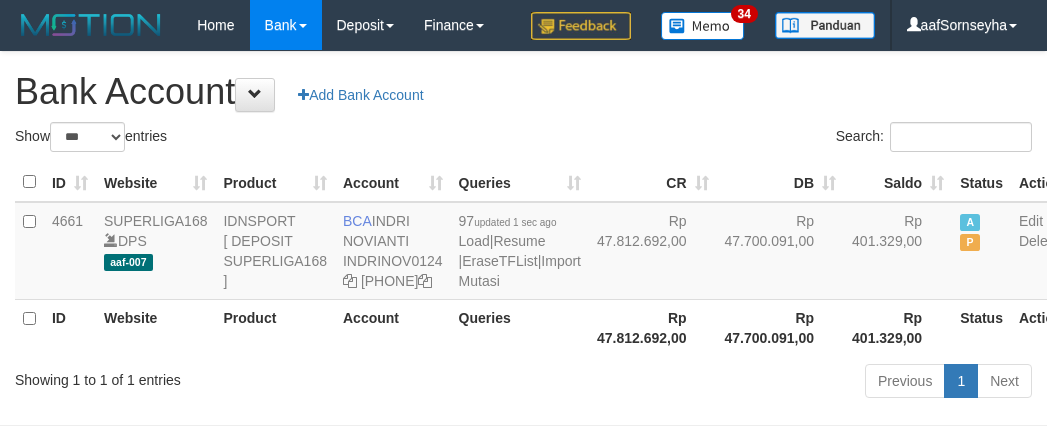 scroll, scrollTop: 116, scrollLeft: 0, axis: vertical 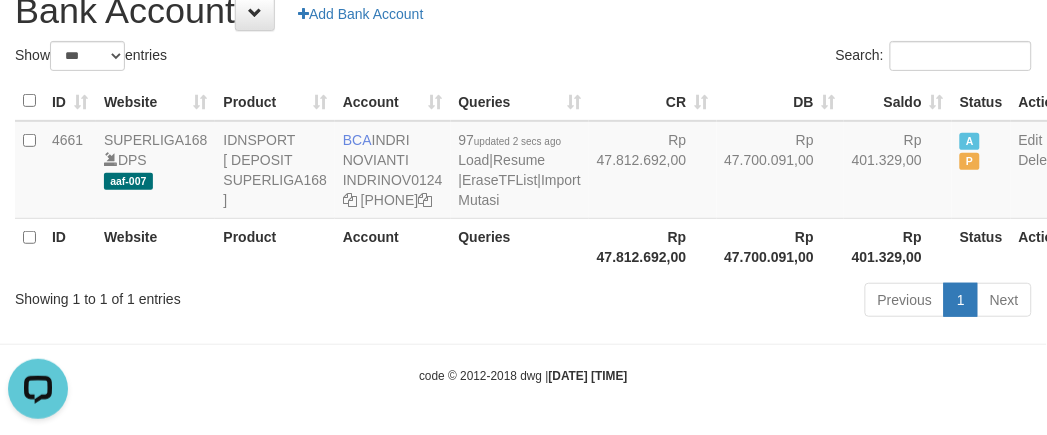 drag, startPoint x: 393, startPoint y: 316, endPoint x: 427, endPoint y: 324, distance: 34.928497 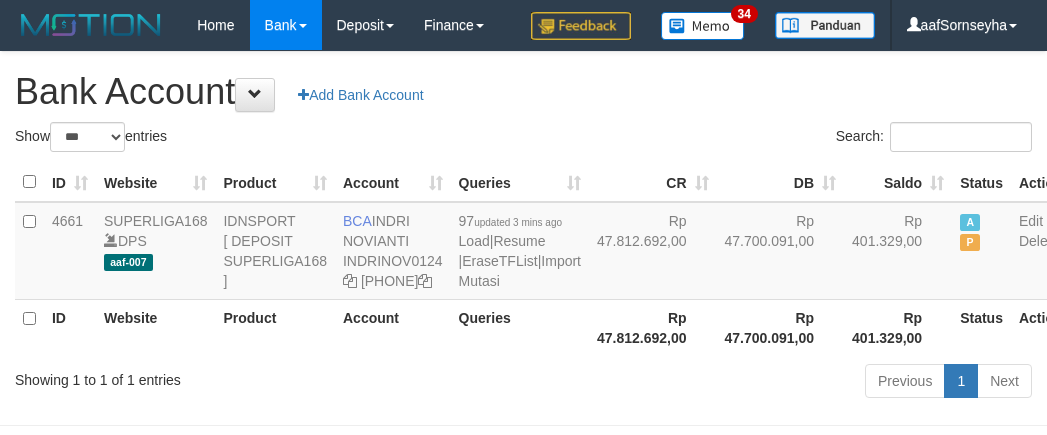 scroll, scrollTop: 116, scrollLeft: 0, axis: vertical 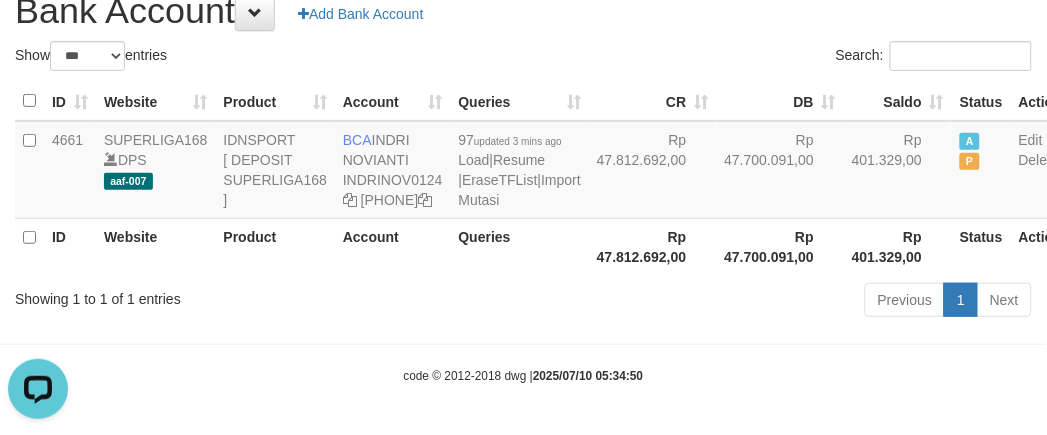 click on "code © 2012-2018 dwg |  [DATE]" at bounding box center [524, 376] 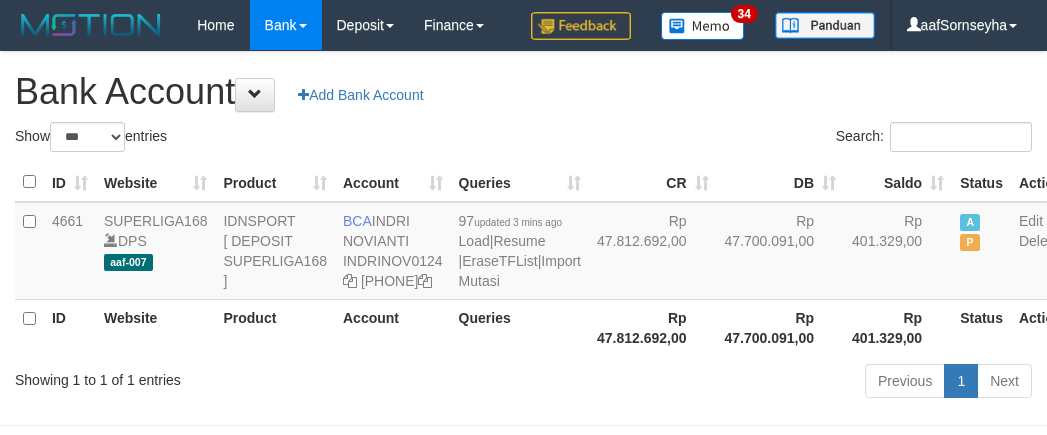 scroll, scrollTop: 116, scrollLeft: 0, axis: vertical 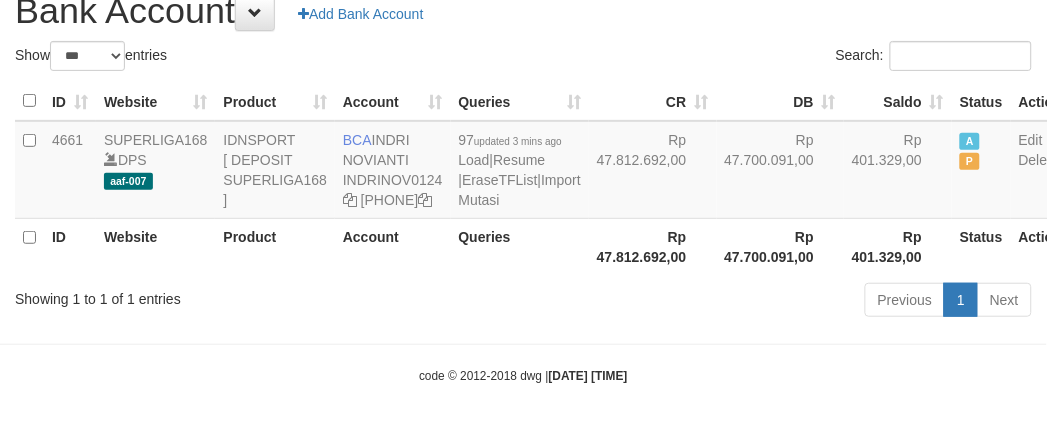 drag, startPoint x: 515, startPoint y: 320, endPoint x: 531, endPoint y: 316, distance: 16.492422 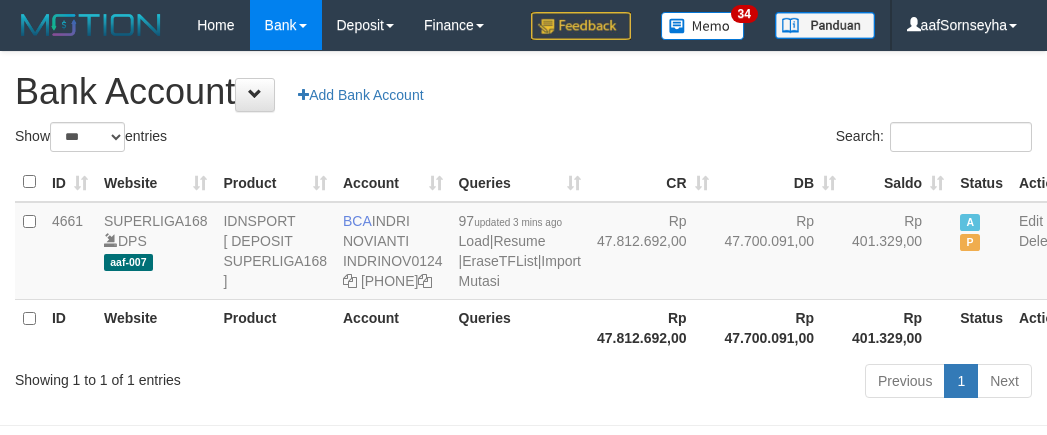 scroll, scrollTop: 116, scrollLeft: 0, axis: vertical 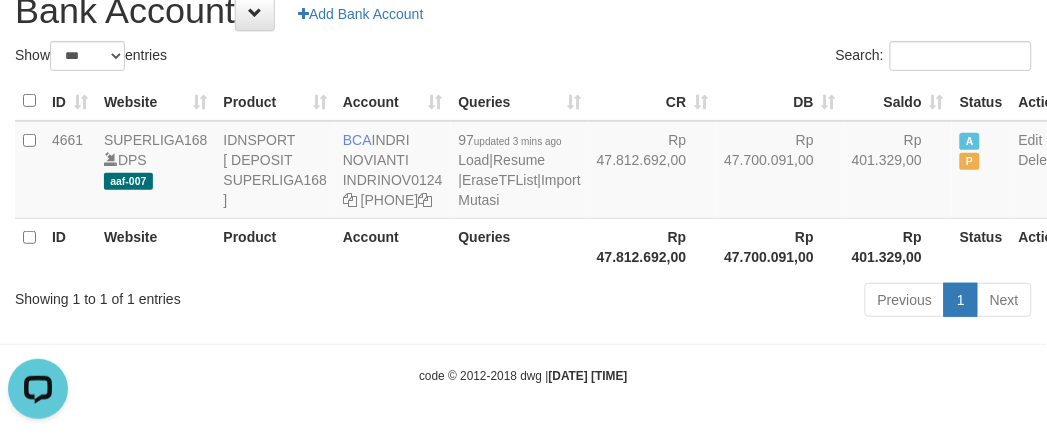 drag, startPoint x: 483, startPoint y: 337, endPoint x: 500, endPoint y: 335, distance: 17.117243 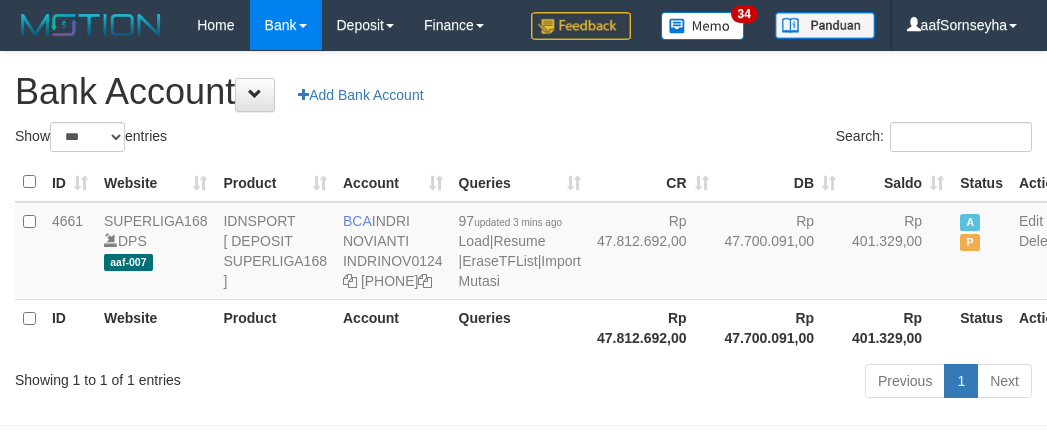 scroll, scrollTop: 116, scrollLeft: 0, axis: vertical 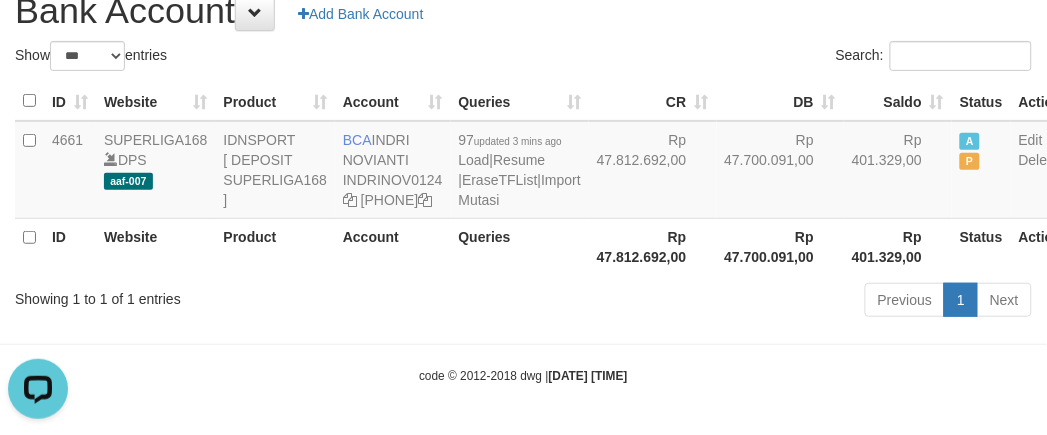 drag, startPoint x: 104, startPoint y: 322, endPoint x: 18, endPoint y: 330, distance: 86.37129 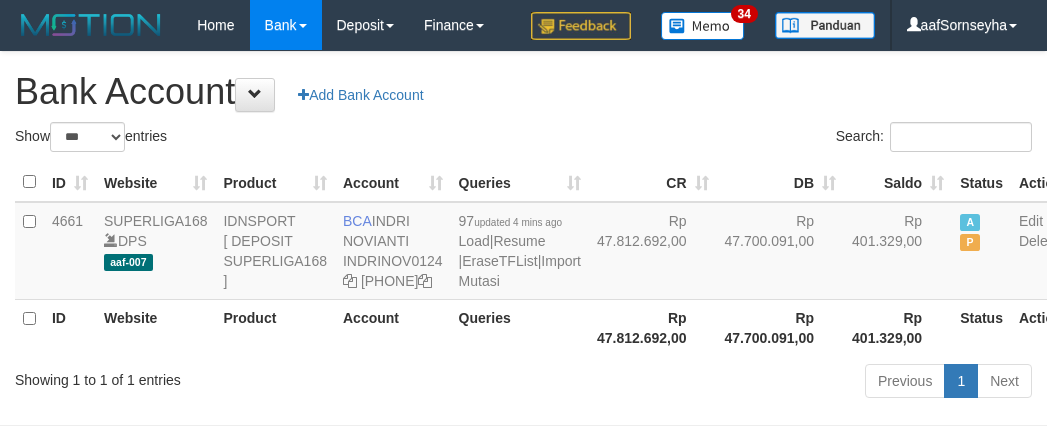 scroll, scrollTop: 116, scrollLeft: 0, axis: vertical 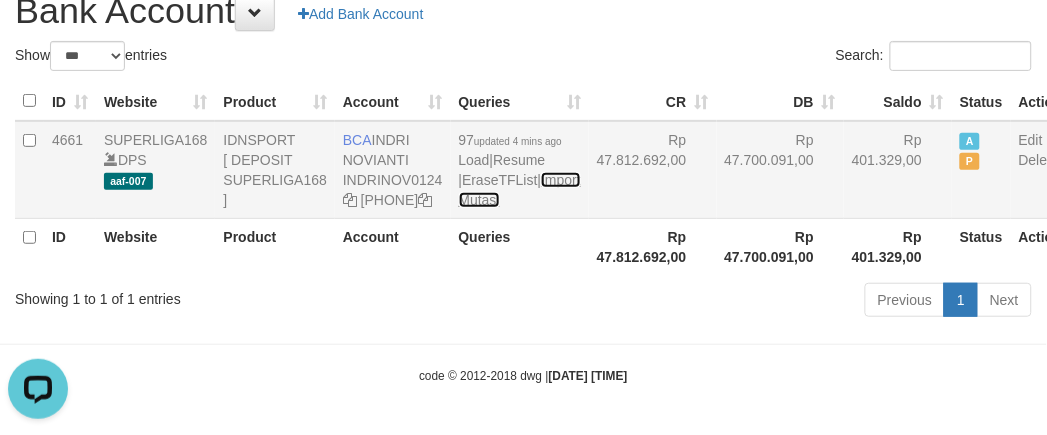 click on "Import Mutasi" at bounding box center (520, 190) 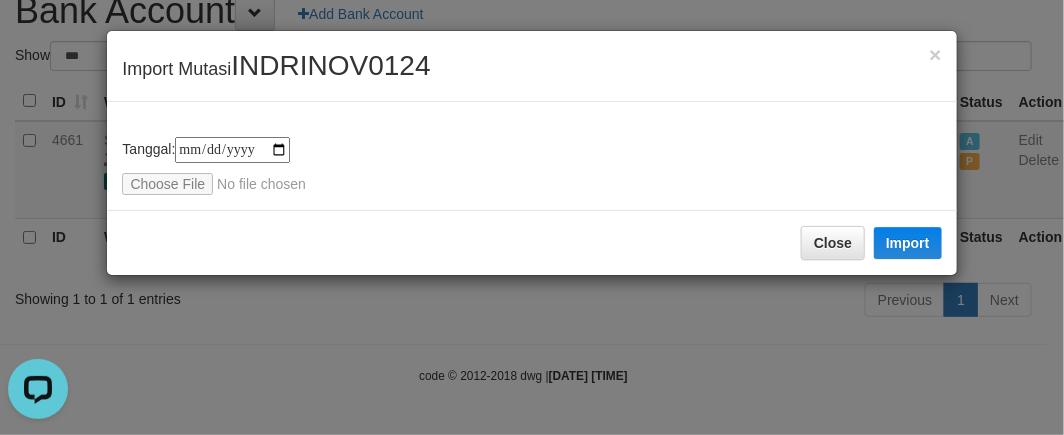 type on "**********" 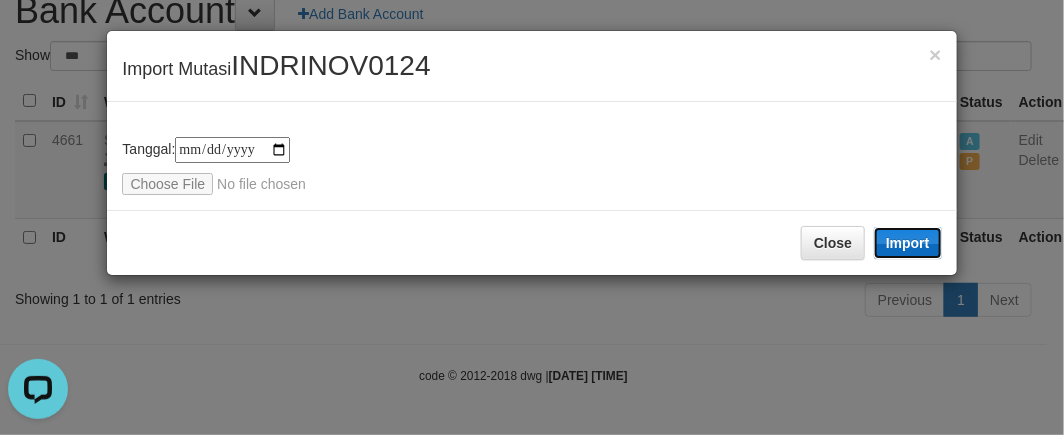 click on "Import" at bounding box center [908, 243] 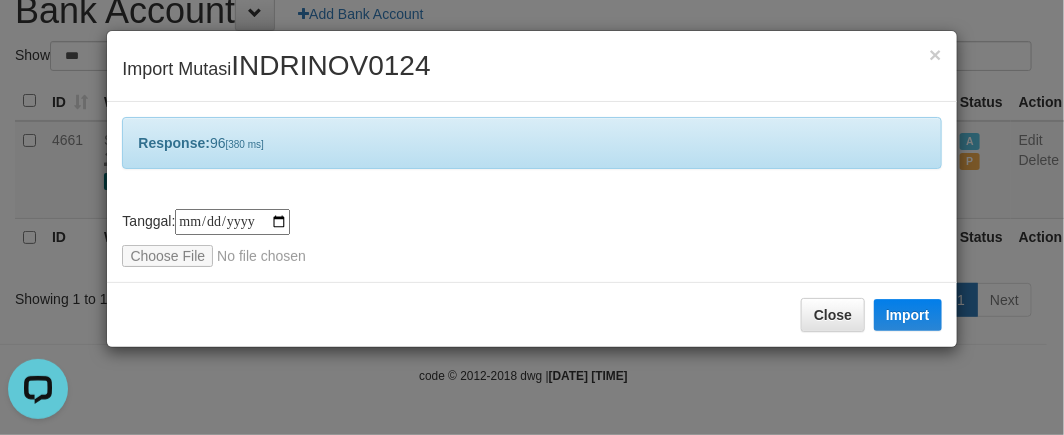 click on "**********" at bounding box center [532, 217] 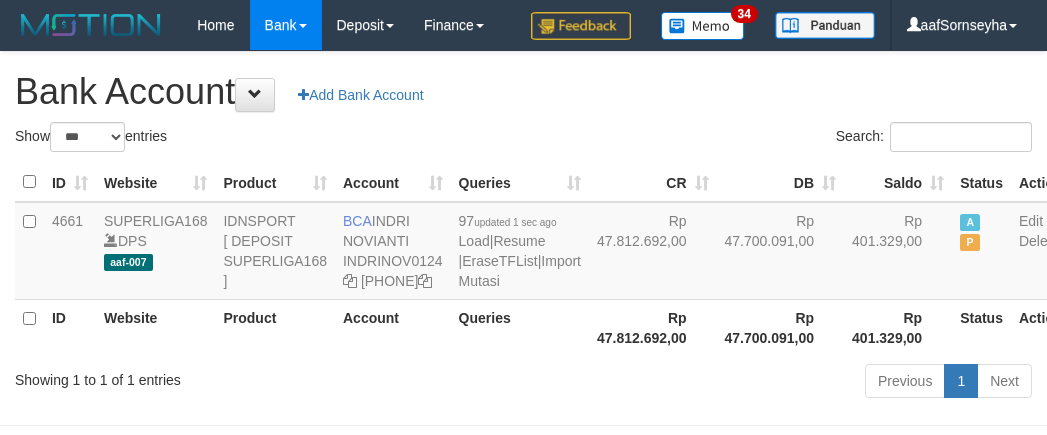 scroll, scrollTop: 116, scrollLeft: 0, axis: vertical 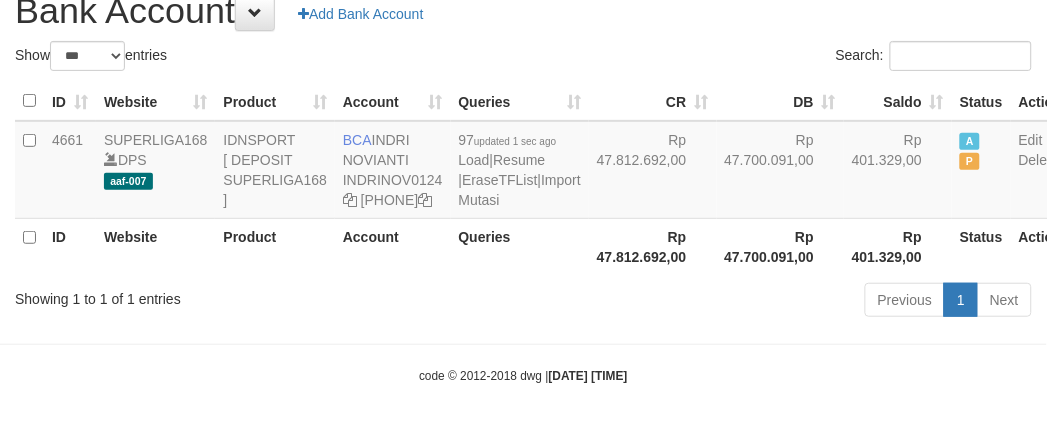 click on "Toggle navigation
Home
Bank
Account List
Load
By Website
Group
[ISPORT]													SUPERLIGA168
By Load Group (DPS)
34" at bounding box center [523, 177] 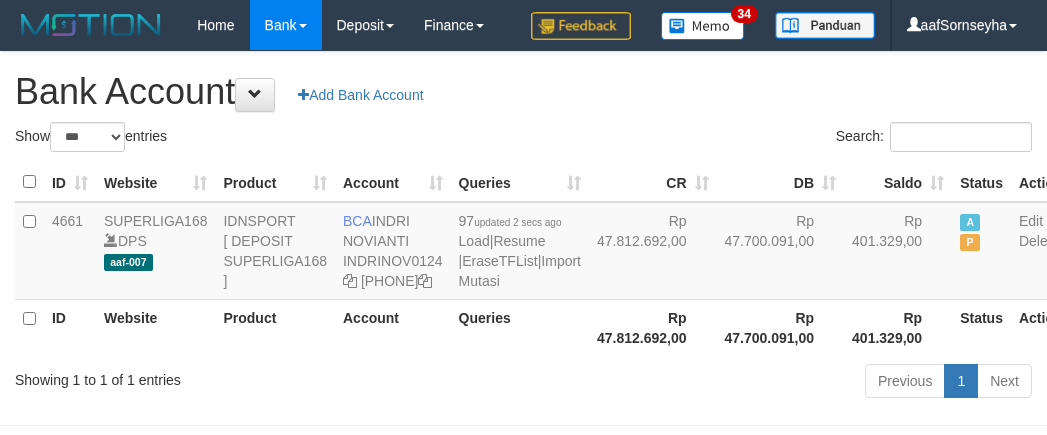 scroll, scrollTop: 116, scrollLeft: 0, axis: vertical 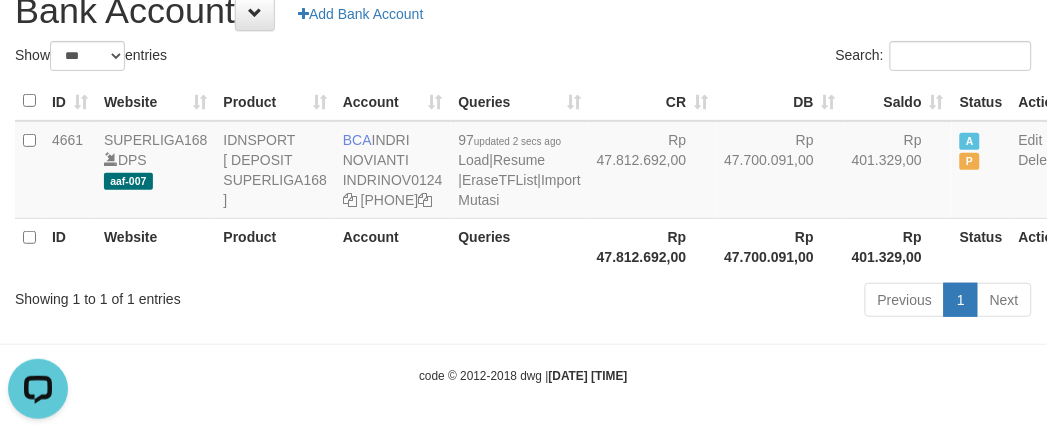 drag, startPoint x: 424, startPoint y: 306, endPoint x: 407, endPoint y: 314, distance: 18.788294 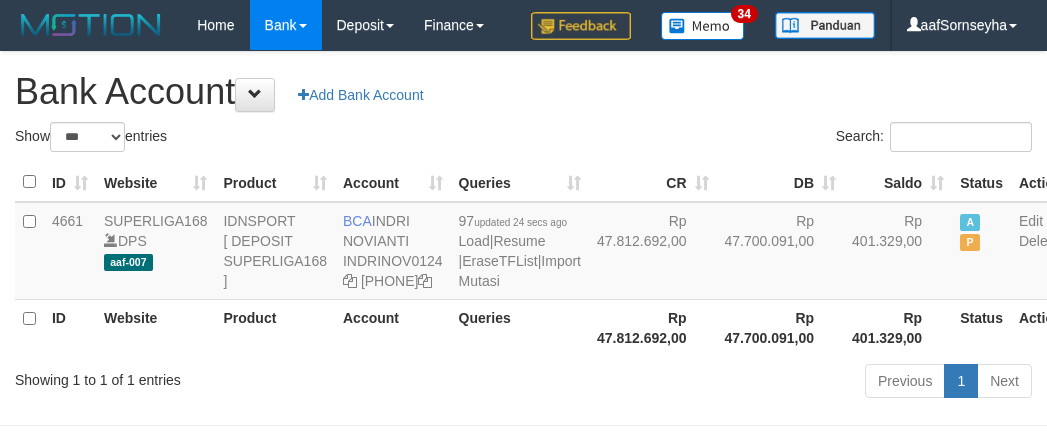 scroll, scrollTop: 116, scrollLeft: 0, axis: vertical 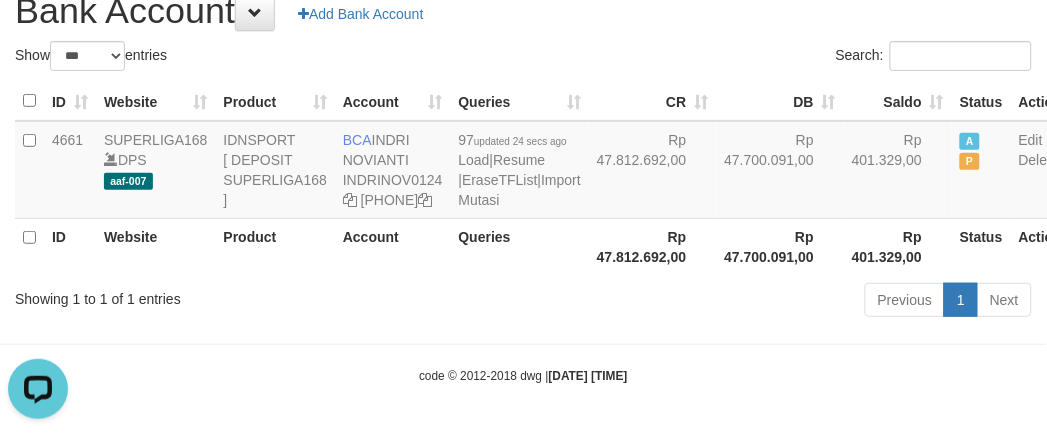 click on "Showing 1 to 1 of 1 entries Previous 1 Next" at bounding box center (523, 302) 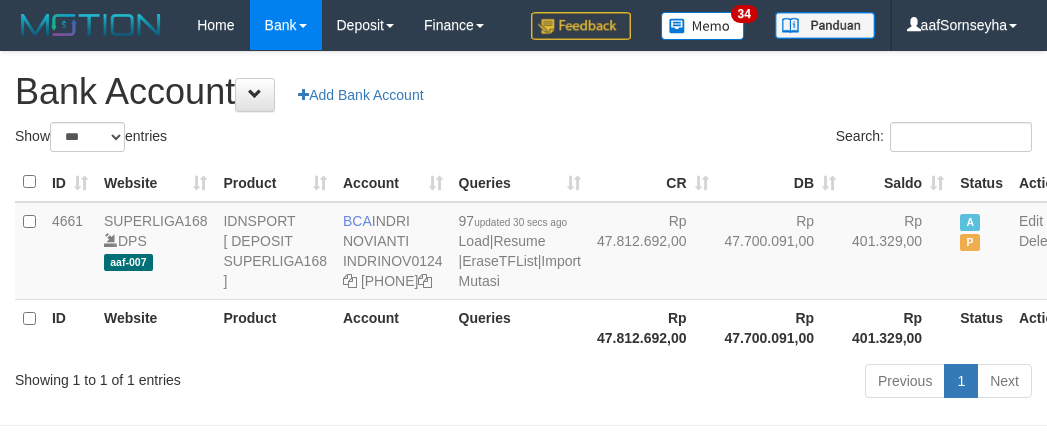 scroll, scrollTop: 116, scrollLeft: 0, axis: vertical 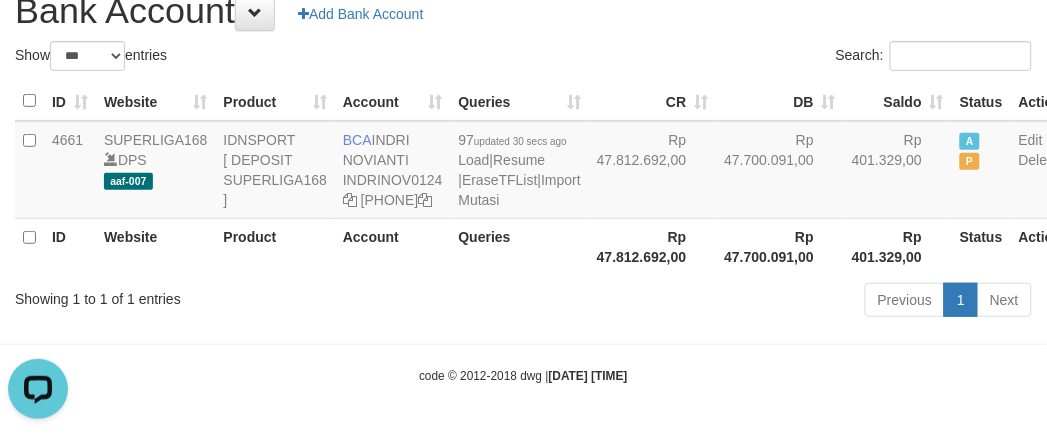 drag, startPoint x: 220, startPoint y: 356, endPoint x: 228, endPoint y: 372, distance: 17.888544 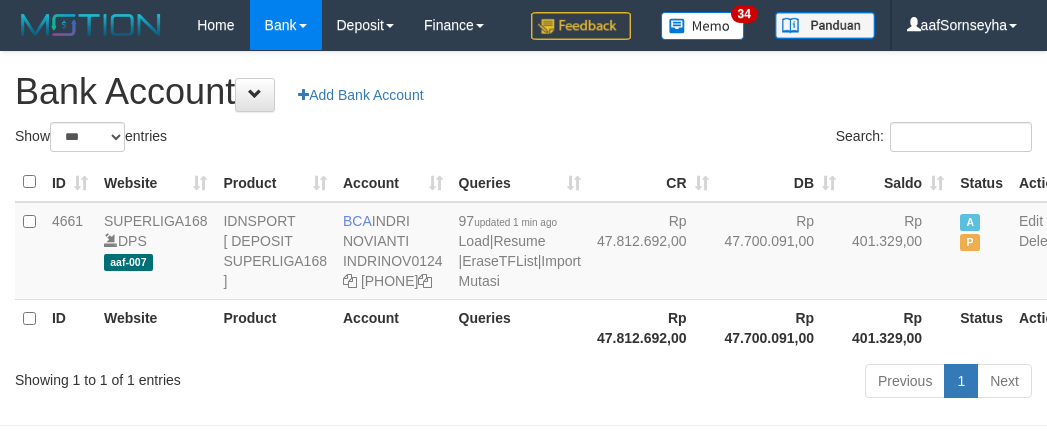 scroll, scrollTop: 116, scrollLeft: 0, axis: vertical 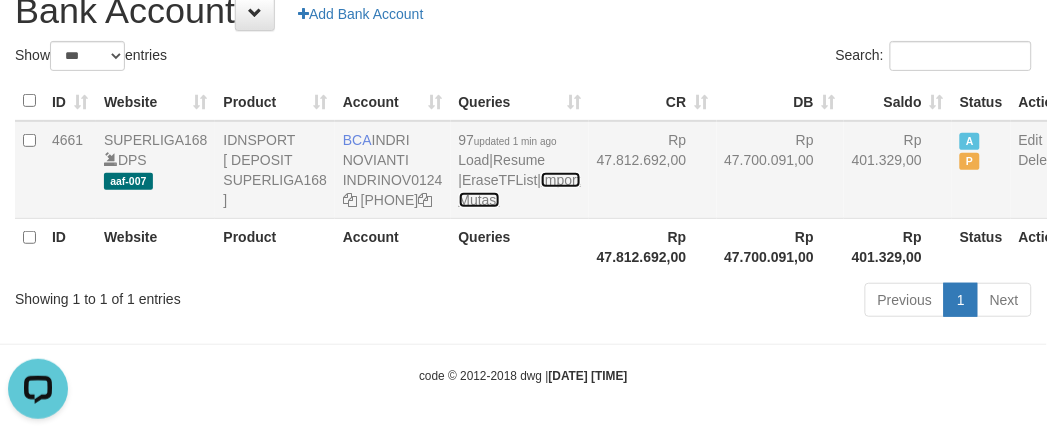 click on "Import Mutasi" at bounding box center [520, 190] 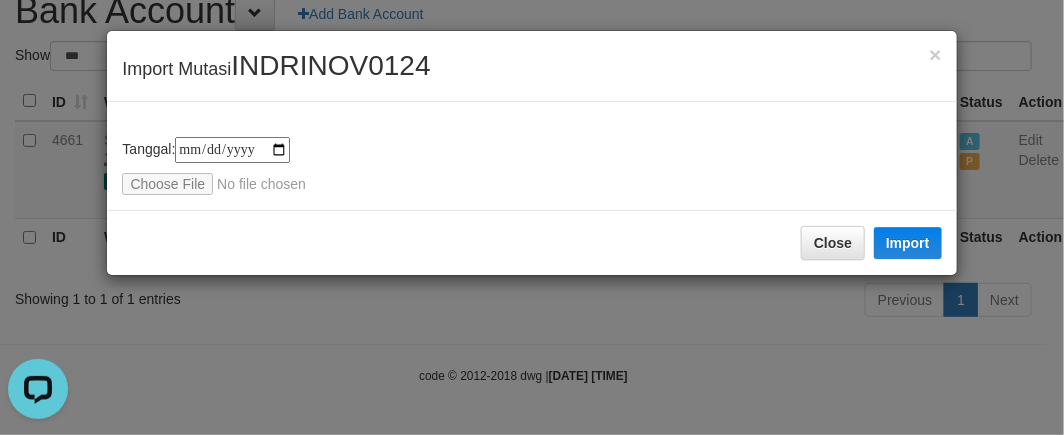 type on "**********" 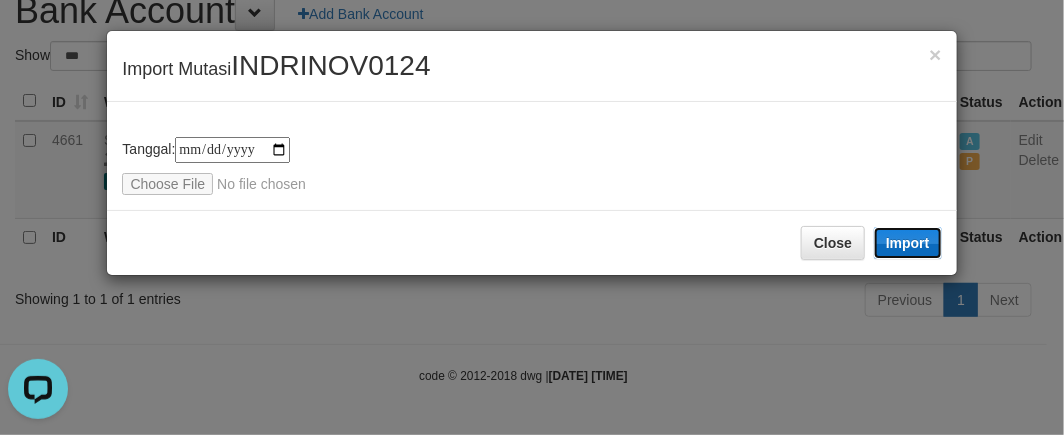 click on "Import" at bounding box center [908, 243] 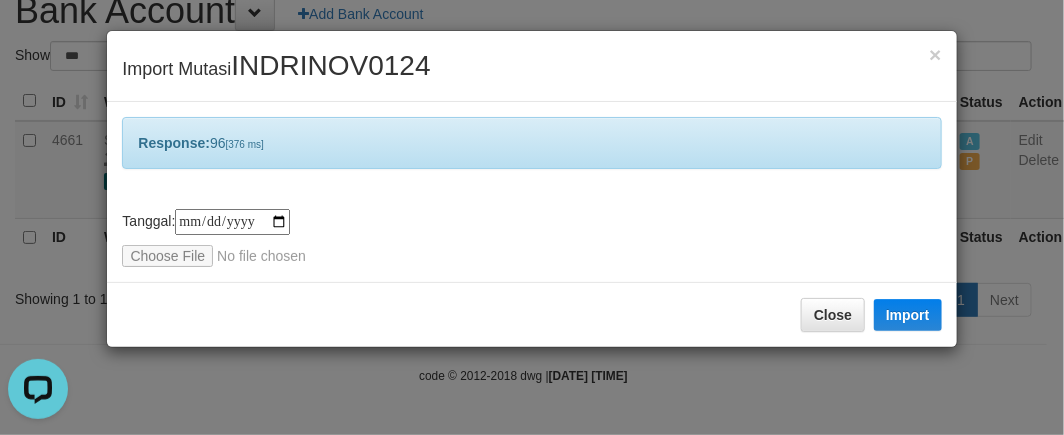 click on "**********" at bounding box center [532, 217] 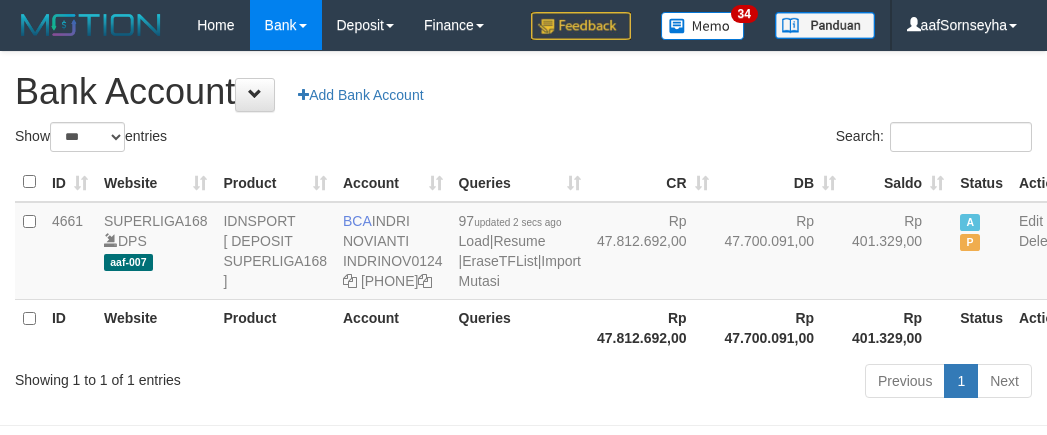 scroll, scrollTop: 116, scrollLeft: 0, axis: vertical 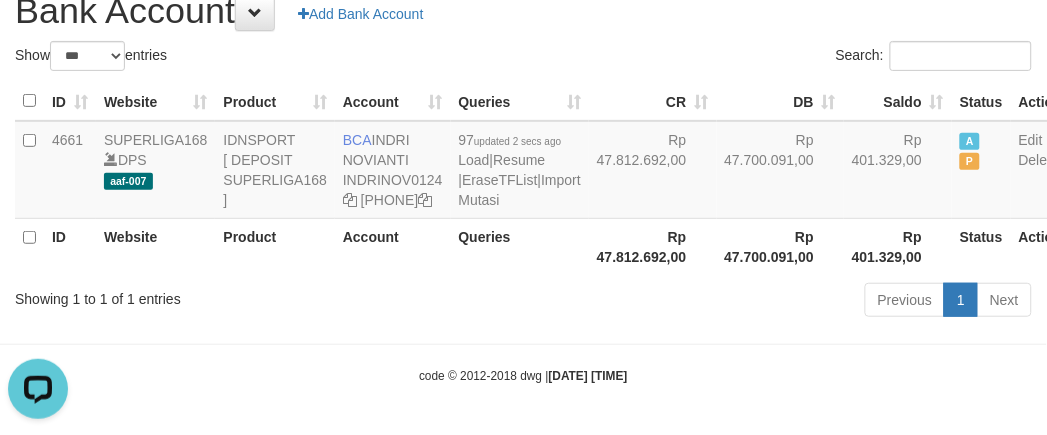 click on "Previous 1 Next" at bounding box center (741, 302) 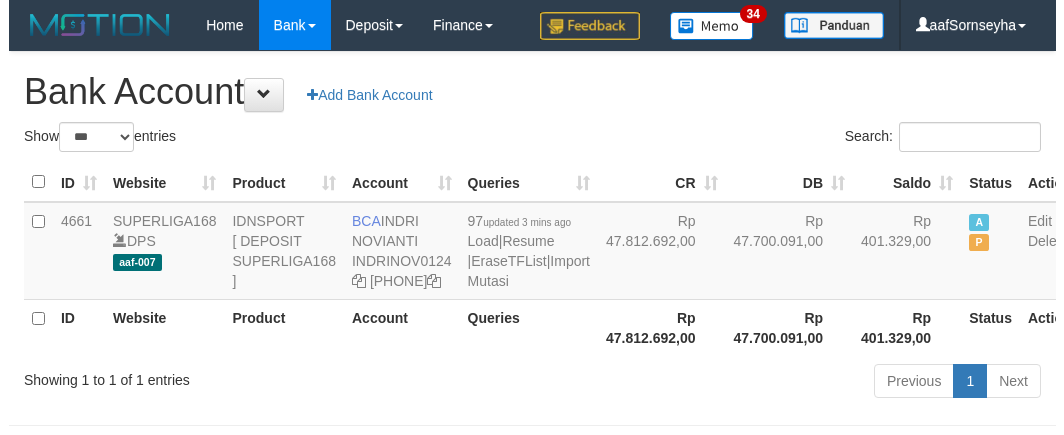 scroll, scrollTop: 116, scrollLeft: 0, axis: vertical 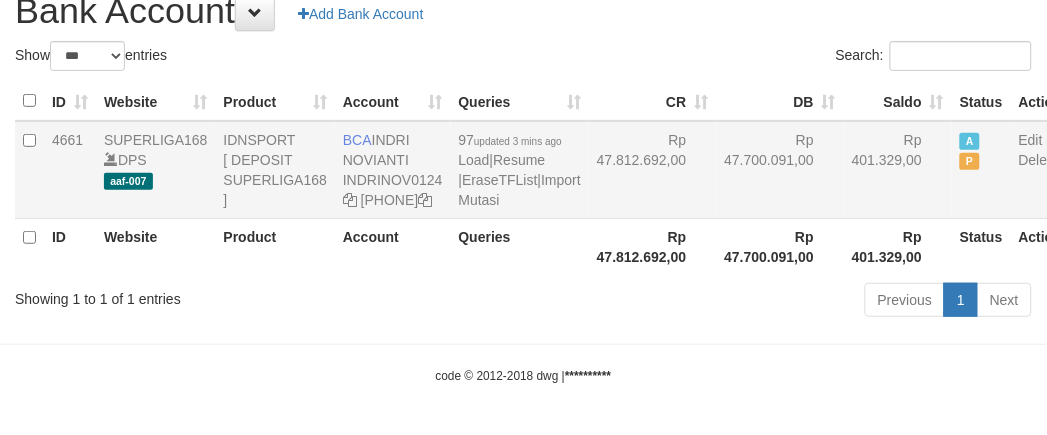 click on "97  updated 3 mins ago
Load
|
Resume
|
EraseTFList
|
Import Mutasi" at bounding box center [520, 170] 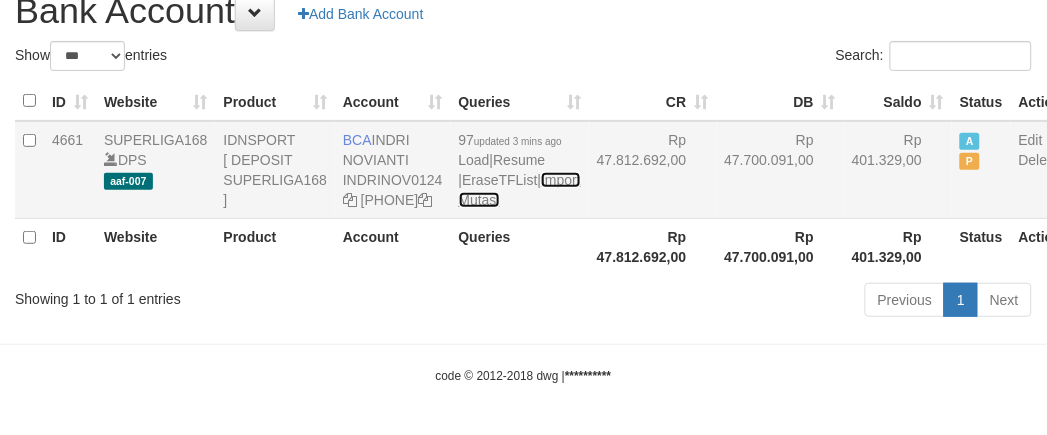 click on "Import Mutasi" at bounding box center (520, 190) 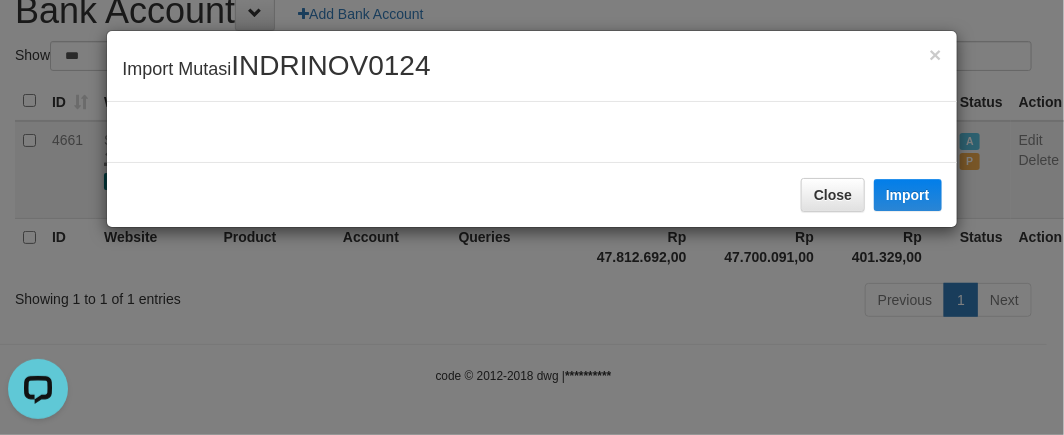 scroll, scrollTop: 0, scrollLeft: 0, axis: both 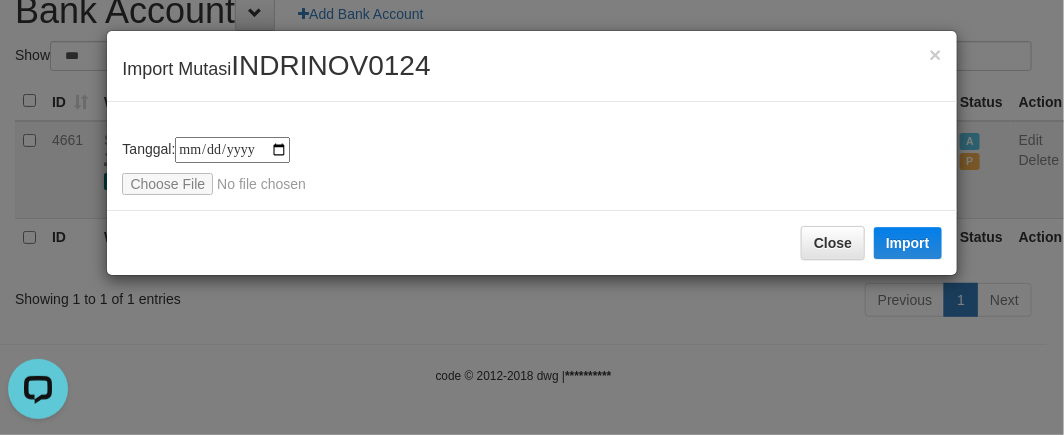type on "**********" 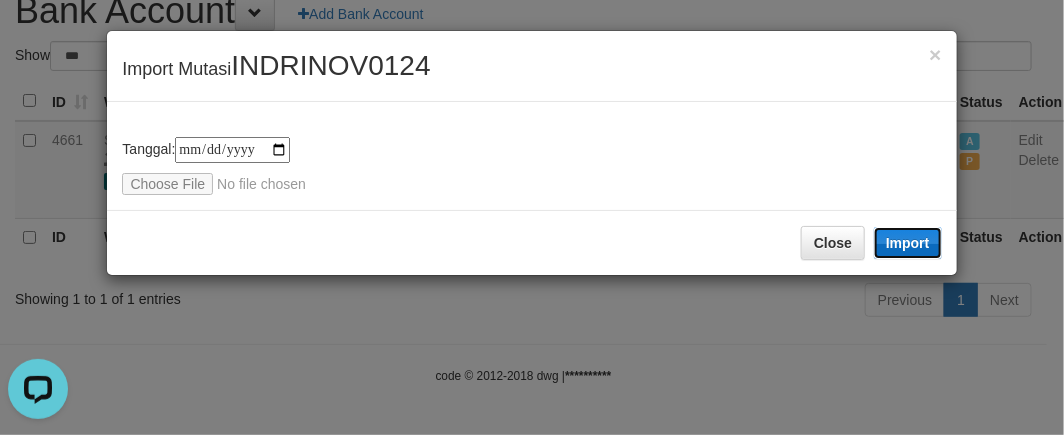 click on "Import" at bounding box center (908, 243) 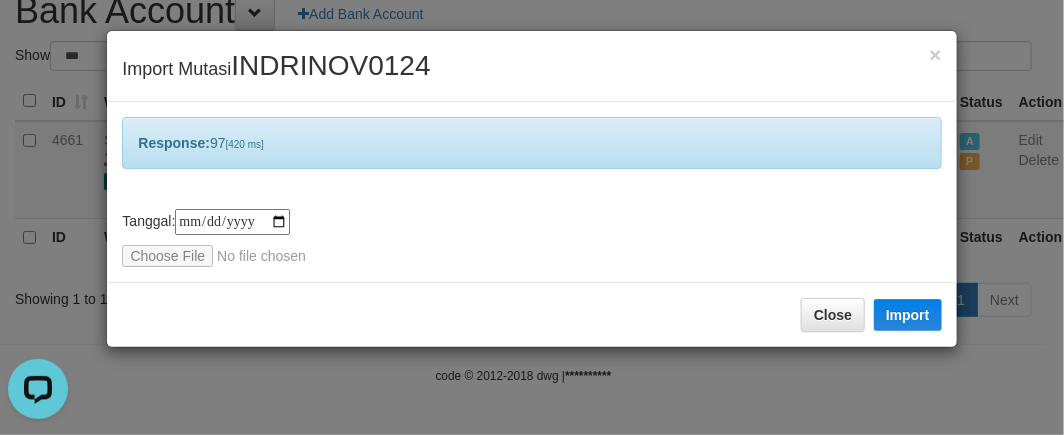 drag, startPoint x: 307, startPoint y: 385, endPoint x: 284, endPoint y: 395, distance: 25.079872 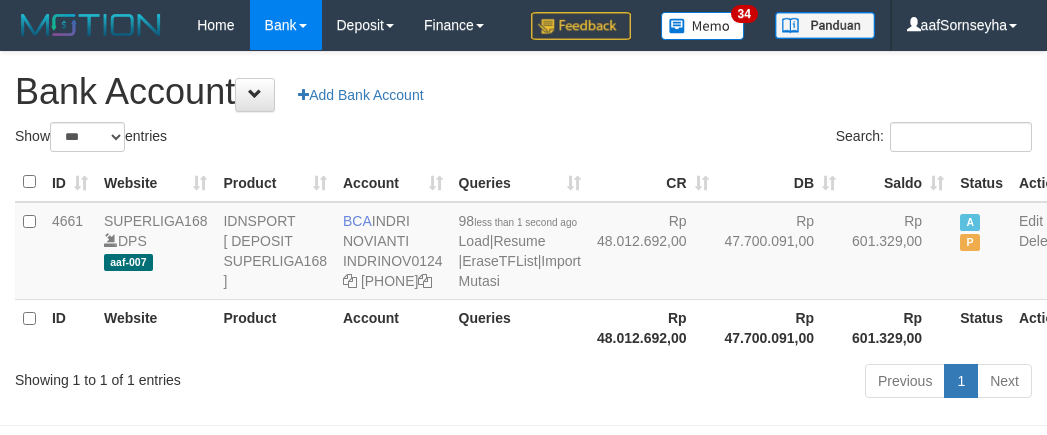 scroll, scrollTop: 116, scrollLeft: 0, axis: vertical 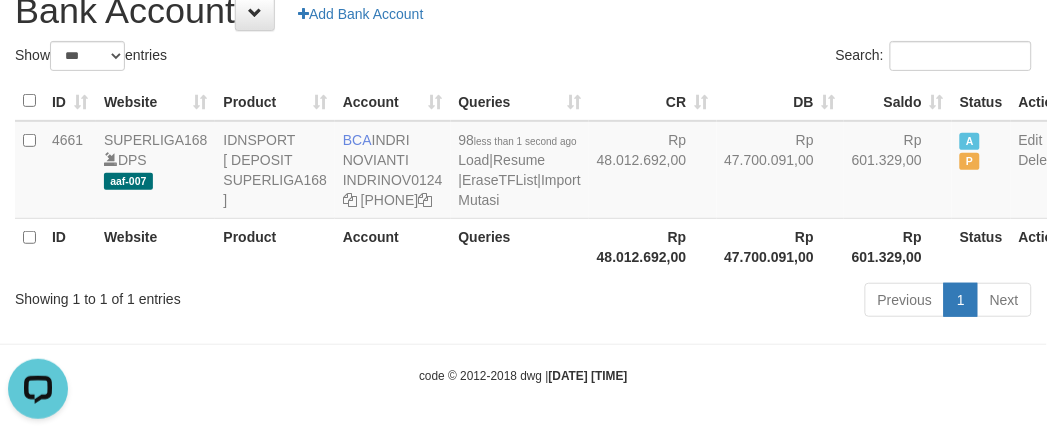 drag, startPoint x: 352, startPoint y: 316, endPoint x: 257, endPoint y: 260, distance: 110.276924 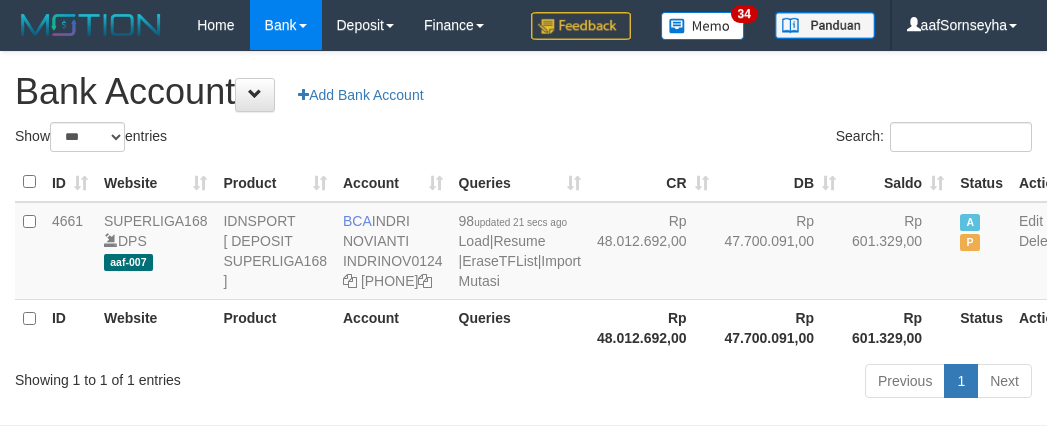 scroll, scrollTop: 116, scrollLeft: 0, axis: vertical 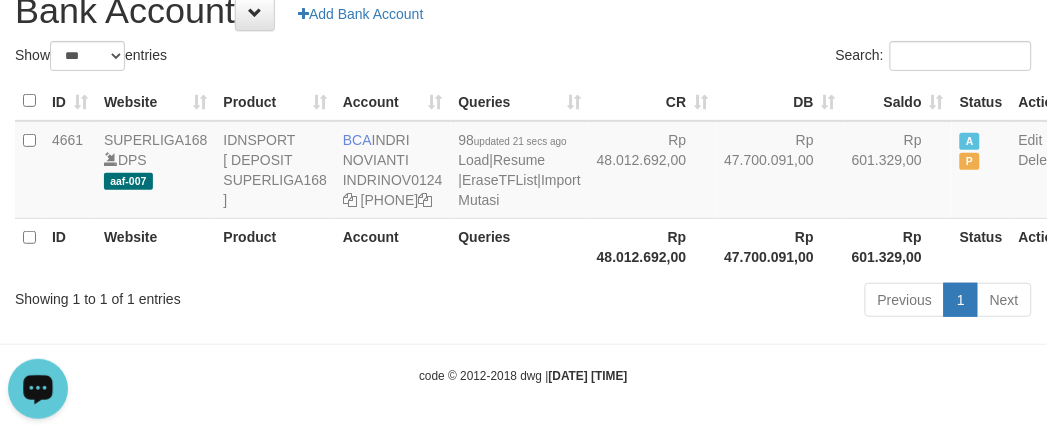 click on "Previous 1 Next" at bounding box center [741, 302] 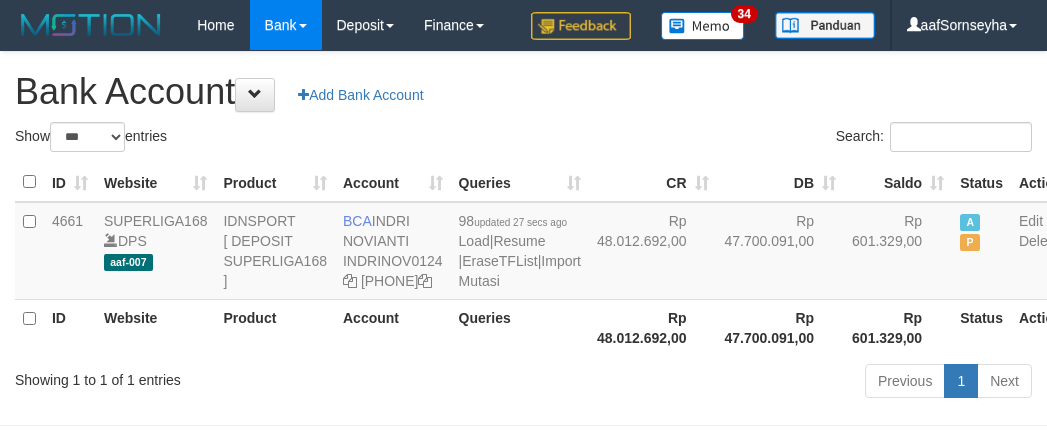 scroll, scrollTop: 116, scrollLeft: 0, axis: vertical 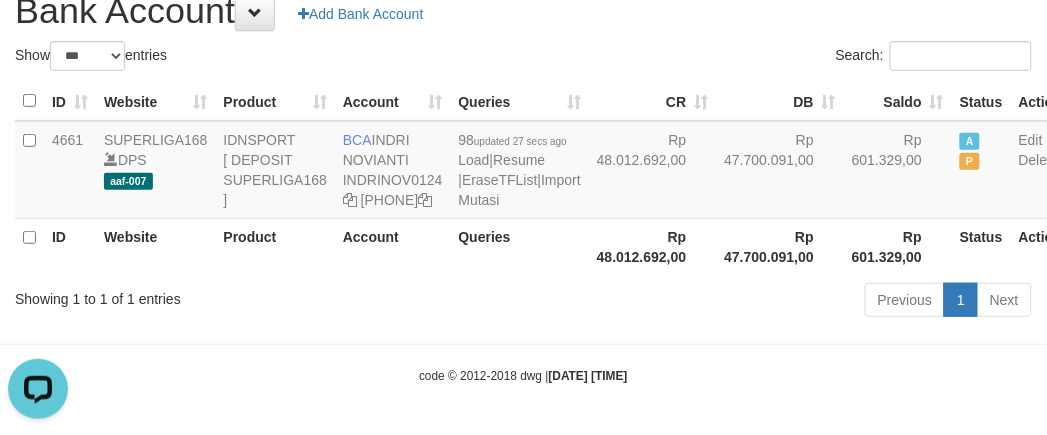 drag, startPoint x: 292, startPoint y: 406, endPoint x: 295, endPoint y: 428, distance: 22.203604 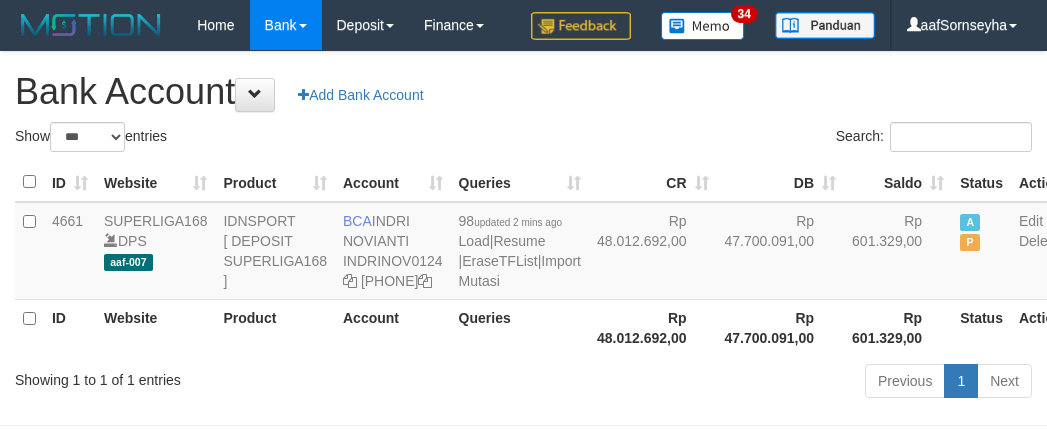 scroll, scrollTop: 116, scrollLeft: 0, axis: vertical 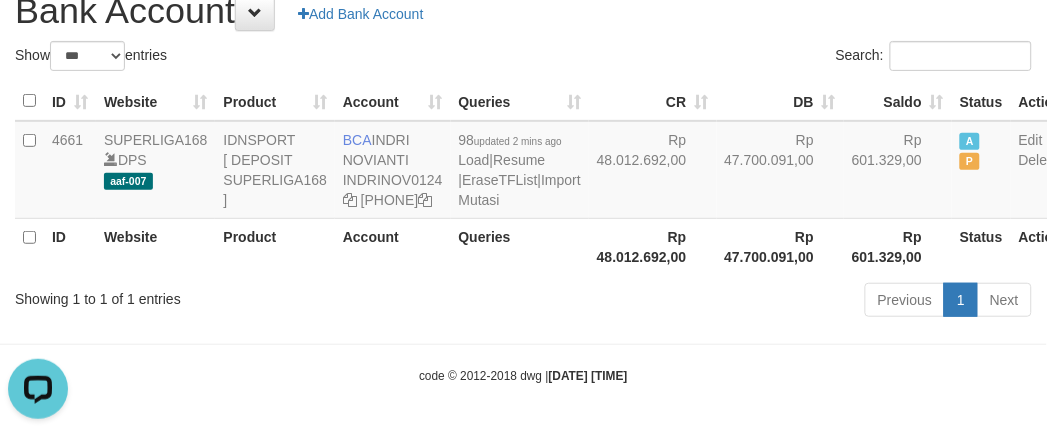 click on "Account" at bounding box center (393, 246) 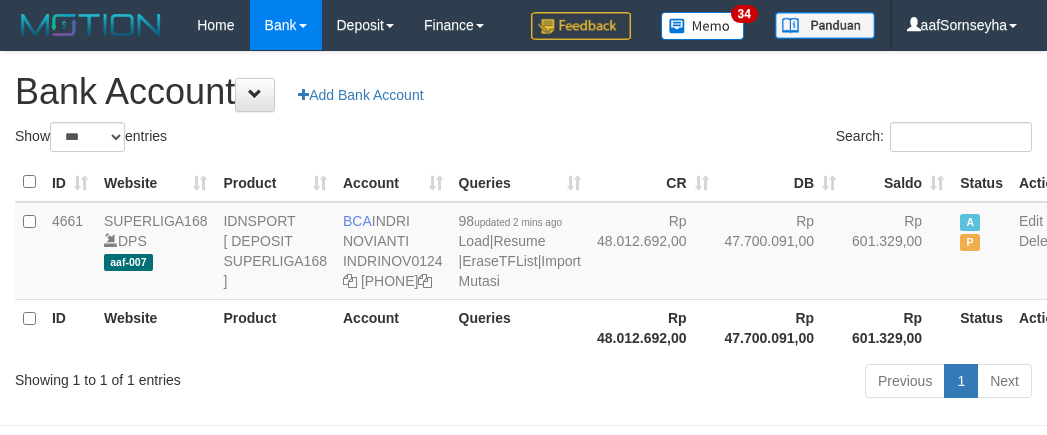 scroll, scrollTop: 116, scrollLeft: 0, axis: vertical 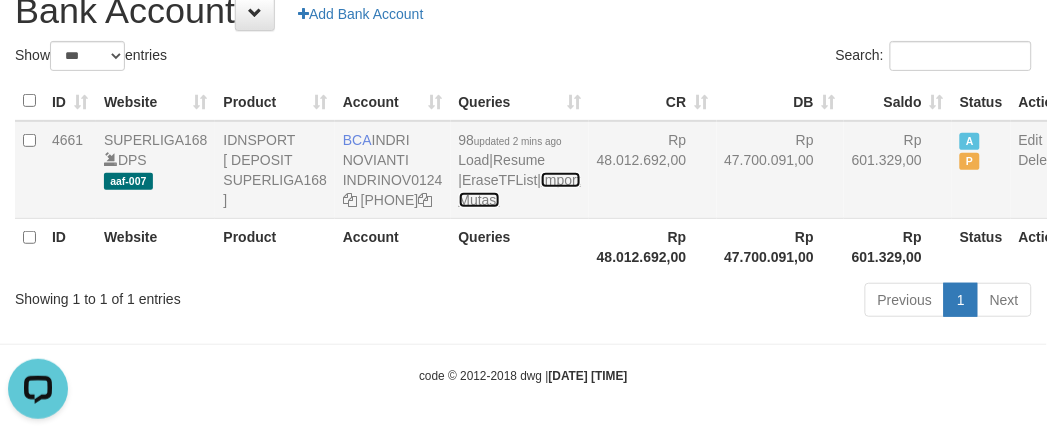 click on "Import Mutasi" at bounding box center [520, 190] 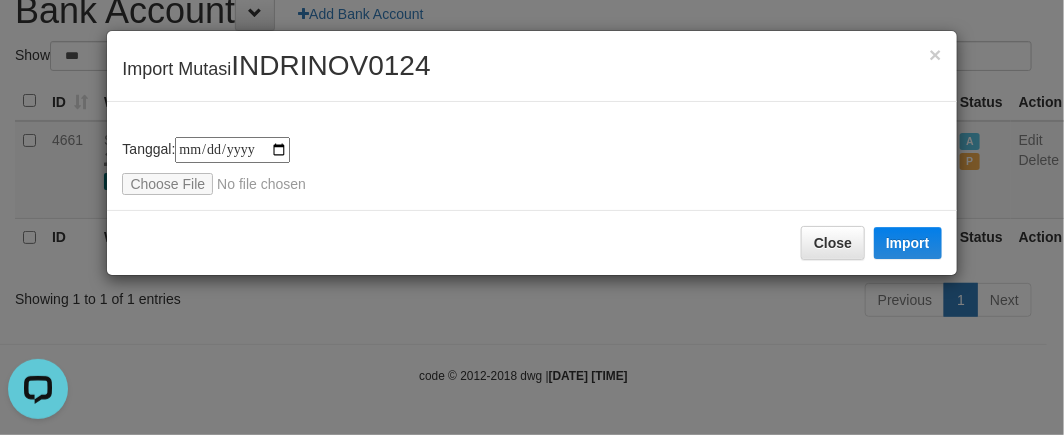 type on "**********" 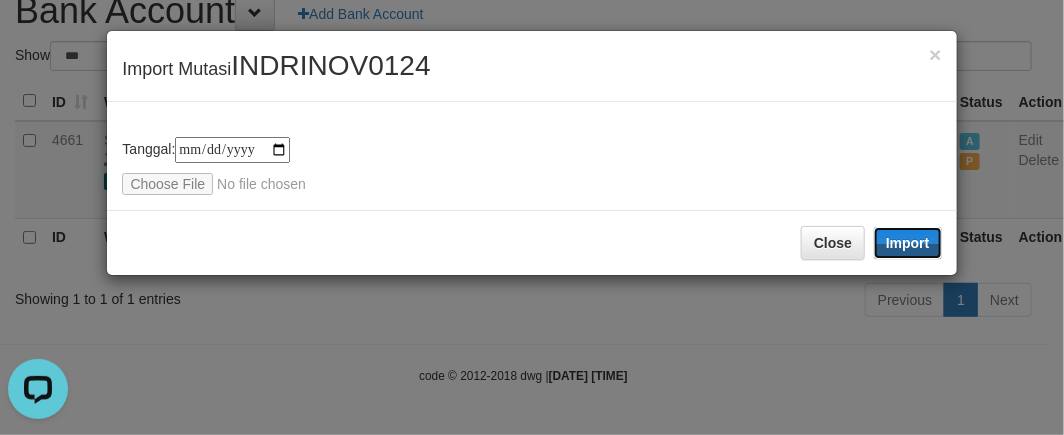 click on "Import" at bounding box center [908, 243] 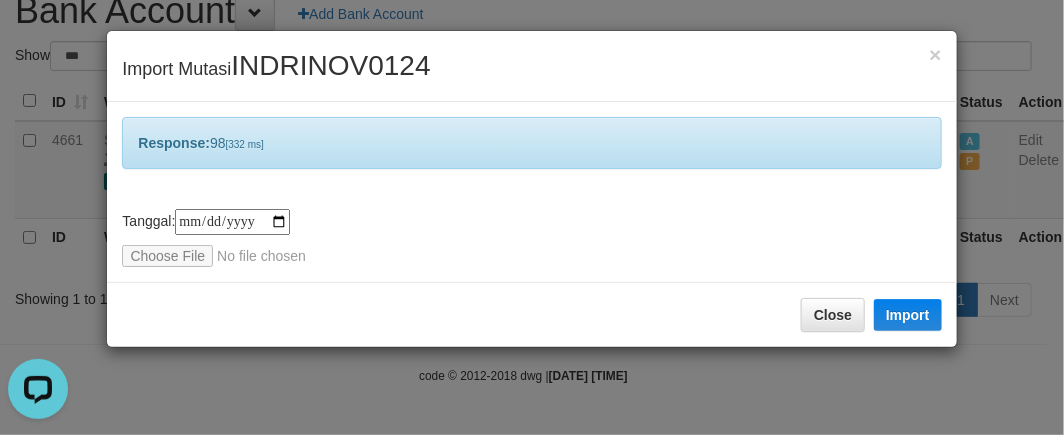click on "**********" at bounding box center (532, 217) 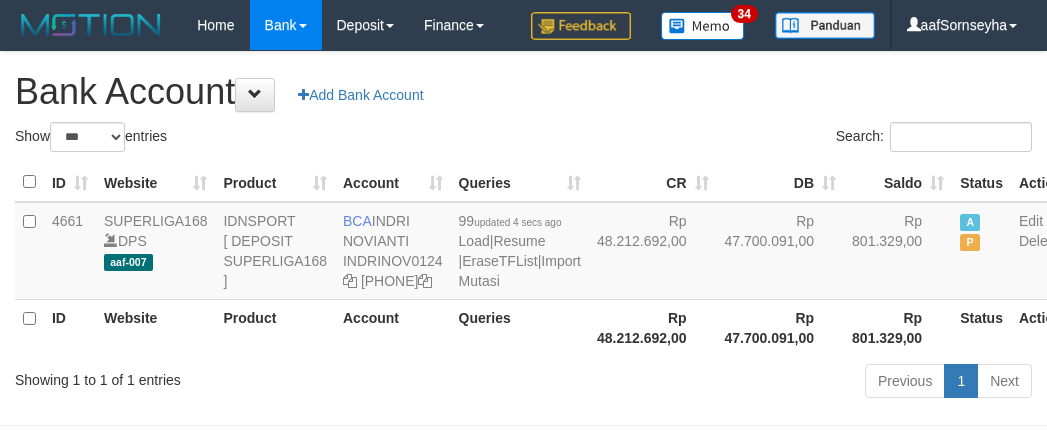 scroll, scrollTop: 116, scrollLeft: 0, axis: vertical 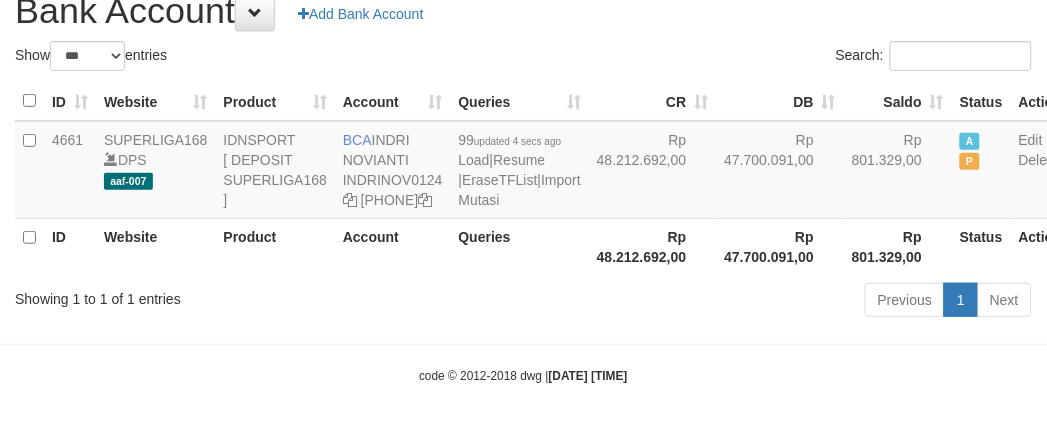 click on "Showing 1 to 1 of 1 entries Previous 1 Next" at bounding box center [523, 302] 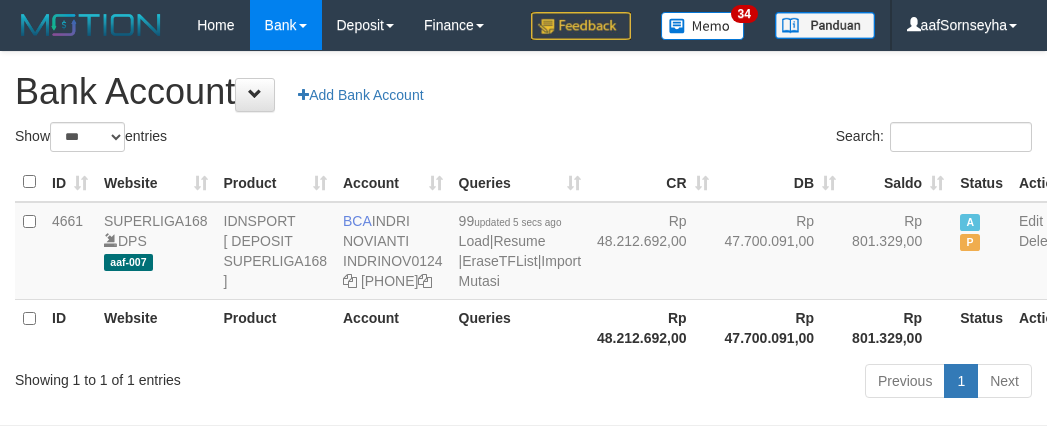 click on "Showing 1 to 1 of 1 entries Previous 1 Next" at bounding box center [523, 383] 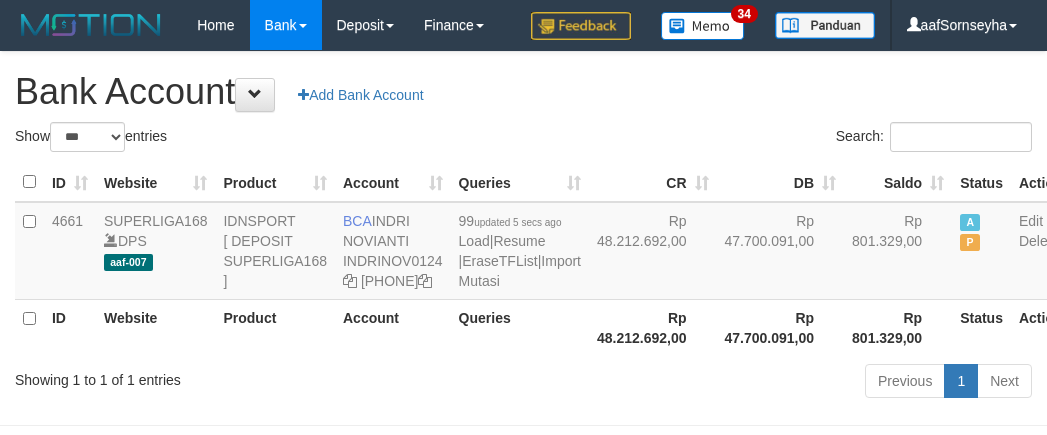 scroll, scrollTop: 116, scrollLeft: 0, axis: vertical 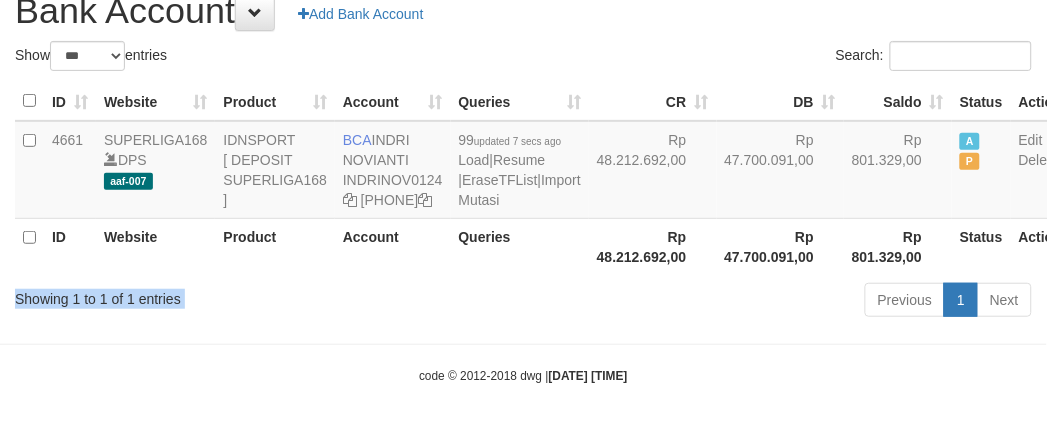 click on "Showing 1 to 1 of 1 entries" at bounding box center [218, 295] 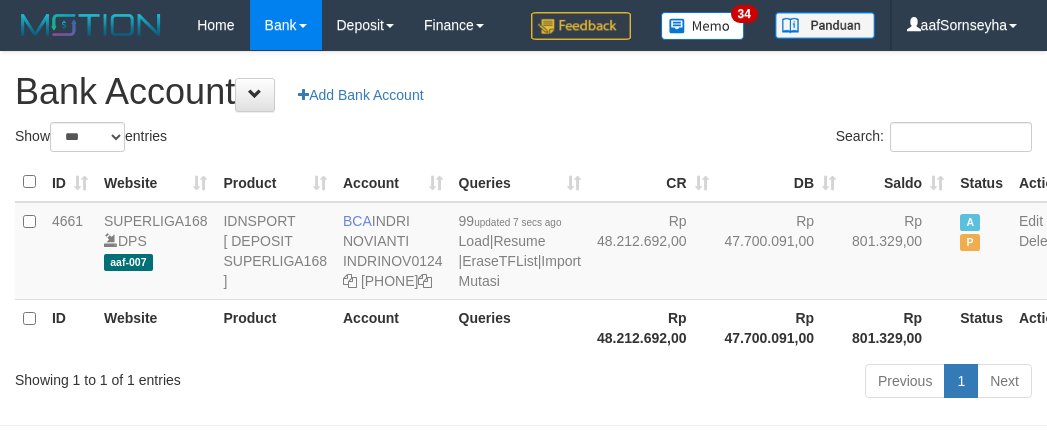 scroll, scrollTop: 116, scrollLeft: 0, axis: vertical 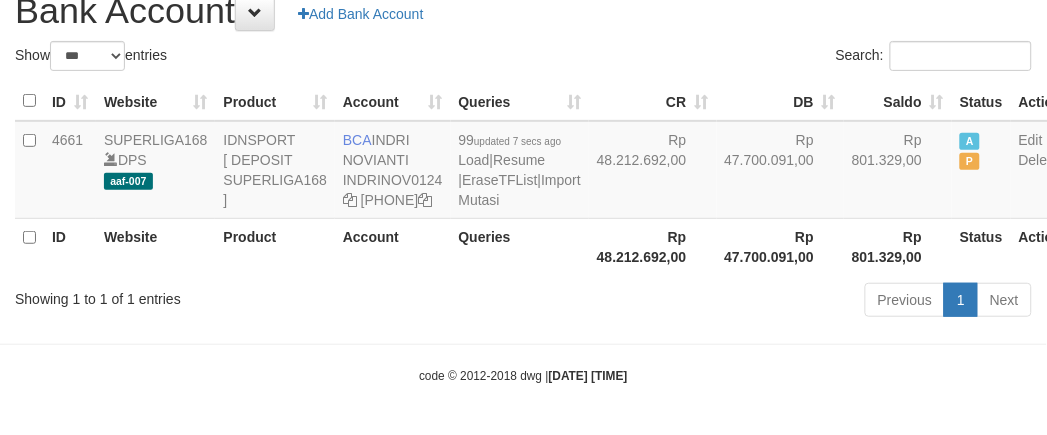 click on "Showing 1 to 1 of 1 entries" at bounding box center (218, 295) 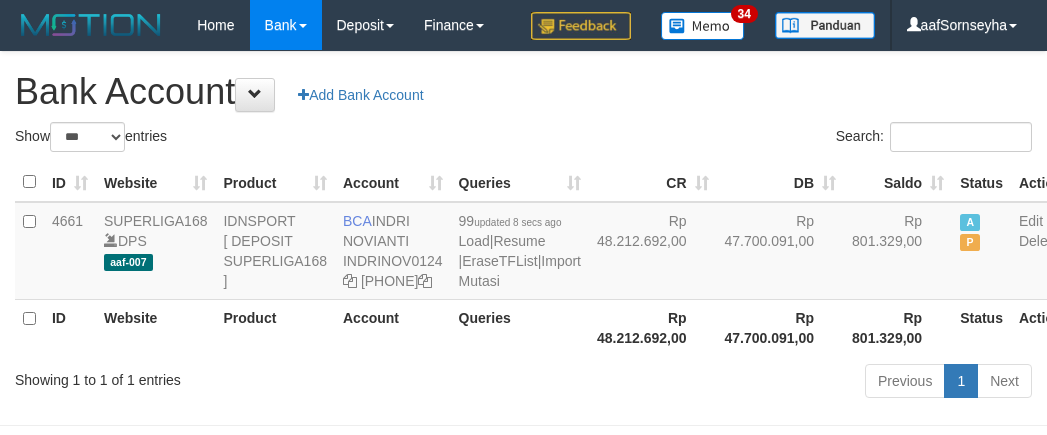 scroll, scrollTop: 116, scrollLeft: 0, axis: vertical 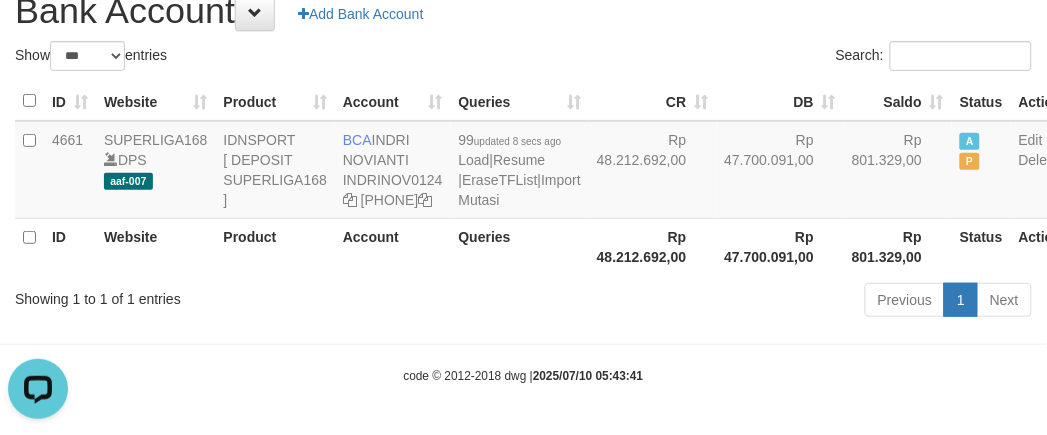 drag, startPoint x: 0, startPoint y: 0, endPoint x: 414, endPoint y: 321, distance: 523.8674 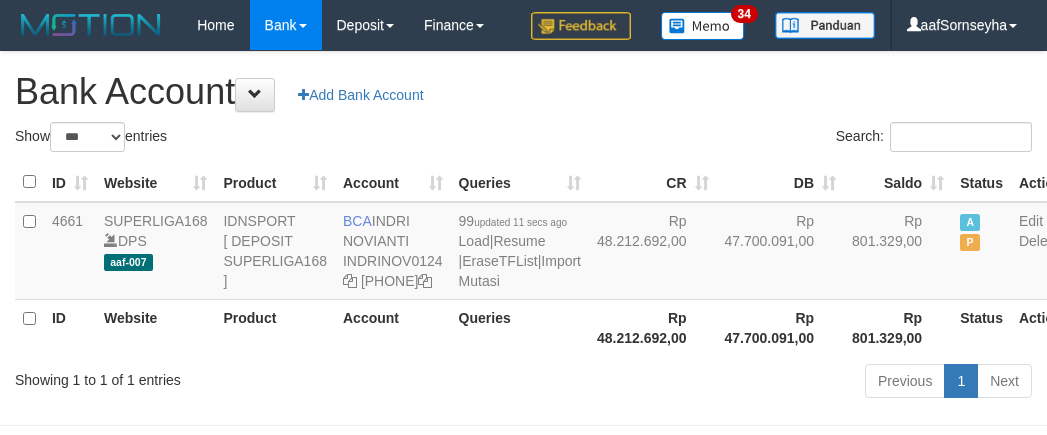 scroll, scrollTop: 116, scrollLeft: 0, axis: vertical 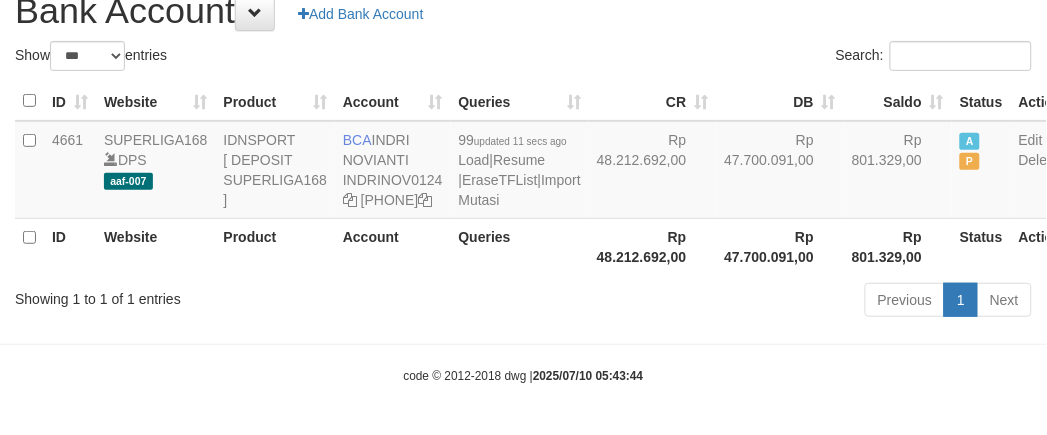 drag, startPoint x: 0, startPoint y: 0, endPoint x: 414, endPoint y: 322, distance: 524.4807 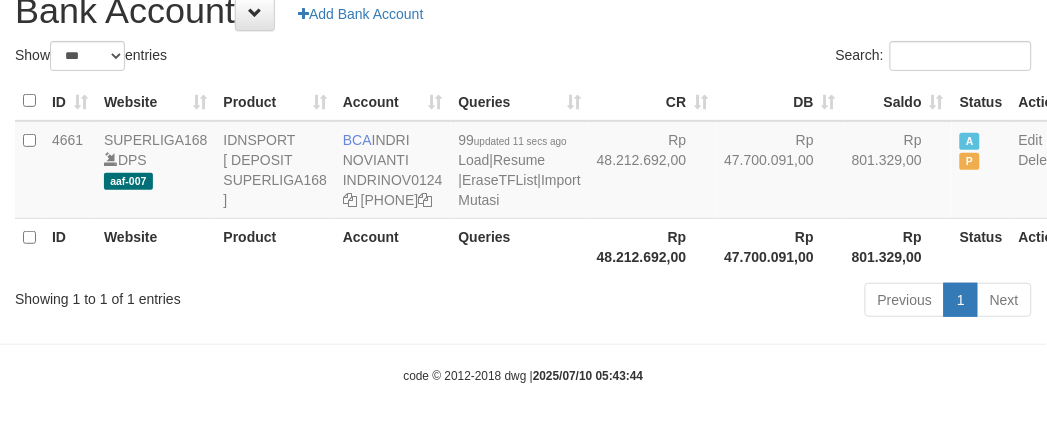 click on "Showing 1 to 1 of 1 entries" at bounding box center [218, 295] 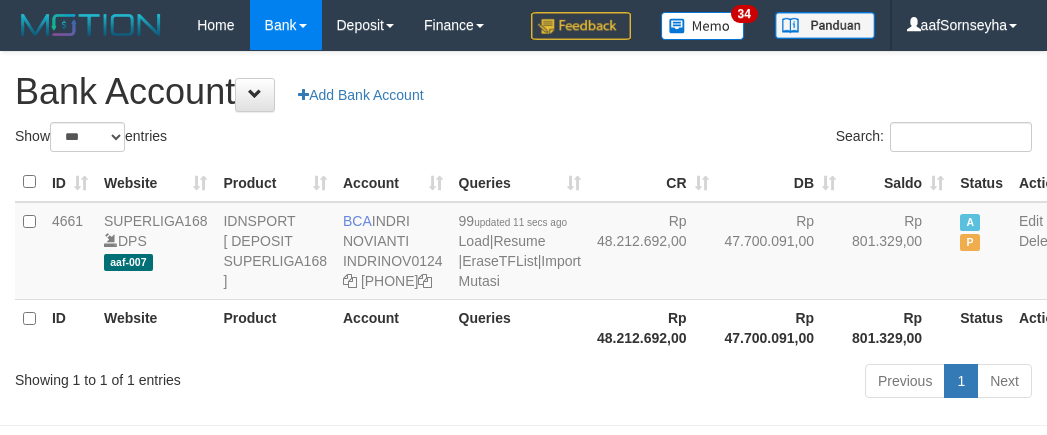 scroll, scrollTop: 116, scrollLeft: 0, axis: vertical 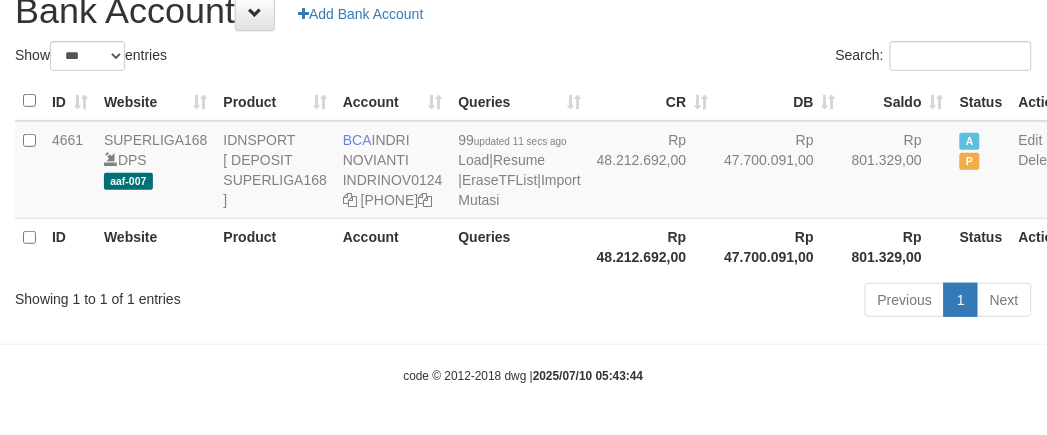 click on "Showing 1 to 1 of 1 entries" at bounding box center (218, 295) 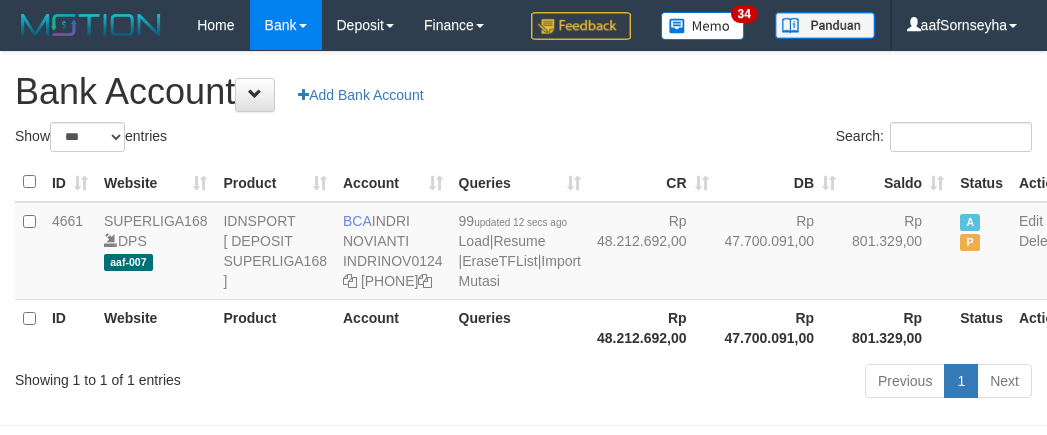 scroll, scrollTop: 116, scrollLeft: 0, axis: vertical 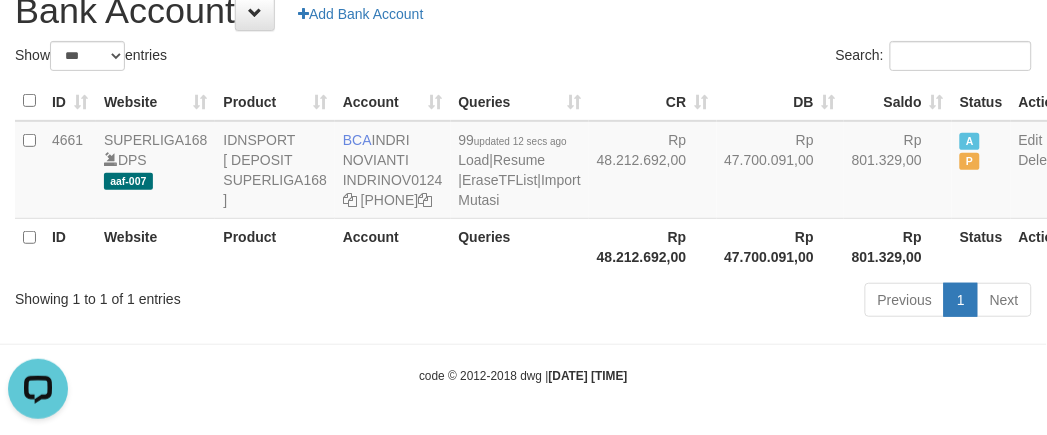 drag, startPoint x: 386, startPoint y: 353, endPoint x: 308, endPoint y: 432, distance: 111.01801 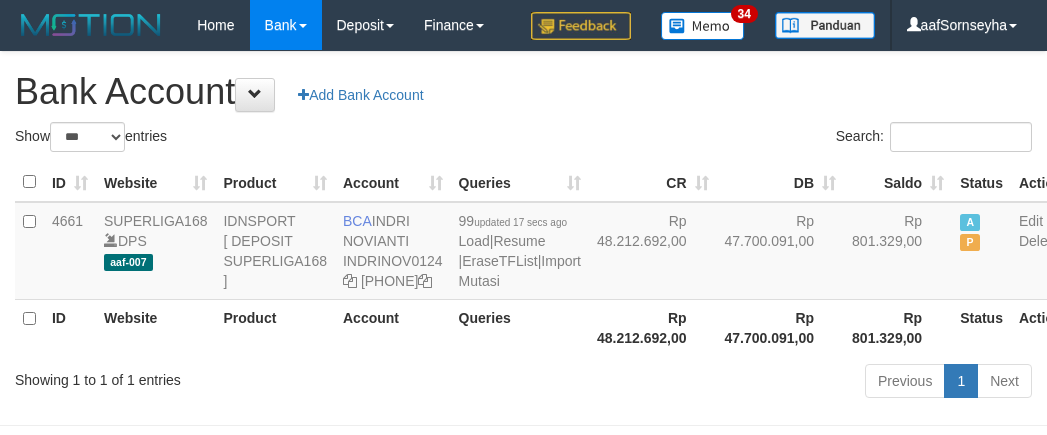 scroll, scrollTop: 116, scrollLeft: 0, axis: vertical 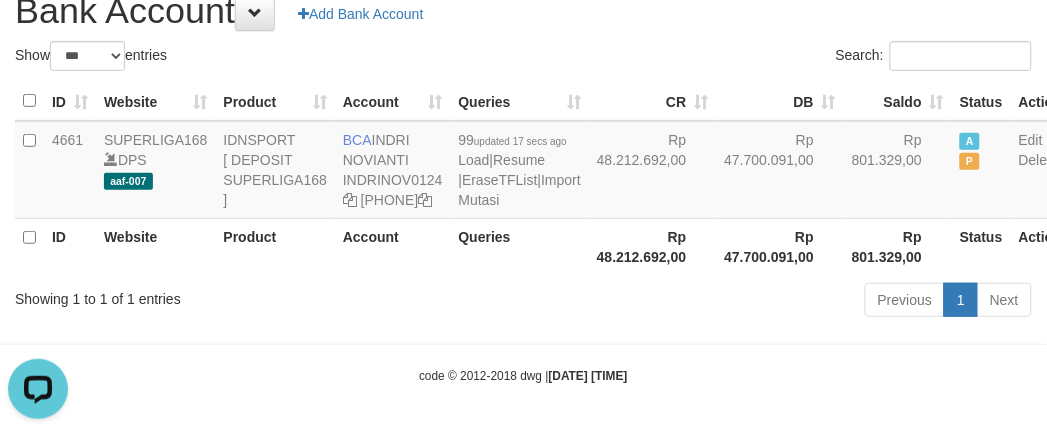 click on "Showing 1 to 1 of 1 entries Previous 1 Next" at bounding box center [523, 302] 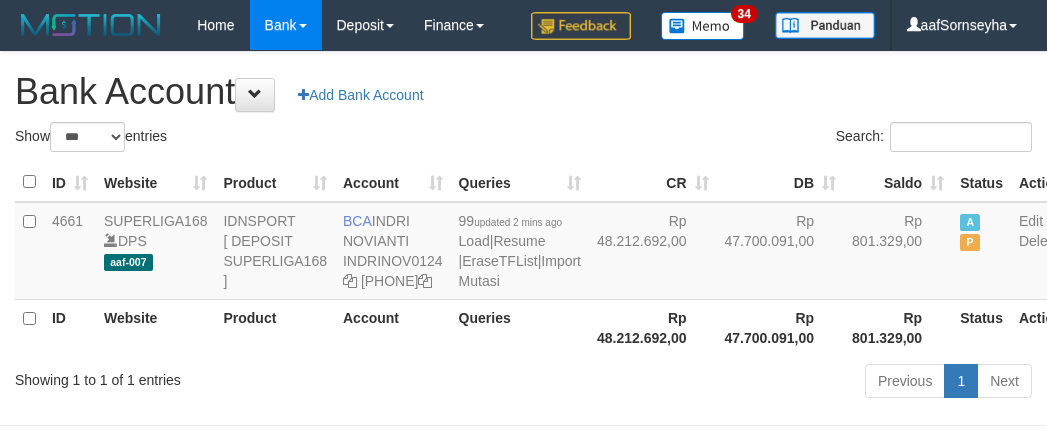 scroll, scrollTop: 116, scrollLeft: 0, axis: vertical 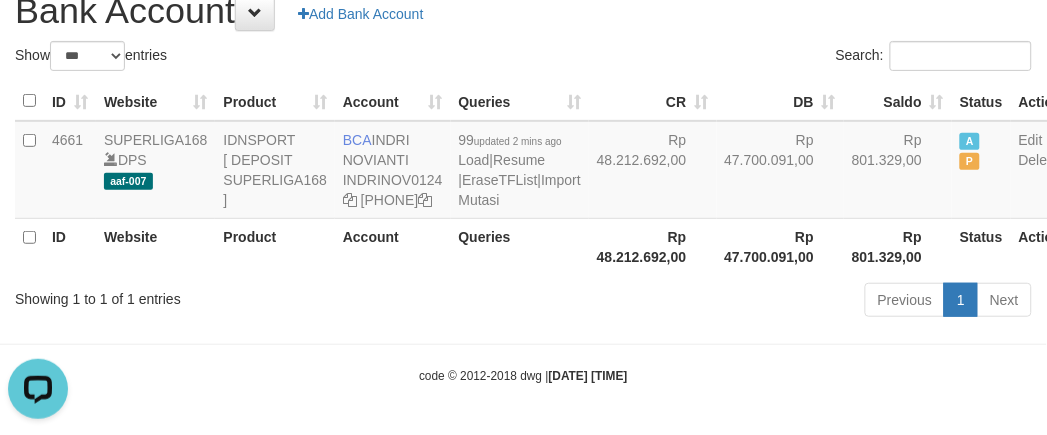 click on "Toggle navigation
Home
Bank
Account List
Load
By Website
Group
[ISPORT]													SUPERLIGA168
By Load Group (DPS)
34" at bounding box center [523, 177] 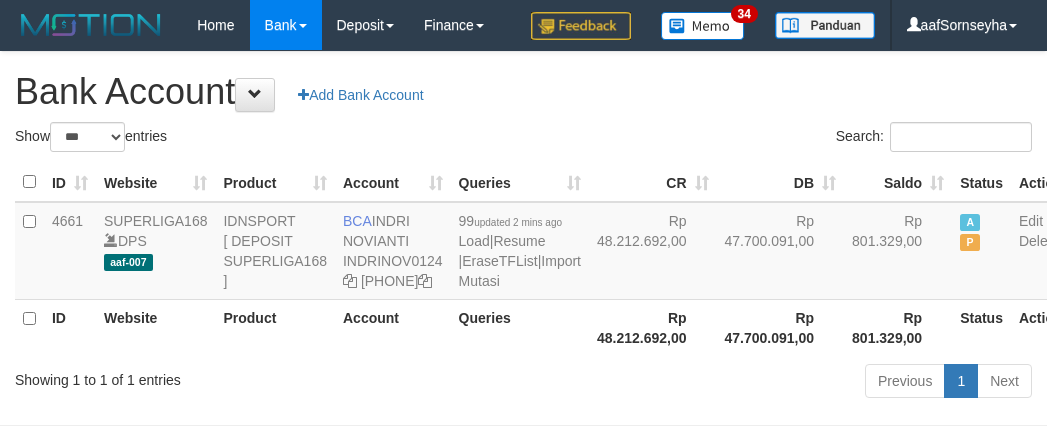 scroll, scrollTop: 116, scrollLeft: 0, axis: vertical 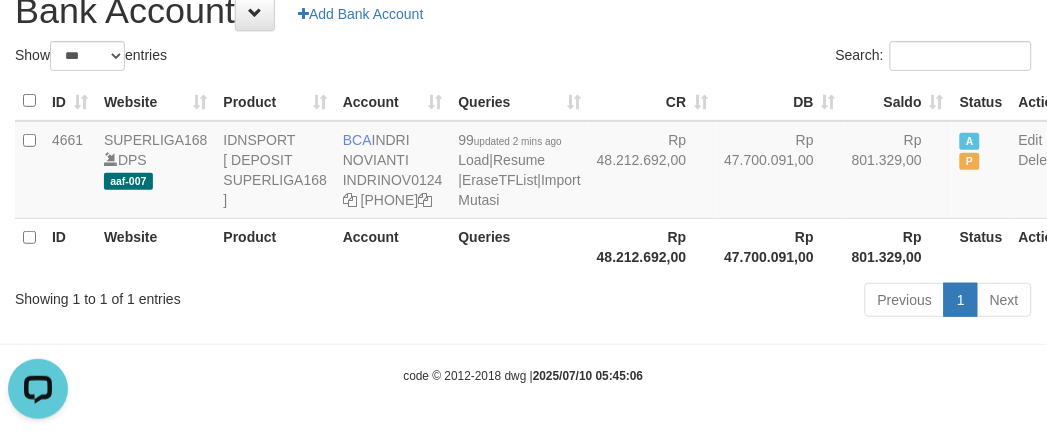 click on "Showing 1 to 1 of 1 entries Previous 1 Next" at bounding box center (523, 302) 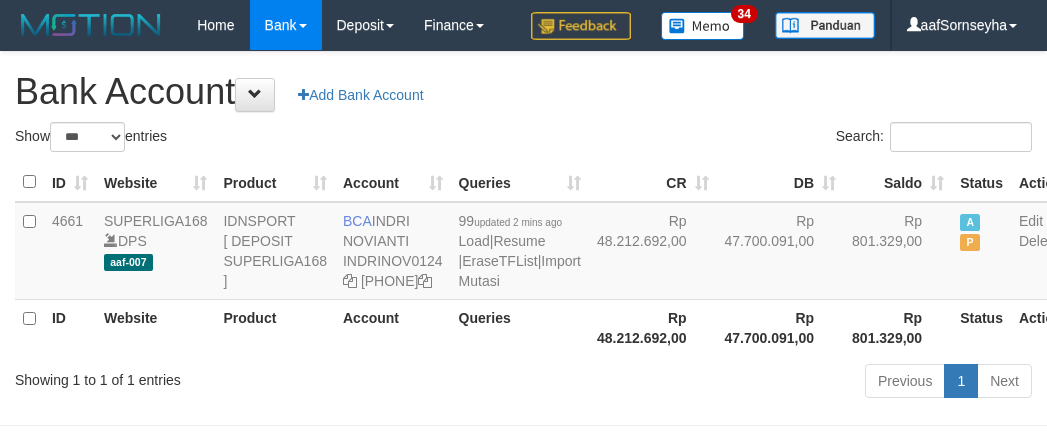 scroll, scrollTop: 116, scrollLeft: 0, axis: vertical 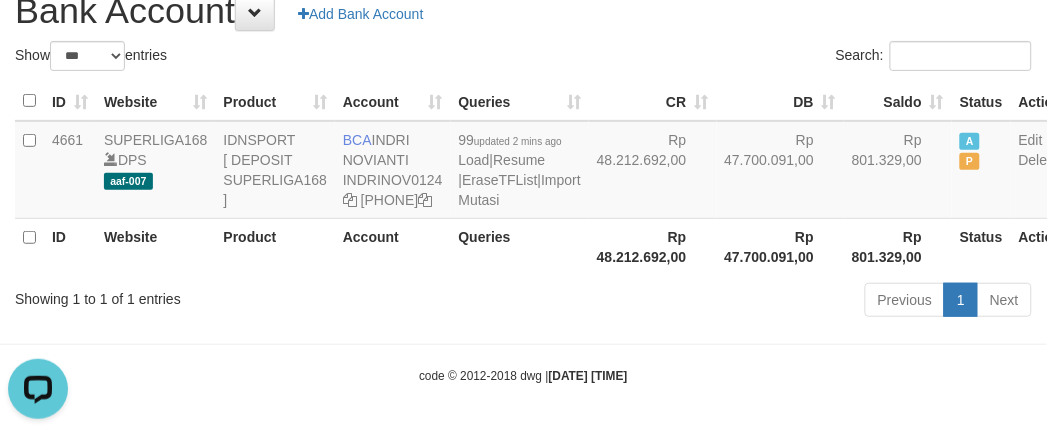 click on "Showing 1 to 1 of 1 entries" at bounding box center [218, 295] 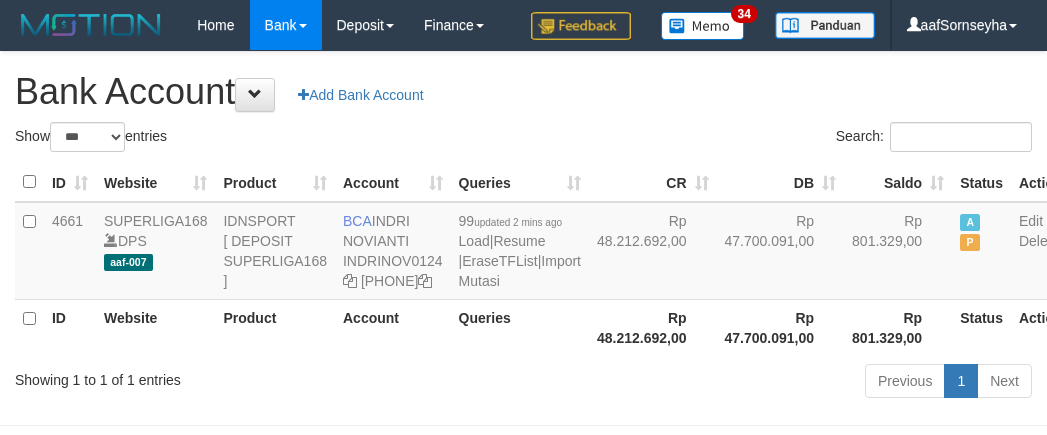 scroll, scrollTop: 116, scrollLeft: 0, axis: vertical 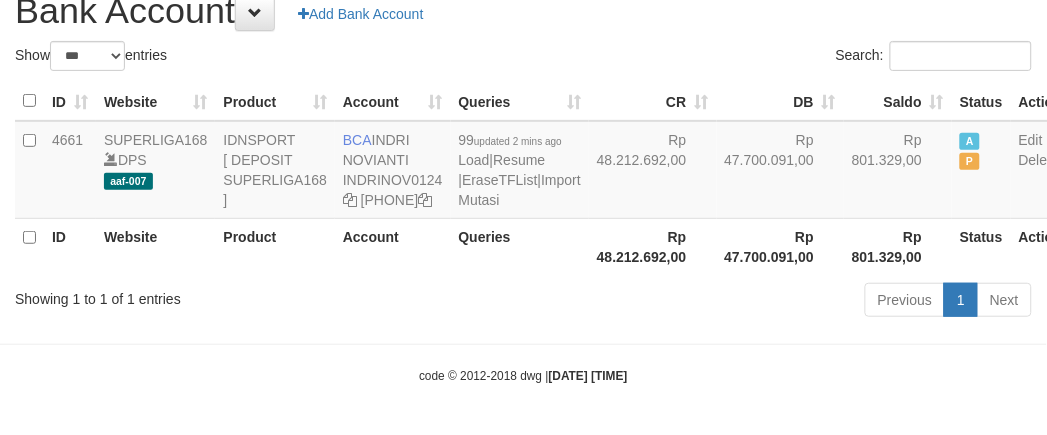 click on "Previous 1 Next" at bounding box center [741, 302] 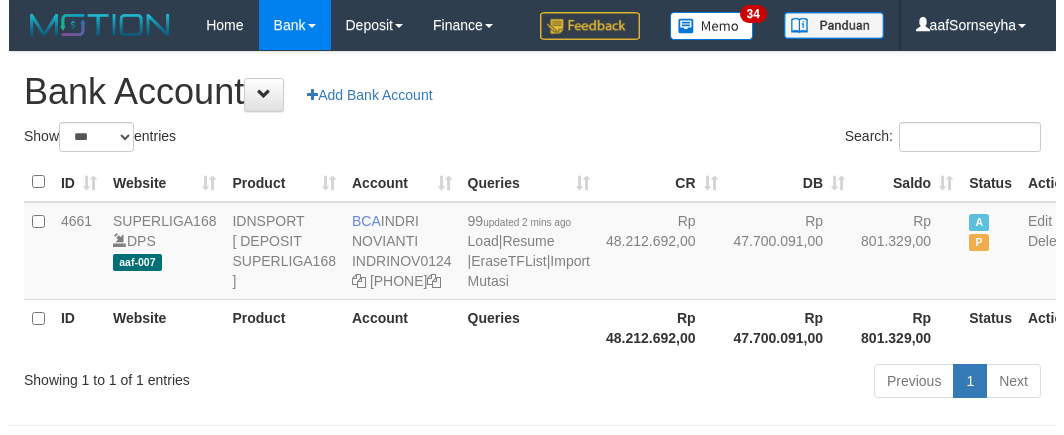 scroll, scrollTop: 116, scrollLeft: 0, axis: vertical 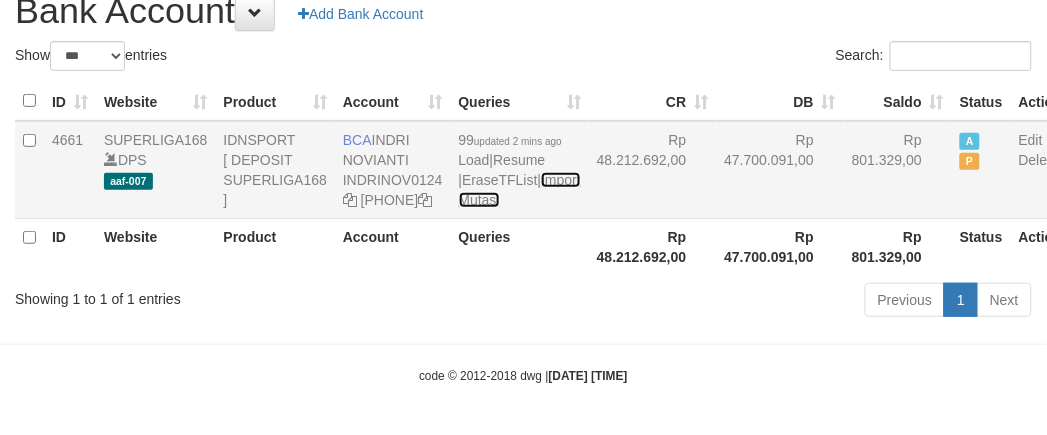 click on "Import Mutasi" at bounding box center [520, 190] 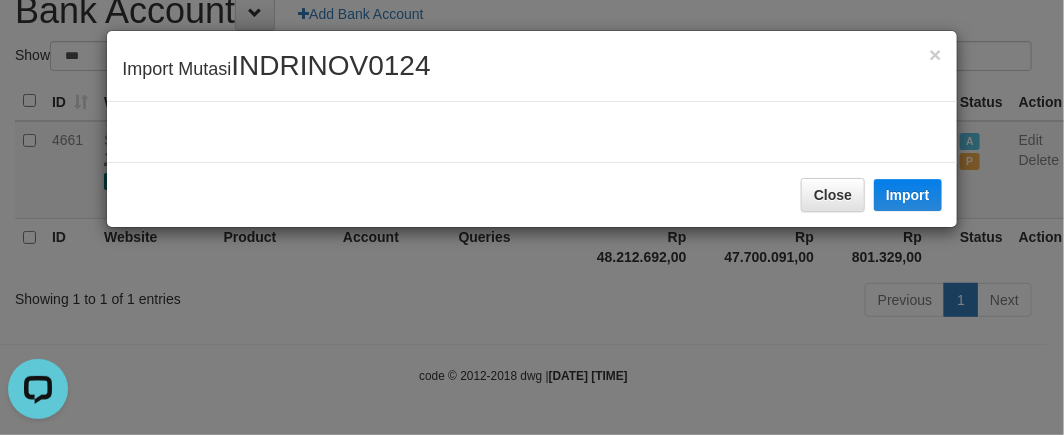 scroll, scrollTop: 0, scrollLeft: 0, axis: both 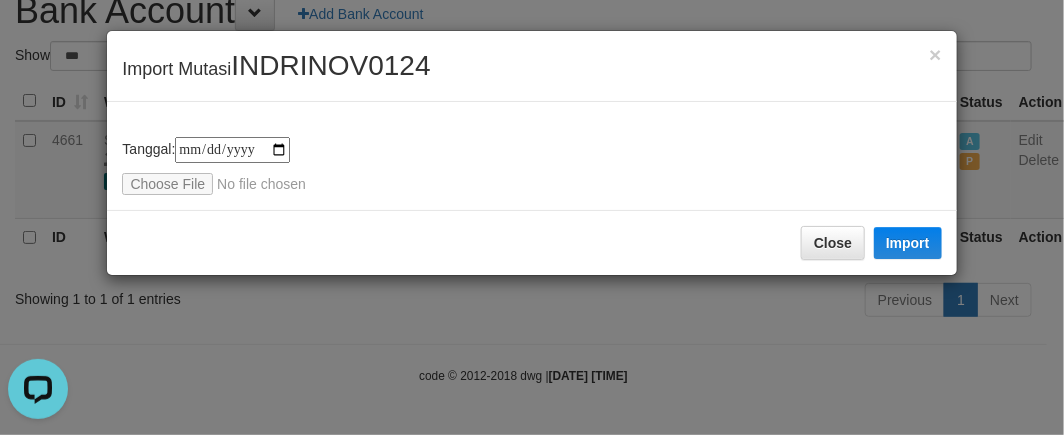 type on "**********" 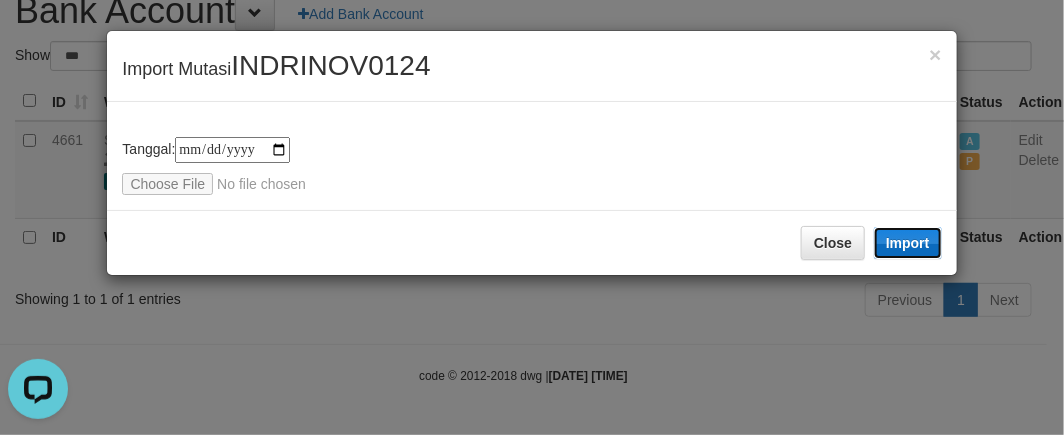 drag, startPoint x: 892, startPoint y: 236, endPoint x: 345, endPoint y: 367, distance: 562.4678 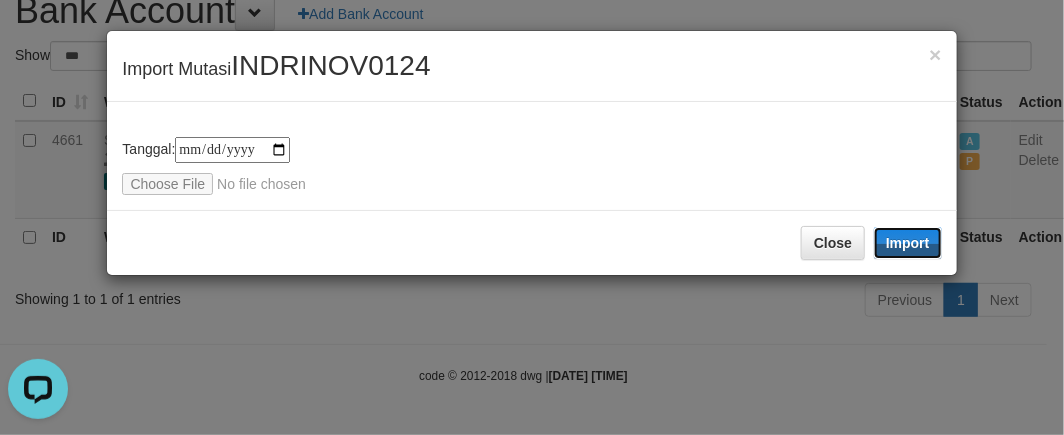 click on "Import" at bounding box center (908, 243) 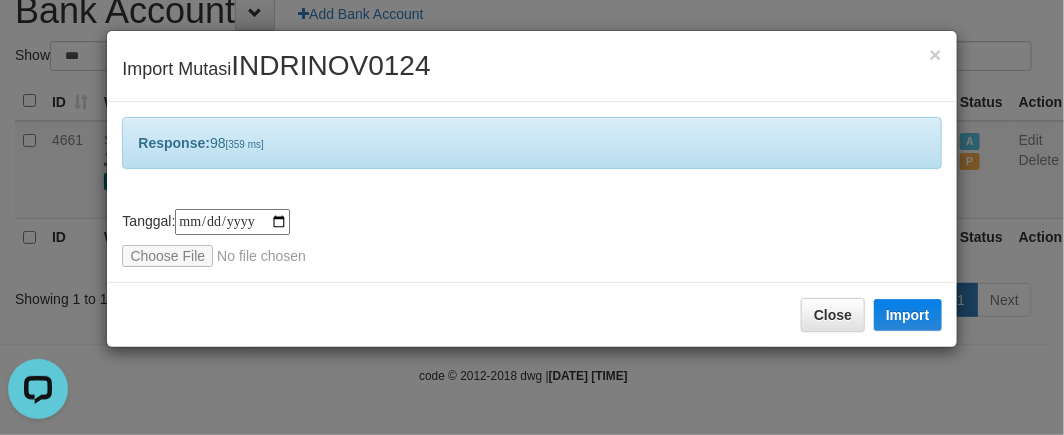 click on "**********" at bounding box center [532, 217] 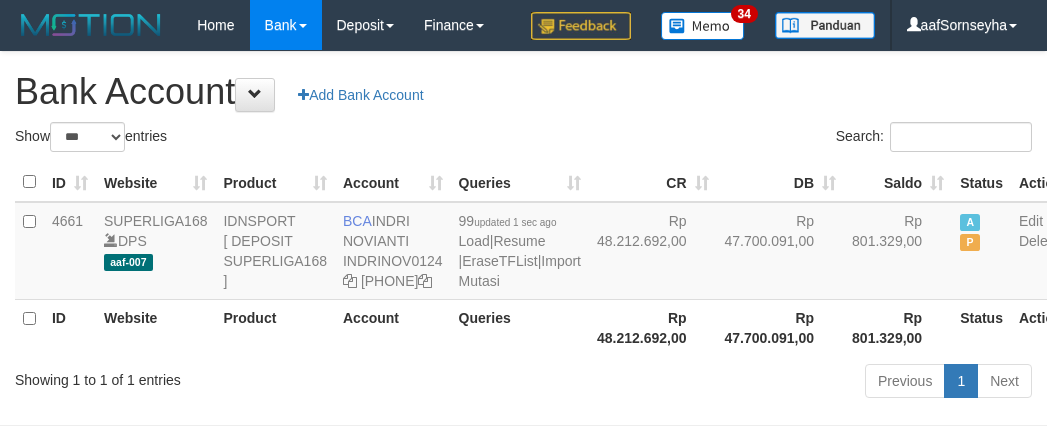 scroll, scrollTop: 116, scrollLeft: 0, axis: vertical 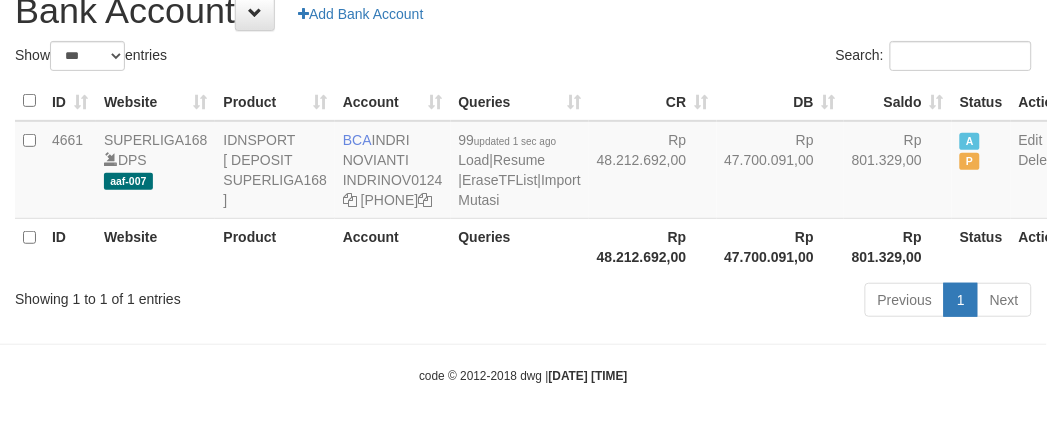 click on "Toggle navigation
Home
Bank
Account List
Load
By Website
Group
[ISPORT]													SUPERLIGA168
By Load Group (DPS)
34" at bounding box center (523, 177) 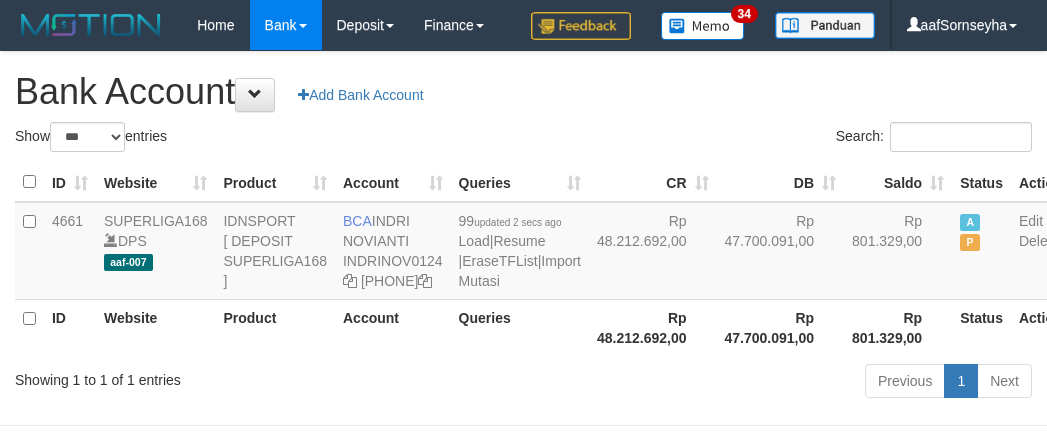 scroll, scrollTop: 116, scrollLeft: 0, axis: vertical 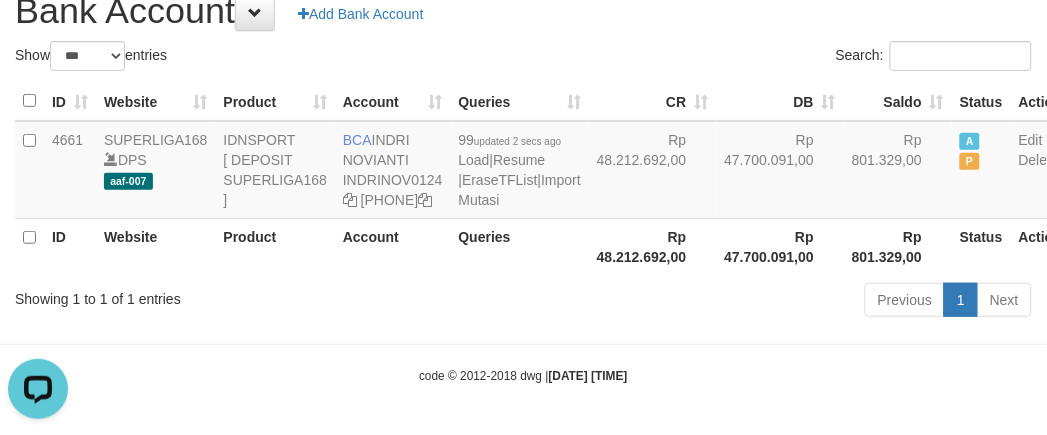 drag, startPoint x: 0, startPoint y: 0, endPoint x: 332, endPoint y: 356, distance: 486.78537 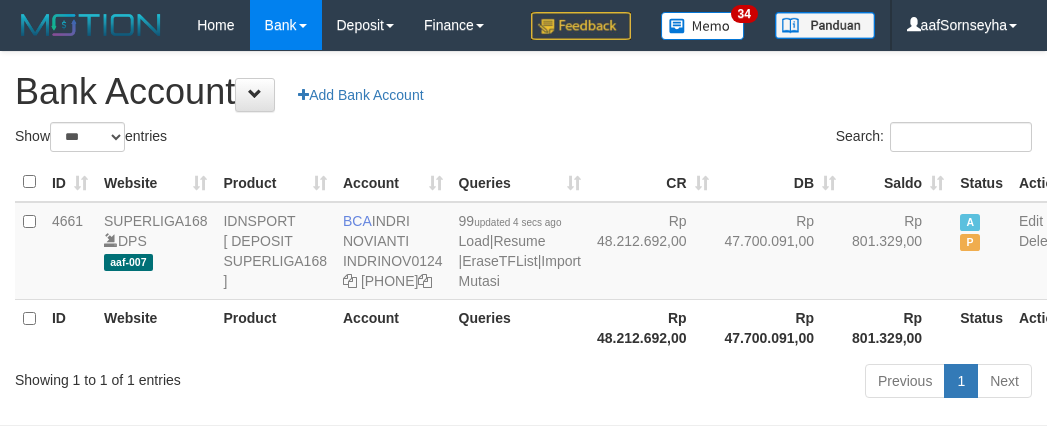 scroll, scrollTop: 116, scrollLeft: 0, axis: vertical 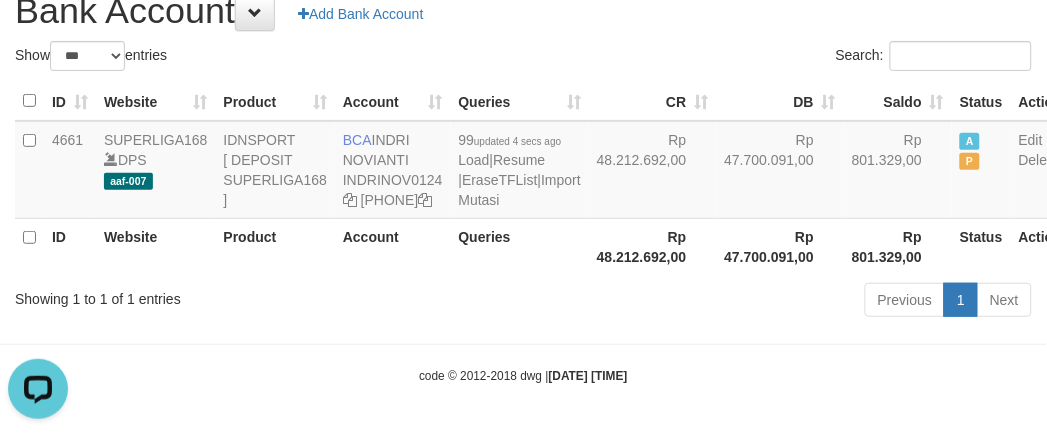 click on "Account" at bounding box center [393, 246] 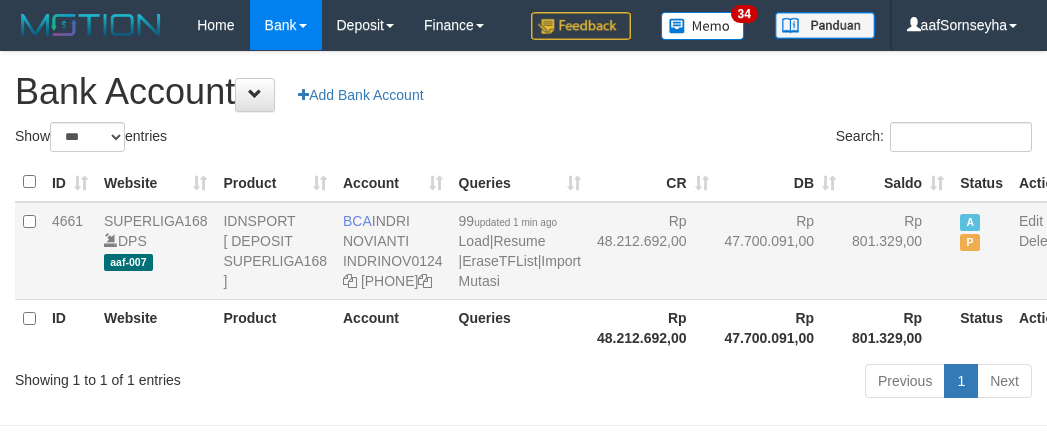 scroll, scrollTop: 116, scrollLeft: 0, axis: vertical 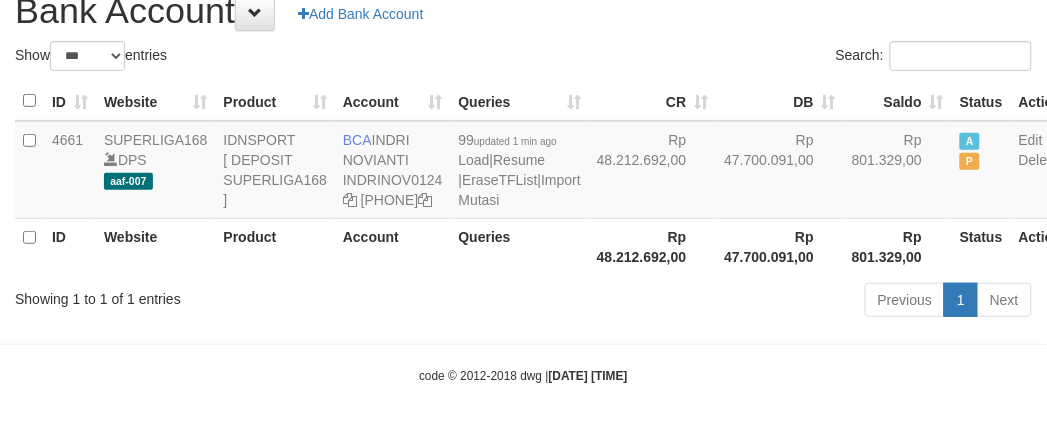 click on "Previous 1 Next" at bounding box center (741, 302) 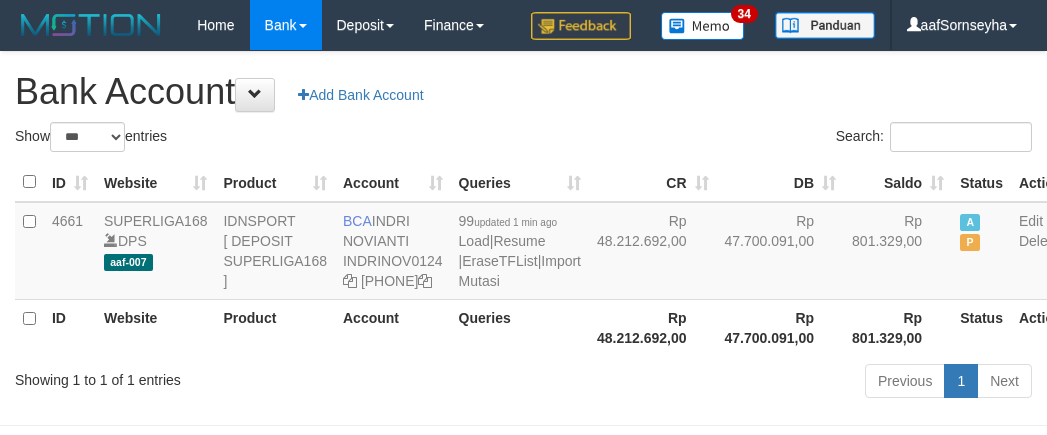scroll, scrollTop: 116, scrollLeft: 0, axis: vertical 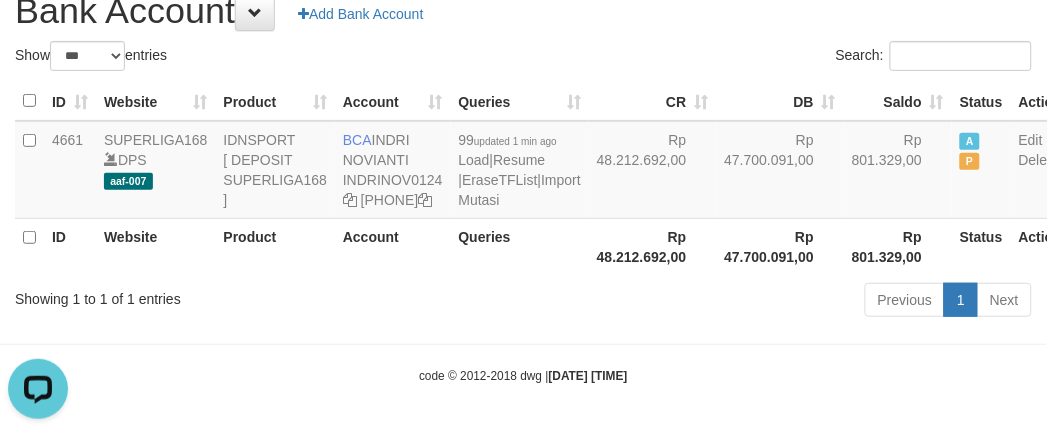click on "Previous 1 Next" at bounding box center (741, 302) 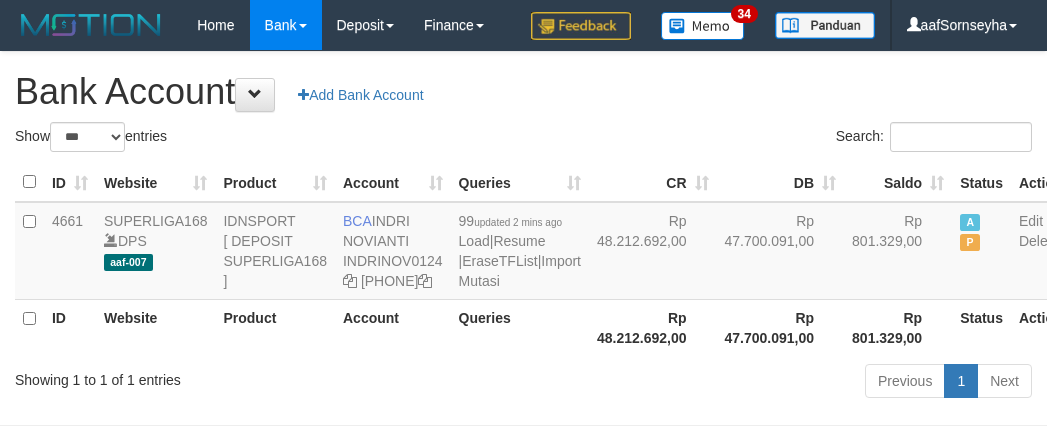 click on "Previous 1 Next" at bounding box center (741, 383) 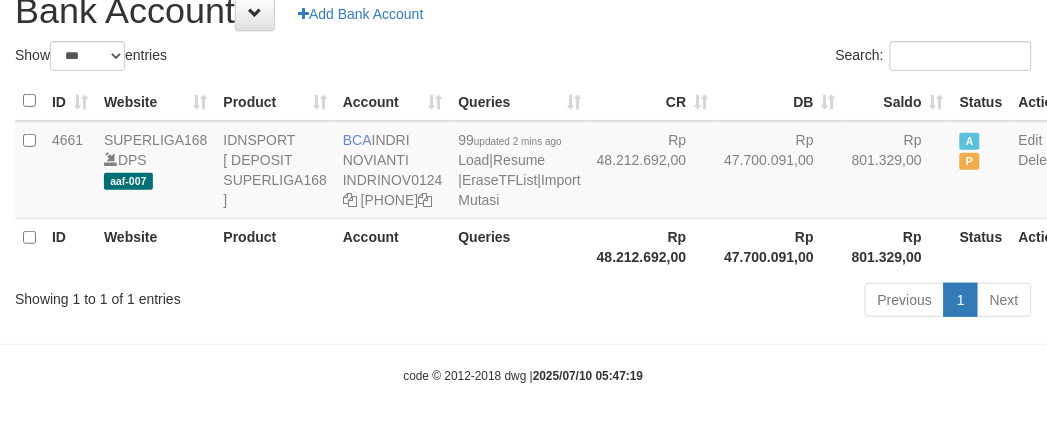 drag, startPoint x: 0, startPoint y: 0, endPoint x: 427, endPoint y: 321, distance: 534.2003 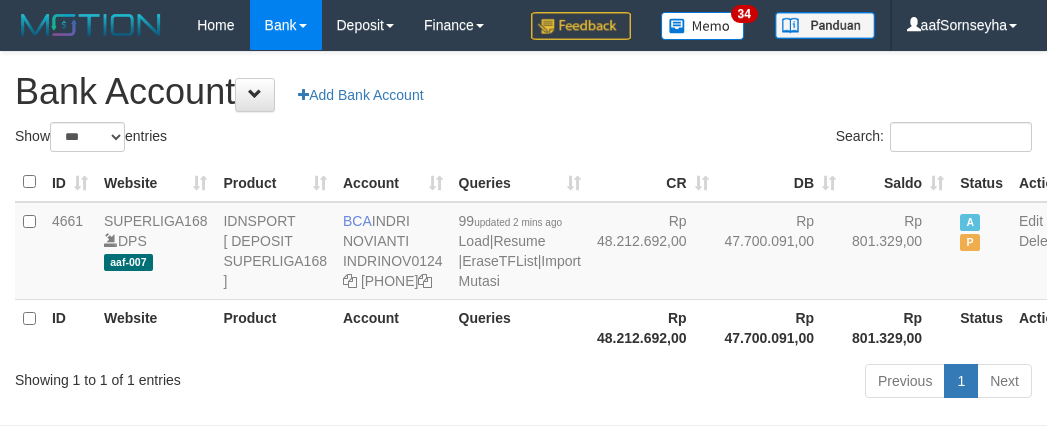 scroll, scrollTop: 116, scrollLeft: 0, axis: vertical 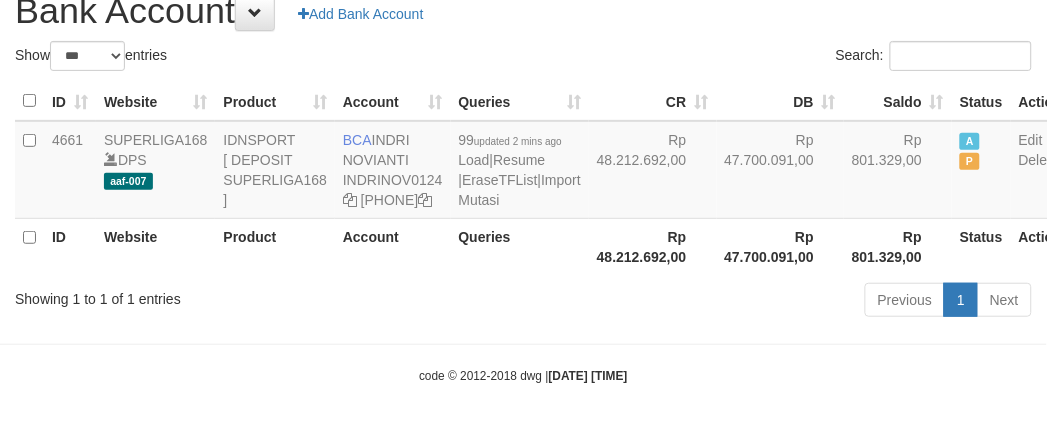 click on "ID Website Product Account Queries CR DB Saldo Status Action
4661
SUPERLIGA168
DPS
aaf-007
IDNSPORT
[ DEPOSIT SUPERLIGA168 ]
BCA
[FIRST] [LAST]
INDRINOV0124
[PHONE]
99 updated [TIME_REFERENCE]
Load
|
Resume
|
EraseTFList
|
Import Mutasi
Rp 48.212.692,00
Rp 47.700.091,00
Rp 801.329,00
A
P
Edit
Delete
ID Website Product Account Queries Rp 48.212.692,00 Rp 47.700.091,00 Rp 801.329,00" at bounding box center (523, 178) 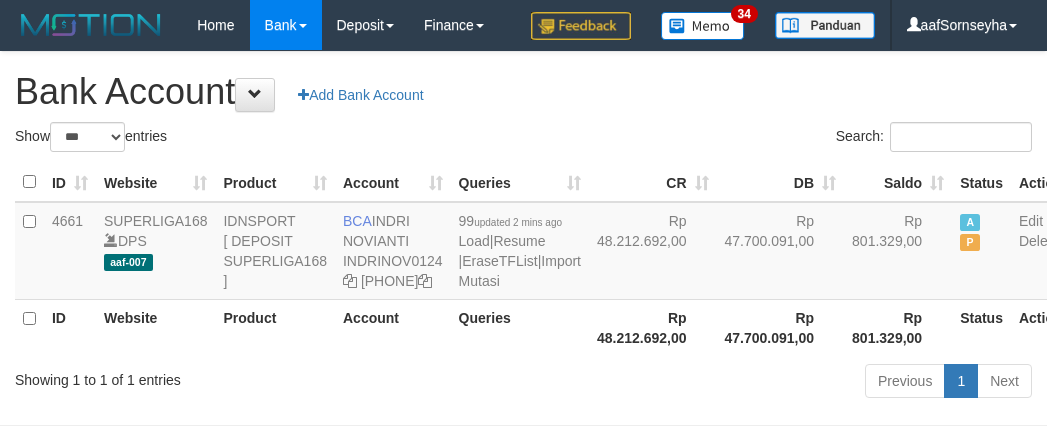 scroll, scrollTop: 116, scrollLeft: 0, axis: vertical 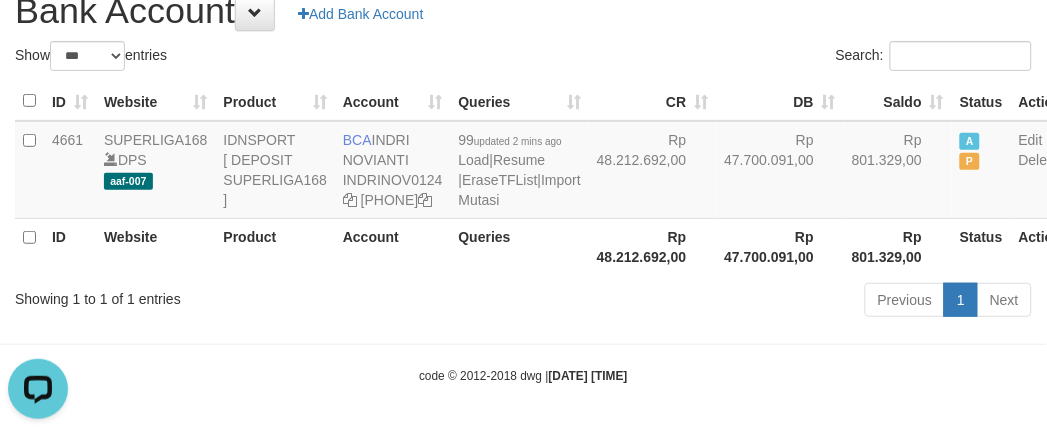 click on "Previous 1 Next" at bounding box center [741, 302] 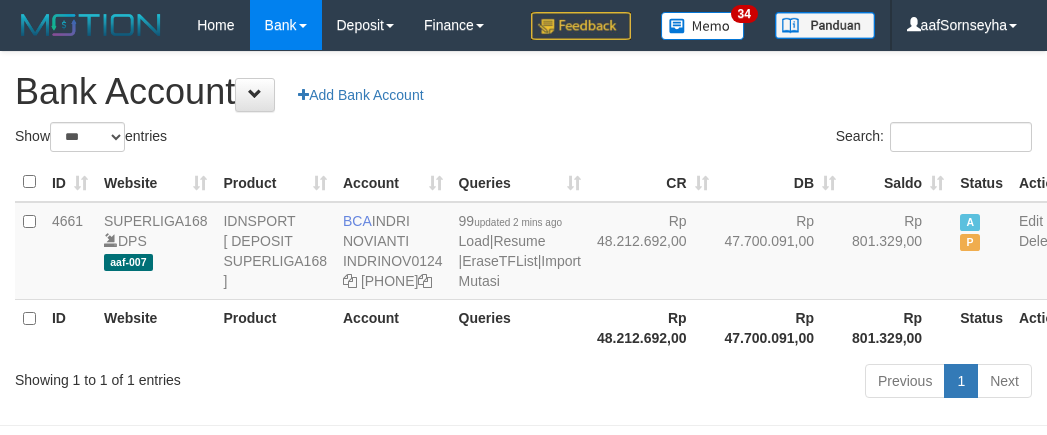 scroll, scrollTop: 116, scrollLeft: 0, axis: vertical 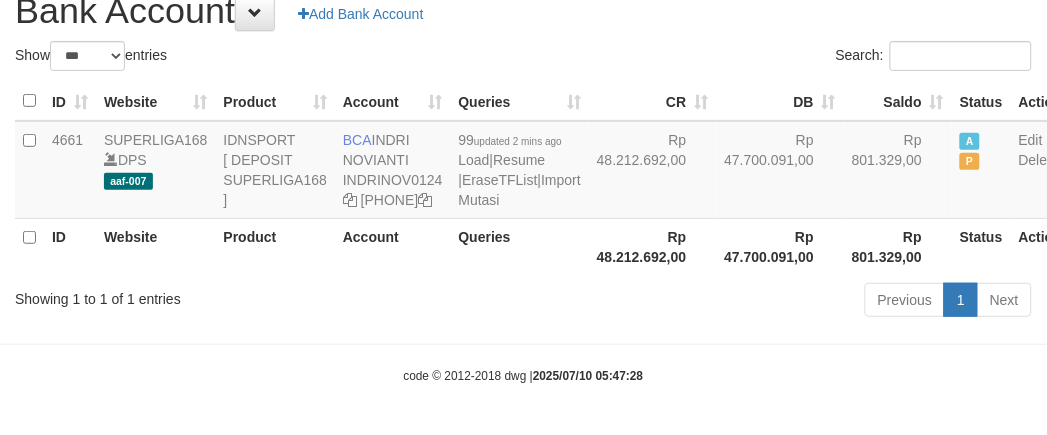 click on "Previous 1 Next" at bounding box center [741, 302] 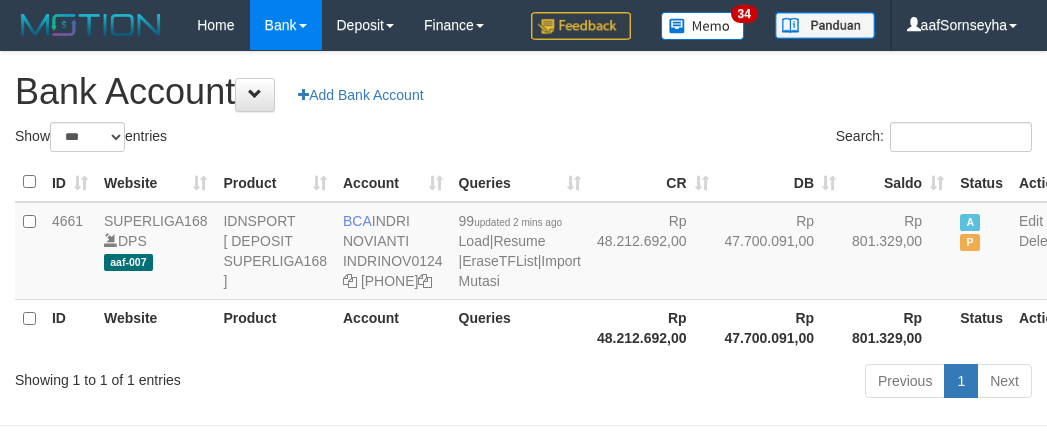 scroll, scrollTop: 116, scrollLeft: 0, axis: vertical 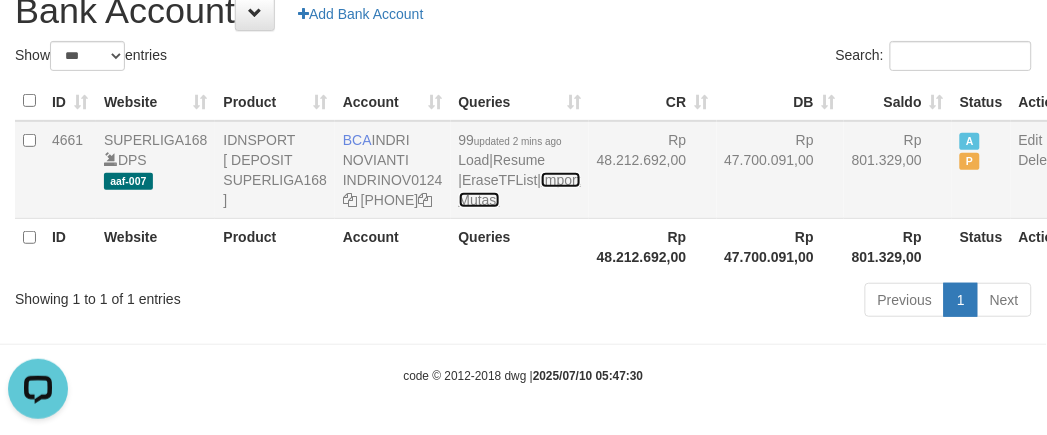 click on "Import Mutasi" at bounding box center (520, 190) 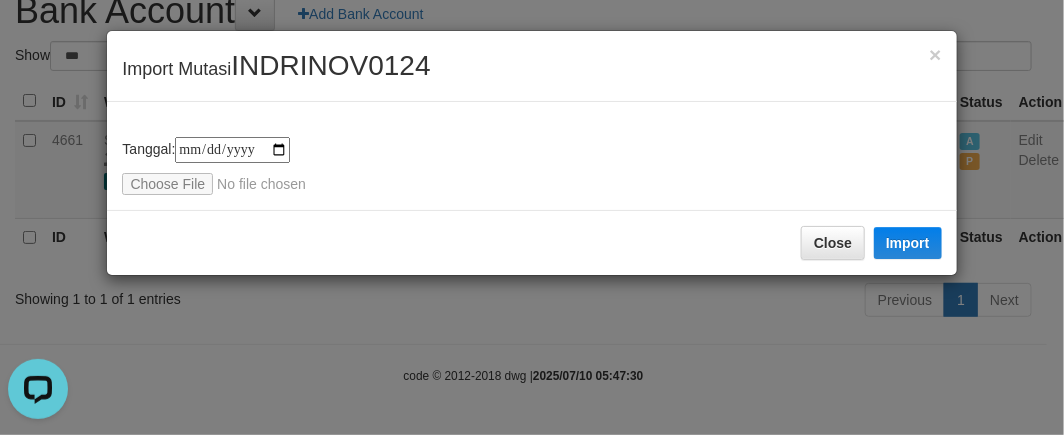 type on "**********" 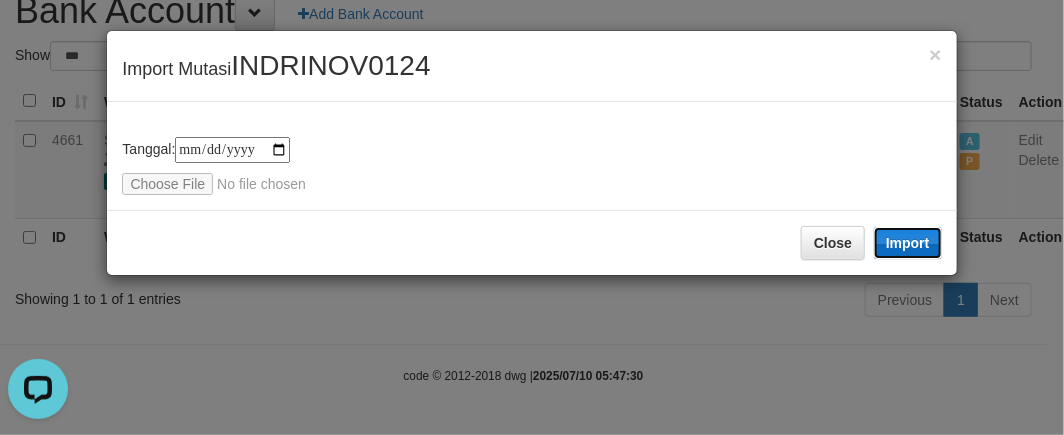 click on "Import" at bounding box center (908, 243) 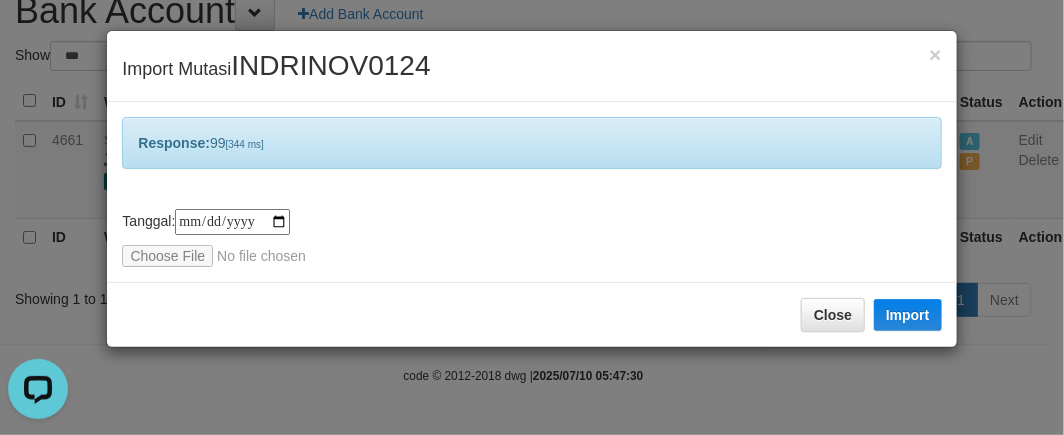 click on "**********" at bounding box center [532, 217] 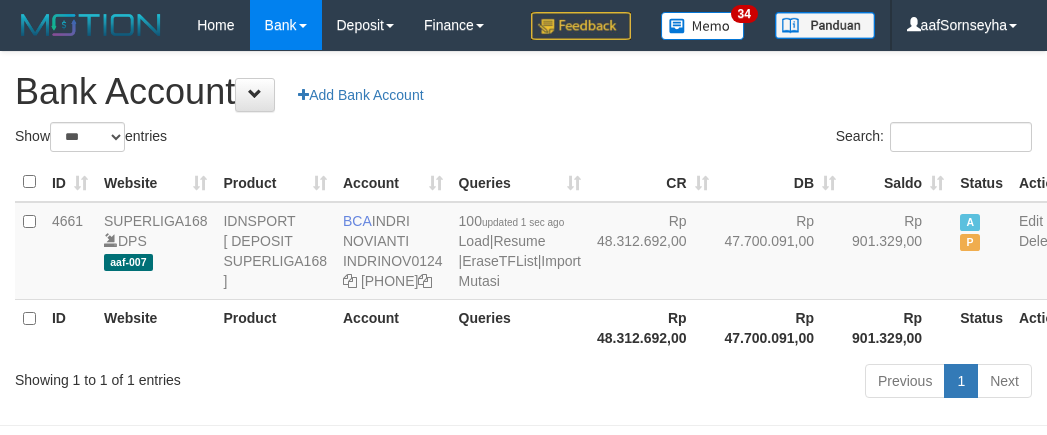 scroll, scrollTop: 116, scrollLeft: 0, axis: vertical 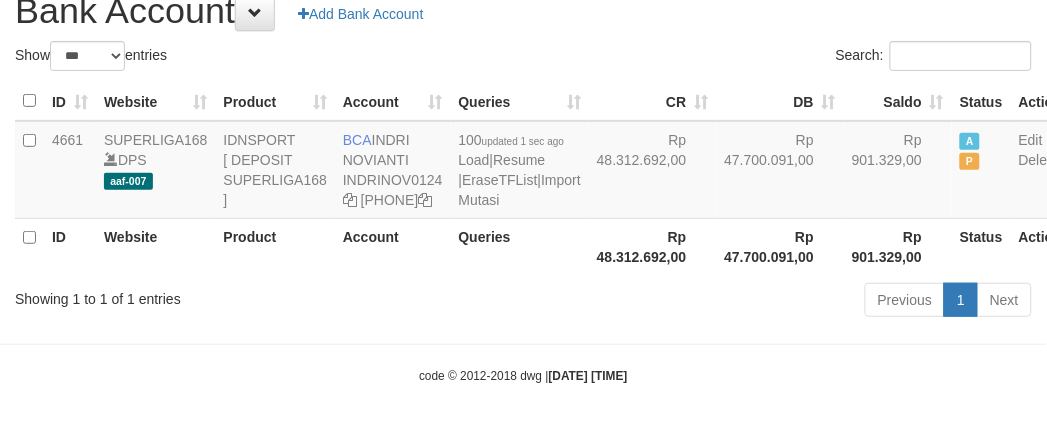 click on "Toggle navigation
Home
Bank
Account List
Load
By Website
Group
[ISPORT]													SUPERLIGA168
By Load Group (DPS)
34" at bounding box center [523, 177] 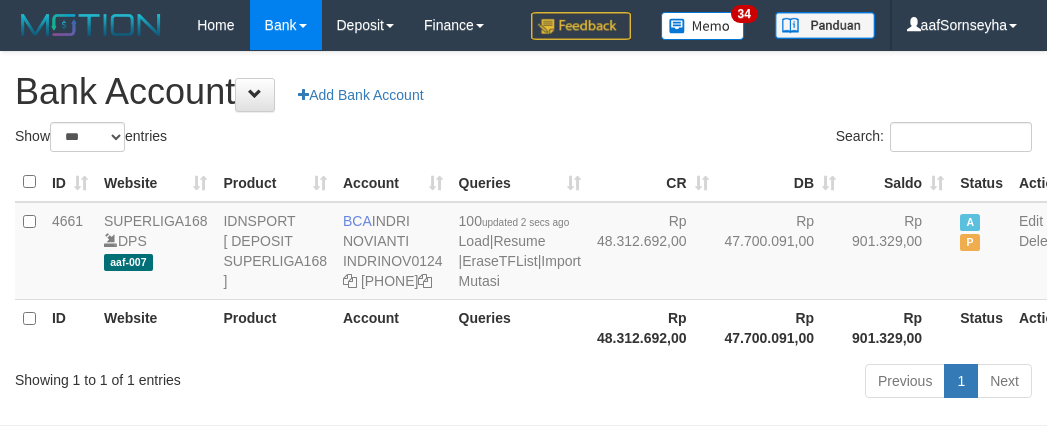scroll, scrollTop: 116, scrollLeft: 0, axis: vertical 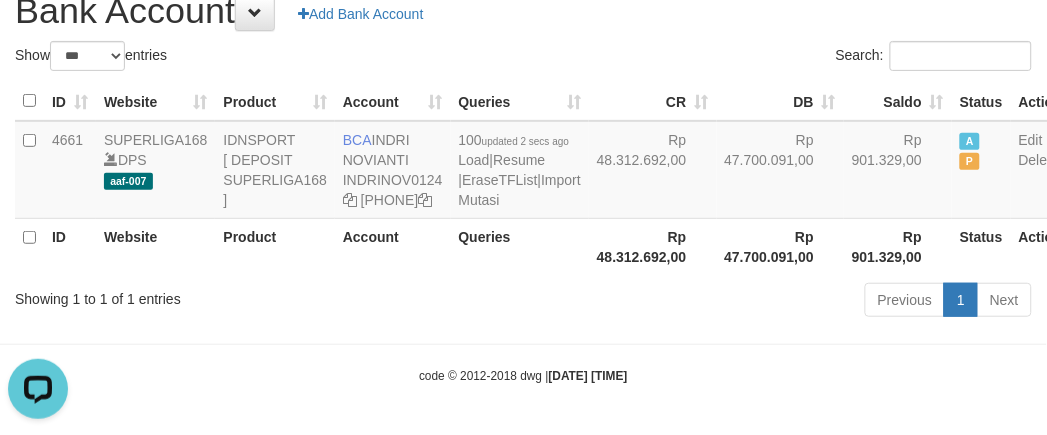 click on "Toggle navigation
Home
Bank
Account List
Load
By Website
Group
[ISPORT]													SUPERLIGA168
By Load Group (DPS)
34" at bounding box center (523, 177) 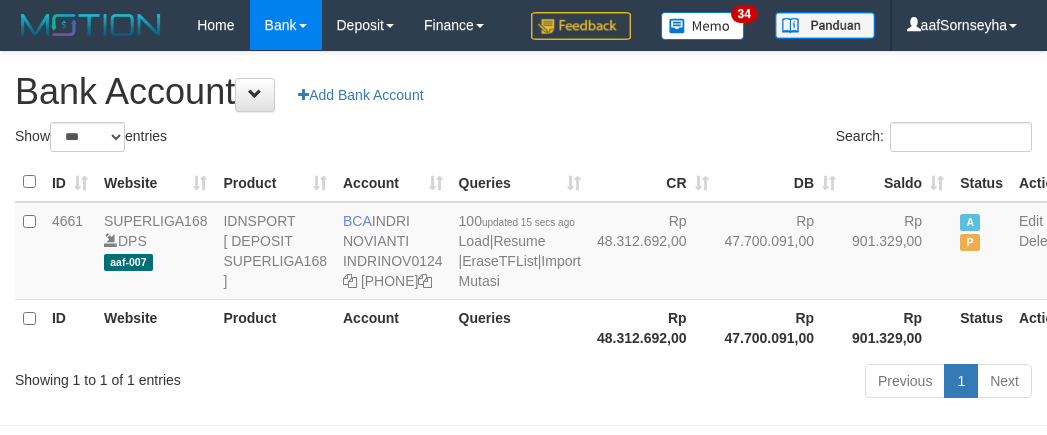 scroll, scrollTop: 116, scrollLeft: 0, axis: vertical 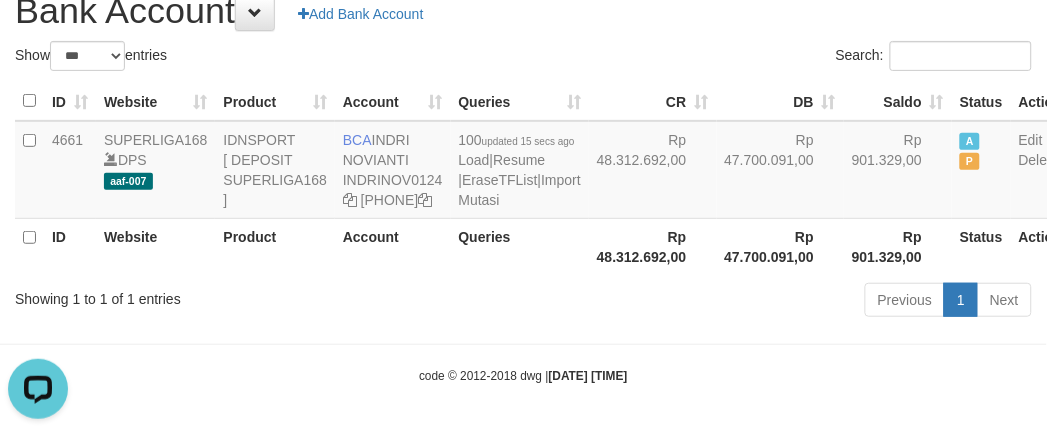 drag, startPoint x: 470, startPoint y: 308, endPoint x: 481, endPoint y: 310, distance: 11.18034 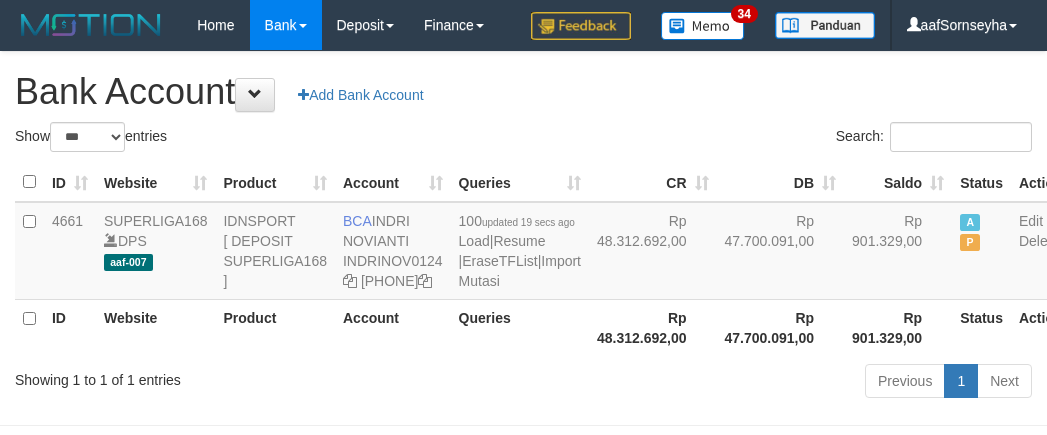 scroll, scrollTop: 116, scrollLeft: 0, axis: vertical 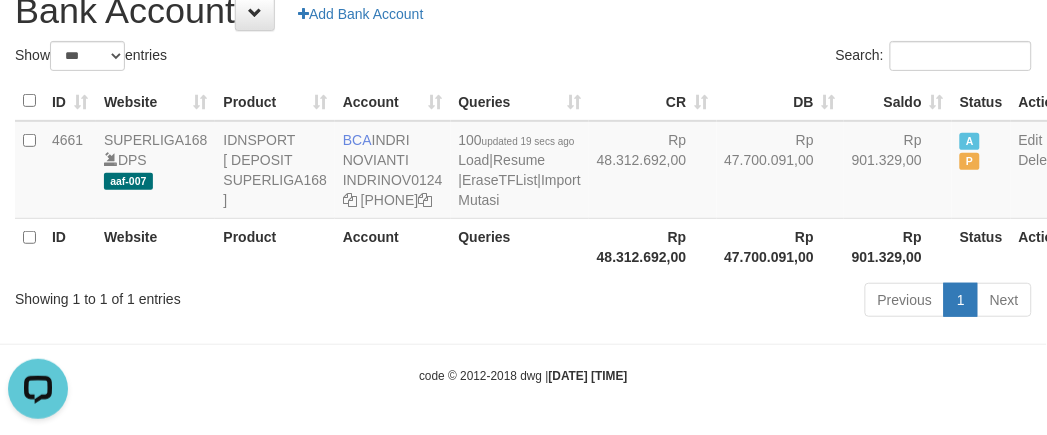 drag, startPoint x: 324, startPoint y: 325, endPoint x: 313, endPoint y: 340, distance: 18.601076 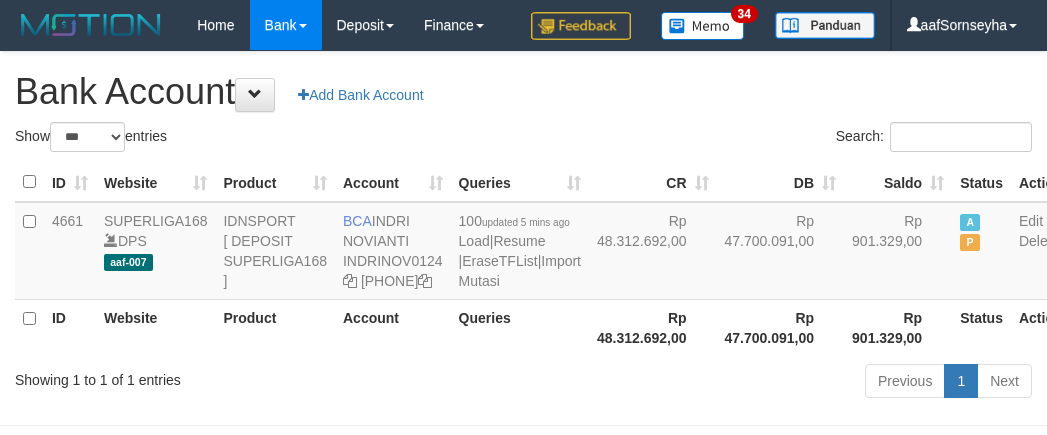 scroll, scrollTop: 116, scrollLeft: 0, axis: vertical 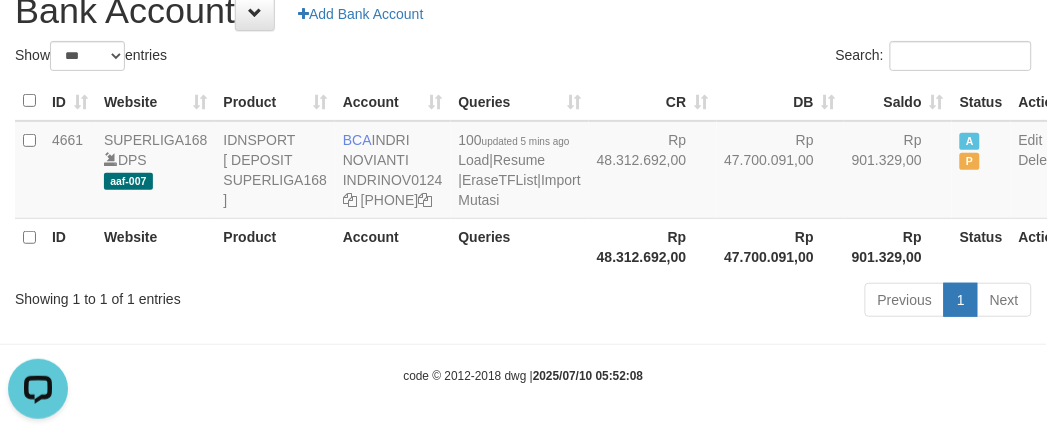 drag, startPoint x: 425, startPoint y: 275, endPoint x: 448, endPoint y: 290, distance: 27.45906 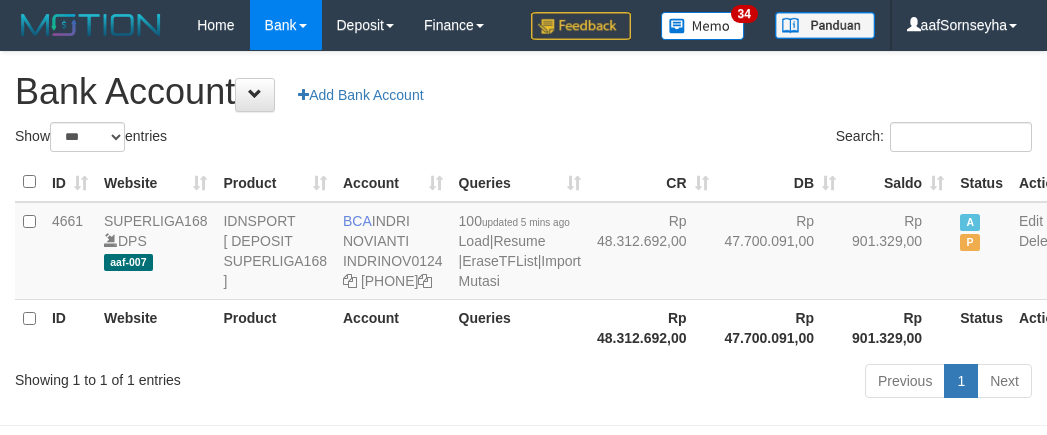 scroll, scrollTop: 116, scrollLeft: 0, axis: vertical 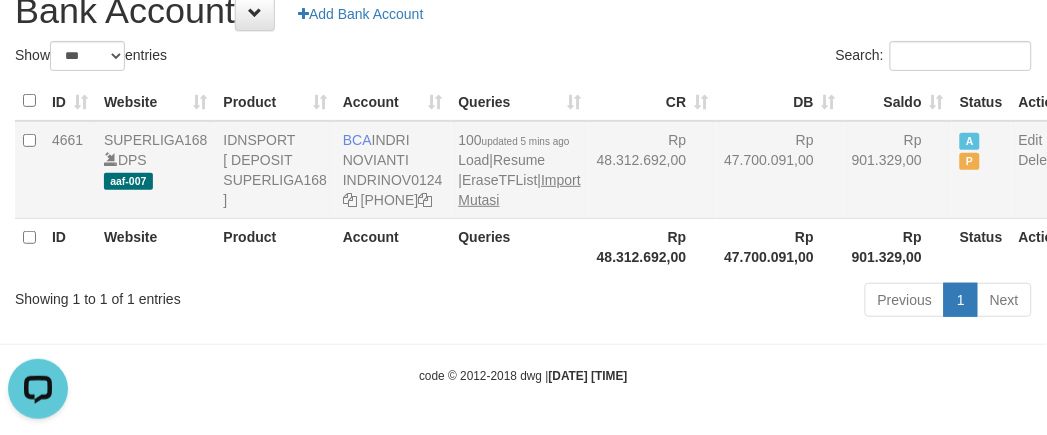 click on "100  updated 5 mins ago
Load
|
Resume
|
EraseTFList
|
Import Mutasi" at bounding box center (520, 170) 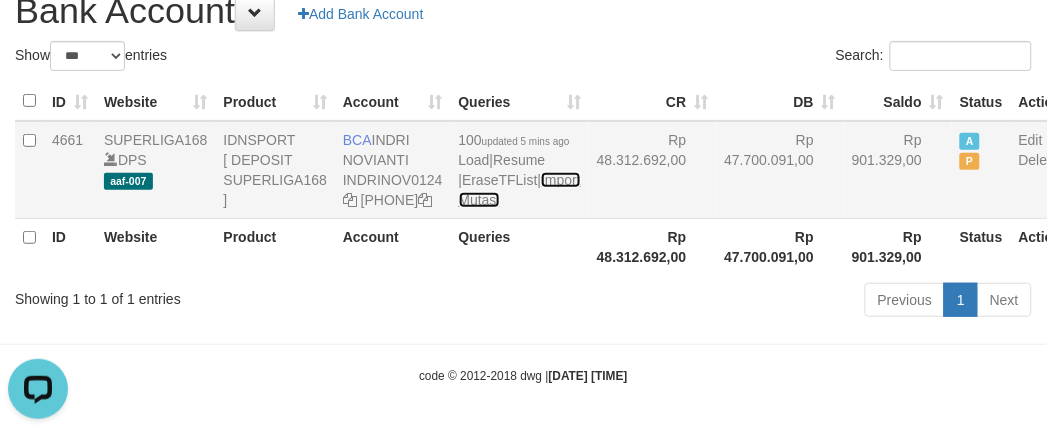 click on "Import Mutasi" at bounding box center (520, 190) 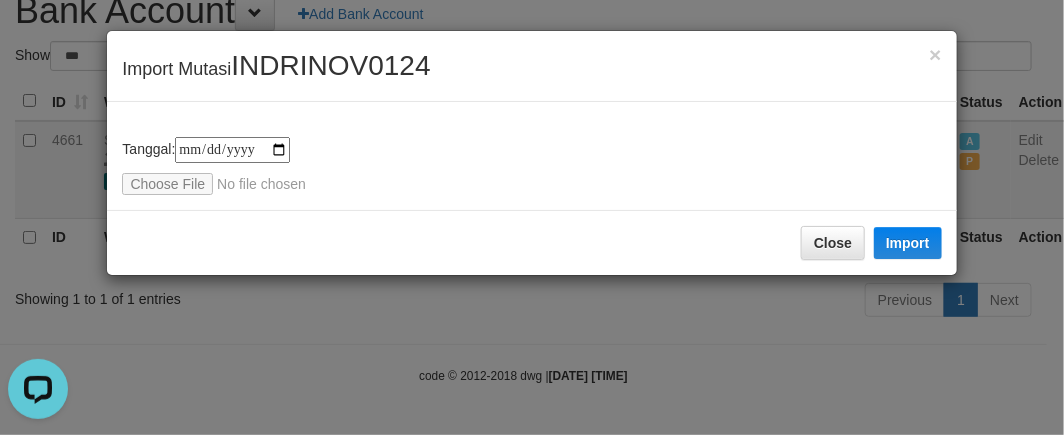 type on "**********" 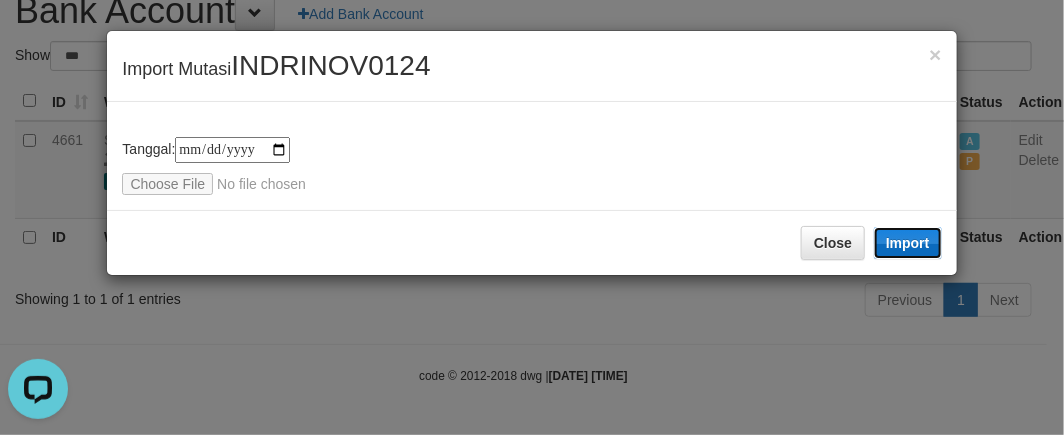 click on "Import" at bounding box center [908, 243] 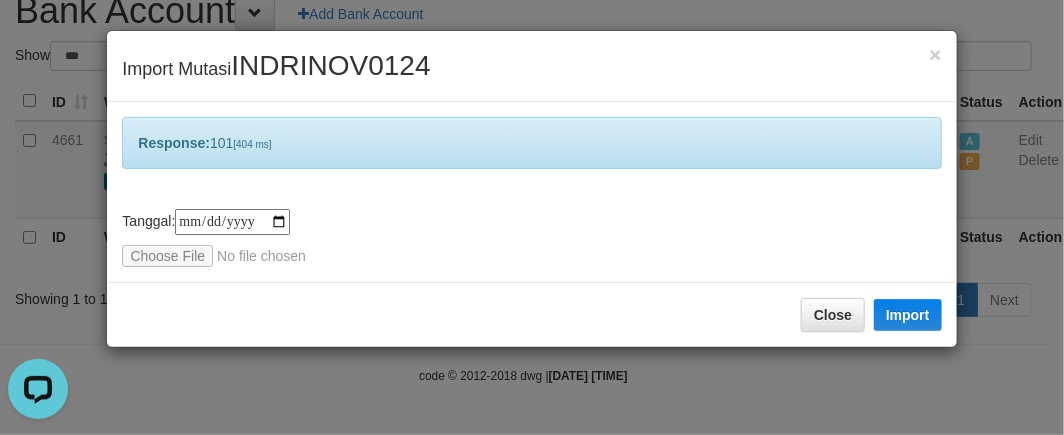 click on "**********" at bounding box center [532, 217] 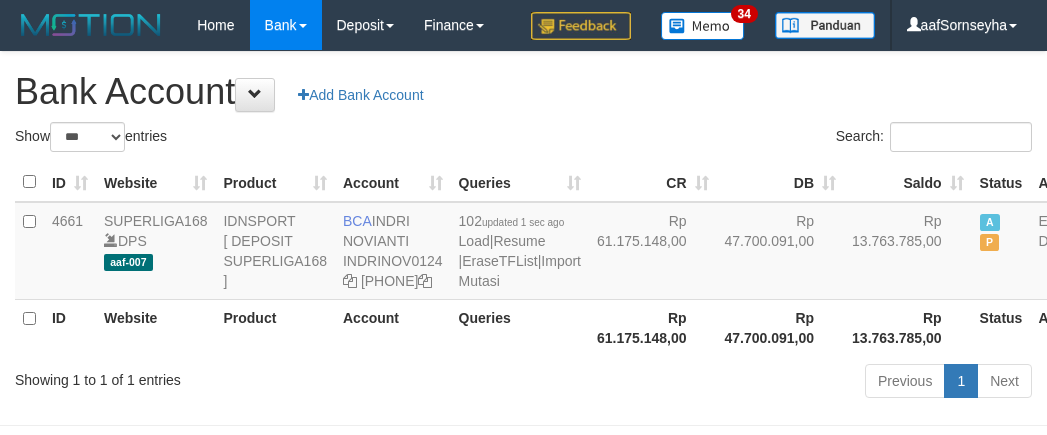 scroll, scrollTop: 116, scrollLeft: 0, axis: vertical 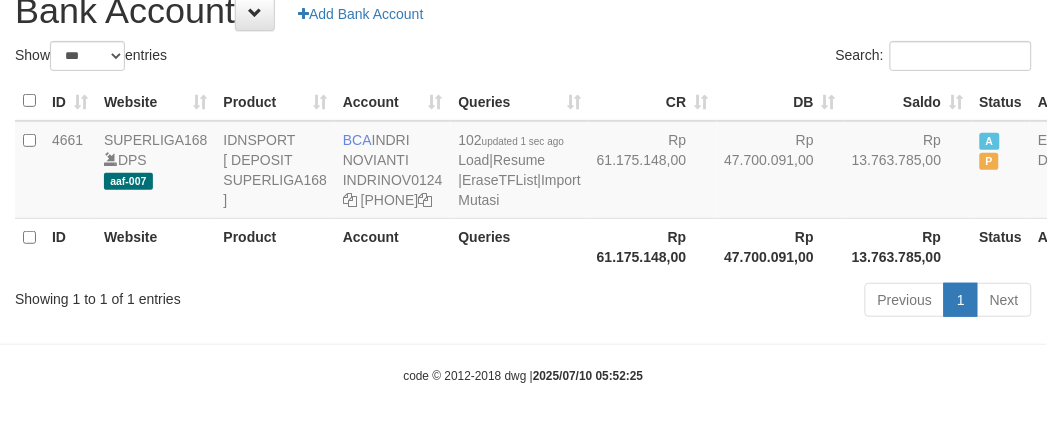 drag, startPoint x: 0, startPoint y: 0, endPoint x: 315, endPoint y: 351, distance: 471.6206 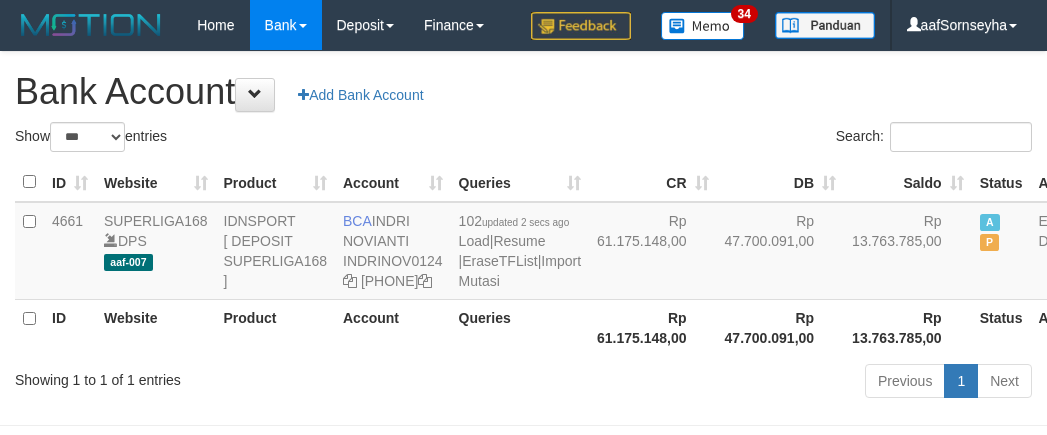 click on "Toggle navigation
Home
Bank
Account List
Load
By Website
Group
[ISPORT]													SUPERLIGA168
By Load Group (DPS)
34" at bounding box center [523, 258] 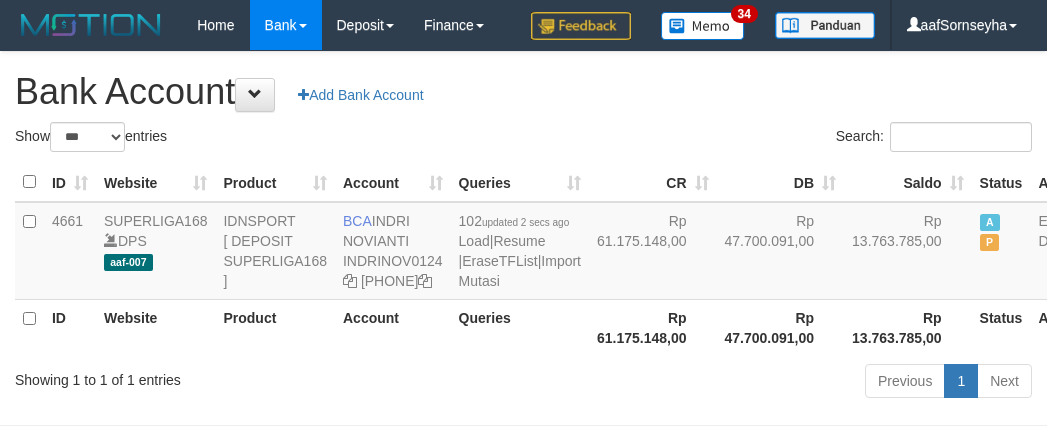scroll, scrollTop: 116, scrollLeft: 0, axis: vertical 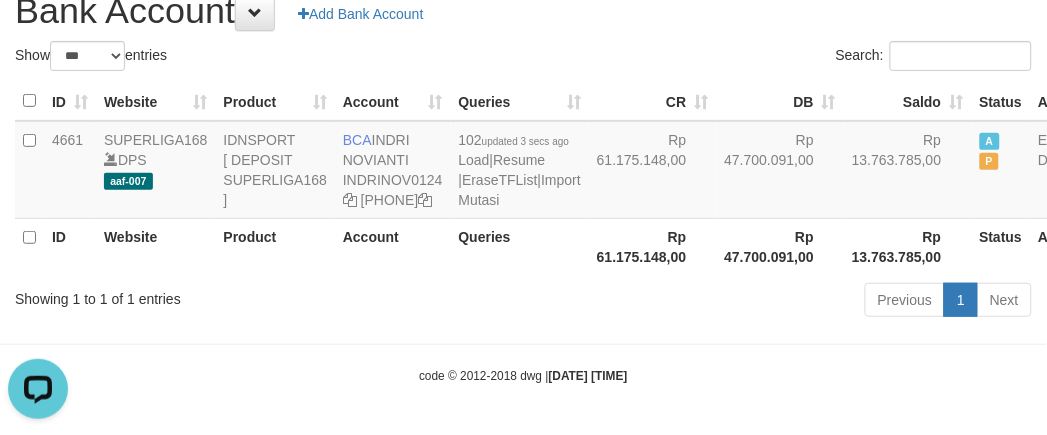click on "Showing 1 to 1 of 1 entries" at bounding box center (218, 295) 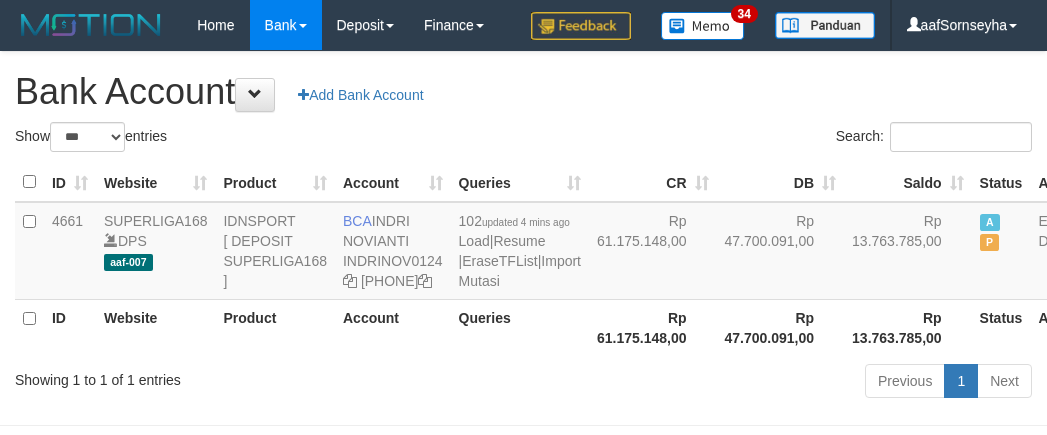 scroll, scrollTop: 116, scrollLeft: 0, axis: vertical 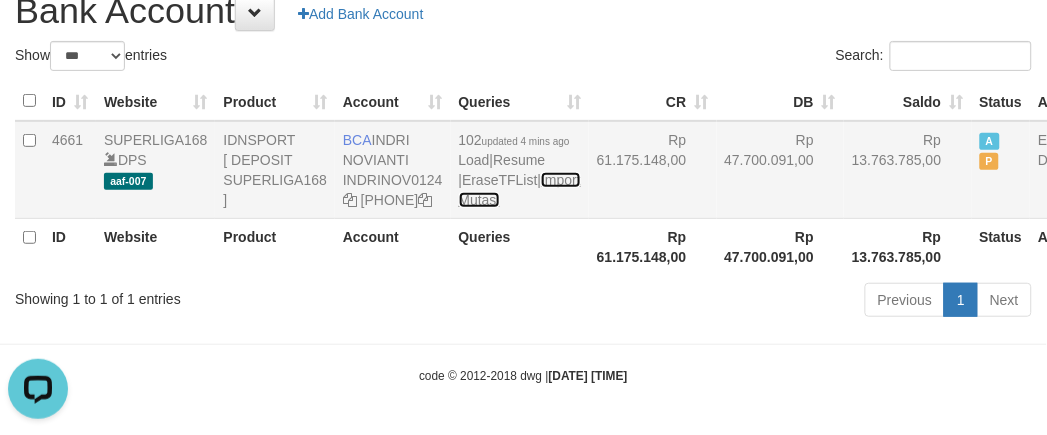 click on "Import Mutasi" at bounding box center (520, 190) 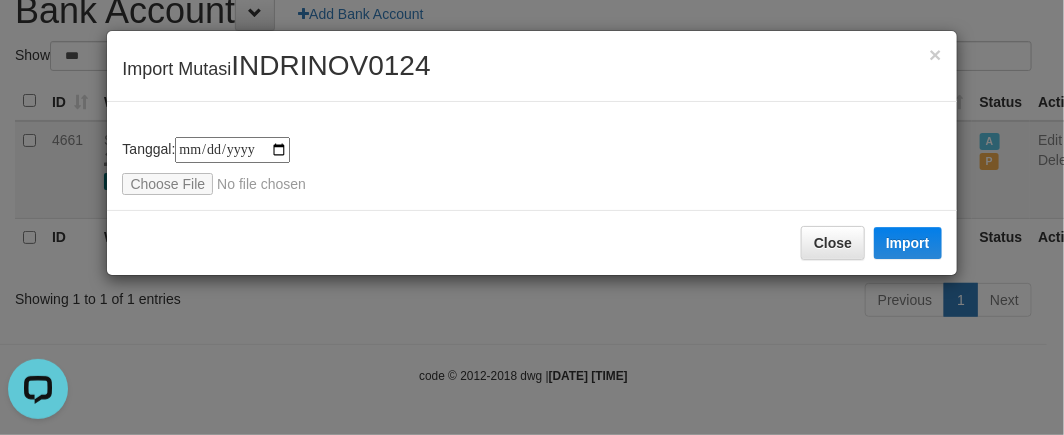type on "**********" 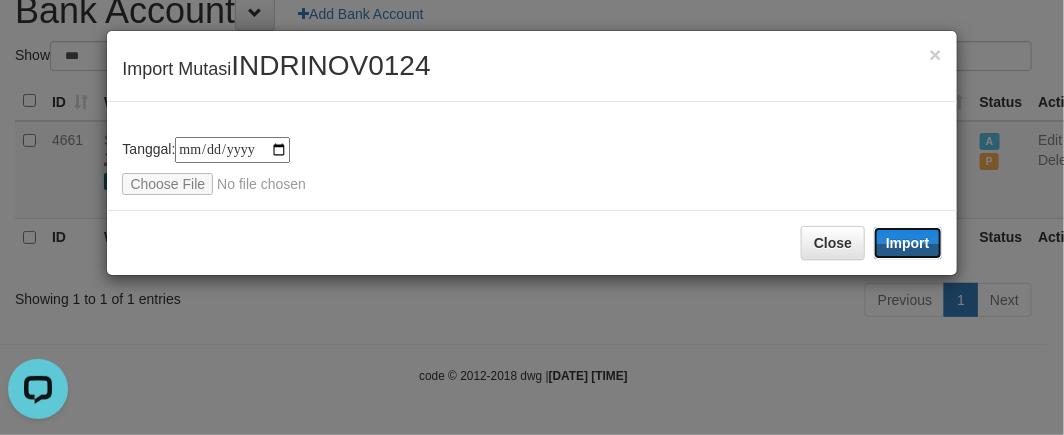 drag, startPoint x: 898, startPoint y: 245, endPoint x: 228, endPoint y: 406, distance: 689.0726 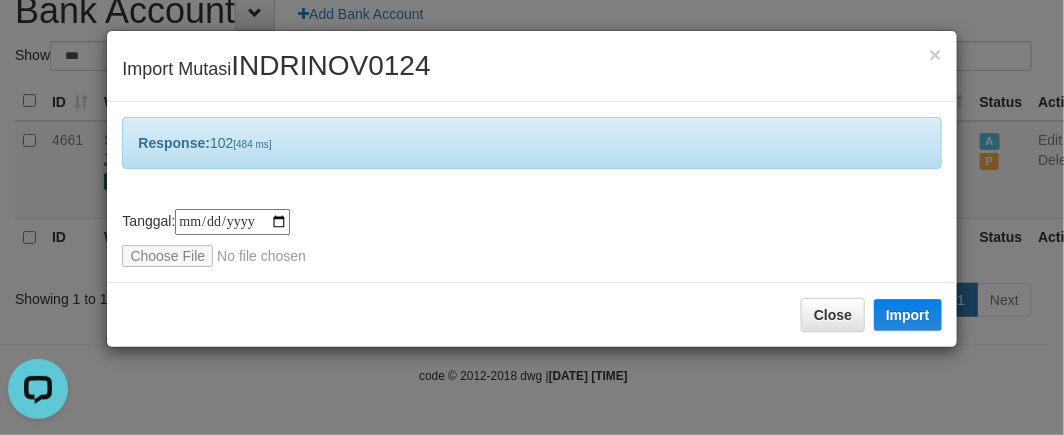 click on "**********" at bounding box center [532, 217] 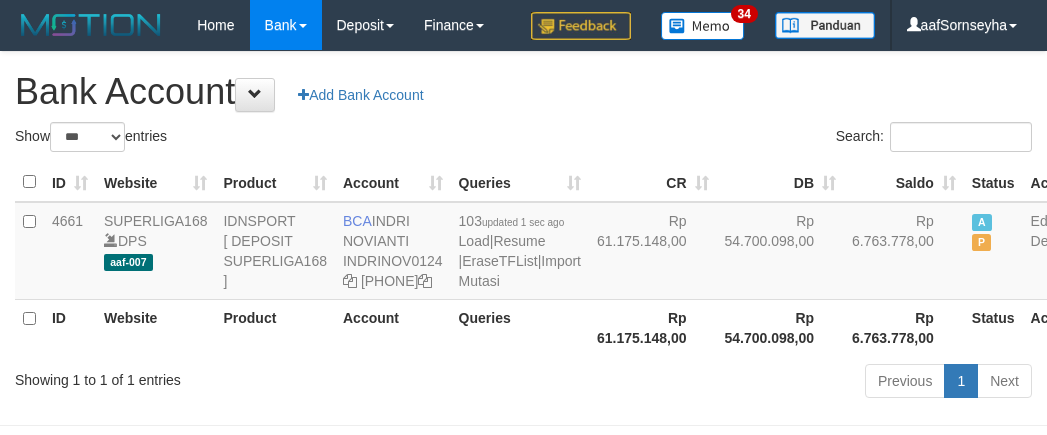 scroll, scrollTop: 116, scrollLeft: 0, axis: vertical 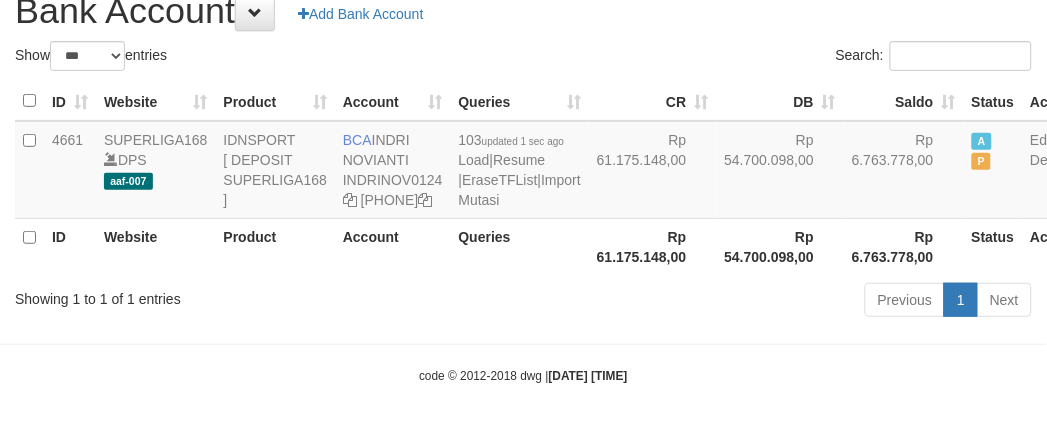 click on "Showing 1 to 1 of 1 entries Previous 1 Next" at bounding box center (523, 302) 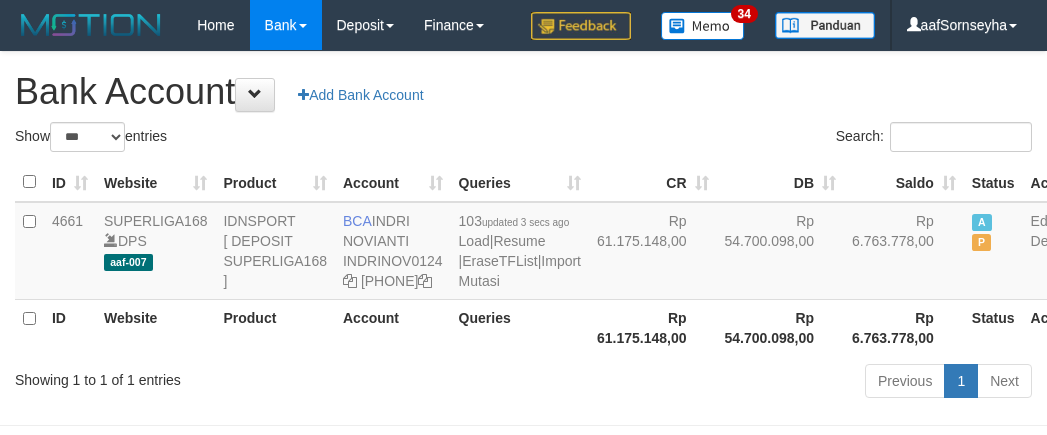 scroll, scrollTop: 116, scrollLeft: 0, axis: vertical 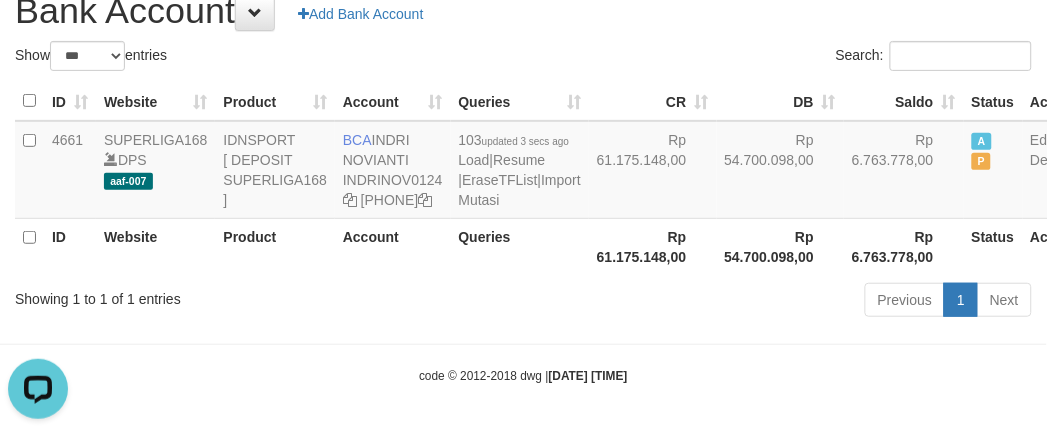 click on "Queries" at bounding box center [520, 246] 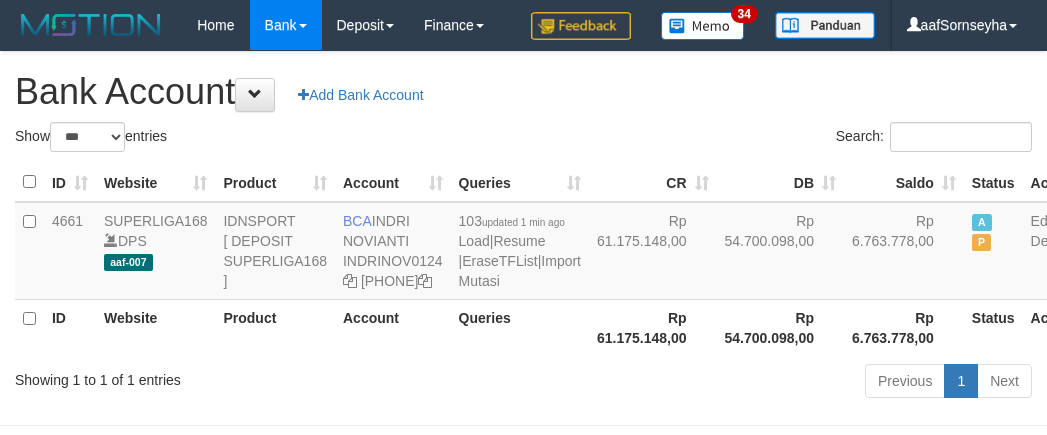 scroll, scrollTop: 116, scrollLeft: 0, axis: vertical 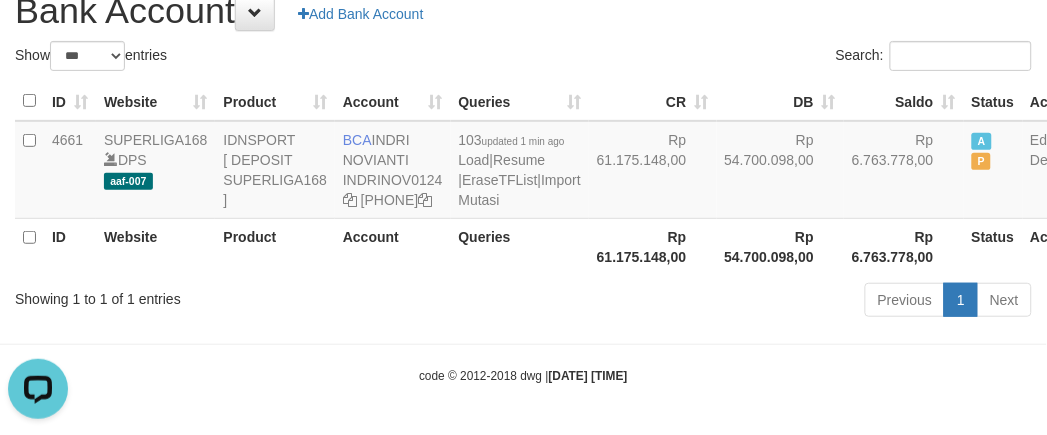 click on "Previous 1 Next" at bounding box center [741, 302] 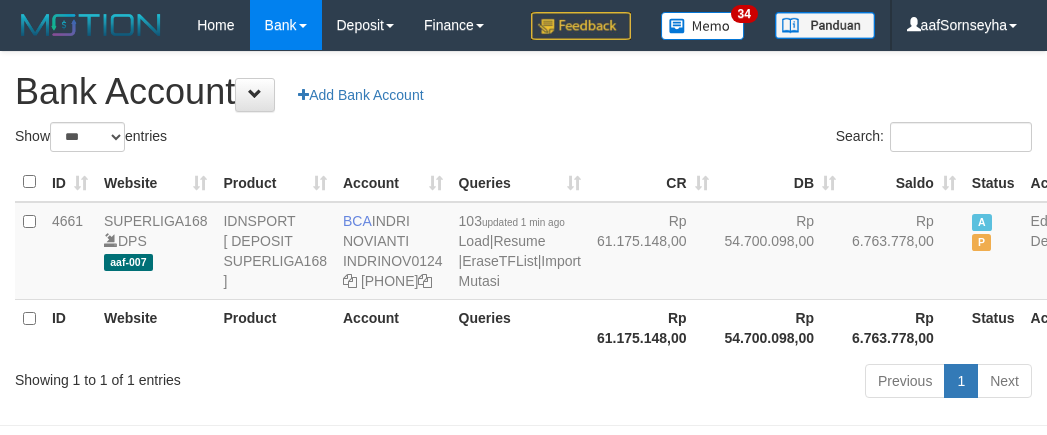 scroll, scrollTop: 116, scrollLeft: 0, axis: vertical 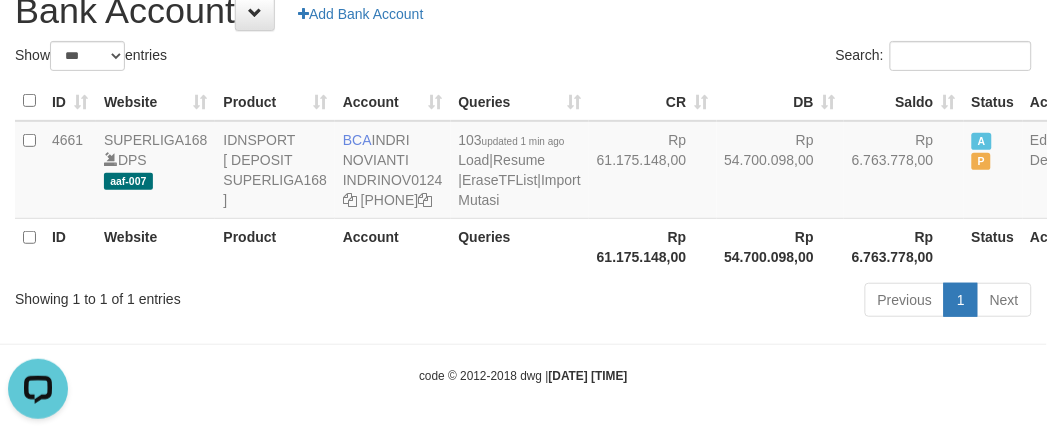 click on "Previous 1 Next" at bounding box center (741, 302) 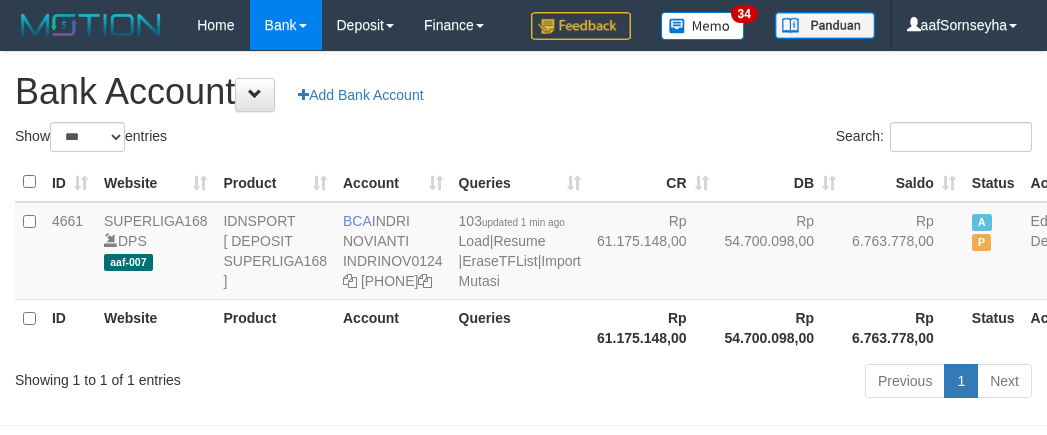 scroll, scrollTop: 116, scrollLeft: 0, axis: vertical 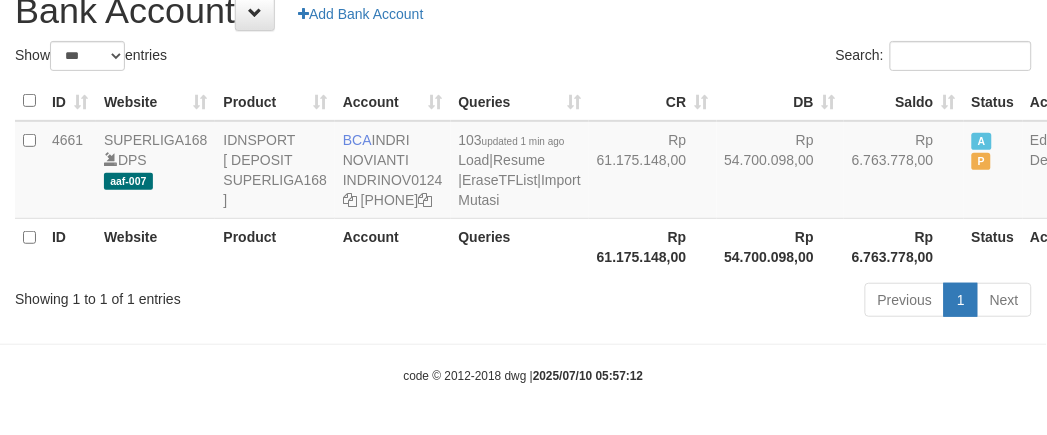 click on "Previous 1 Next" at bounding box center (741, 302) 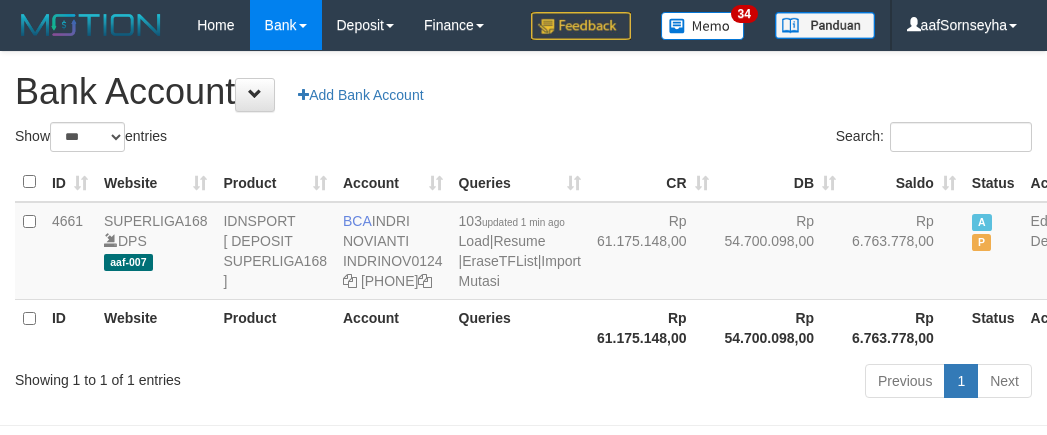 scroll, scrollTop: 116, scrollLeft: 0, axis: vertical 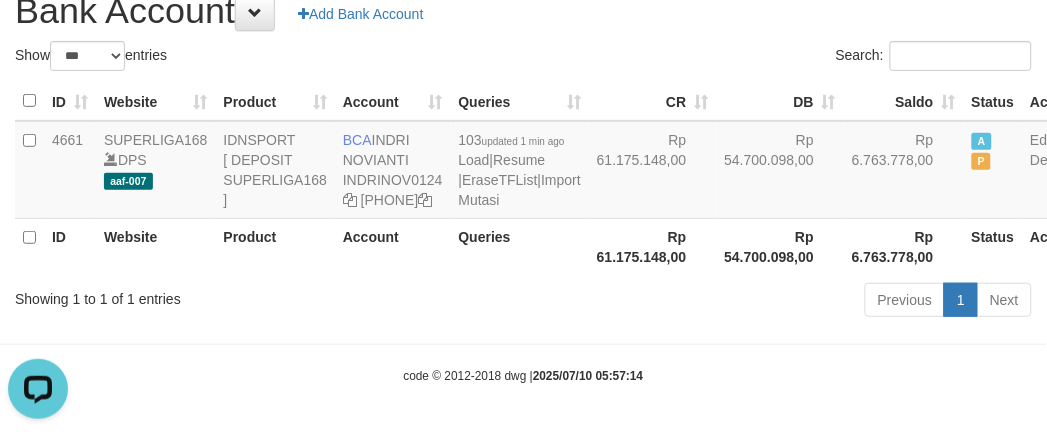 click on "Previous 1 Next" at bounding box center [741, 302] 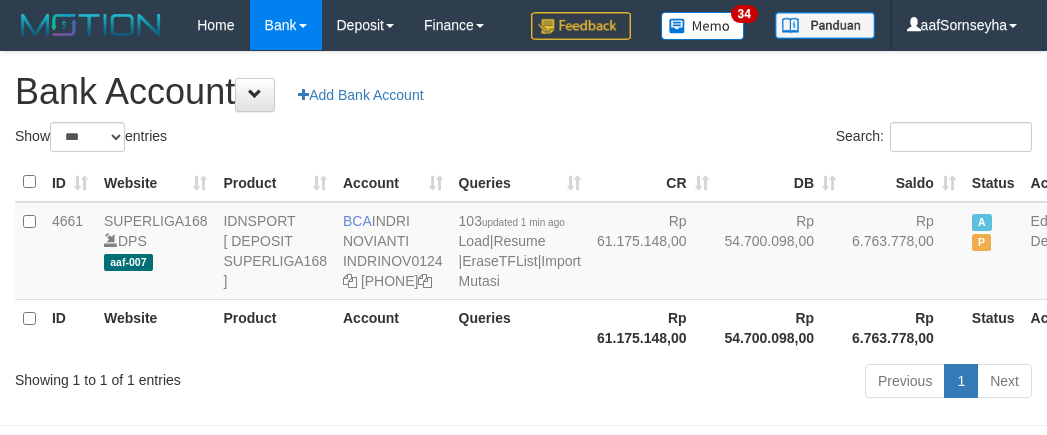 scroll, scrollTop: 116, scrollLeft: 0, axis: vertical 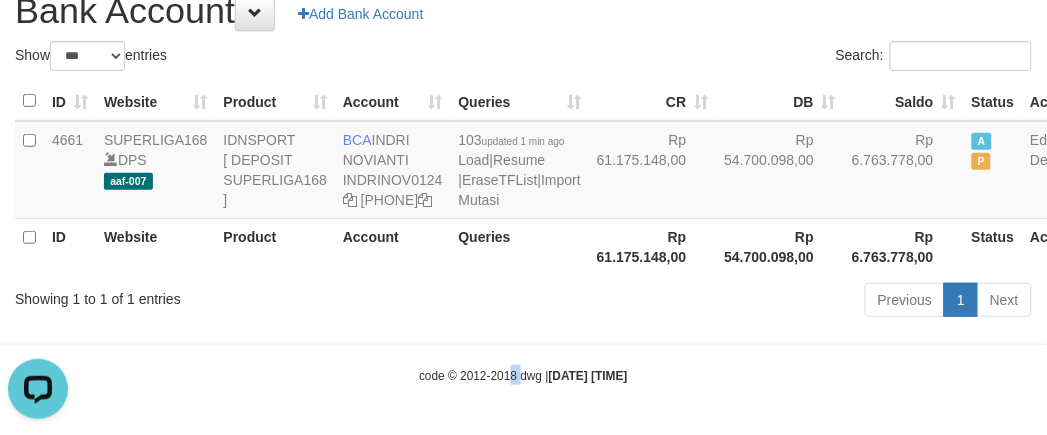 click on "Toggle navigation
Home
Bank
Account List
Load
By Website
Group
[ISPORT]													SUPERLIGA168
By Load Group (DPS)
34" at bounding box center [523, 177] 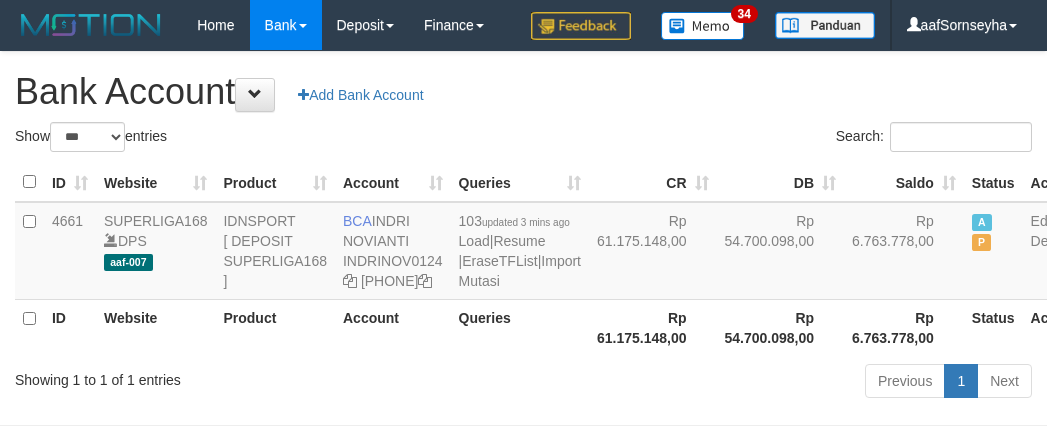 scroll, scrollTop: 116, scrollLeft: 0, axis: vertical 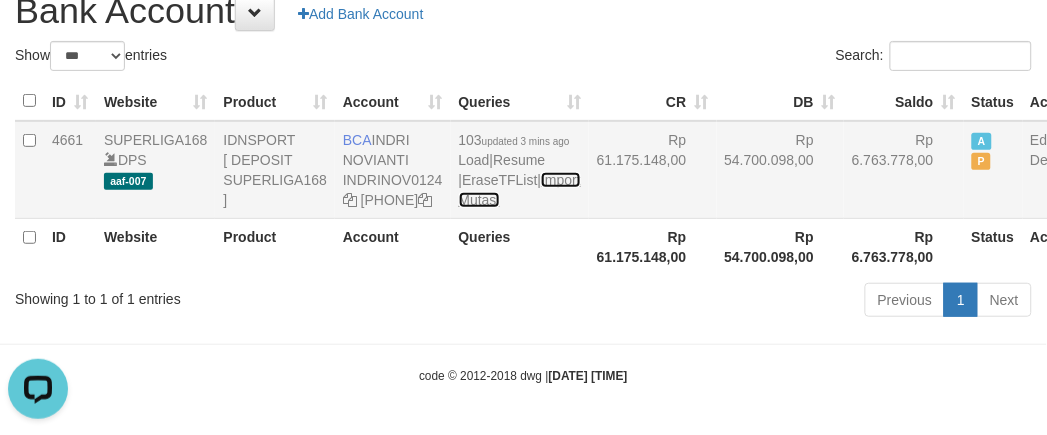 click on "Import Mutasi" at bounding box center (520, 190) 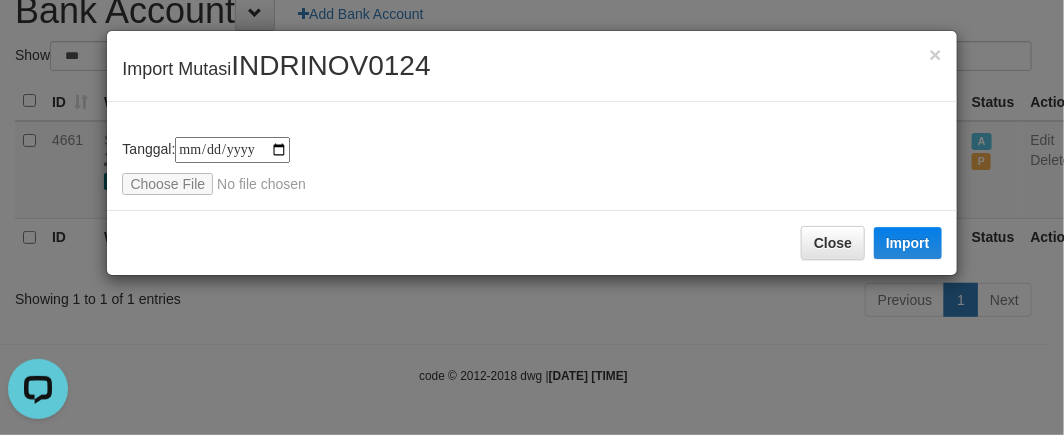type on "**********" 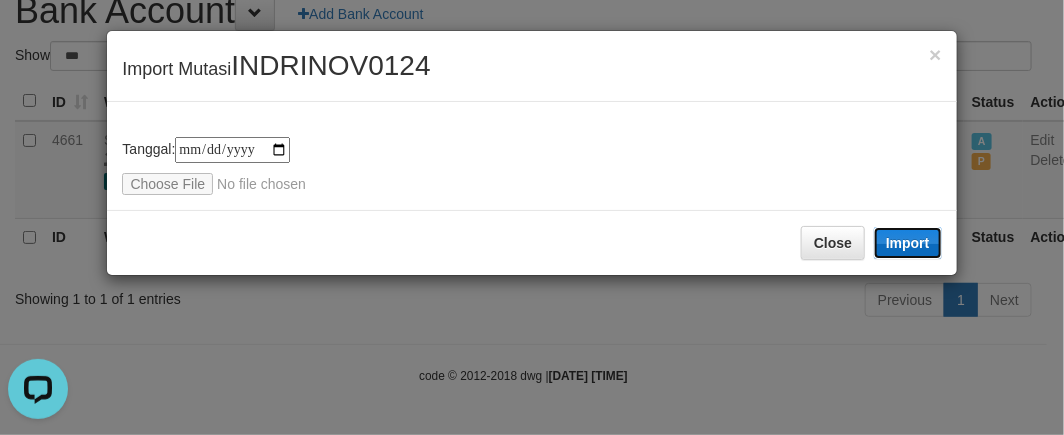 click on "Import" at bounding box center [908, 243] 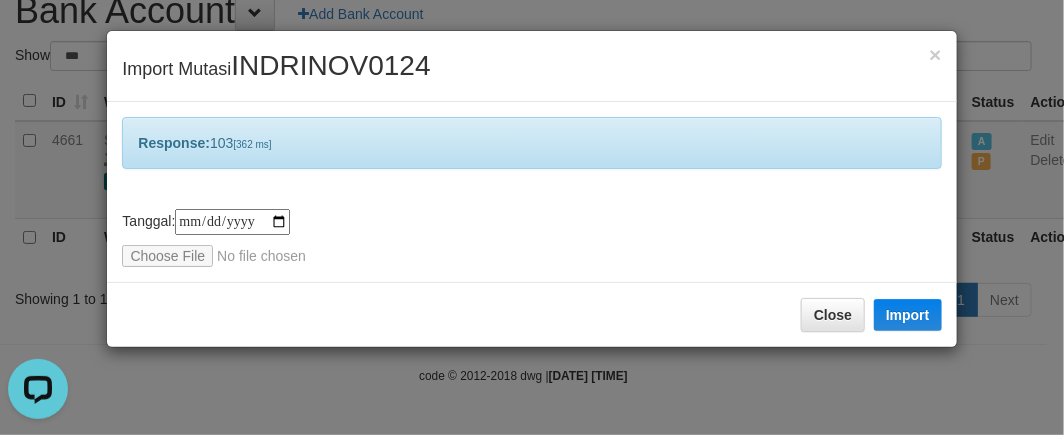 click on "**********" at bounding box center (532, 217) 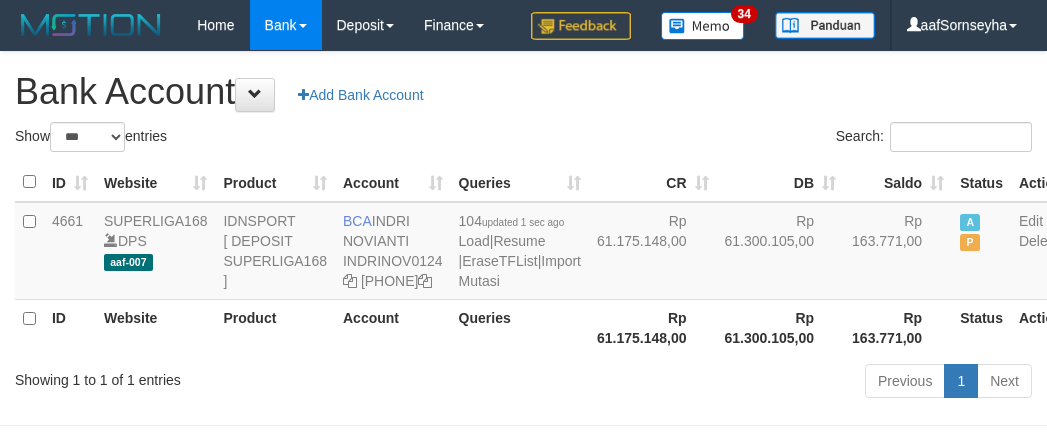 scroll, scrollTop: 116, scrollLeft: 0, axis: vertical 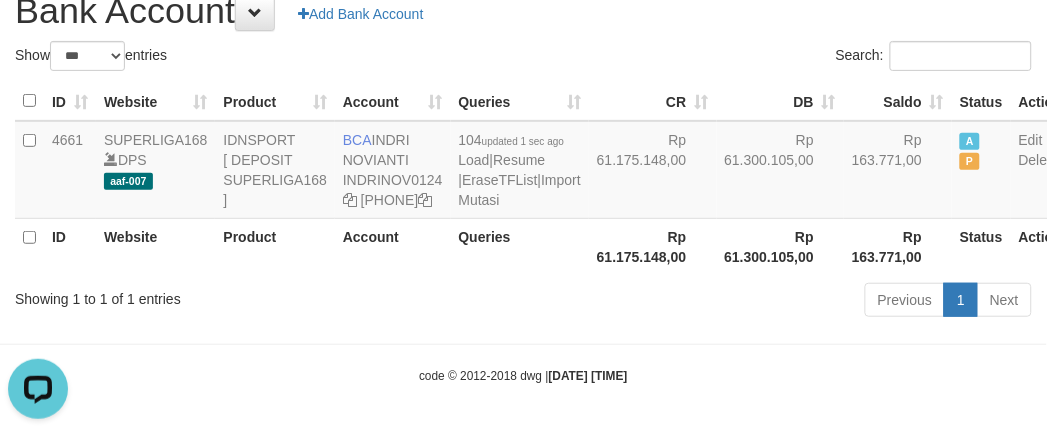 drag, startPoint x: 286, startPoint y: 266, endPoint x: 297, endPoint y: 275, distance: 14.21267 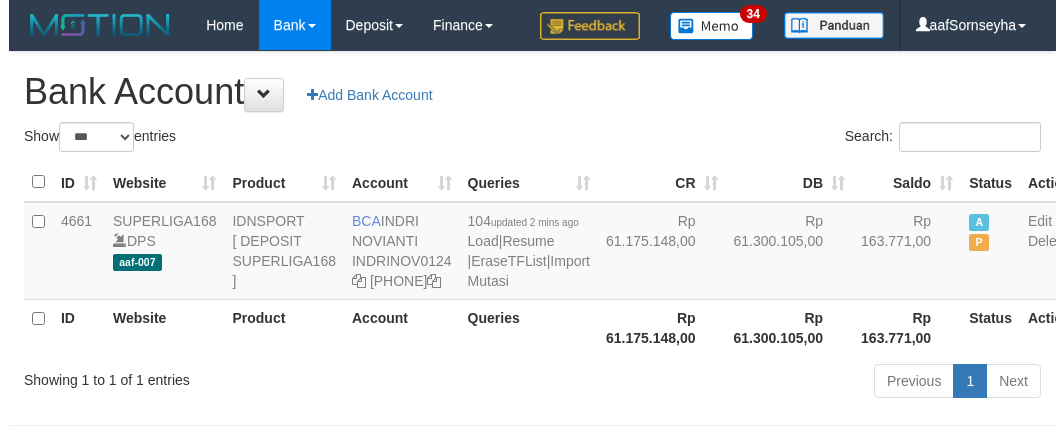 scroll, scrollTop: 116, scrollLeft: 0, axis: vertical 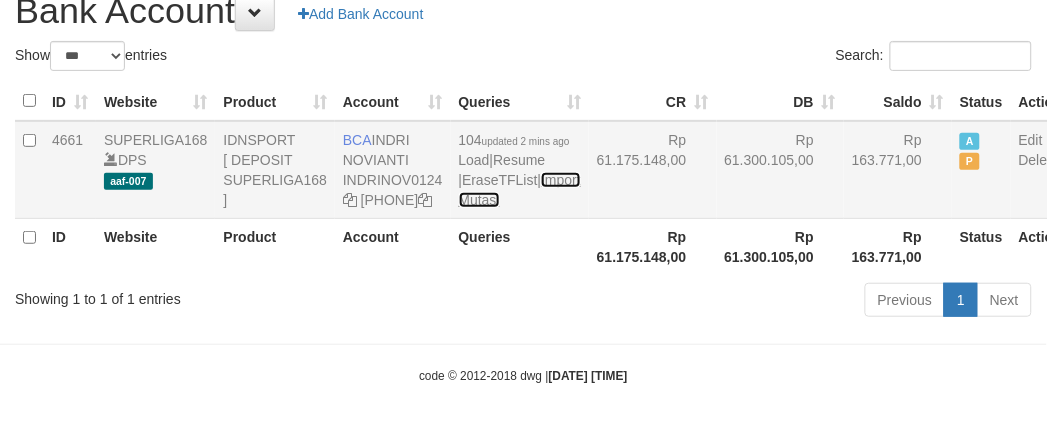 click on "Import Mutasi" at bounding box center (520, 190) 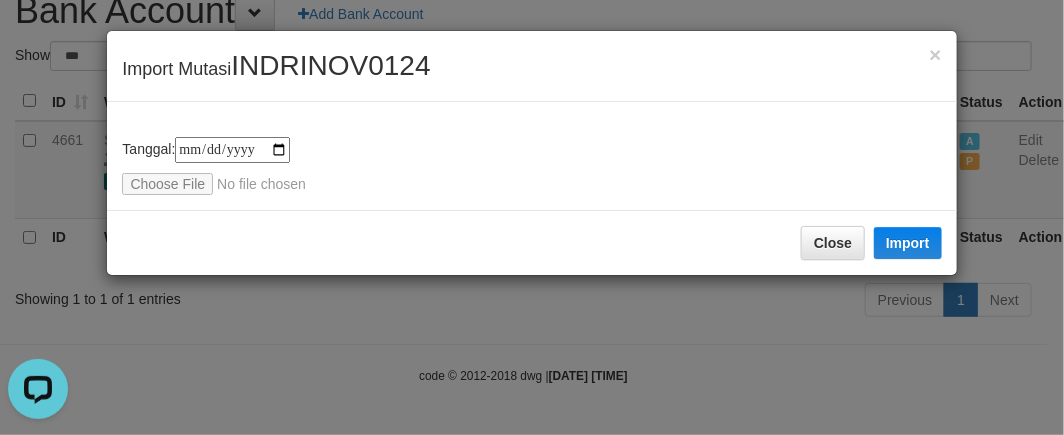 scroll, scrollTop: 0, scrollLeft: 0, axis: both 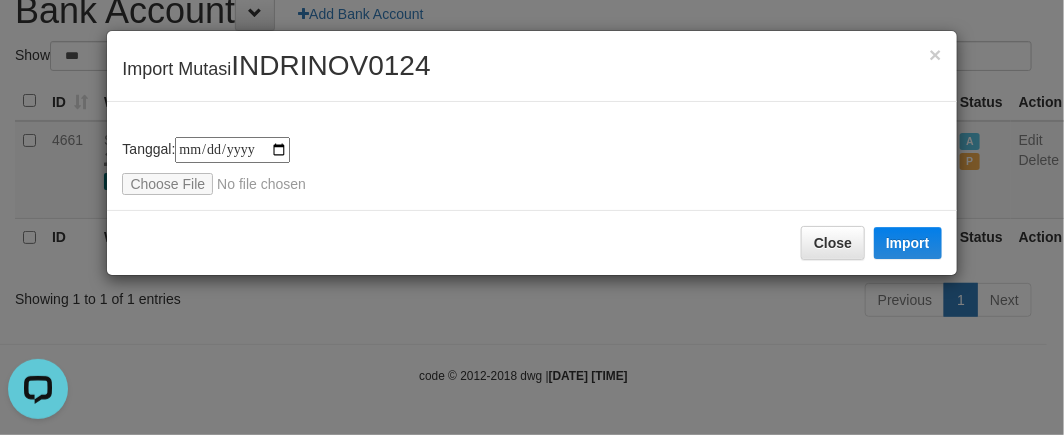 type on "**********" 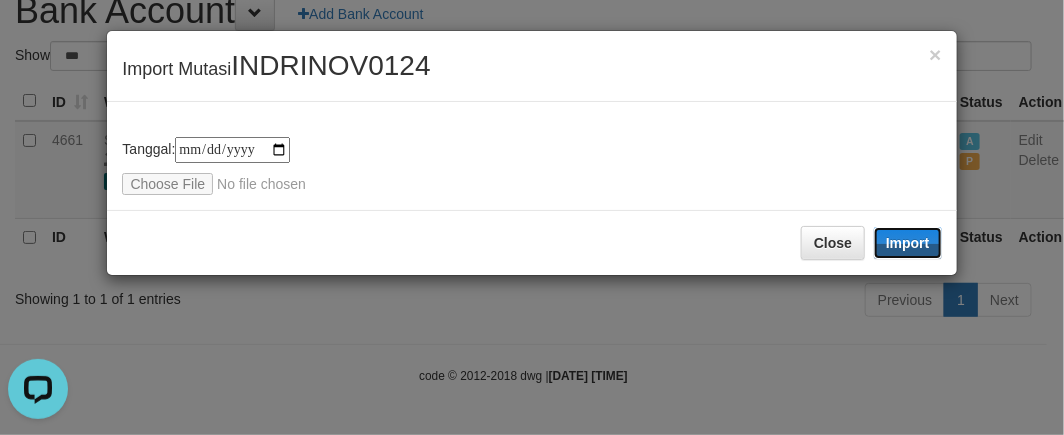 click on "Import" at bounding box center [908, 243] 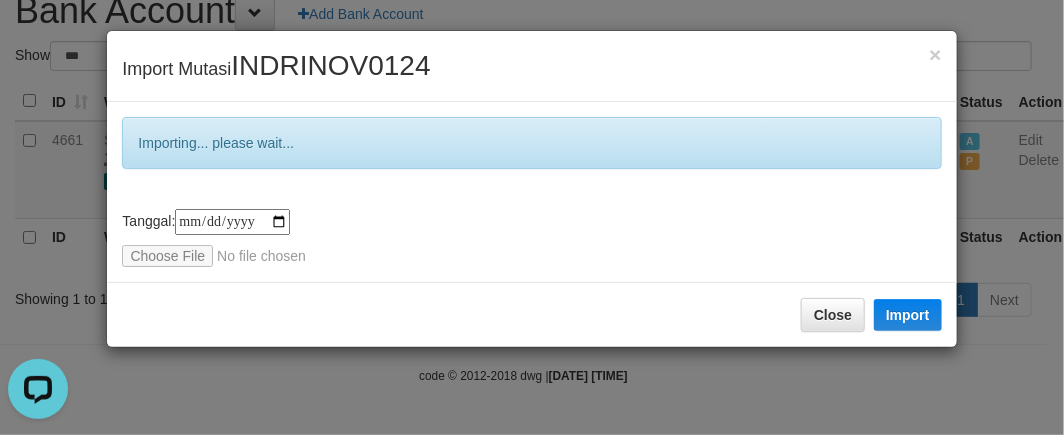 click on "**********" at bounding box center (532, 217) 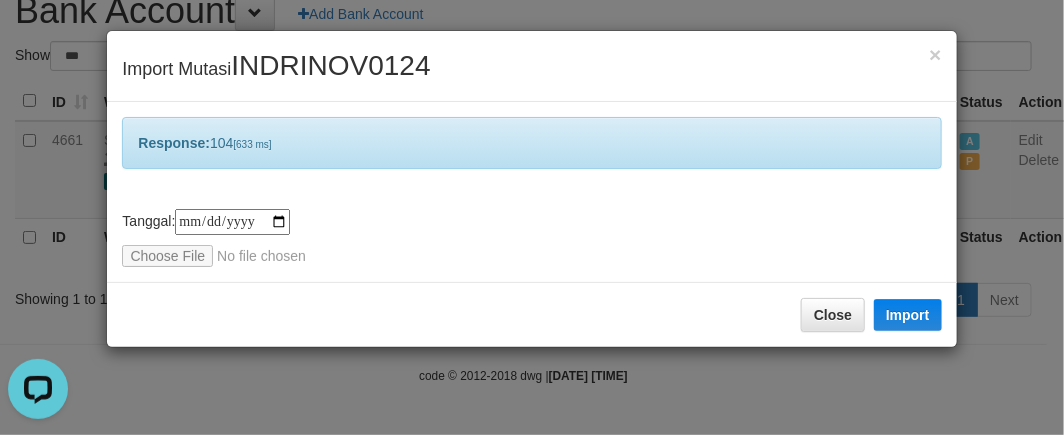 click on "**********" at bounding box center (532, 217) 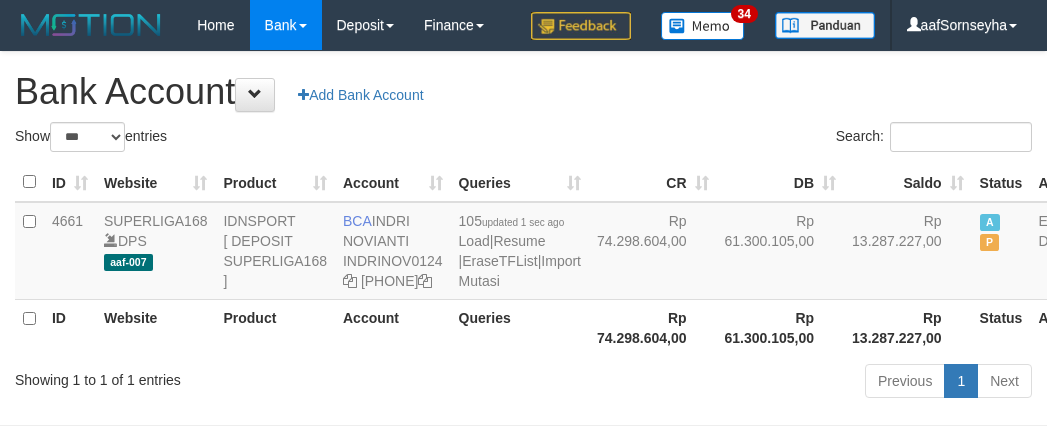 scroll, scrollTop: 116, scrollLeft: 0, axis: vertical 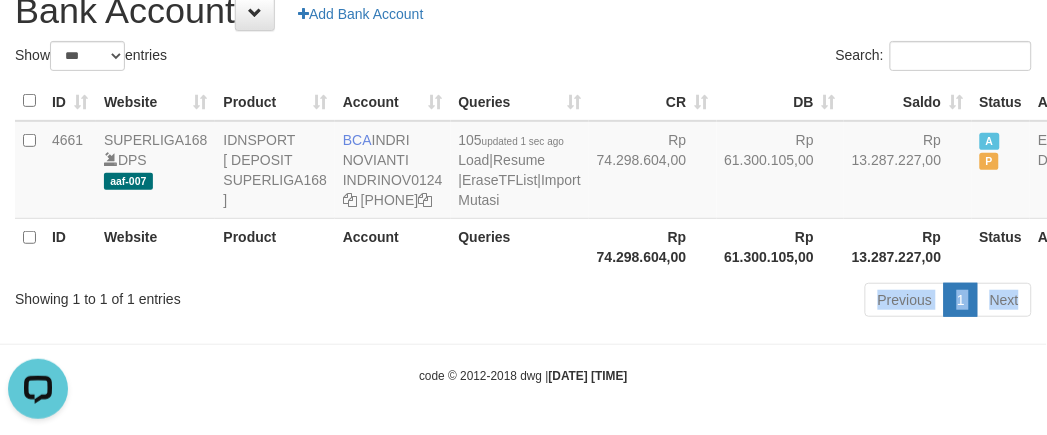 drag, startPoint x: 277, startPoint y: 355, endPoint x: 321, endPoint y: 348, distance: 44.553337 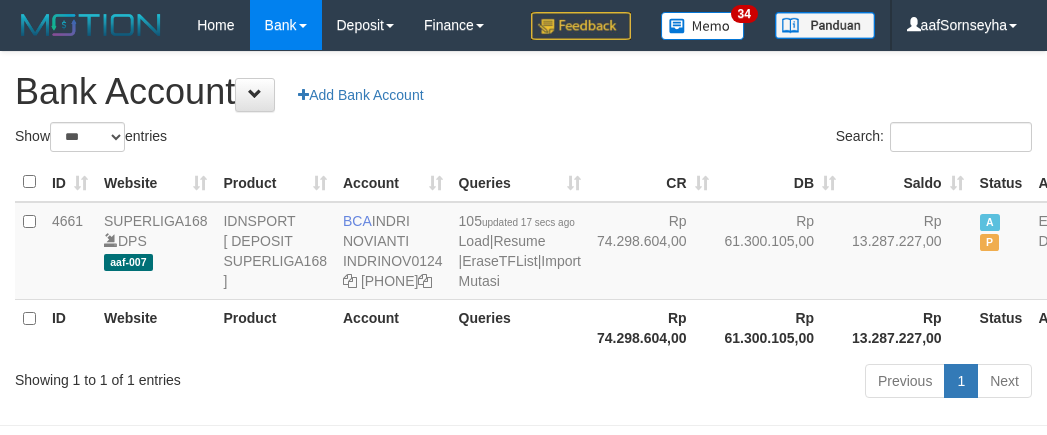 scroll, scrollTop: 116, scrollLeft: 0, axis: vertical 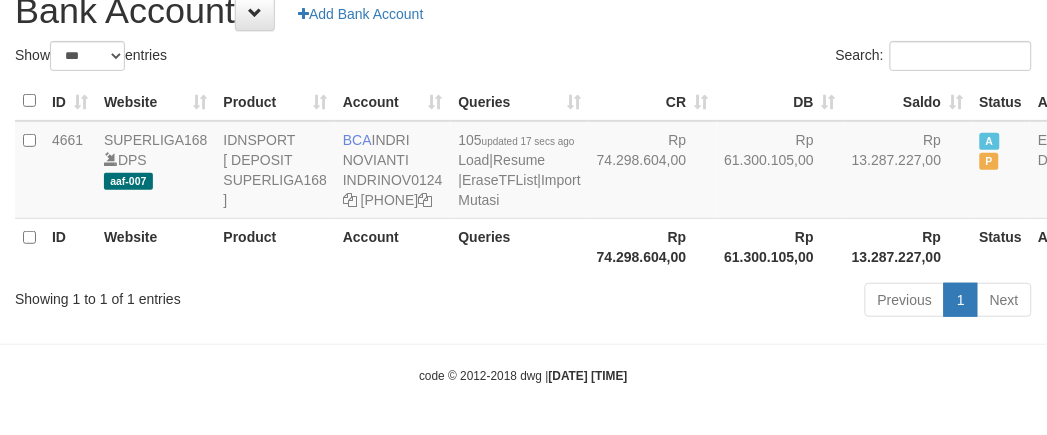 click on "Showing 1 to 1 of 1 entries" at bounding box center (218, 295) 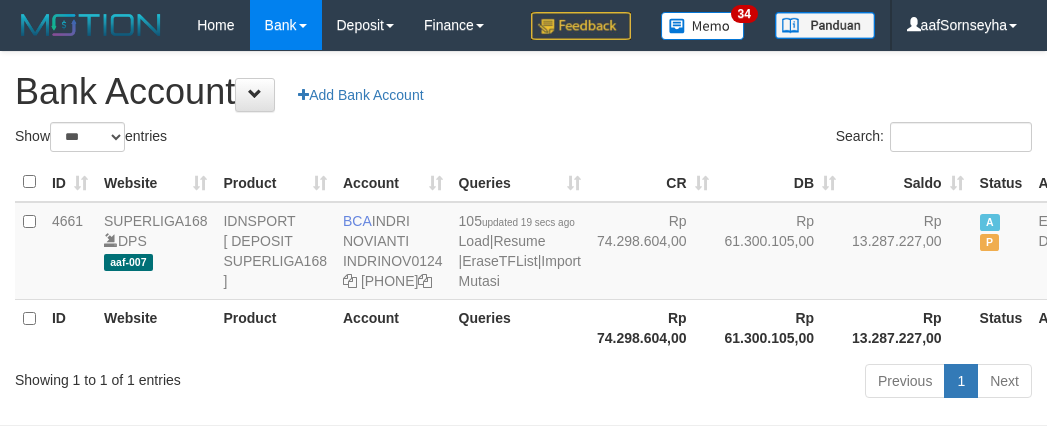 scroll, scrollTop: 116, scrollLeft: 0, axis: vertical 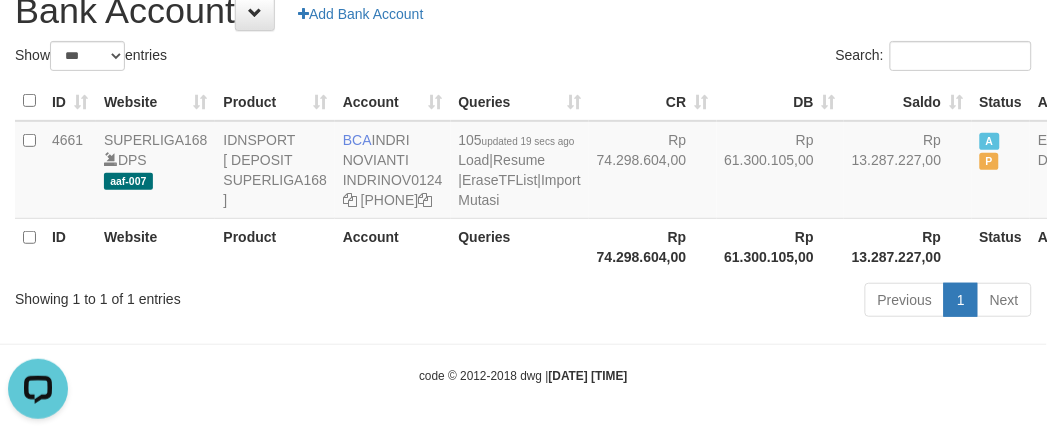 click on "Showing 1 to 1 of 1 entries" at bounding box center (218, 295) 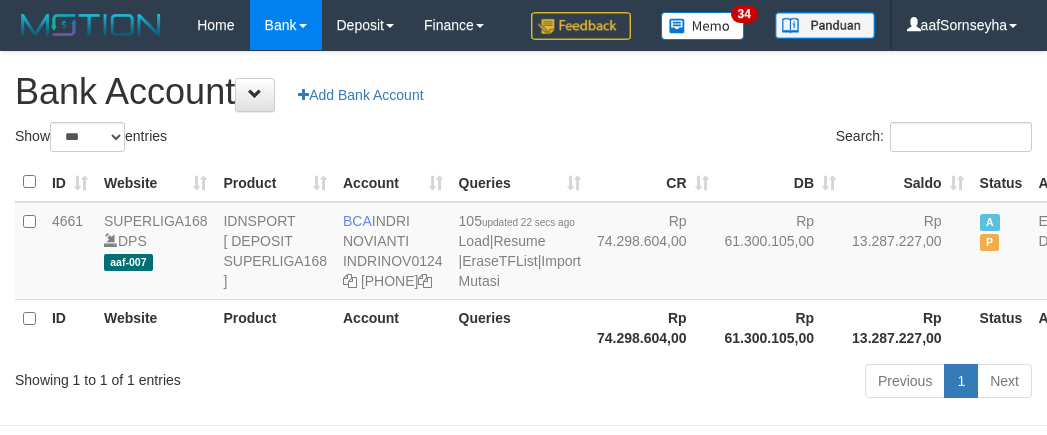 scroll, scrollTop: 116, scrollLeft: 0, axis: vertical 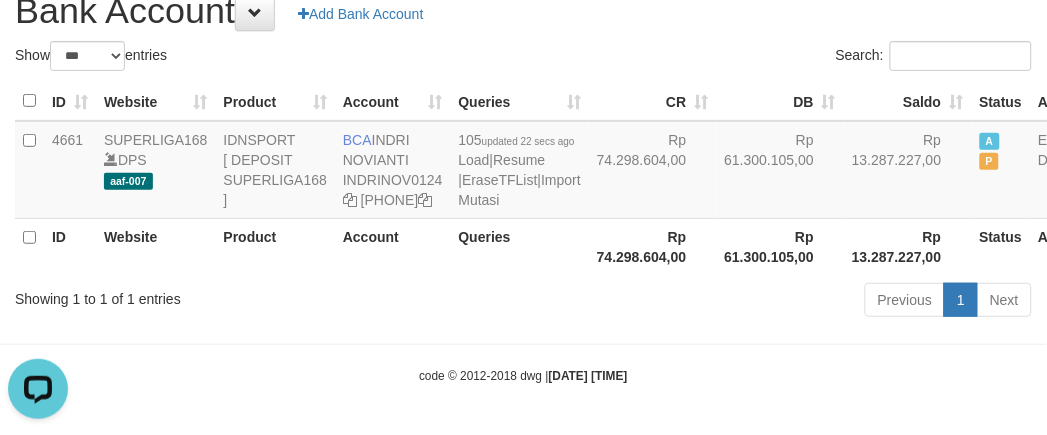 click on "Showing 1 to 1 of 1 entries Previous 1 Next" at bounding box center [523, 302] 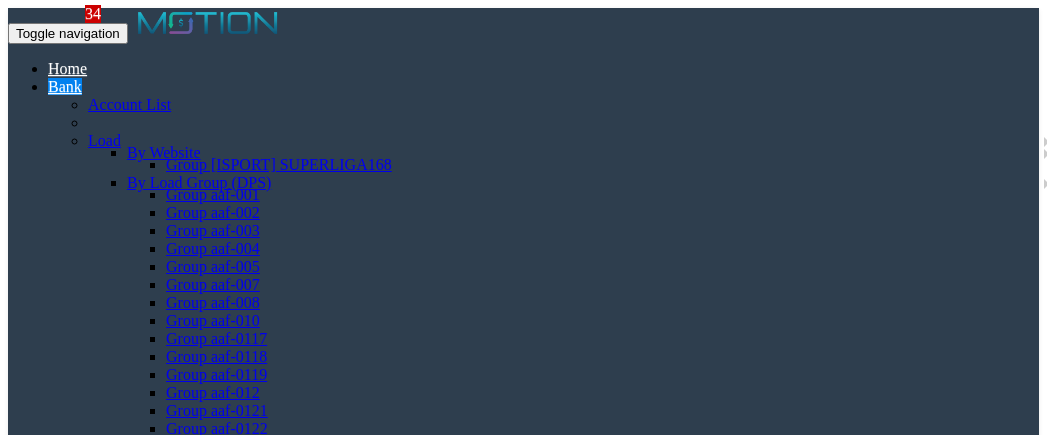 scroll, scrollTop: 116, scrollLeft: 0, axis: vertical 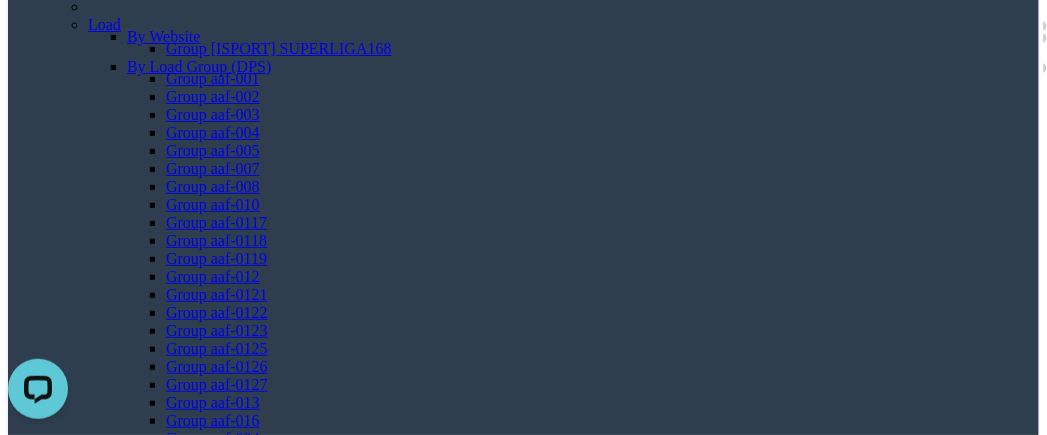 click on "Previous 1 Next" at bounding box center (523, 2427) 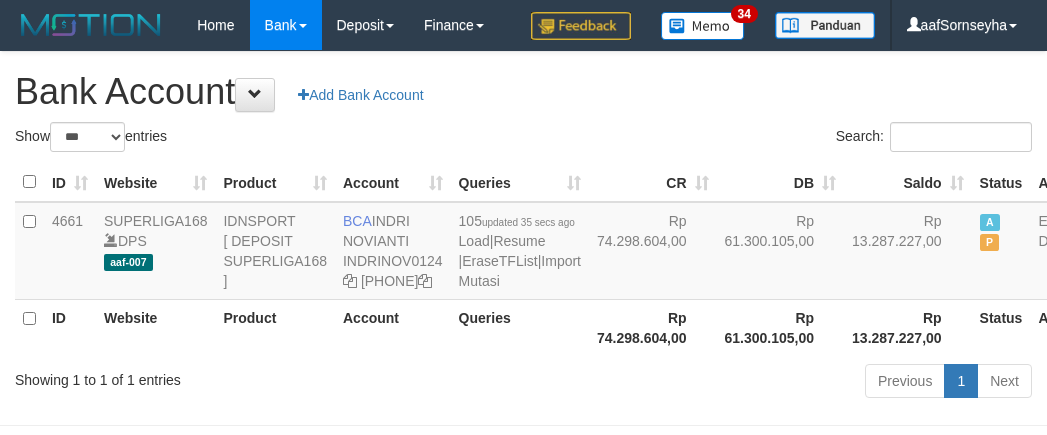 scroll, scrollTop: 116, scrollLeft: 0, axis: vertical 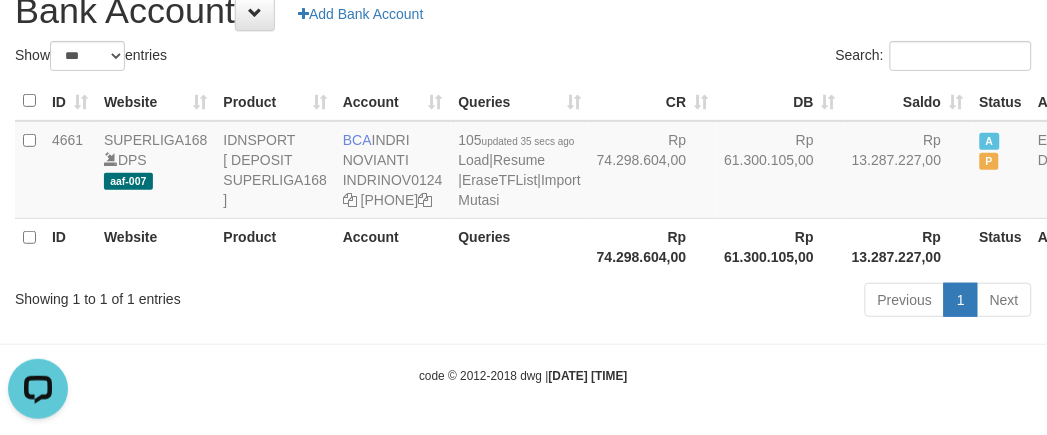 drag, startPoint x: 324, startPoint y: 333, endPoint x: 287, endPoint y: 341, distance: 37.85499 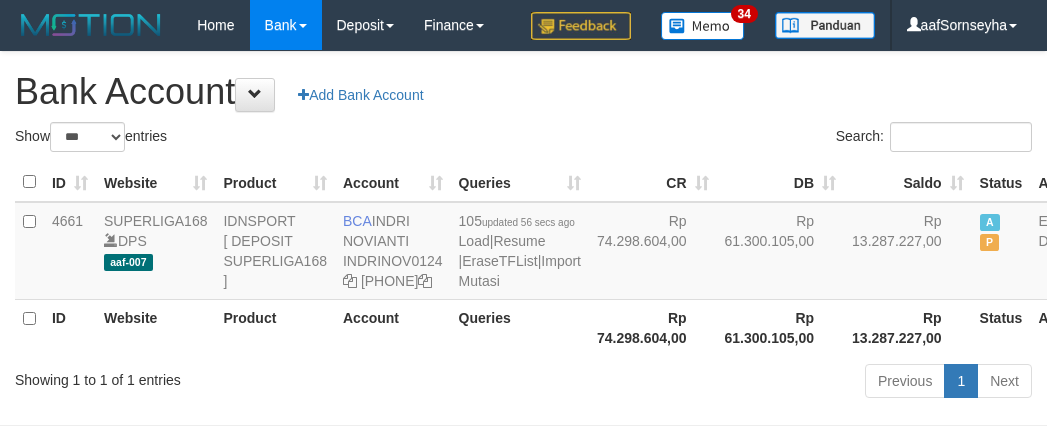 scroll, scrollTop: 116, scrollLeft: 0, axis: vertical 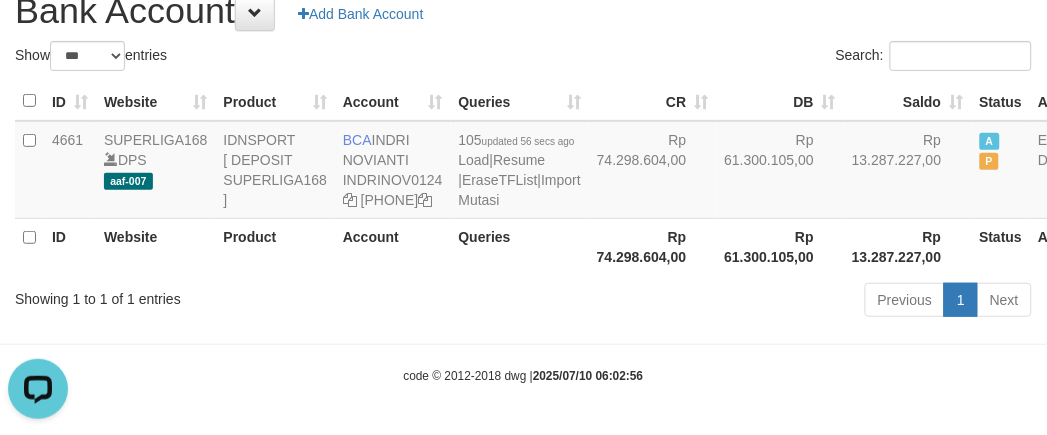 click on "Showing 1 to 1 of 1 entries Previous 1 Next" at bounding box center [523, 302] 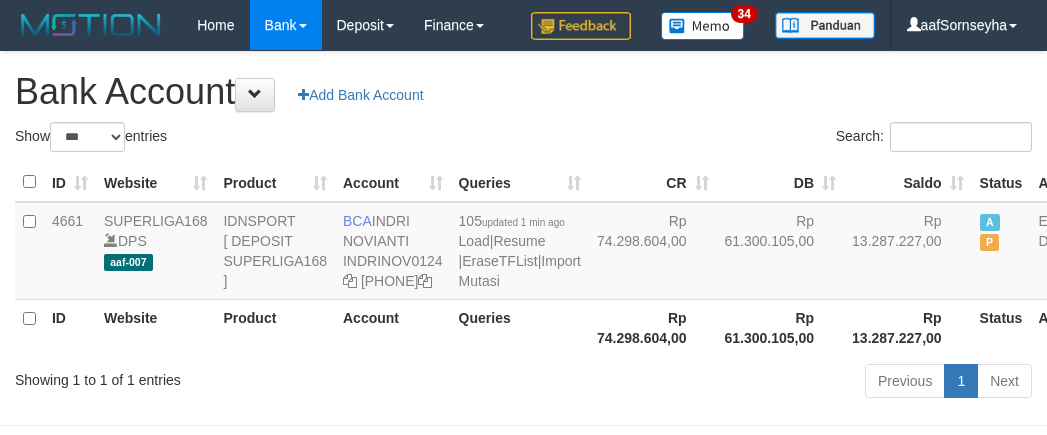 scroll, scrollTop: 116, scrollLeft: 0, axis: vertical 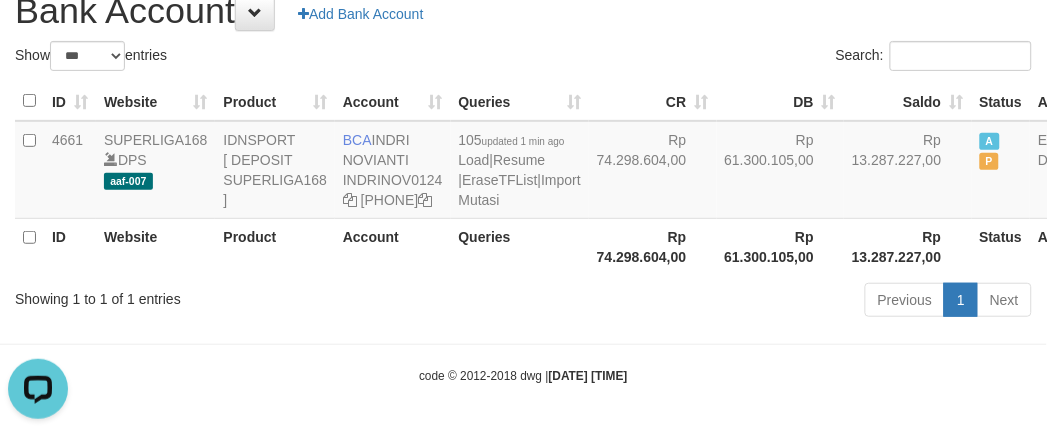 drag, startPoint x: 394, startPoint y: 318, endPoint x: 395, endPoint y: 294, distance: 24.020824 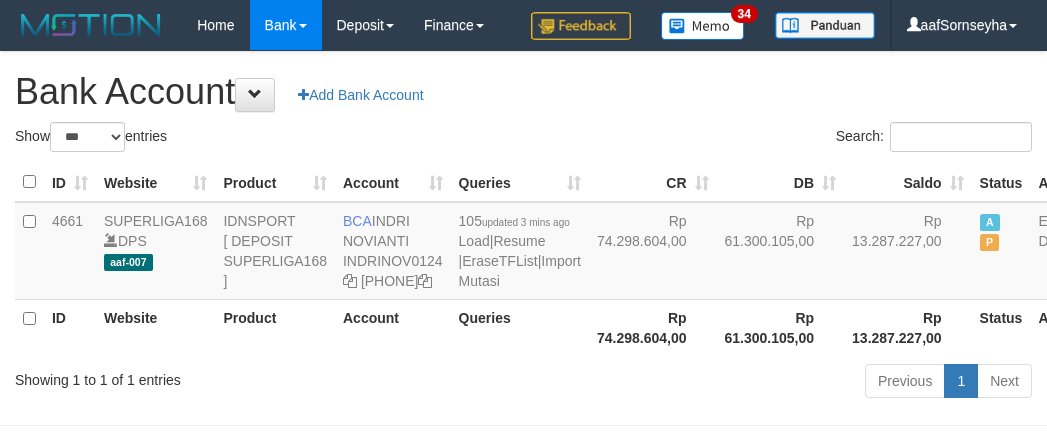 scroll, scrollTop: 116, scrollLeft: 0, axis: vertical 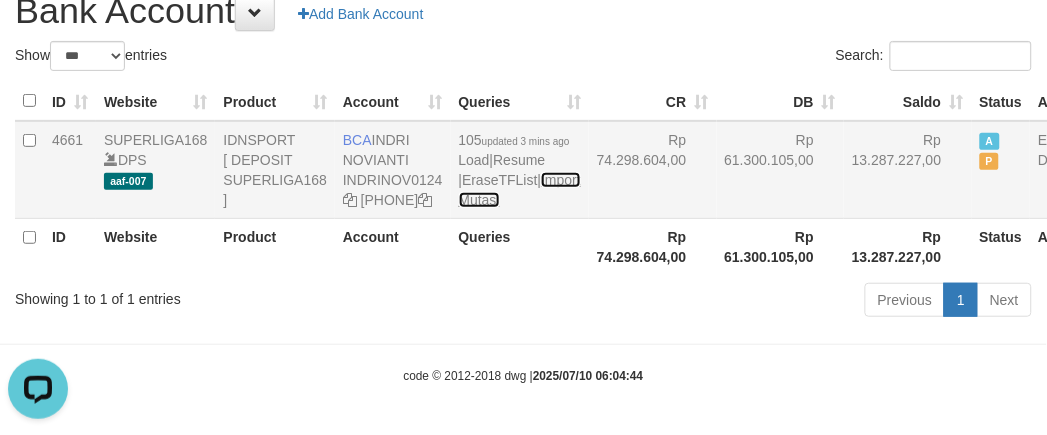 click on "Import Mutasi" at bounding box center (520, 190) 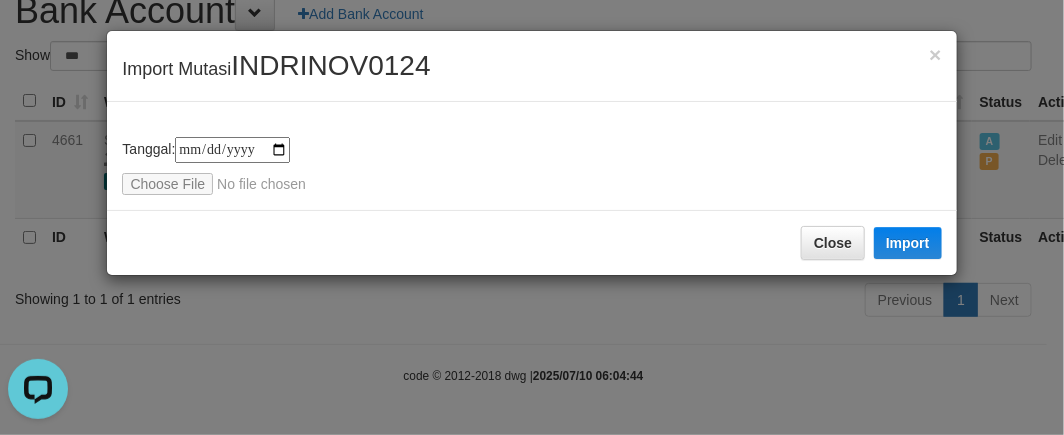 type on "**********" 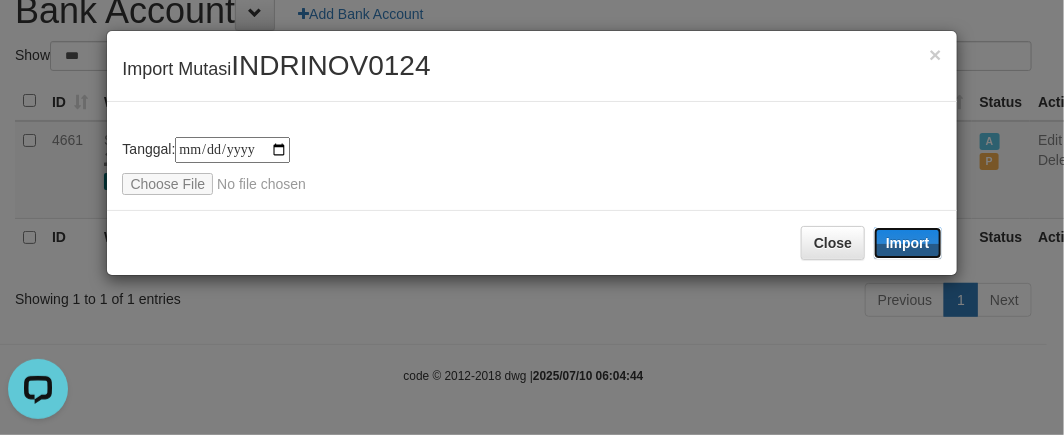 drag, startPoint x: 908, startPoint y: 235, endPoint x: 325, endPoint y: 386, distance: 602.2375 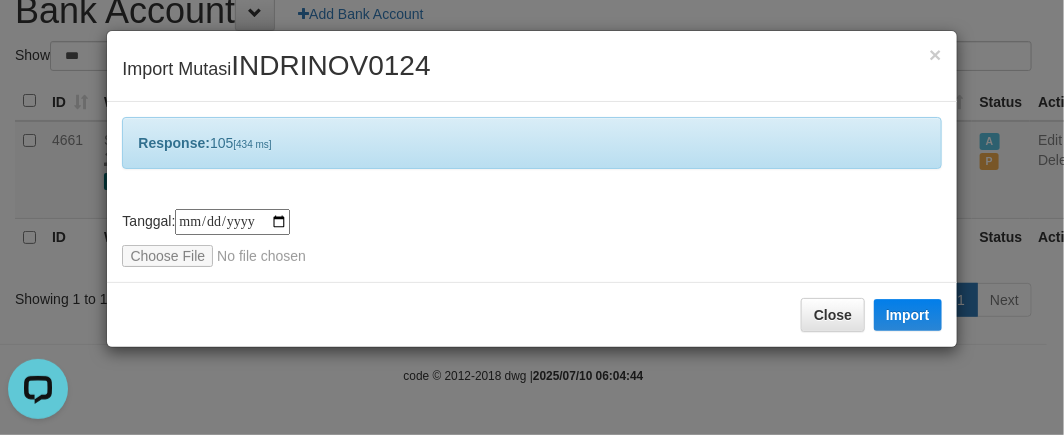 click on "**********" at bounding box center (532, 217) 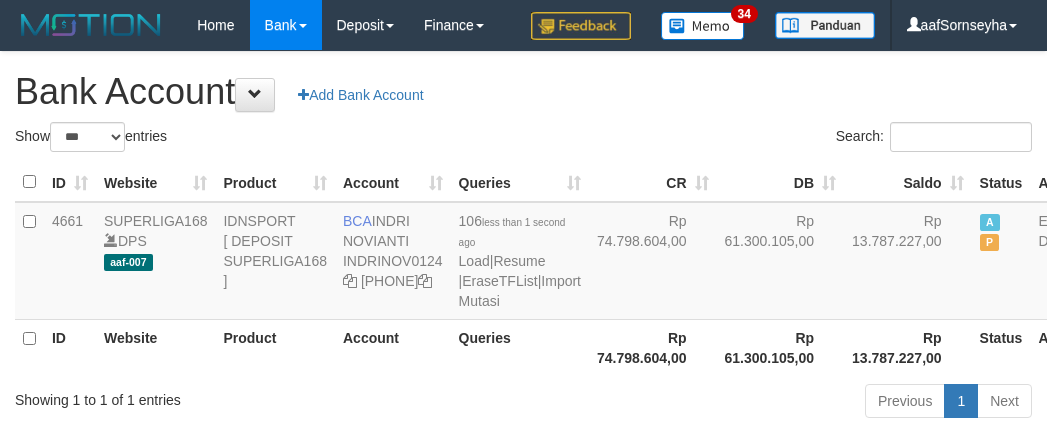 scroll, scrollTop: 116, scrollLeft: 0, axis: vertical 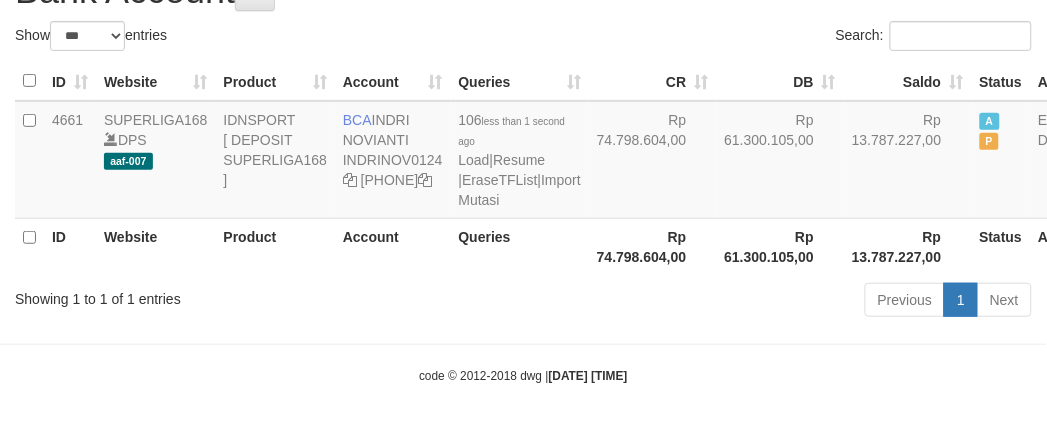 click on "Toggle navigation
Home
Bank
Account List
Load
By Website
Group
[ISPORT]													SUPERLIGA168
By Load Group (DPS)
34" at bounding box center [523, 167] 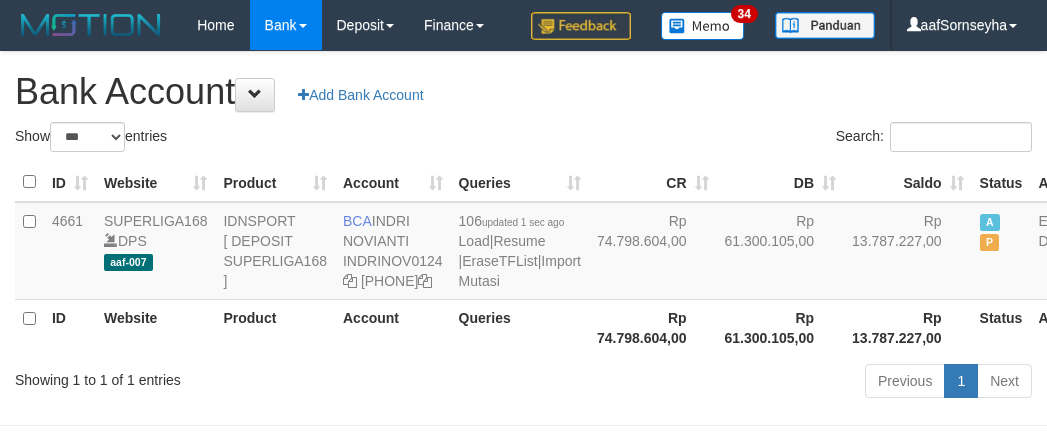 scroll, scrollTop: 116, scrollLeft: 0, axis: vertical 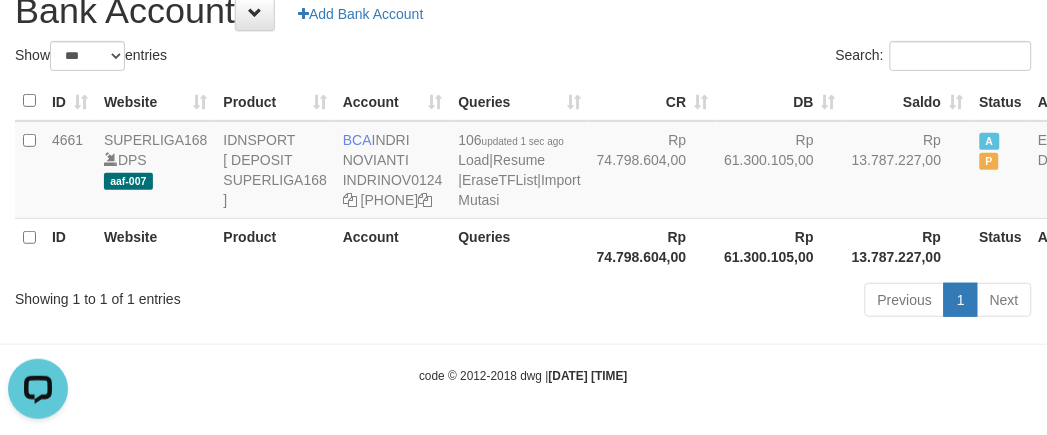 drag, startPoint x: 384, startPoint y: 358, endPoint x: 408, endPoint y: 367, distance: 25.632011 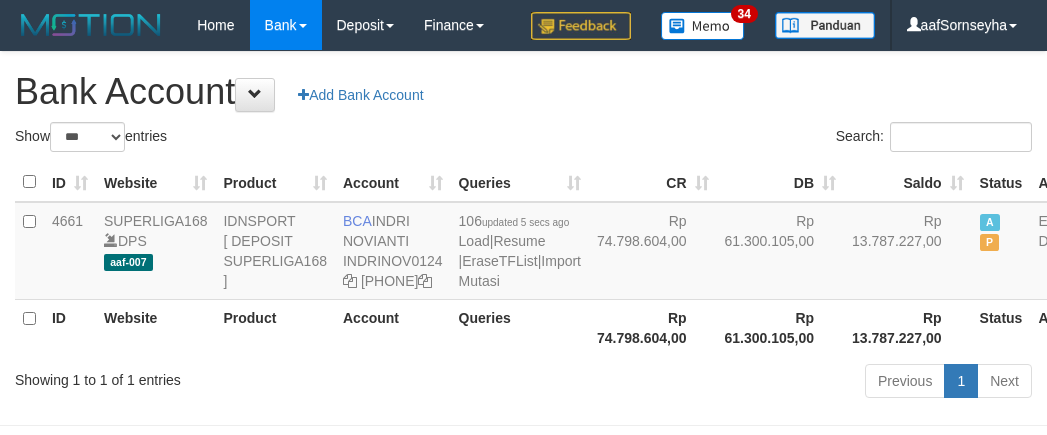 scroll, scrollTop: 116, scrollLeft: 0, axis: vertical 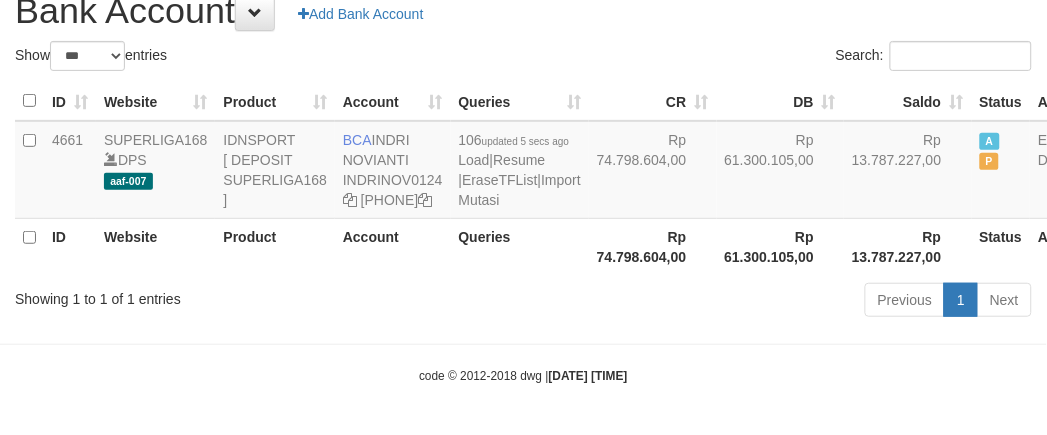 click on "Showing 1 to 1 of 1 entries Previous 1 Next" at bounding box center [523, 302] 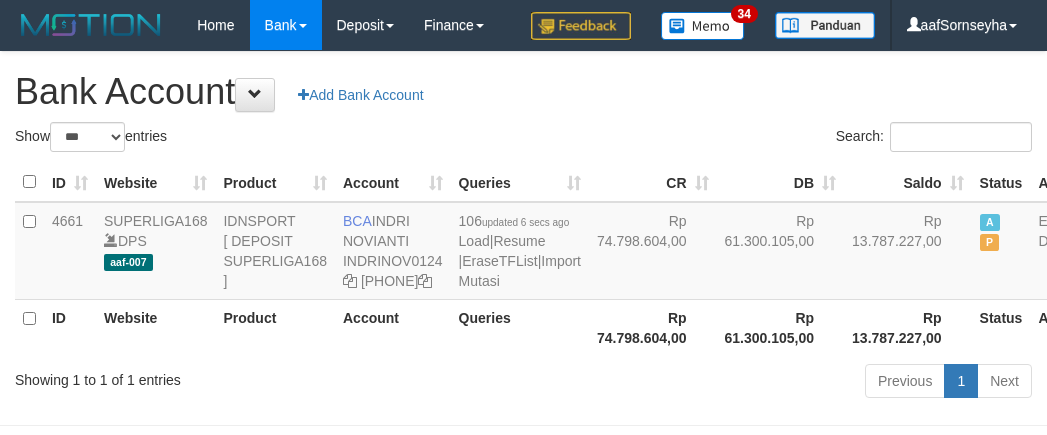 scroll, scrollTop: 116, scrollLeft: 0, axis: vertical 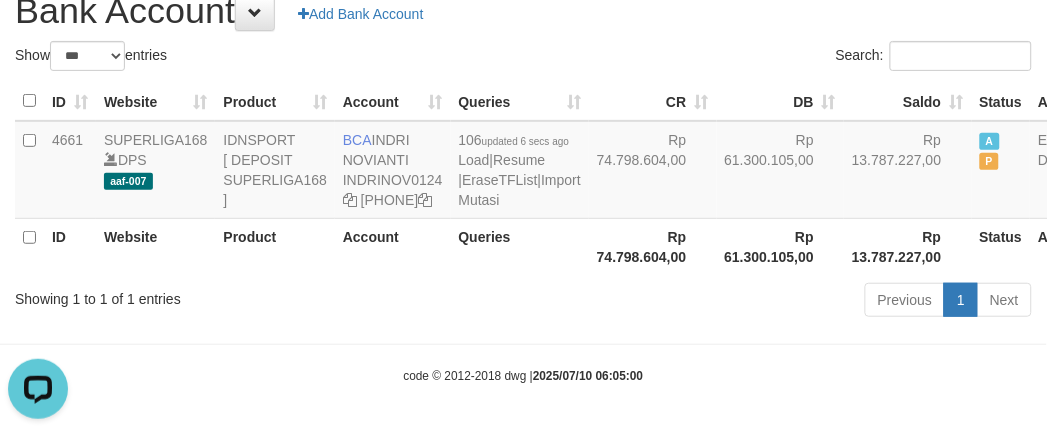 click on "Toggle navigation
Home
Bank
Account List
Load
By Website
Group
[ISPORT]													SUPERLIGA168
By Load Group (DPS)
34" at bounding box center [523, 177] 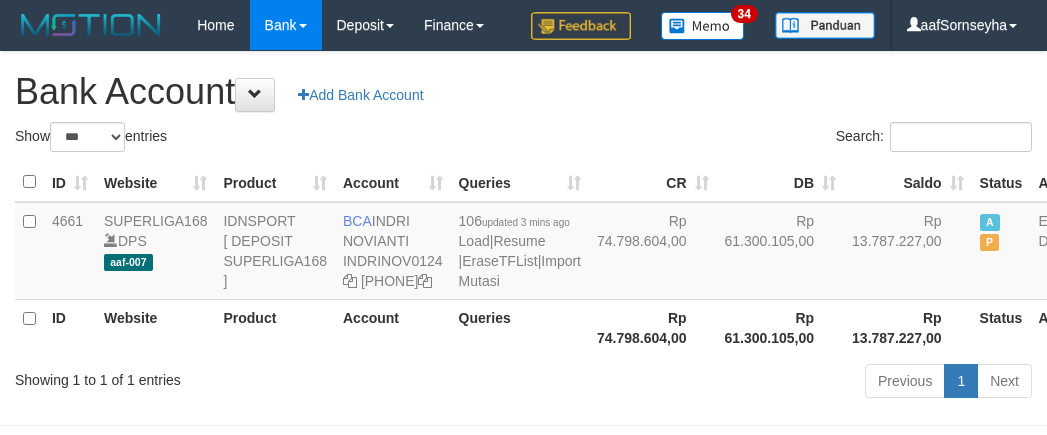 scroll, scrollTop: 116, scrollLeft: 0, axis: vertical 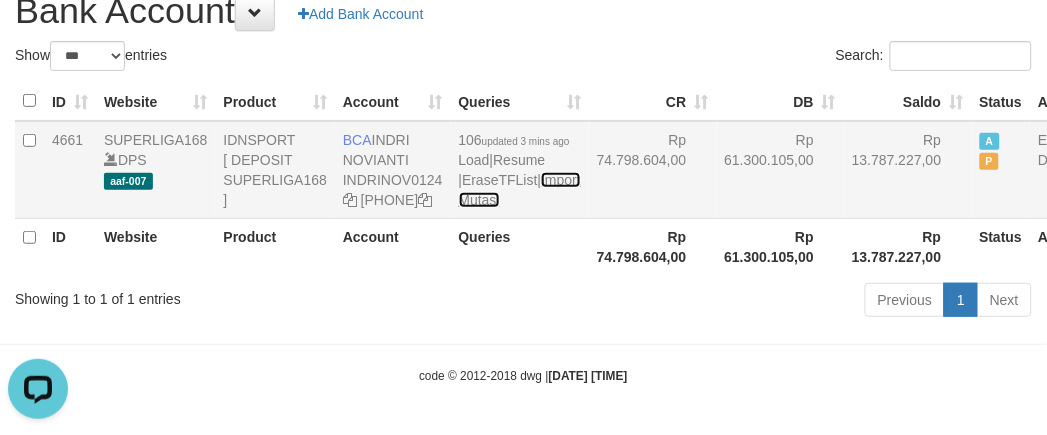 click on "Import Mutasi" at bounding box center [520, 190] 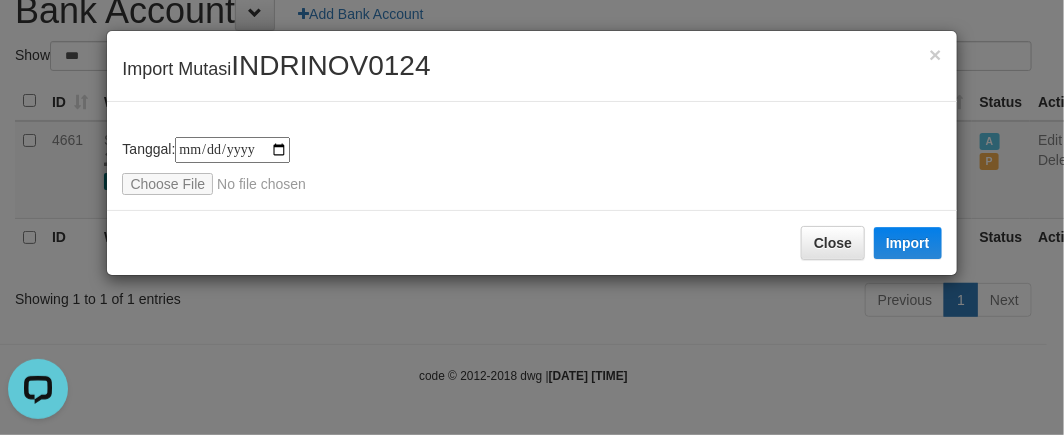 type on "**********" 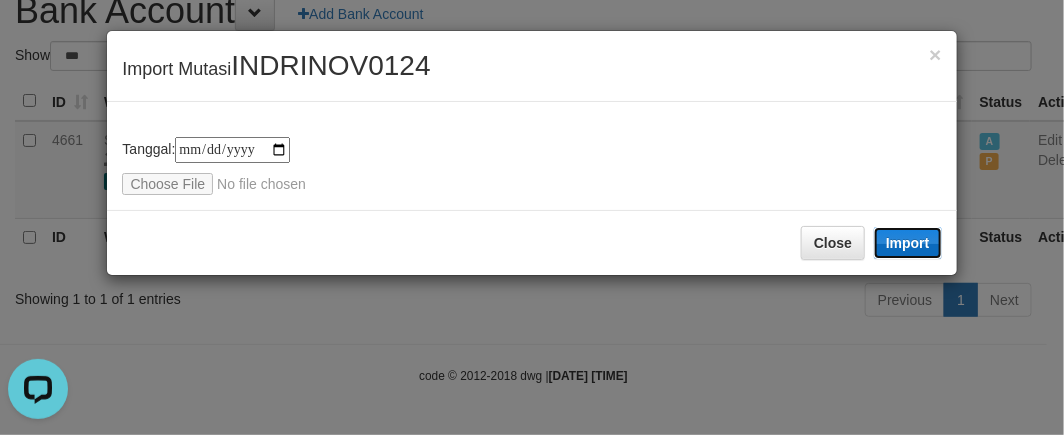 click on "Import" at bounding box center (908, 243) 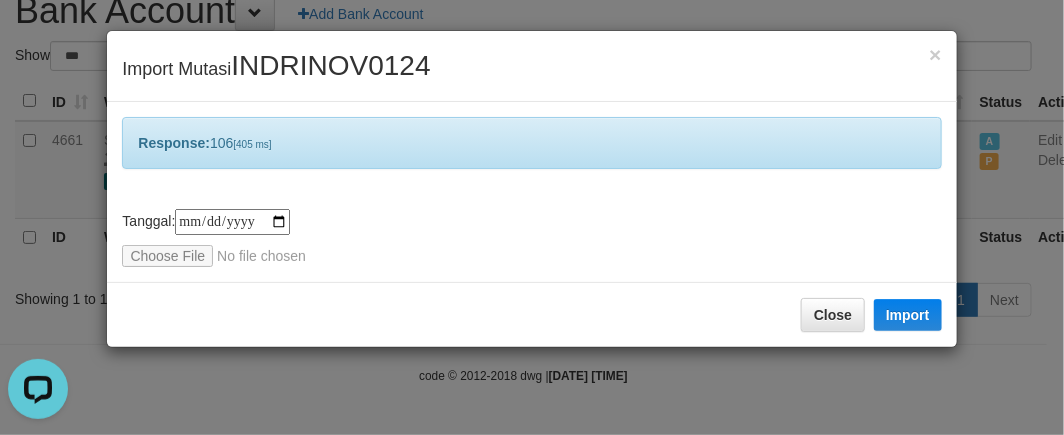 click on "**********" at bounding box center (532, 217) 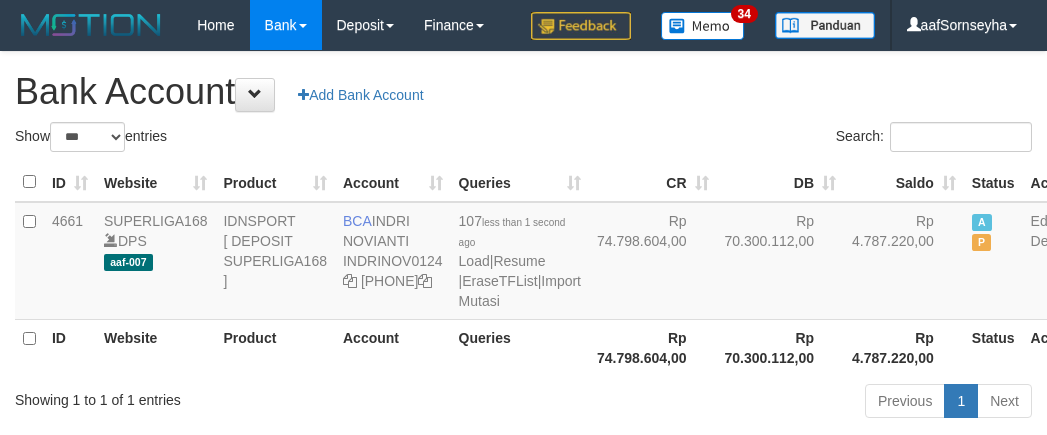scroll, scrollTop: 116, scrollLeft: 0, axis: vertical 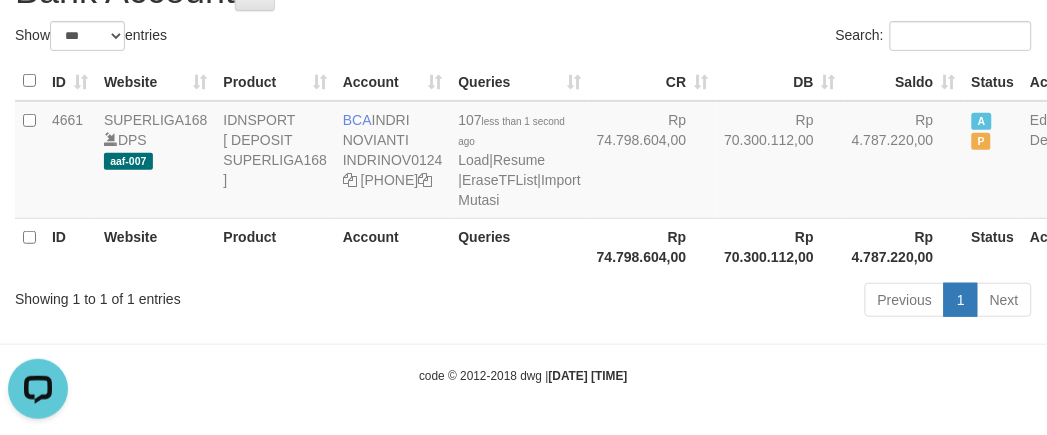drag, startPoint x: 455, startPoint y: 348, endPoint x: 460, endPoint y: 375, distance: 27.45906 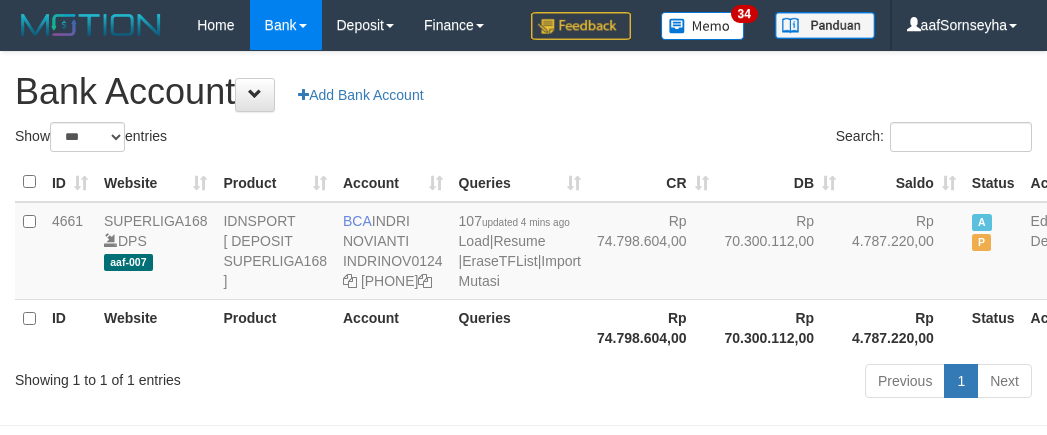 scroll, scrollTop: 116, scrollLeft: 0, axis: vertical 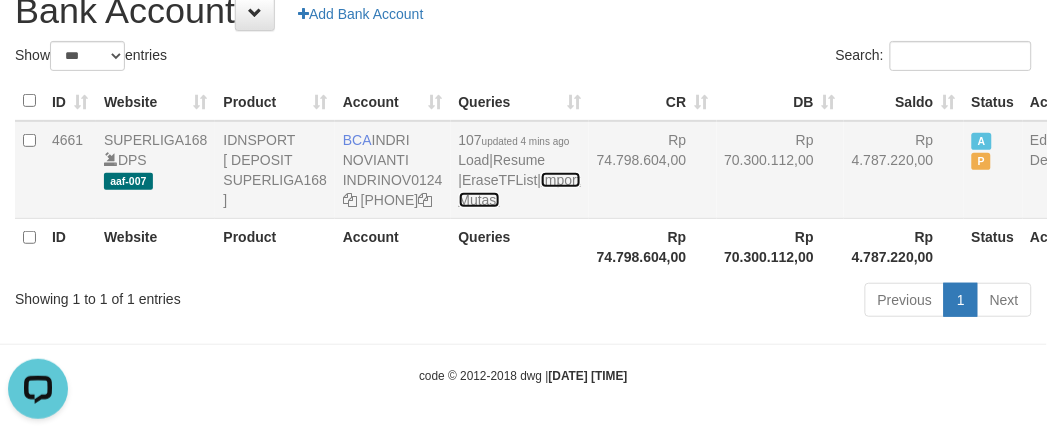 click on "Import Mutasi" at bounding box center [520, 190] 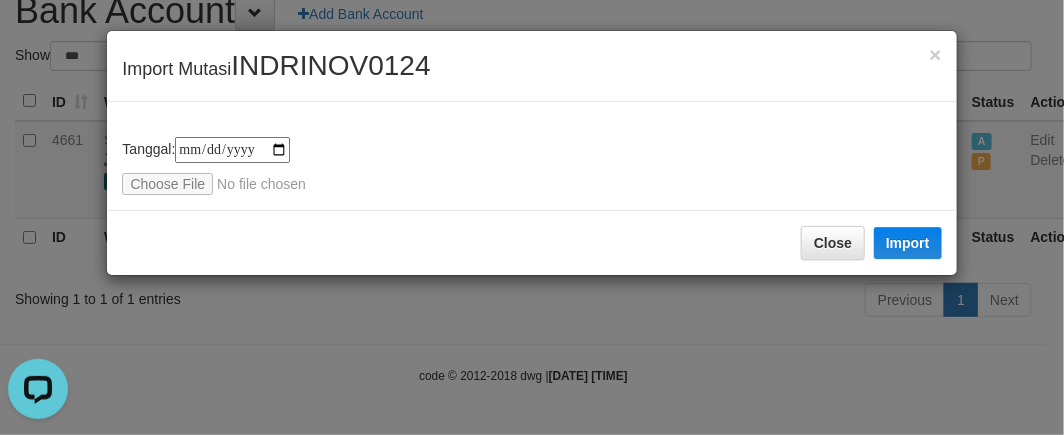 type on "**********" 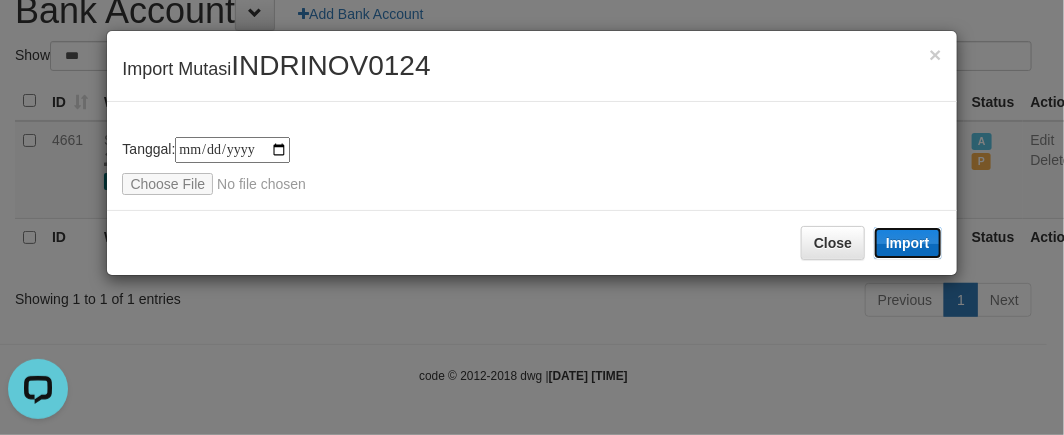 click on "Import" at bounding box center (908, 243) 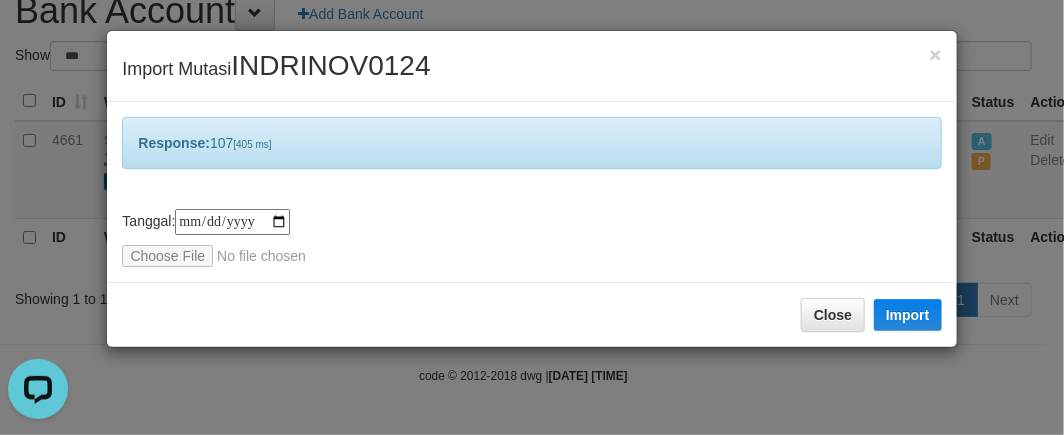 click on "Close
Import" at bounding box center [531, 314] 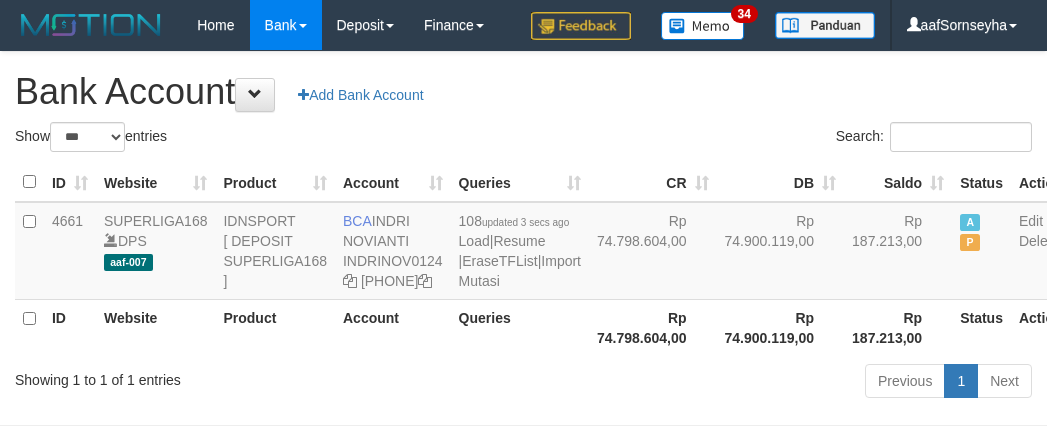 scroll, scrollTop: 116, scrollLeft: 0, axis: vertical 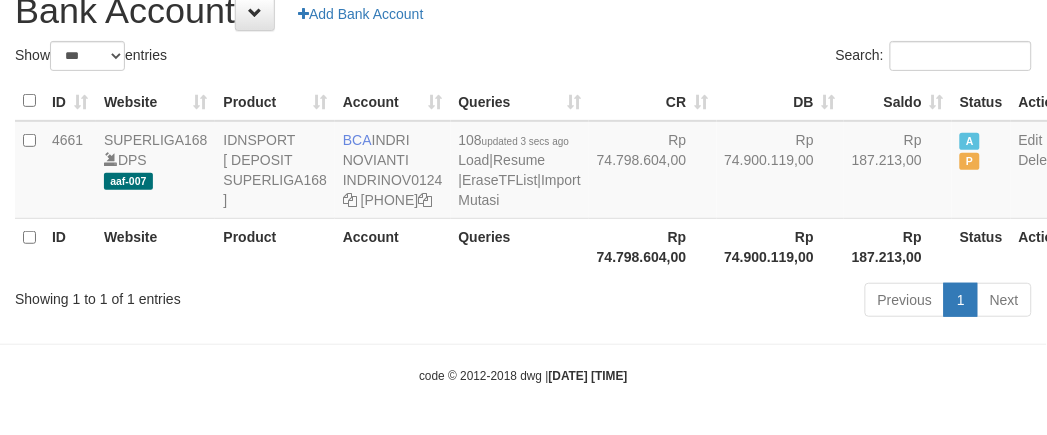 click on "Showing 1 to 1 of 1 entries" at bounding box center [218, 295] 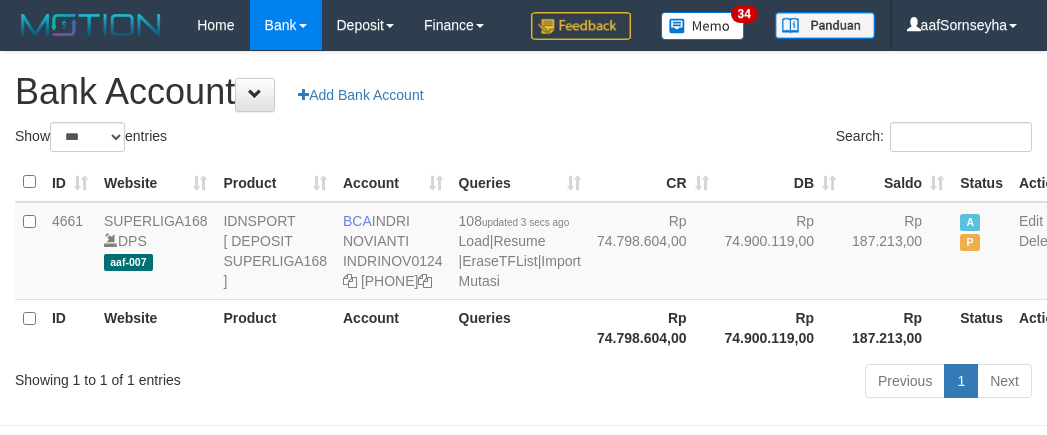 scroll, scrollTop: 116, scrollLeft: 0, axis: vertical 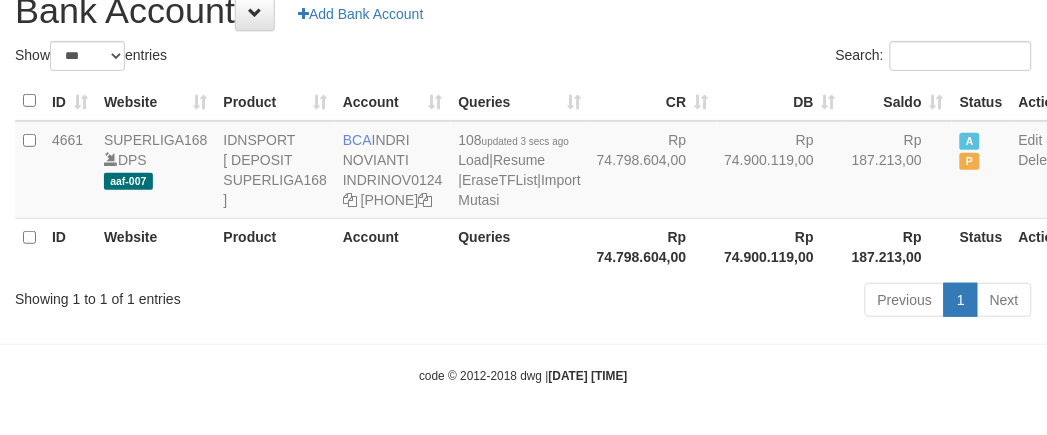 click on "Showing 1 to 1 of 1 entries" at bounding box center [218, 295] 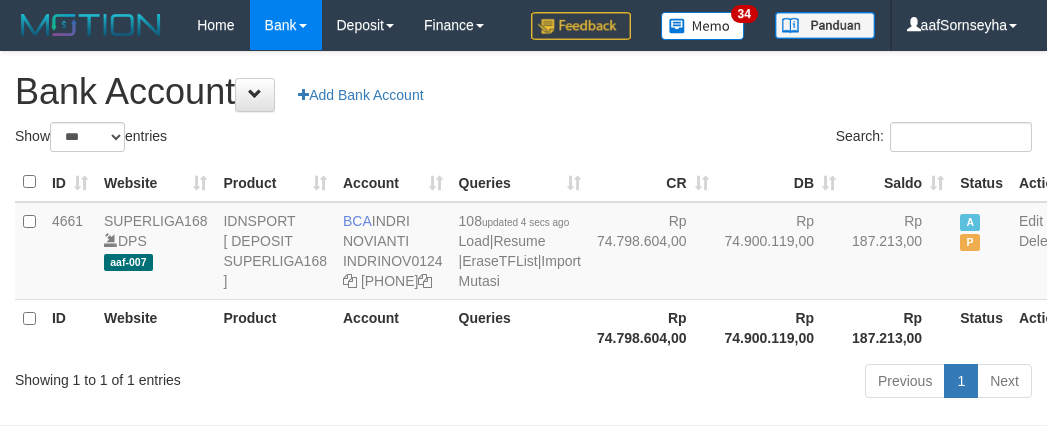 scroll, scrollTop: 116, scrollLeft: 0, axis: vertical 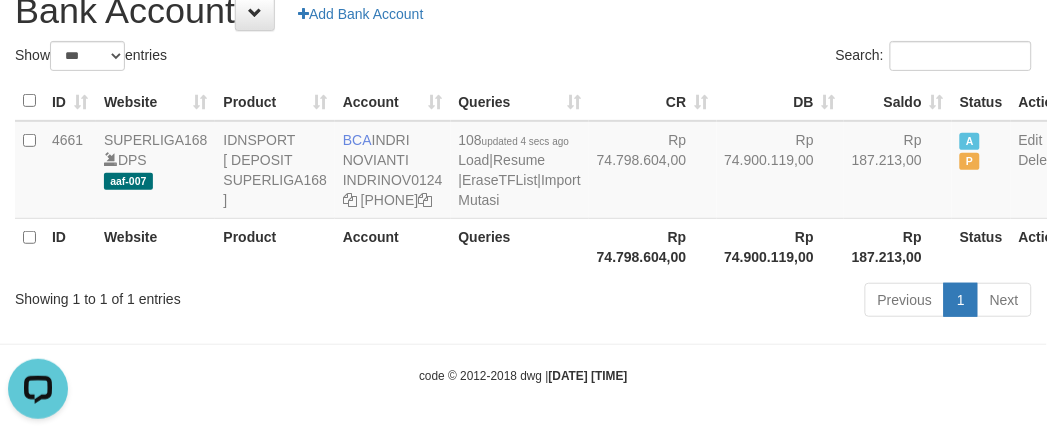 drag, startPoint x: 387, startPoint y: 366, endPoint x: 401, endPoint y: 367, distance: 14.035668 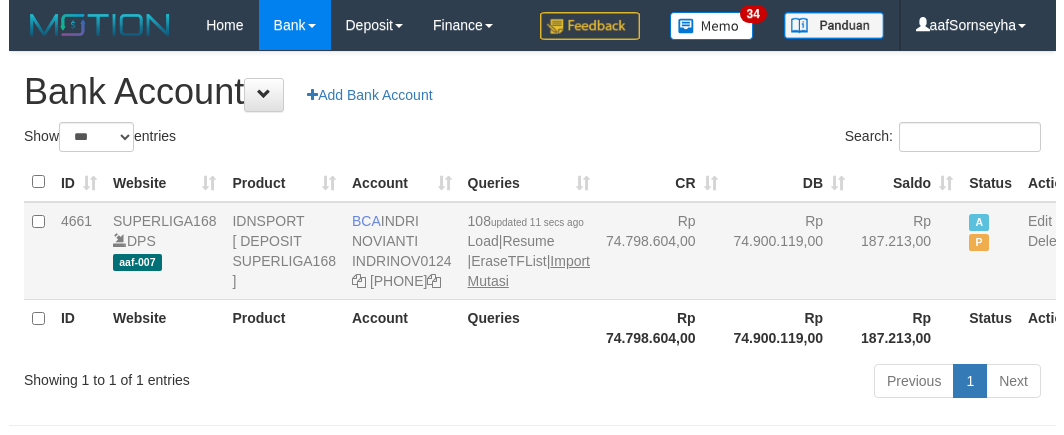 scroll, scrollTop: 116, scrollLeft: 0, axis: vertical 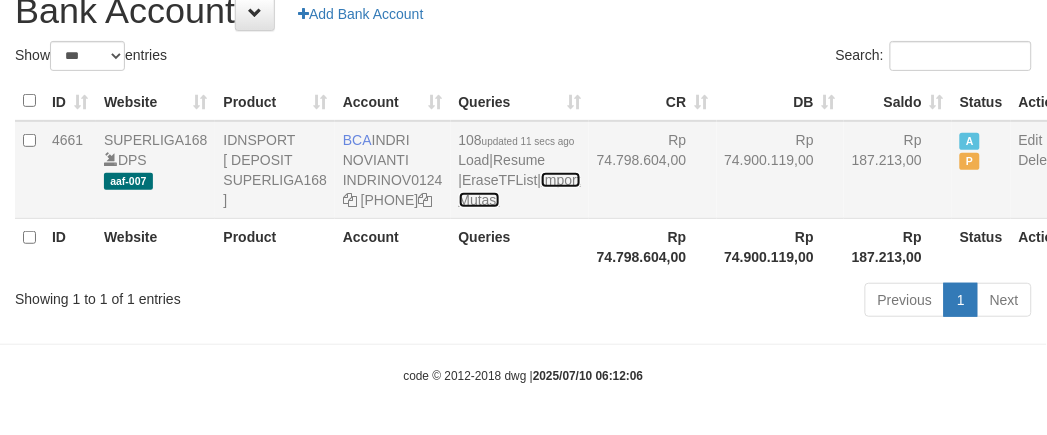 click on "Import Mutasi" at bounding box center [520, 190] 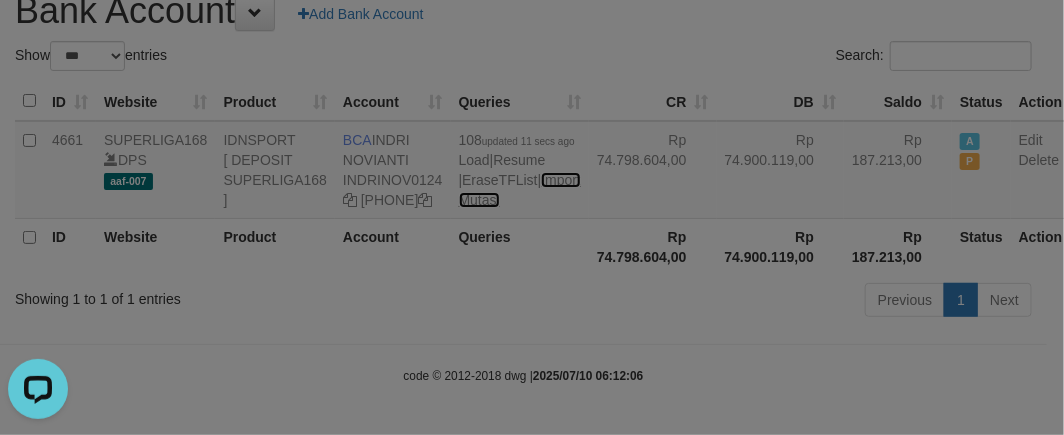 scroll, scrollTop: 0, scrollLeft: 0, axis: both 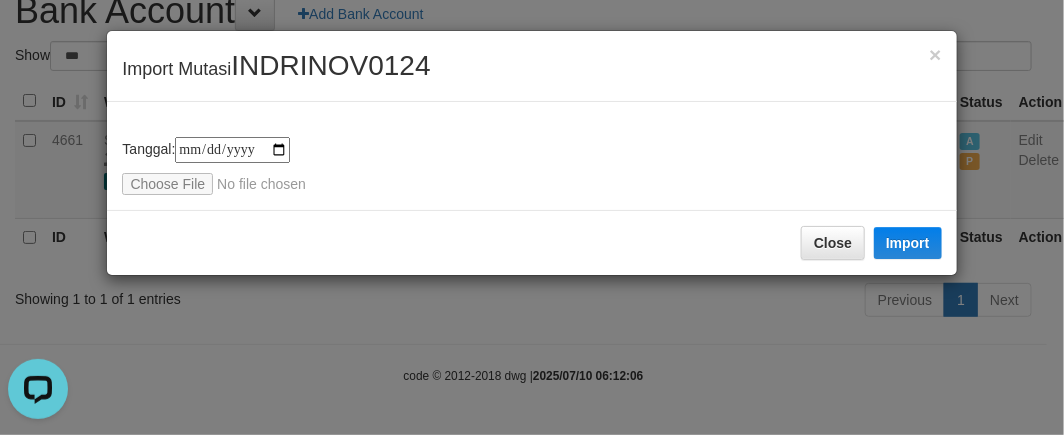 type on "**********" 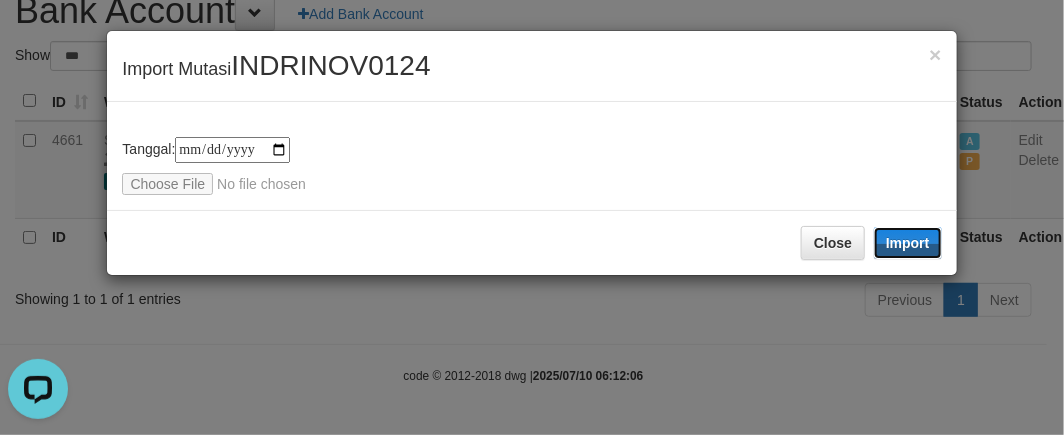 drag, startPoint x: 901, startPoint y: 234, endPoint x: 338, endPoint y: 380, distance: 581.62274 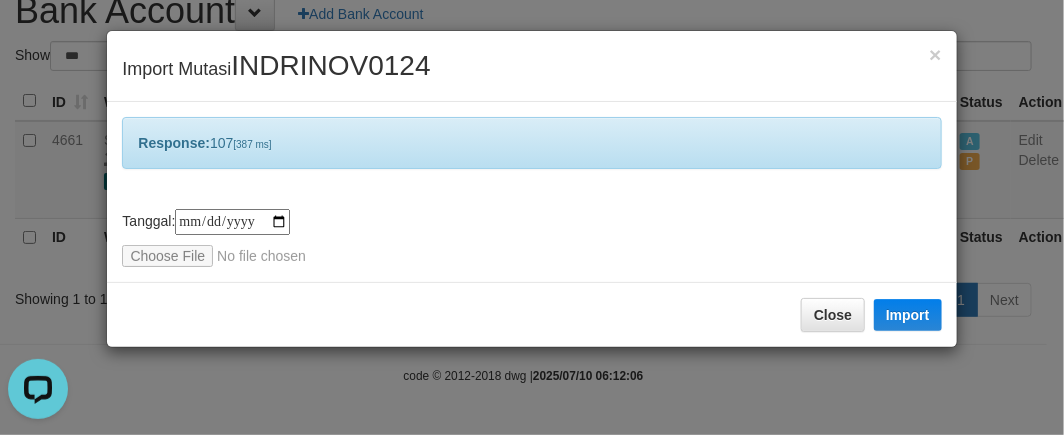 click on "**********" at bounding box center (532, 217) 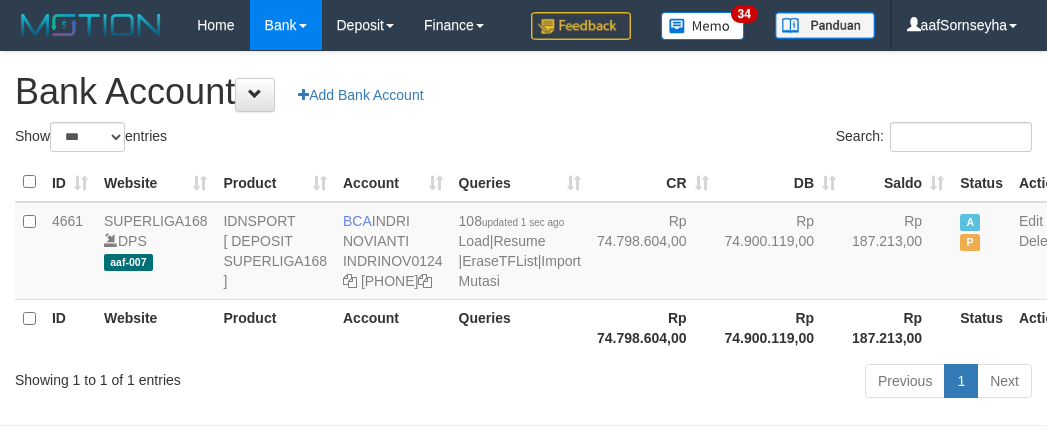scroll, scrollTop: 116, scrollLeft: 0, axis: vertical 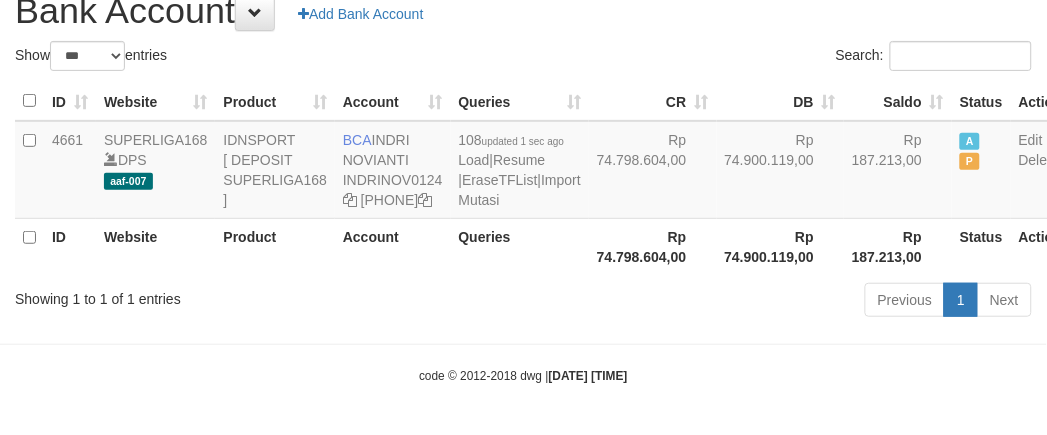 drag, startPoint x: 0, startPoint y: 0, endPoint x: 341, endPoint y: 377, distance: 508.34042 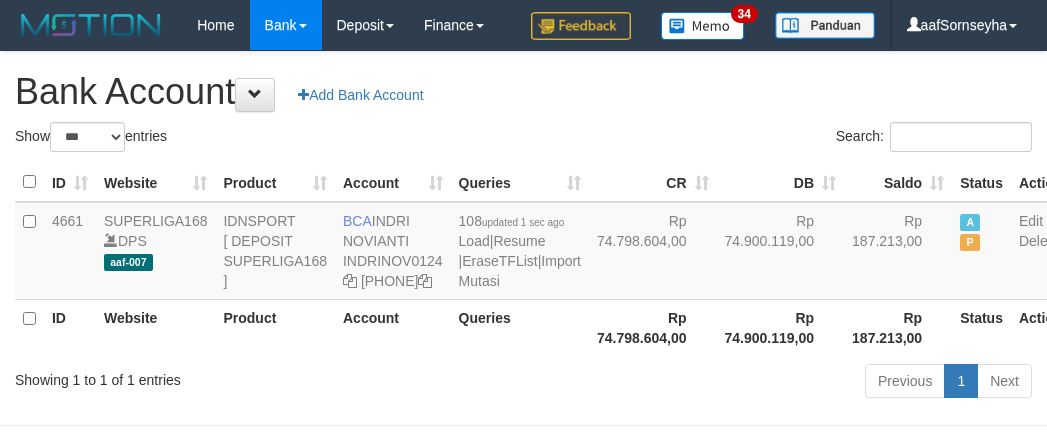 scroll, scrollTop: 116, scrollLeft: 0, axis: vertical 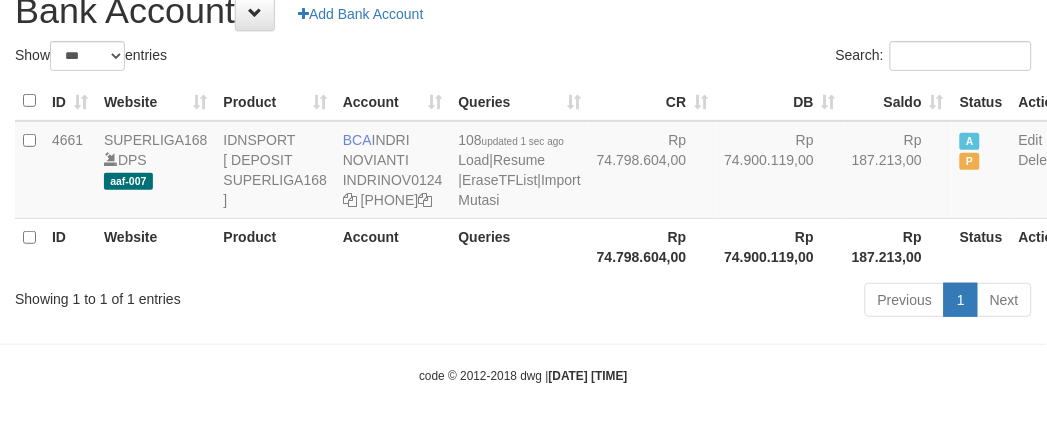 click on "Toggle navigation
Home
Bank
Account List
Load
By Website
Group
[ISPORT]													SUPERLIGA168
By Load Group (DPS)
34" at bounding box center [523, 177] 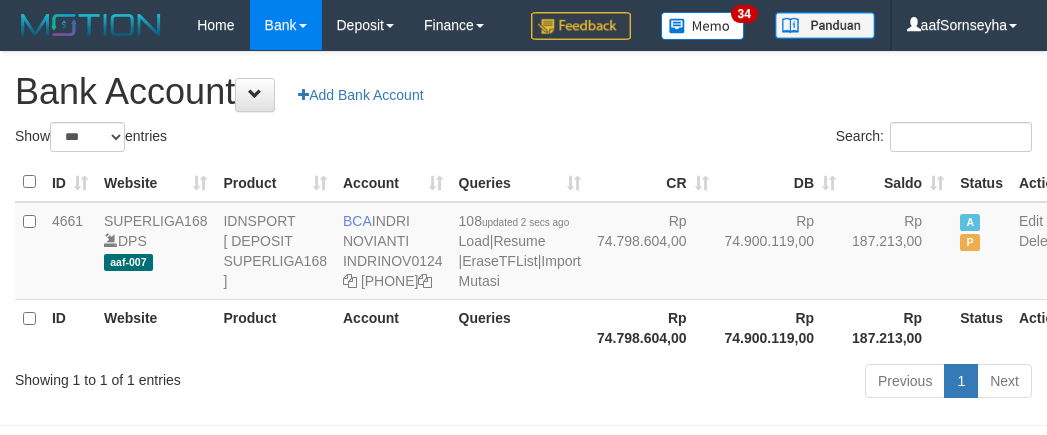 scroll, scrollTop: 116, scrollLeft: 0, axis: vertical 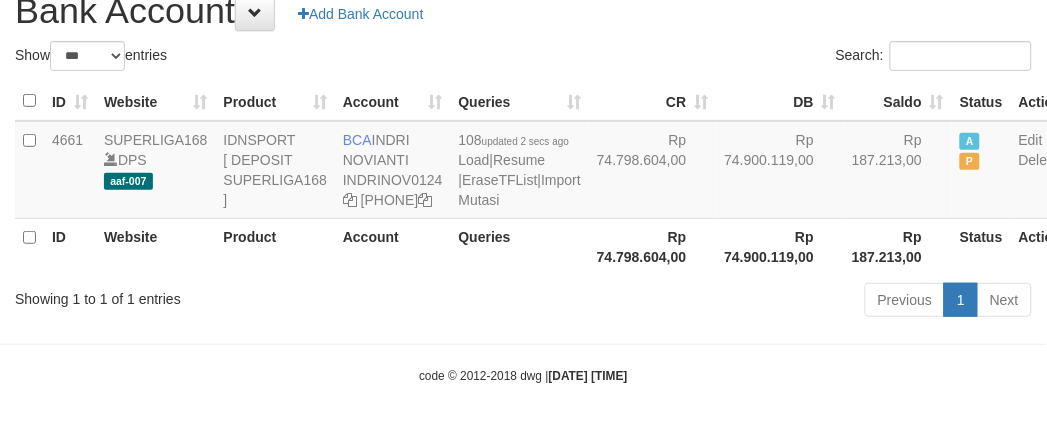 click on "Toggle navigation
Home
Bank
Account List
Load
By Website
Group
[ISPORT]													SUPERLIGA168
By Load Group (DPS)
34" at bounding box center (523, 177) 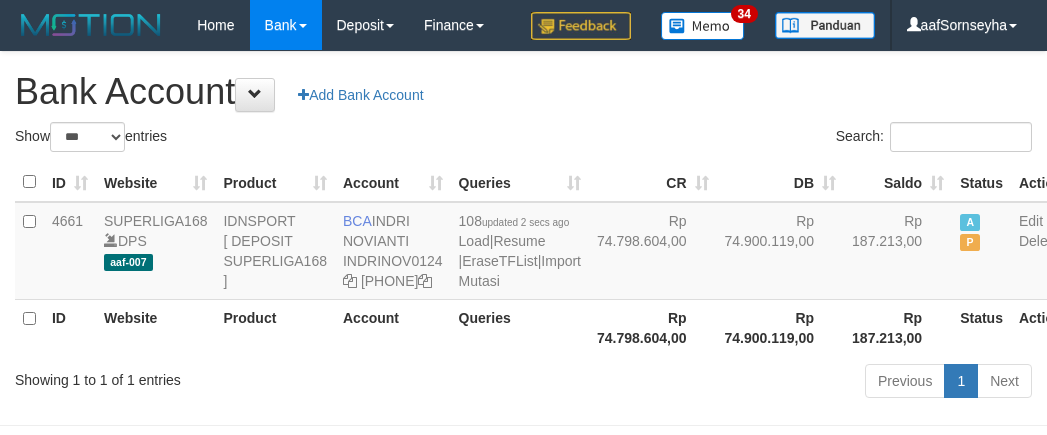 scroll, scrollTop: 116, scrollLeft: 0, axis: vertical 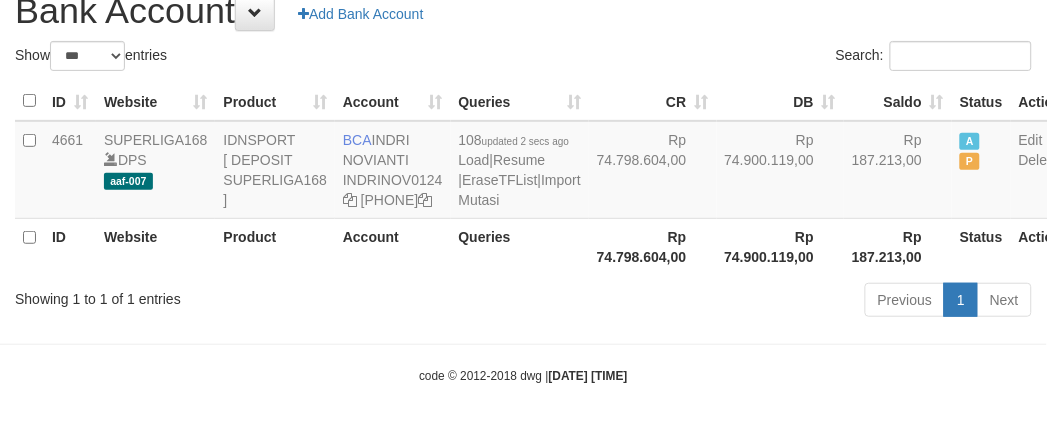 click on "Toggle navigation
Home
Bank
Account List
Load
By Website
Group
[ISPORT]													SUPERLIGA168
By Load Group (DPS)
34" at bounding box center [523, 177] 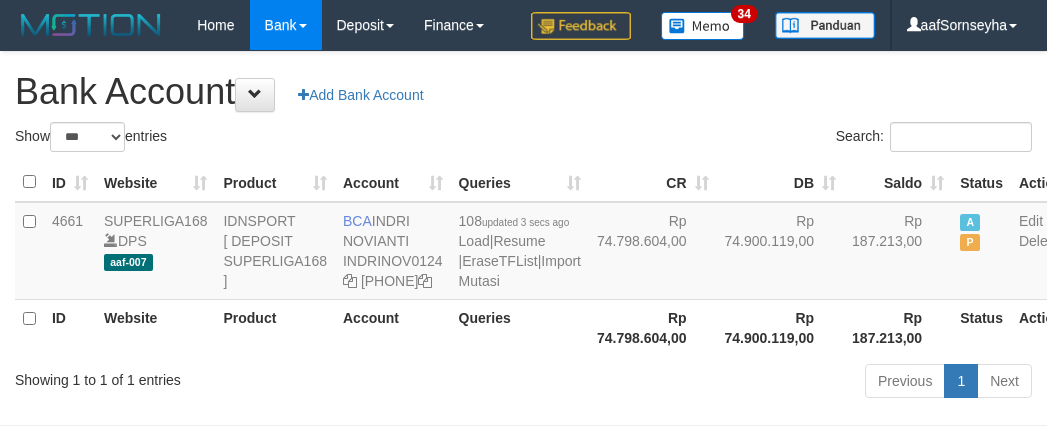 scroll, scrollTop: 116, scrollLeft: 0, axis: vertical 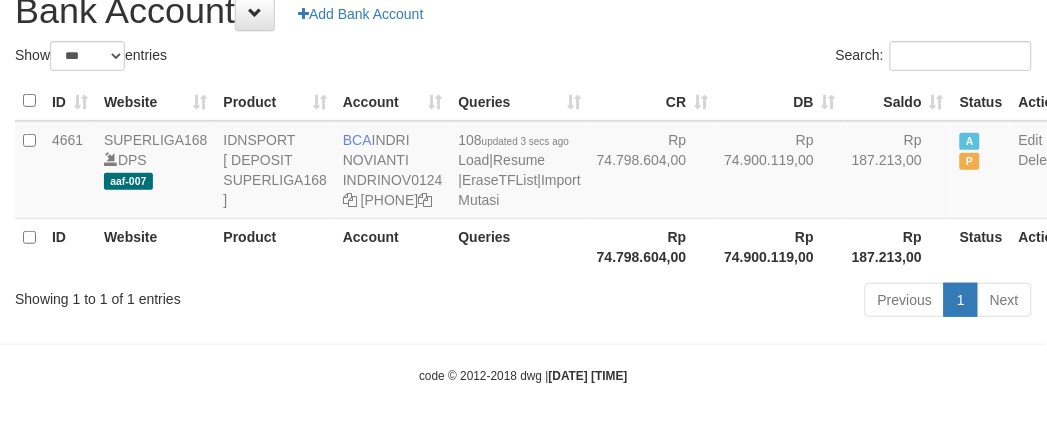 click on "Toggle navigation
Home
Bank
Account List
Load
By Website
Group
[ISPORT]													SUPERLIGA168
By Load Group (DPS)
34" at bounding box center (523, 177) 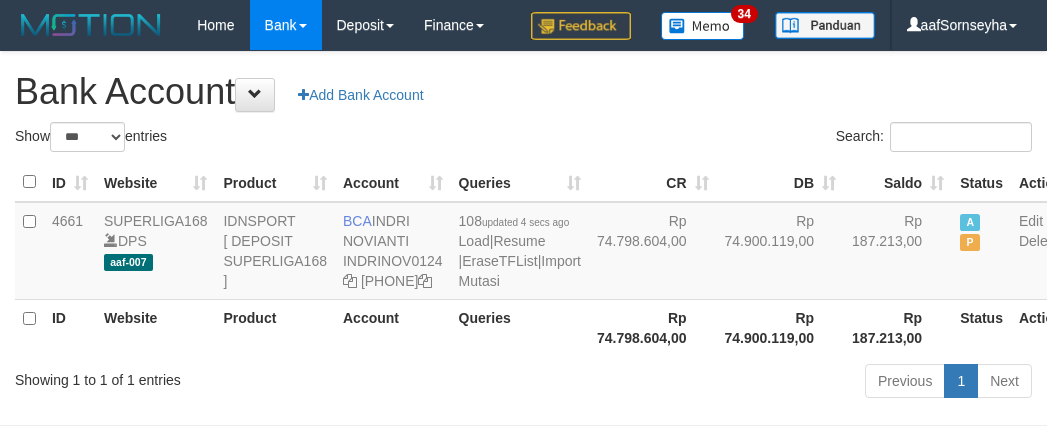 scroll, scrollTop: 116, scrollLeft: 0, axis: vertical 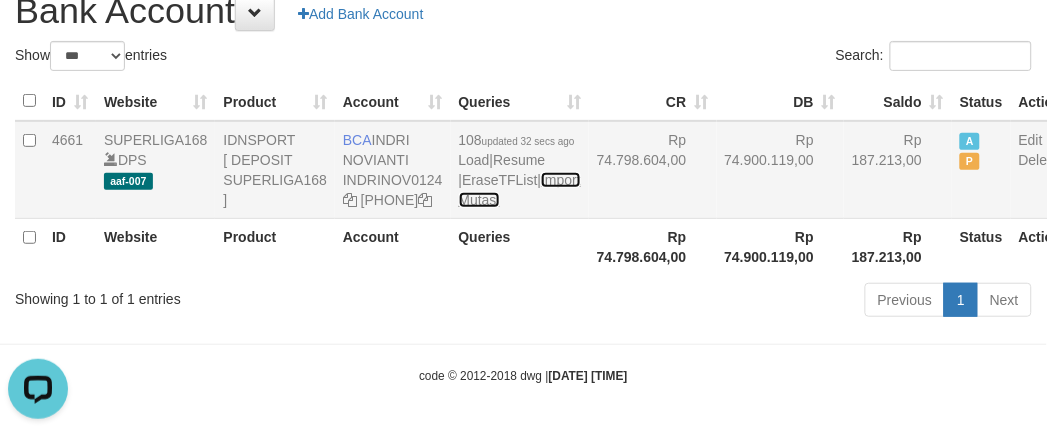 click on "Import Mutasi" at bounding box center [520, 190] 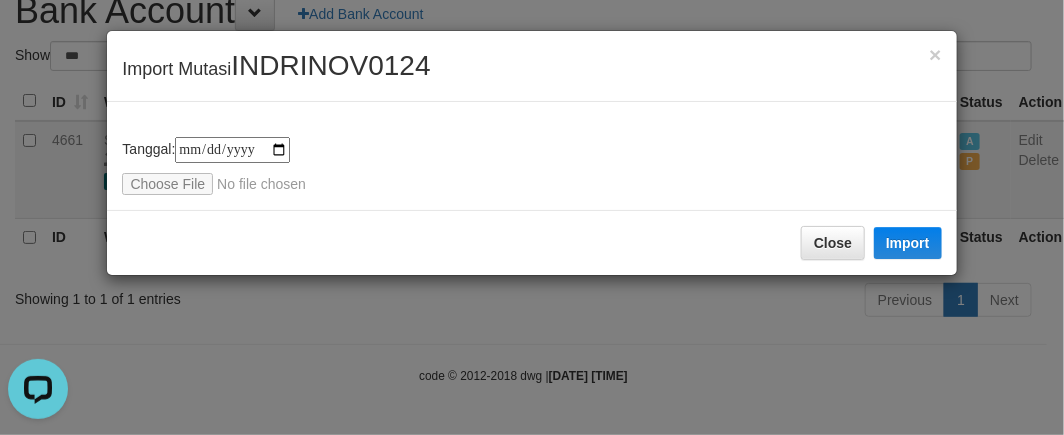 type on "**********" 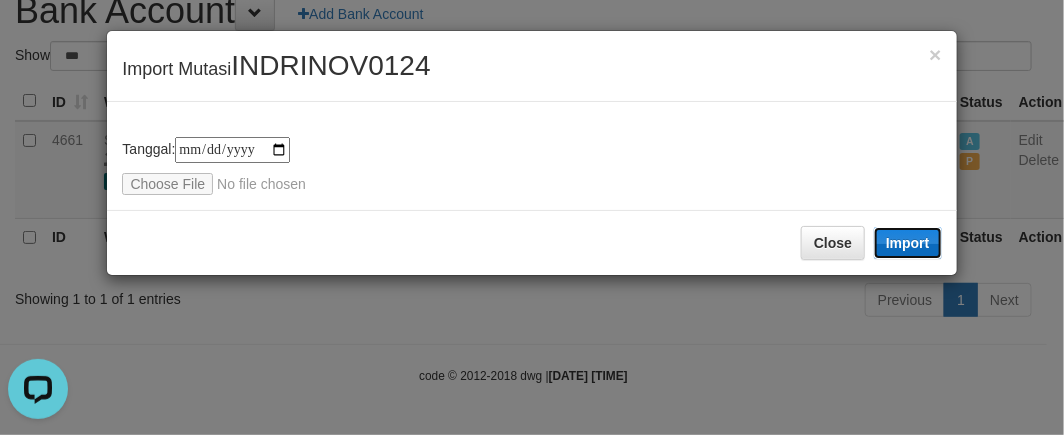 click on "Import" at bounding box center [908, 243] 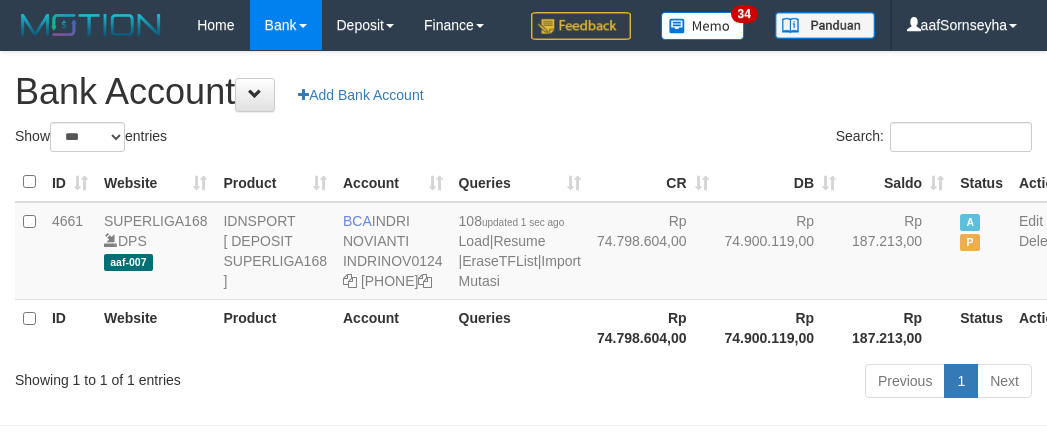 scroll, scrollTop: 116, scrollLeft: 0, axis: vertical 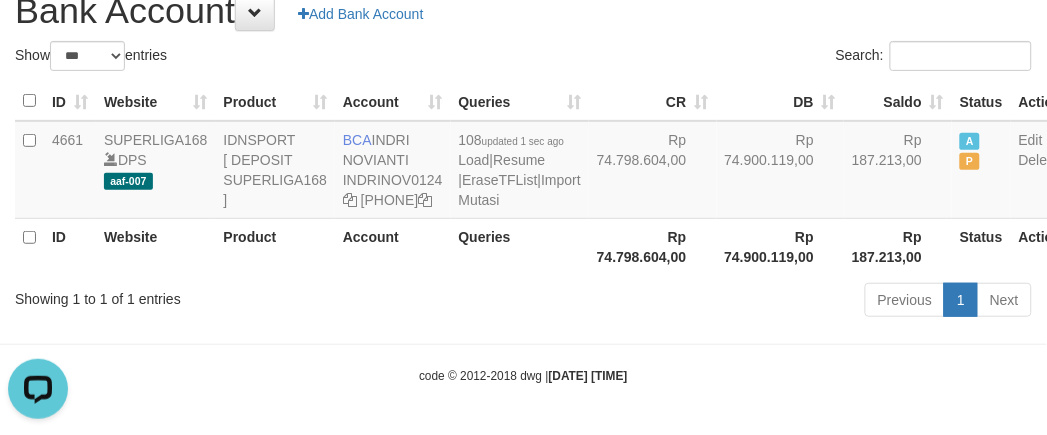 click on "Account" at bounding box center (393, 246) 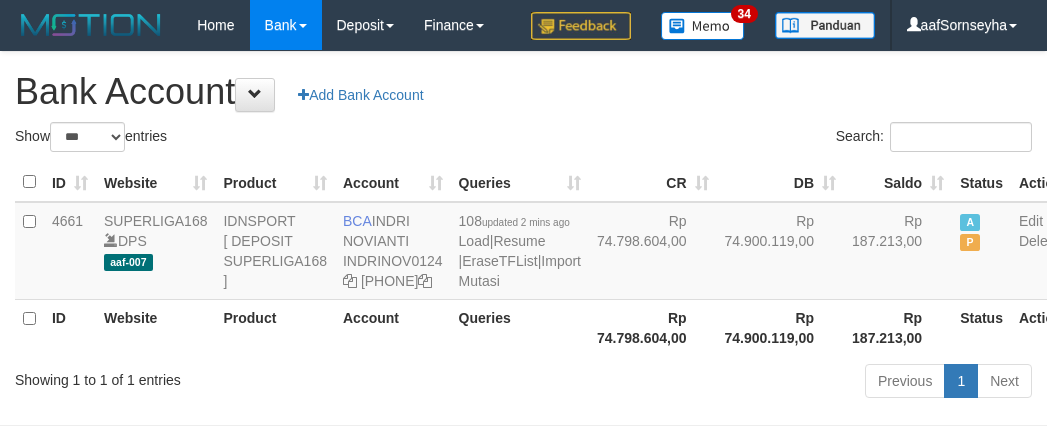 scroll, scrollTop: 116, scrollLeft: 0, axis: vertical 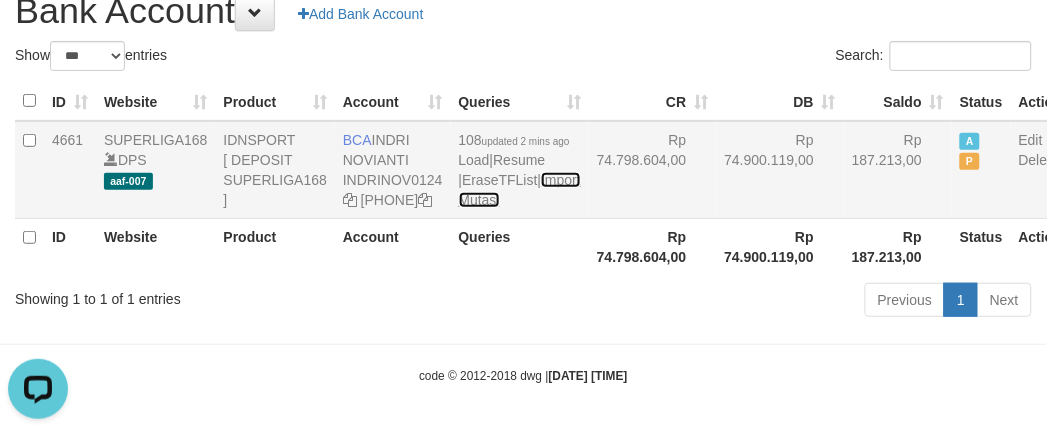 click on "Import Mutasi" at bounding box center [520, 190] 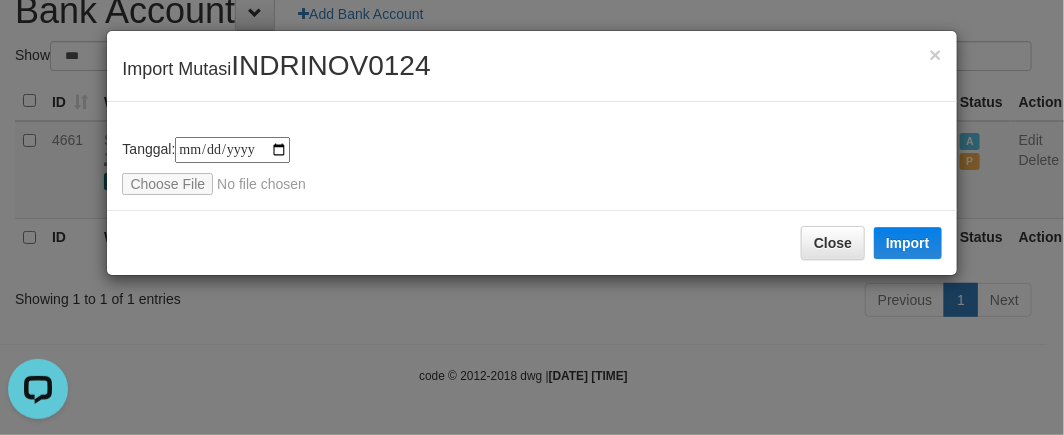 type on "**********" 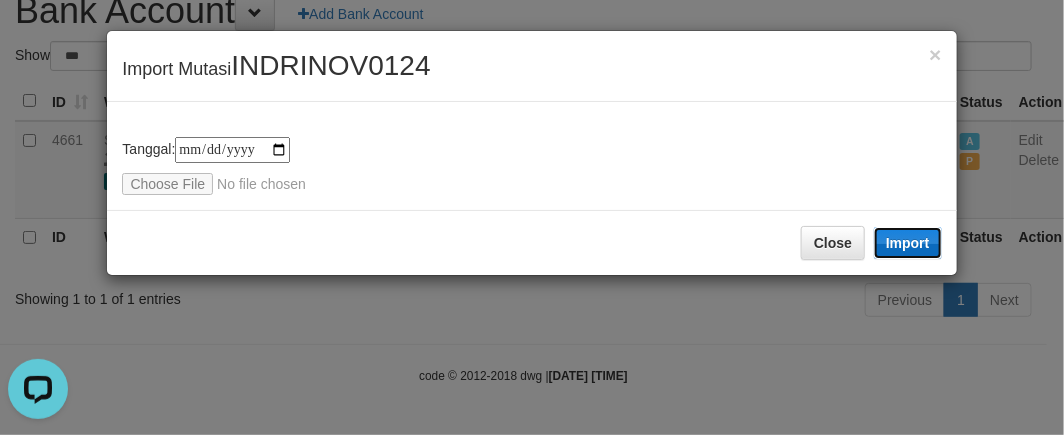 click on "Import" at bounding box center (908, 243) 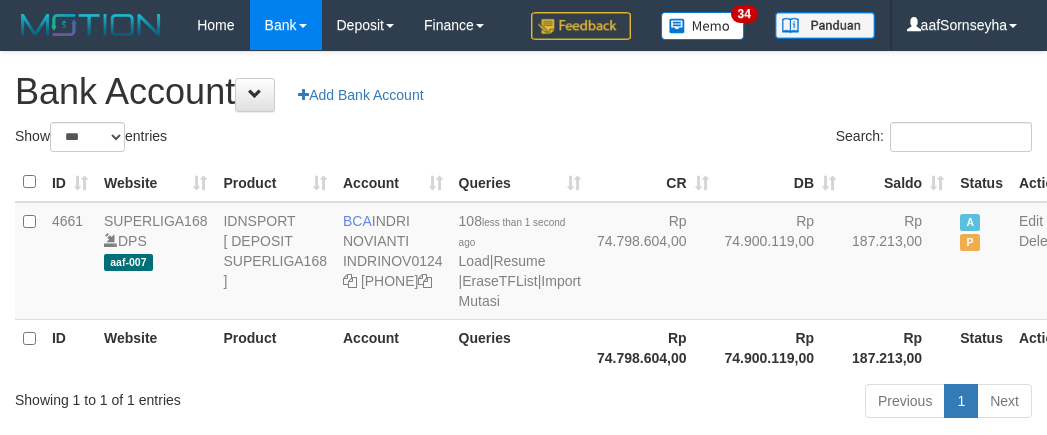 scroll, scrollTop: 116, scrollLeft: 0, axis: vertical 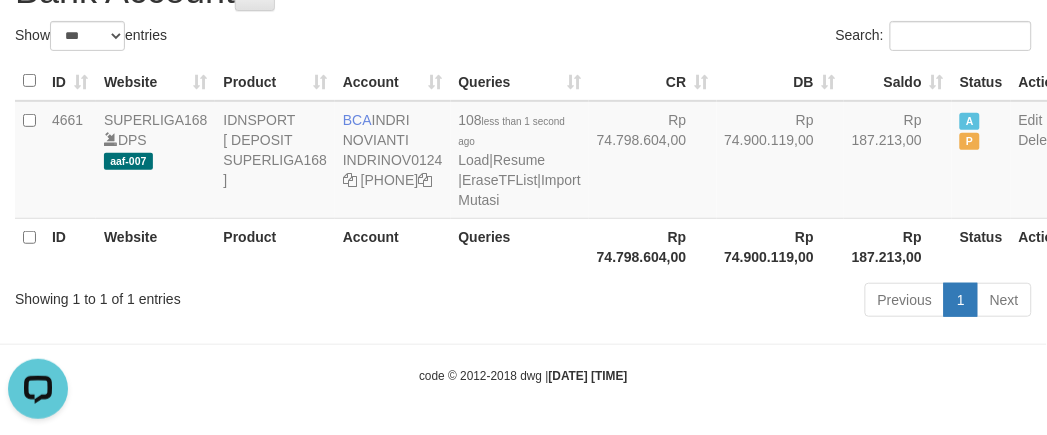 click on "Queries" at bounding box center (520, 246) 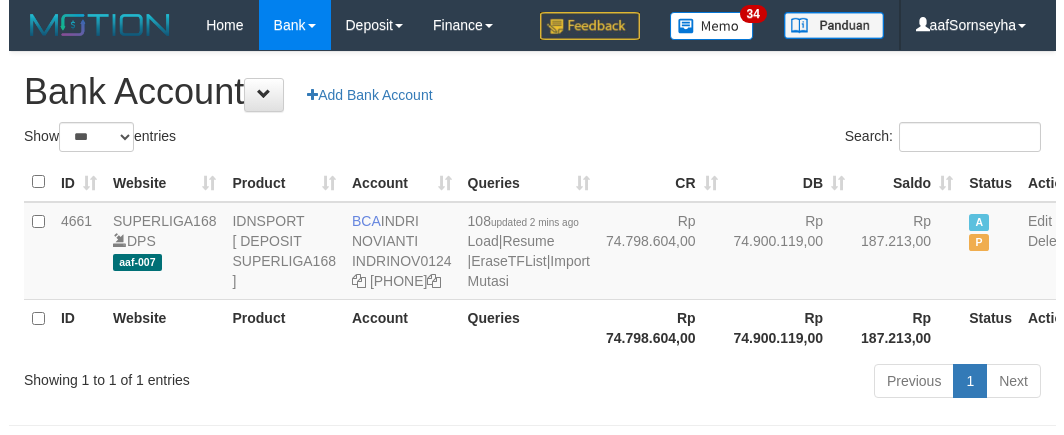 scroll, scrollTop: 116, scrollLeft: 0, axis: vertical 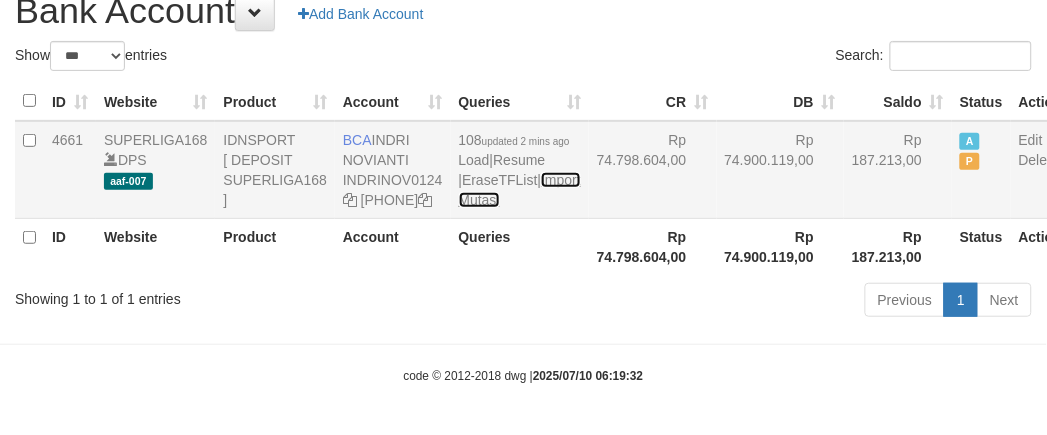 click on "Import Mutasi" at bounding box center (520, 190) 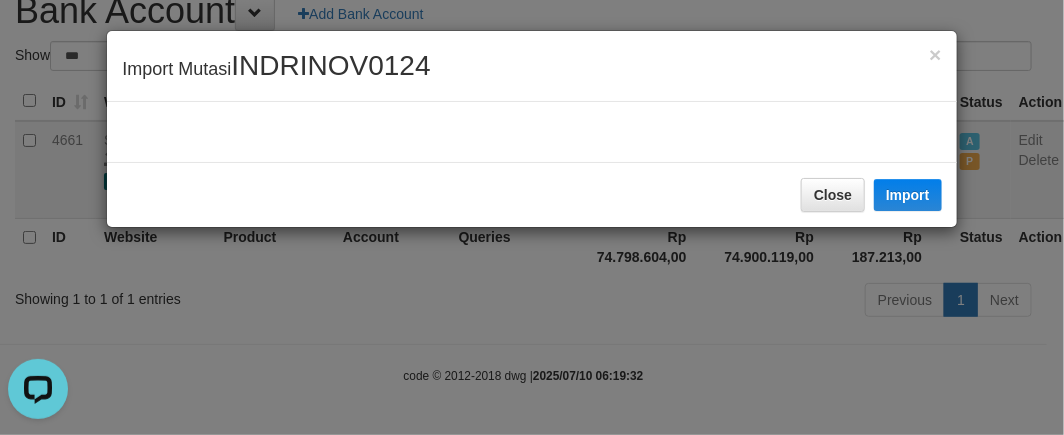 scroll, scrollTop: 0, scrollLeft: 0, axis: both 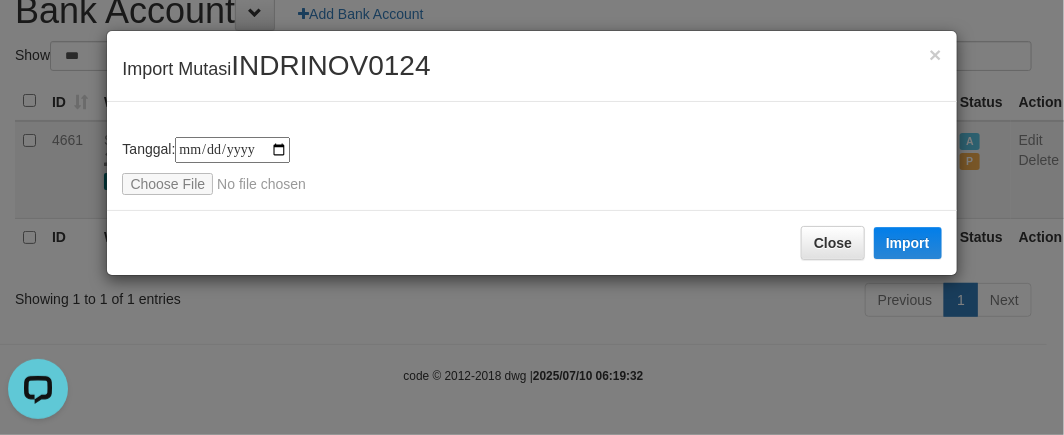 type on "**********" 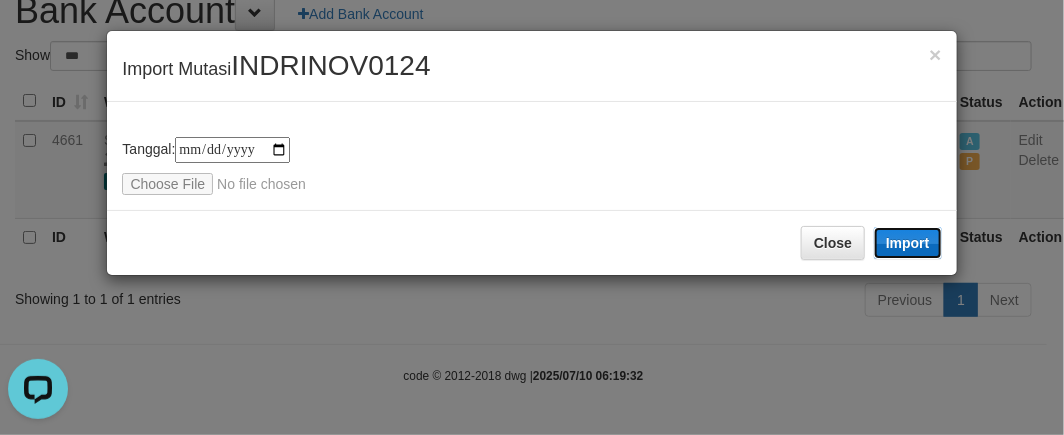 click on "Import" at bounding box center (908, 243) 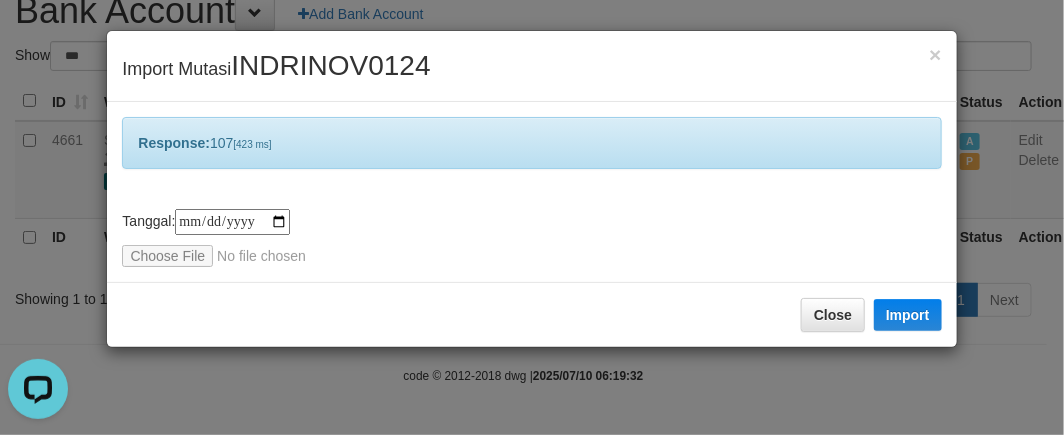 click on "**********" at bounding box center (532, 217) 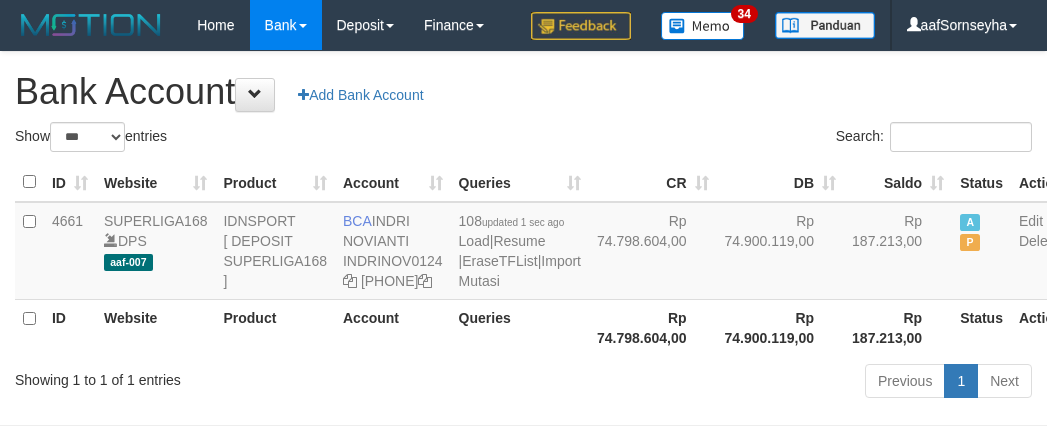 scroll, scrollTop: 116, scrollLeft: 0, axis: vertical 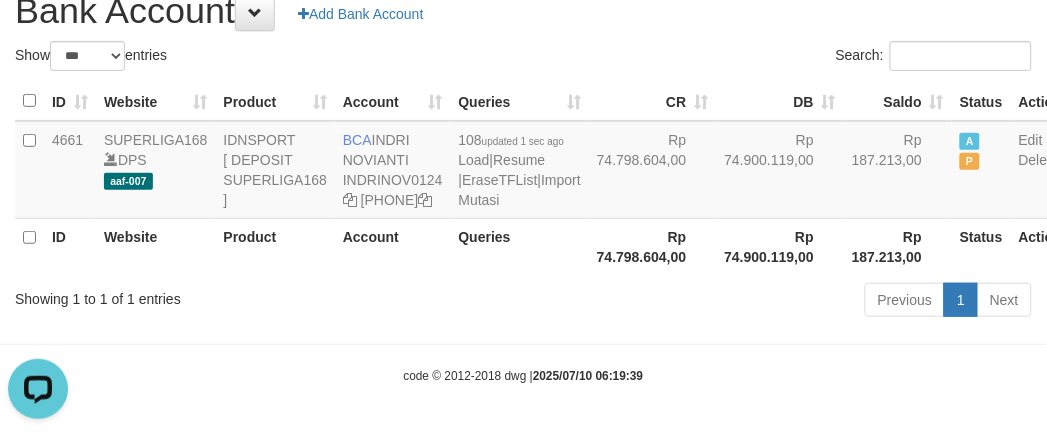 click on "Showing 1 to 1 of 1 entries" at bounding box center (218, 295) 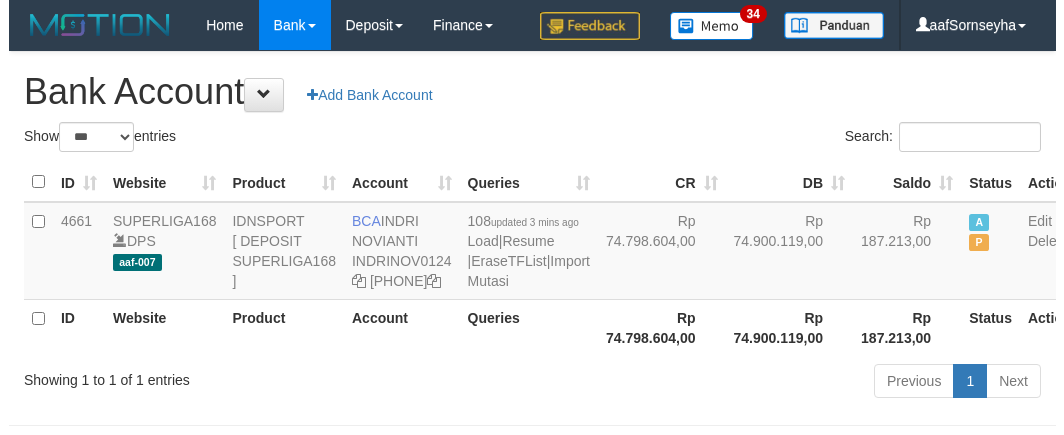 scroll, scrollTop: 116, scrollLeft: 0, axis: vertical 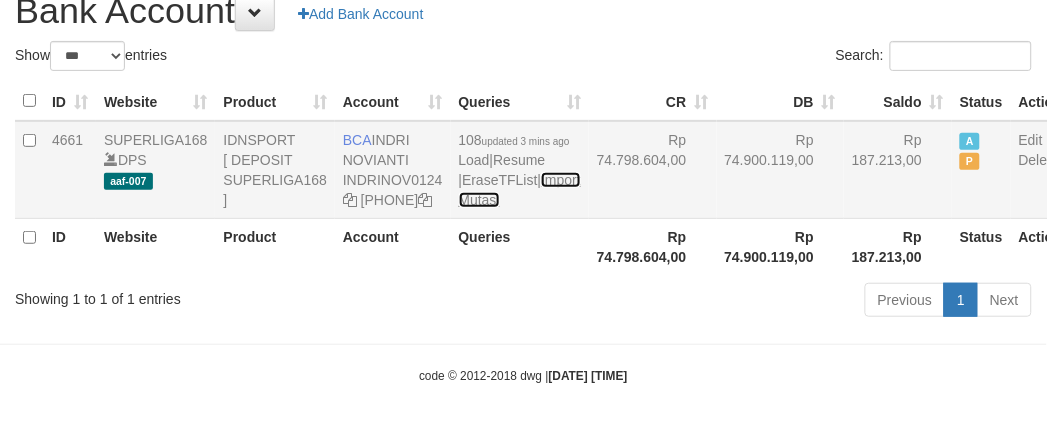 click on "Import Mutasi" at bounding box center (520, 190) 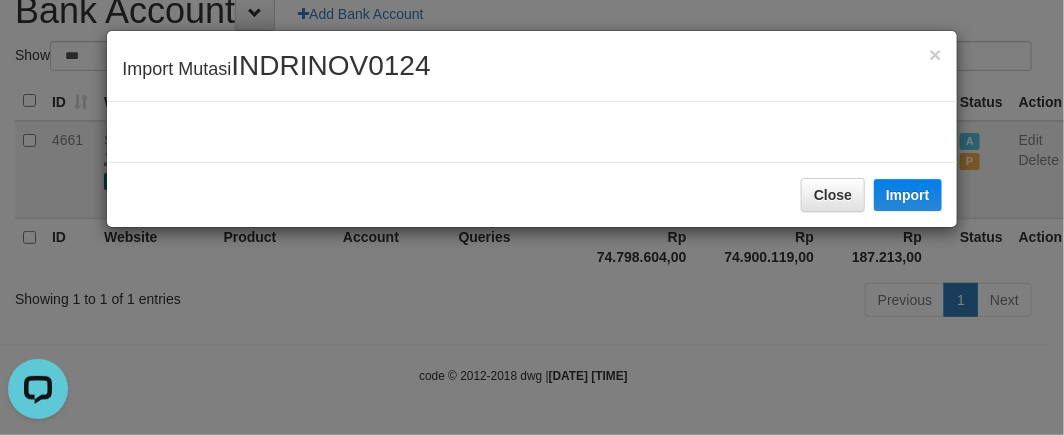 scroll, scrollTop: 0, scrollLeft: 0, axis: both 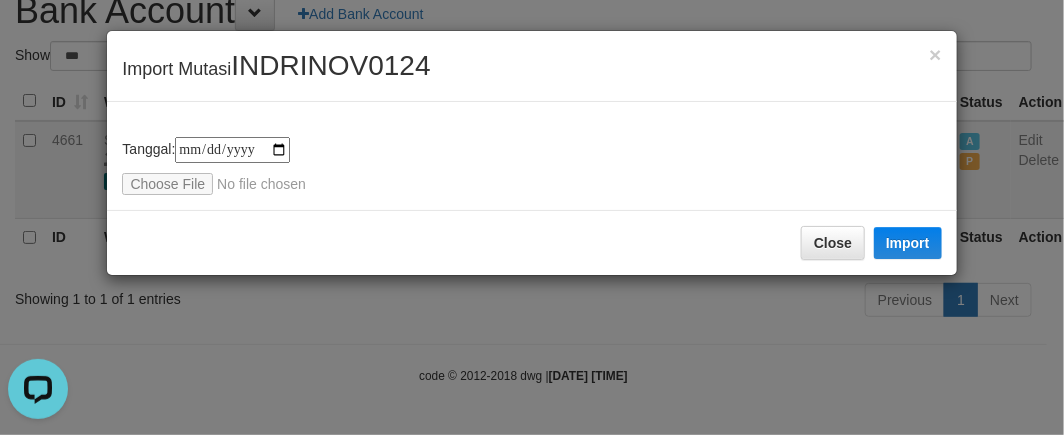 type on "**********" 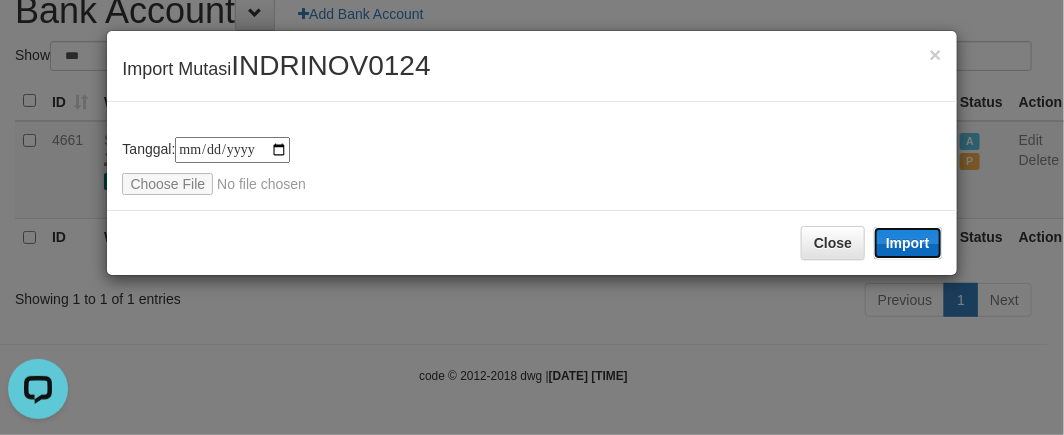 click on "Import" at bounding box center (908, 243) 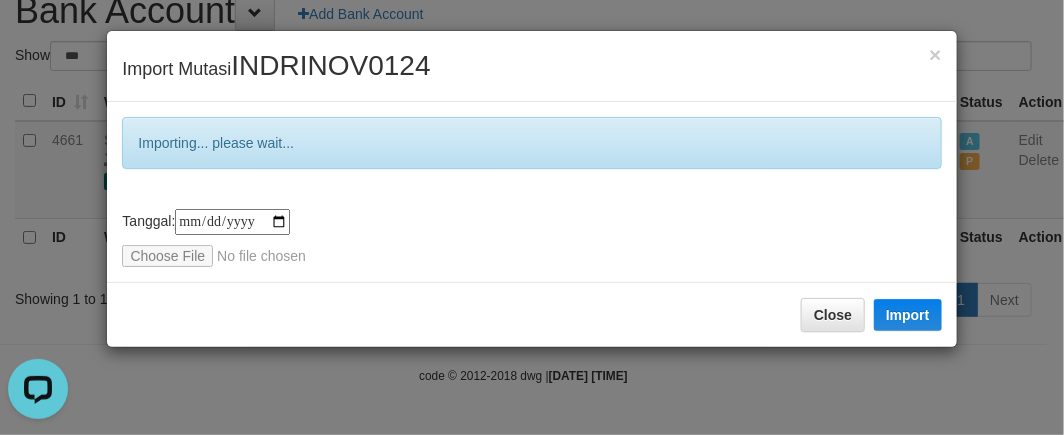 click on "**********" at bounding box center (532, 217) 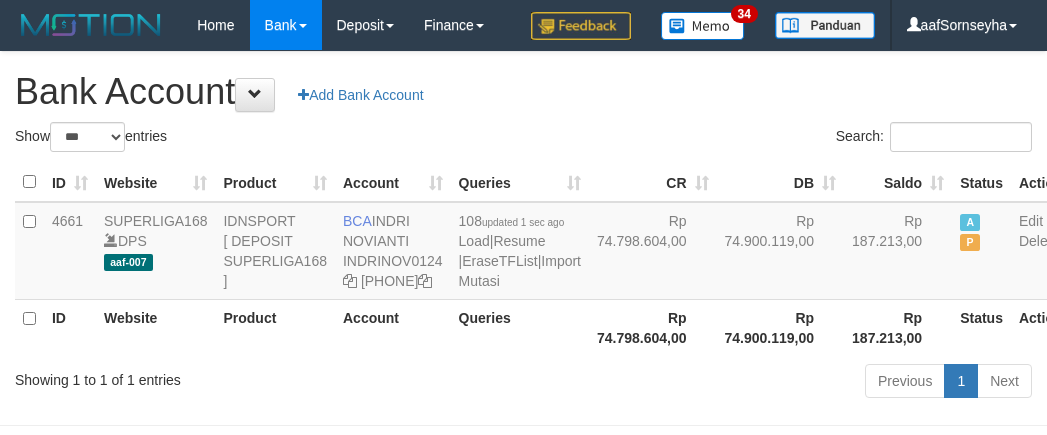 scroll, scrollTop: 116, scrollLeft: 0, axis: vertical 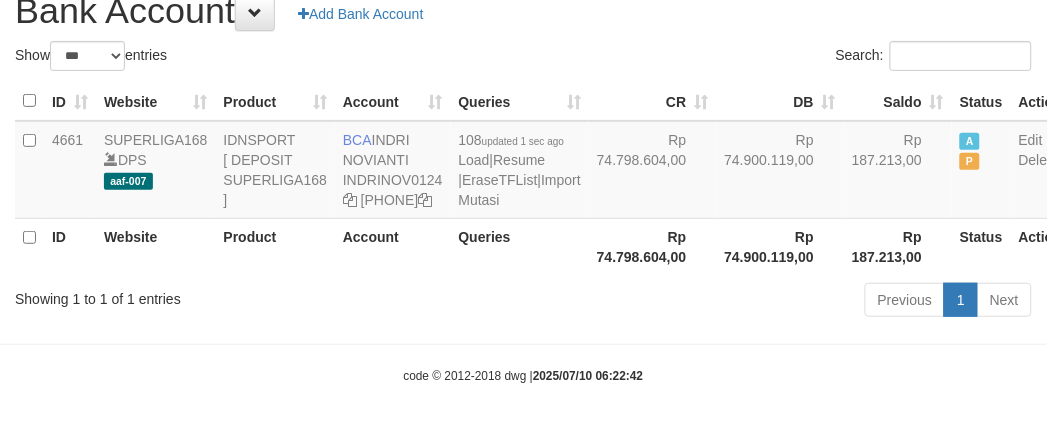 click on "Toggle navigation
Home
Bank
Account List
Load
By Website
Group
[ISPORT]													SUPERLIGA168
By Load Group (DPS)
34" at bounding box center (523, 177) 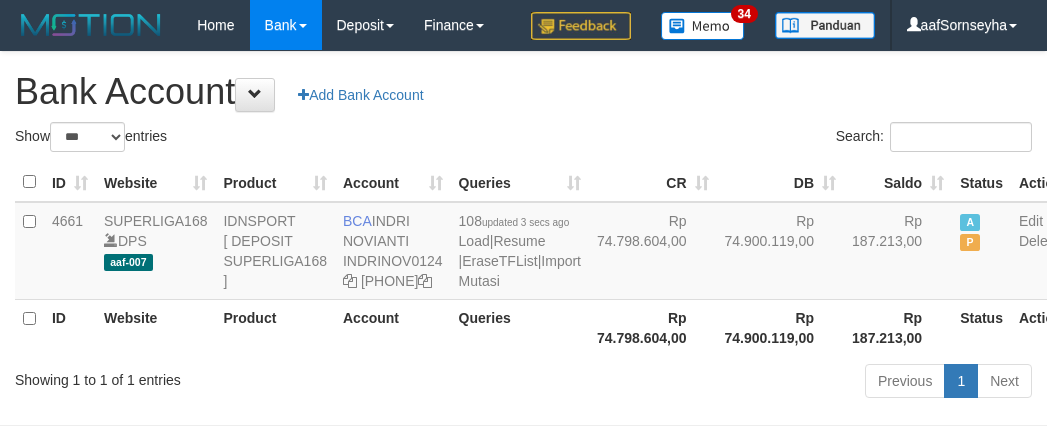 scroll, scrollTop: 116, scrollLeft: 0, axis: vertical 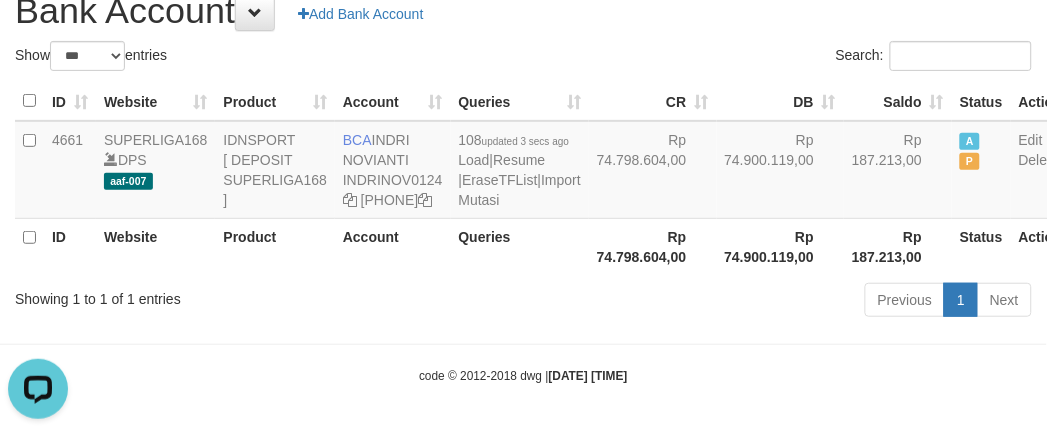 drag, startPoint x: 454, startPoint y: 336, endPoint x: 437, endPoint y: 337, distance: 17.029387 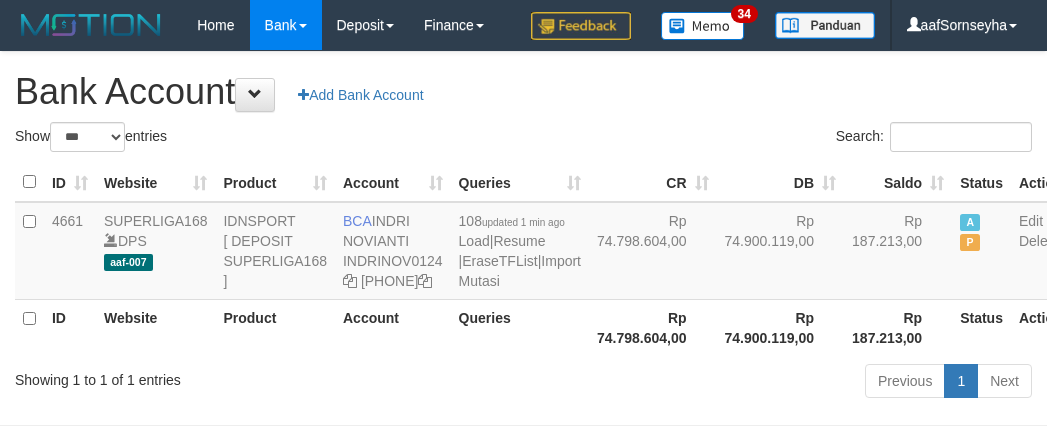 scroll, scrollTop: 116, scrollLeft: 0, axis: vertical 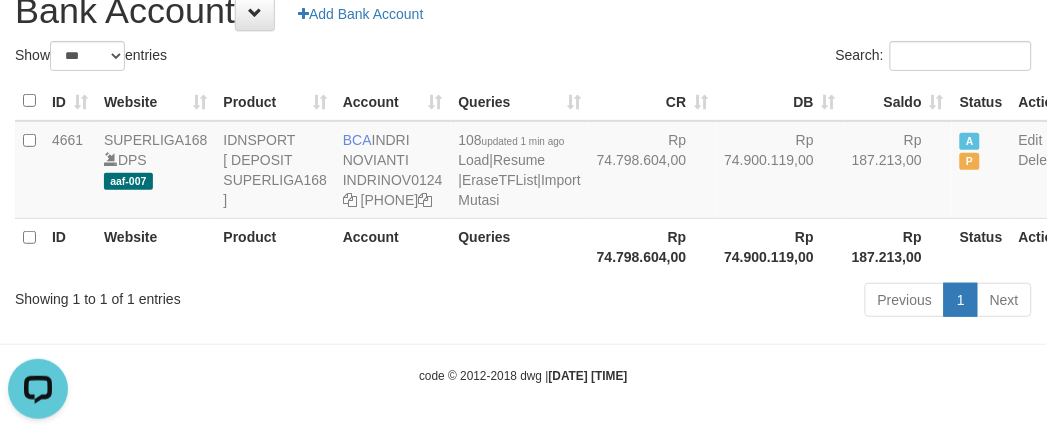 click on "Showing 1 to 1 of 1 entries" at bounding box center (218, 295) 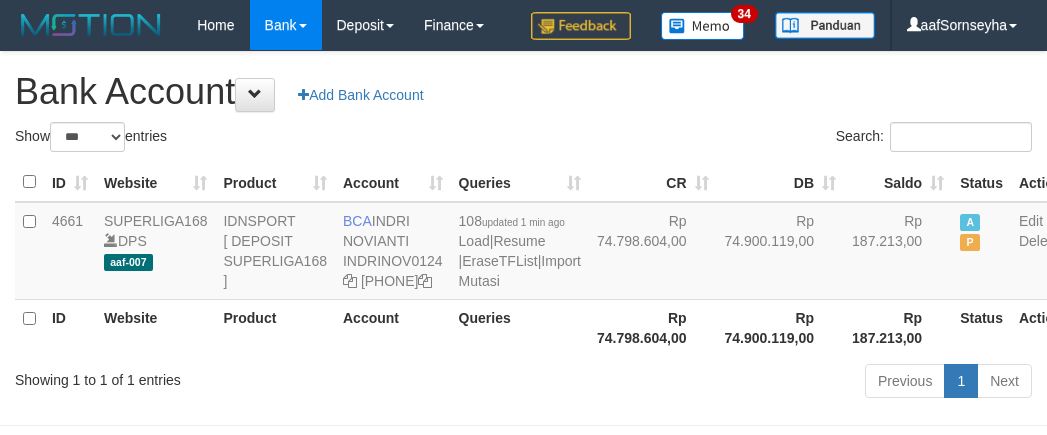 scroll, scrollTop: 116, scrollLeft: 0, axis: vertical 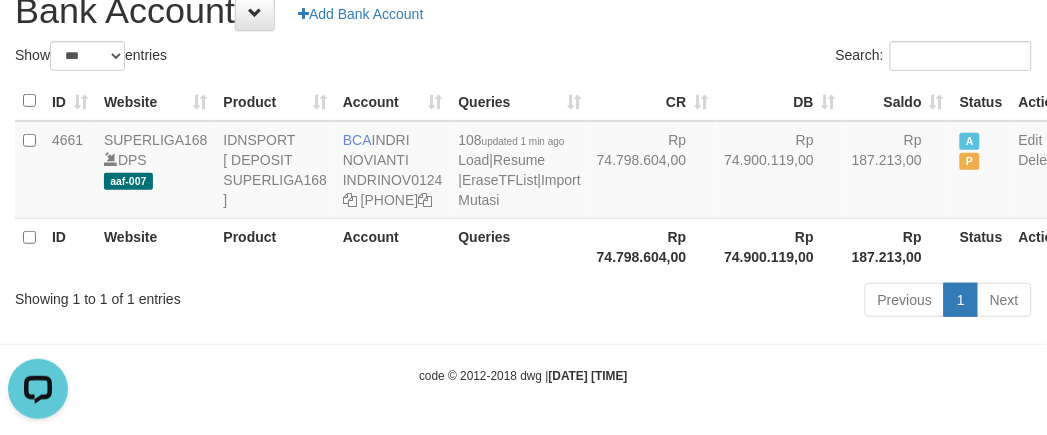 click on "Previous 1 Next" at bounding box center (741, 302) 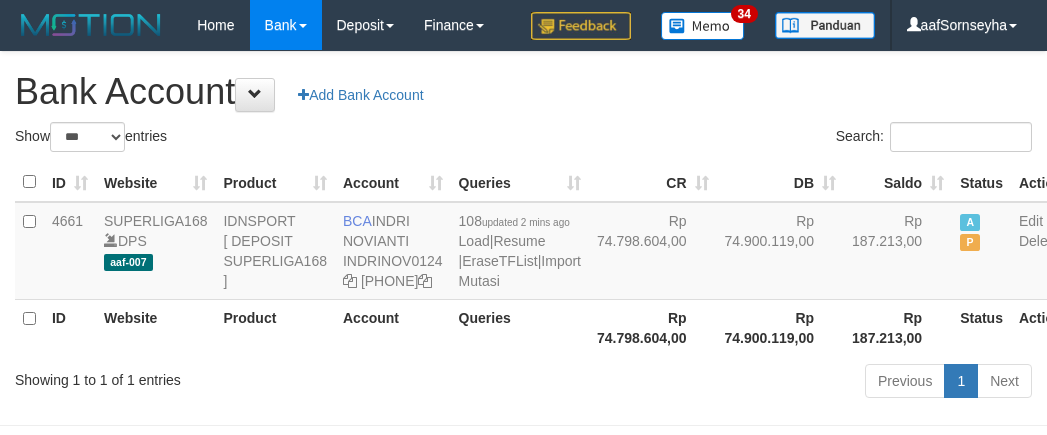 scroll, scrollTop: 116, scrollLeft: 0, axis: vertical 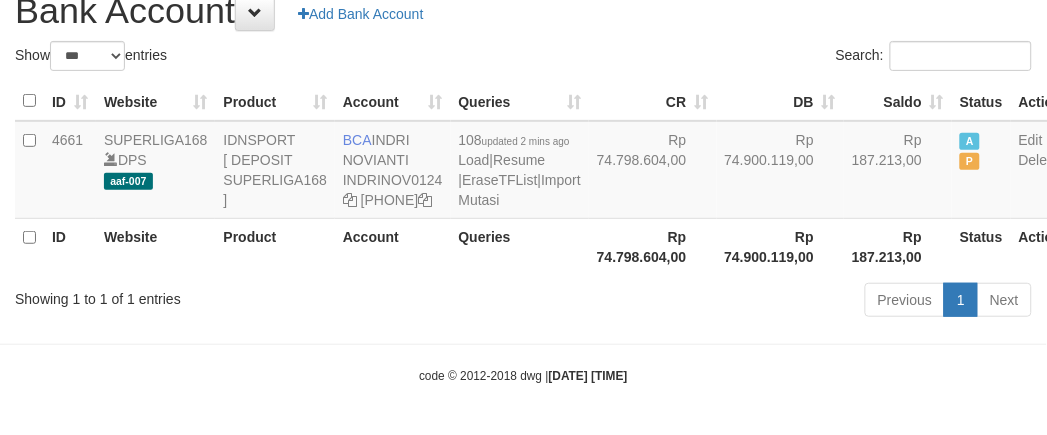 click on "Showing 1 to 1 of 1 entries" at bounding box center (218, 295) 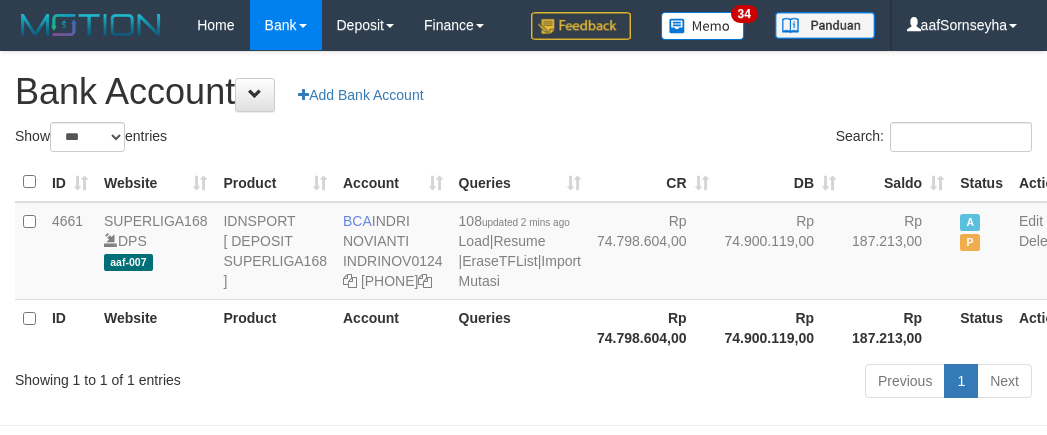 scroll, scrollTop: 116, scrollLeft: 0, axis: vertical 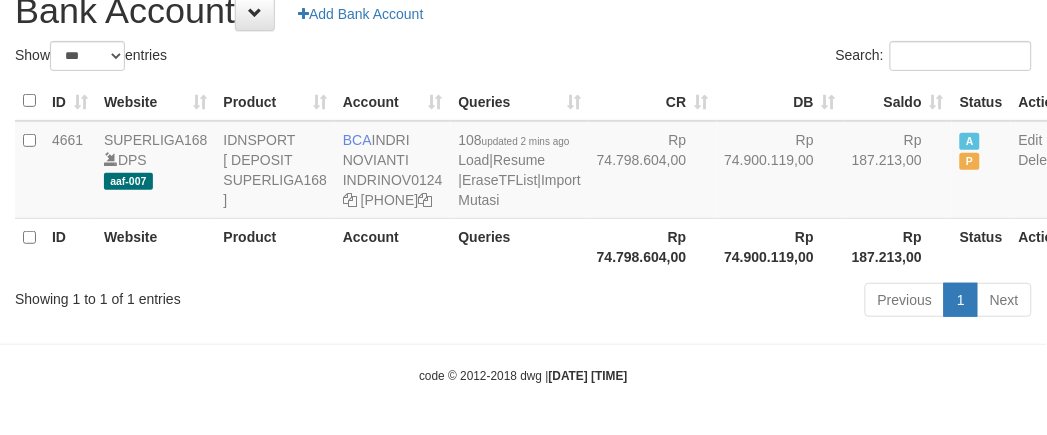 drag, startPoint x: 0, startPoint y: 0, endPoint x: 384, endPoint y: 326, distance: 503.71817 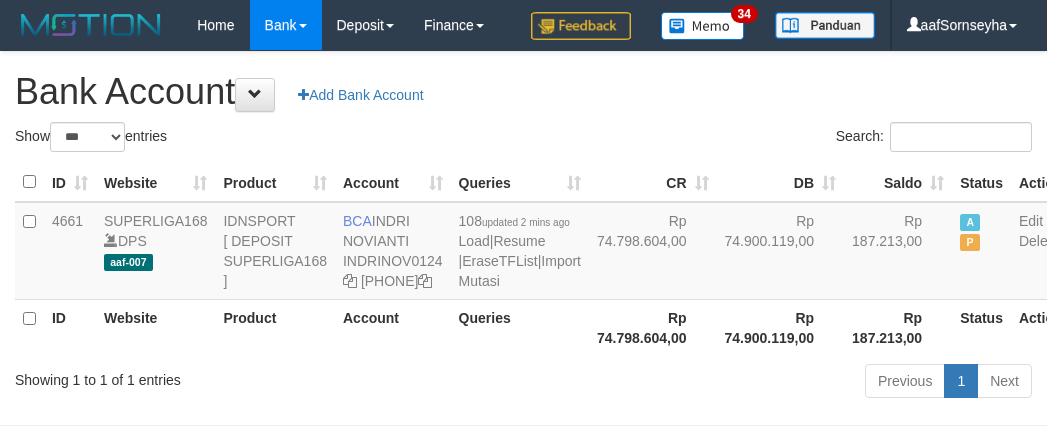 scroll, scrollTop: 116, scrollLeft: 0, axis: vertical 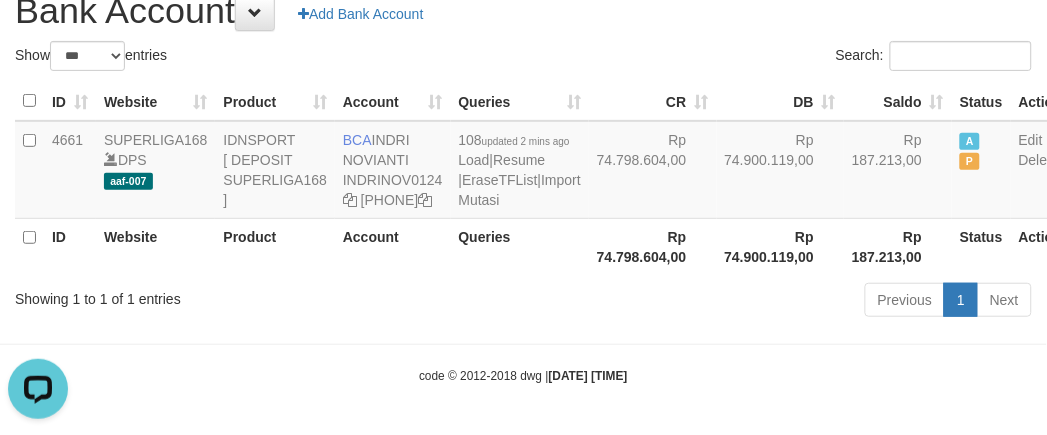 drag, startPoint x: 334, startPoint y: 334, endPoint x: 354, endPoint y: 332, distance: 20.09975 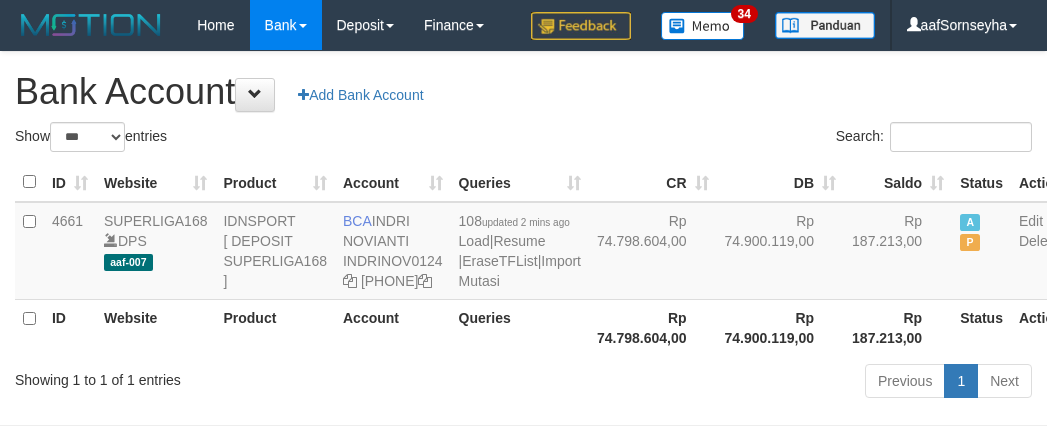 scroll, scrollTop: 116, scrollLeft: 0, axis: vertical 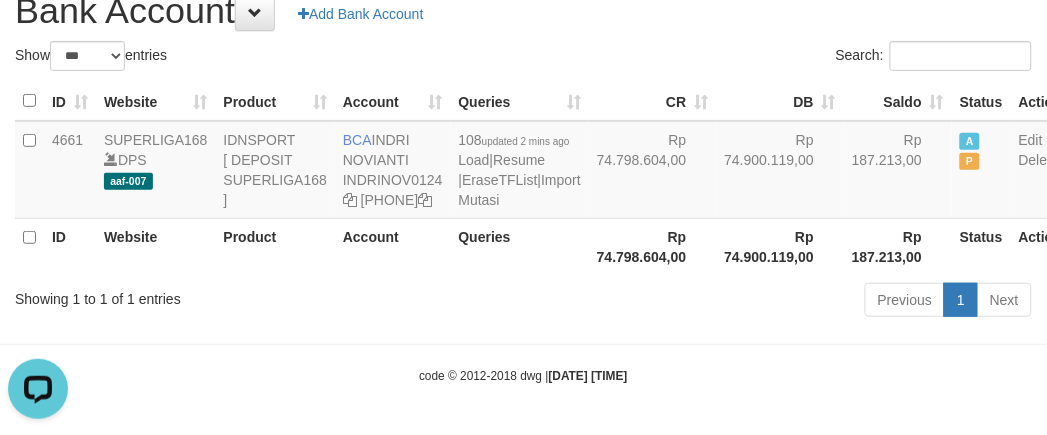drag, startPoint x: 303, startPoint y: 307, endPoint x: 320, endPoint y: 317, distance: 19.723083 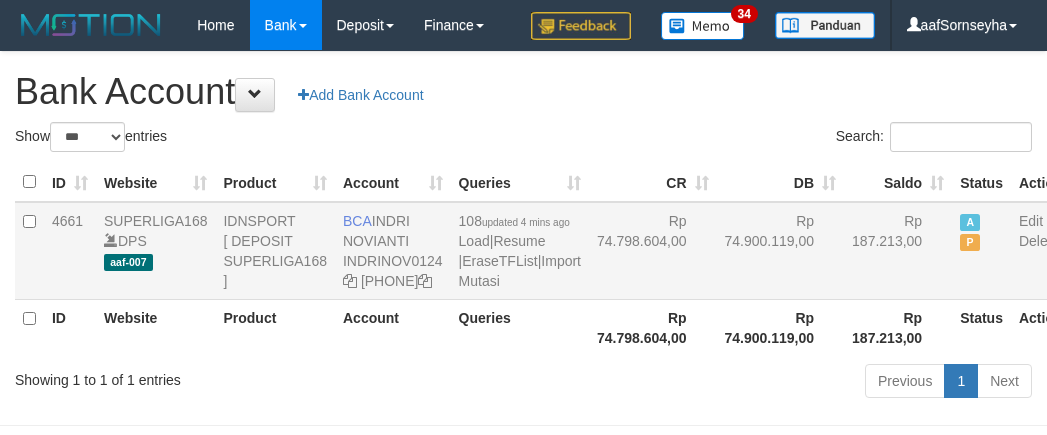 scroll, scrollTop: 116, scrollLeft: 0, axis: vertical 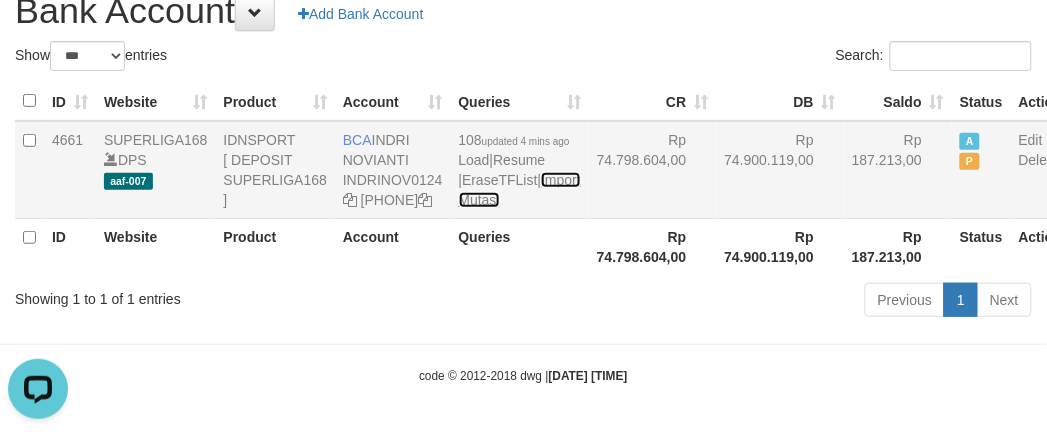 click on "Import Mutasi" at bounding box center (520, 190) 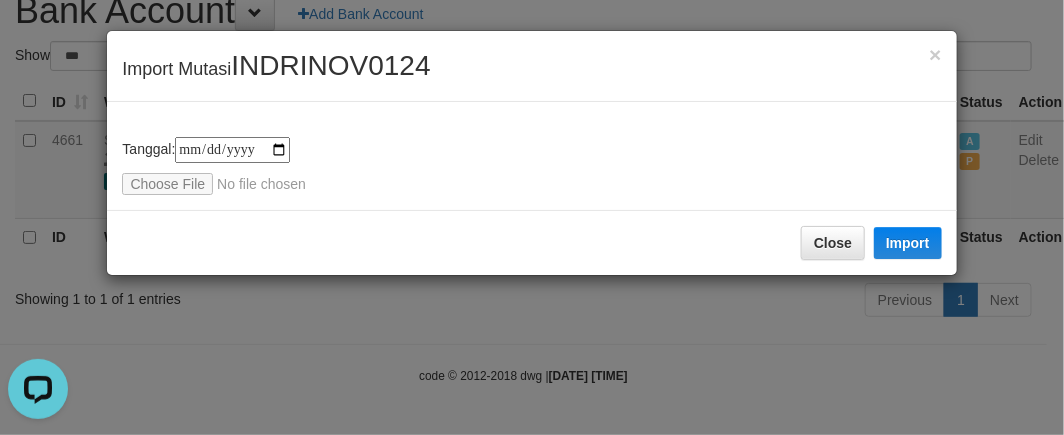 type on "**********" 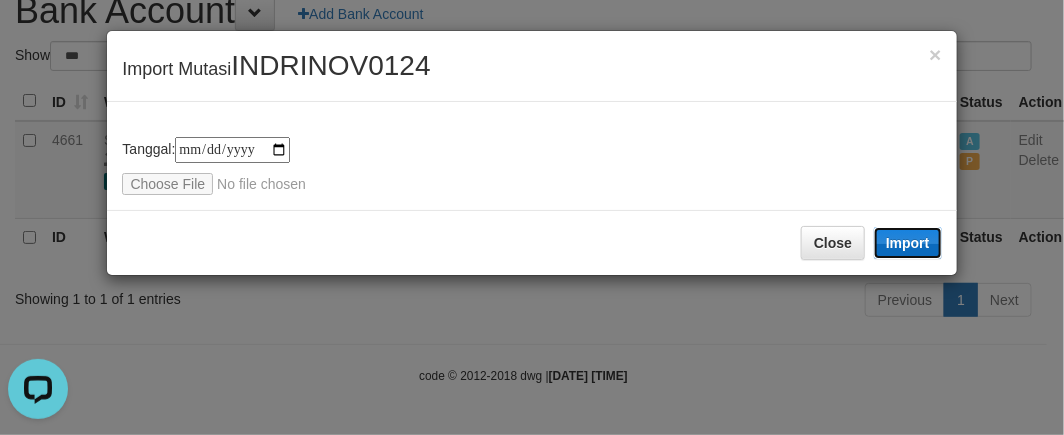 click on "Import" at bounding box center [908, 243] 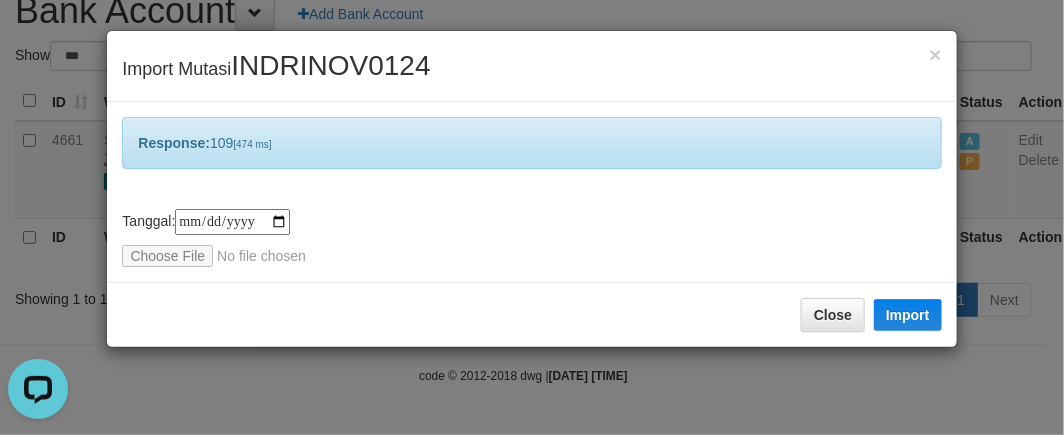 drag, startPoint x: 358, startPoint y: 345, endPoint x: 373, endPoint y: 344, distance: 15.033297 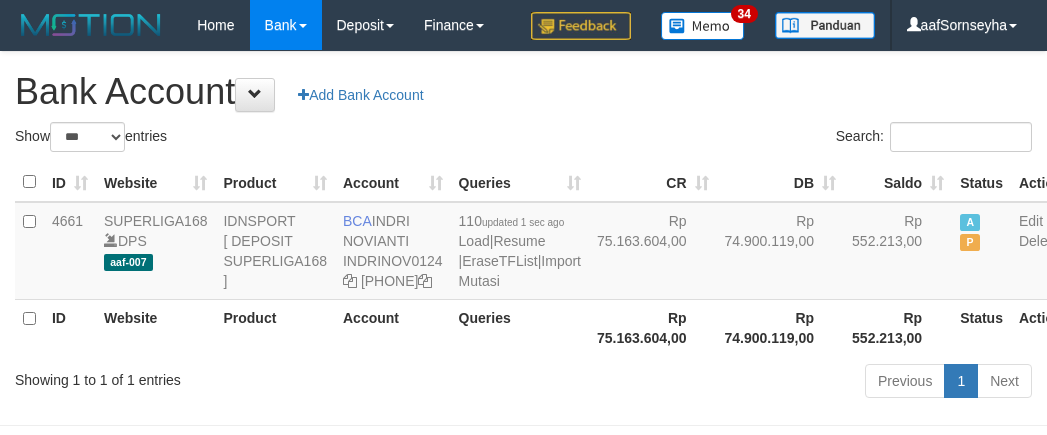 scroll, scrollTop: 116, scrollLeft: 0, axis: vertical 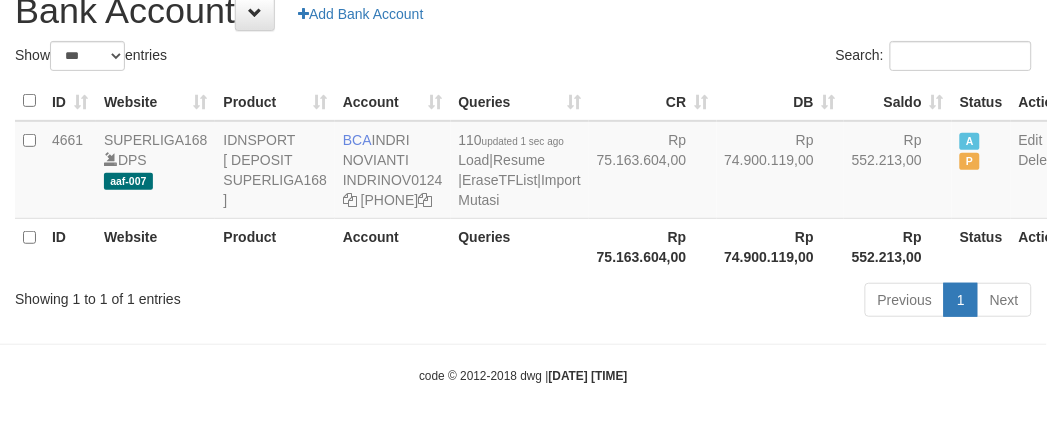 click on "Showing 1 to 1 of 1 entries Previous 1 Next" at bounding box center [523, 302] 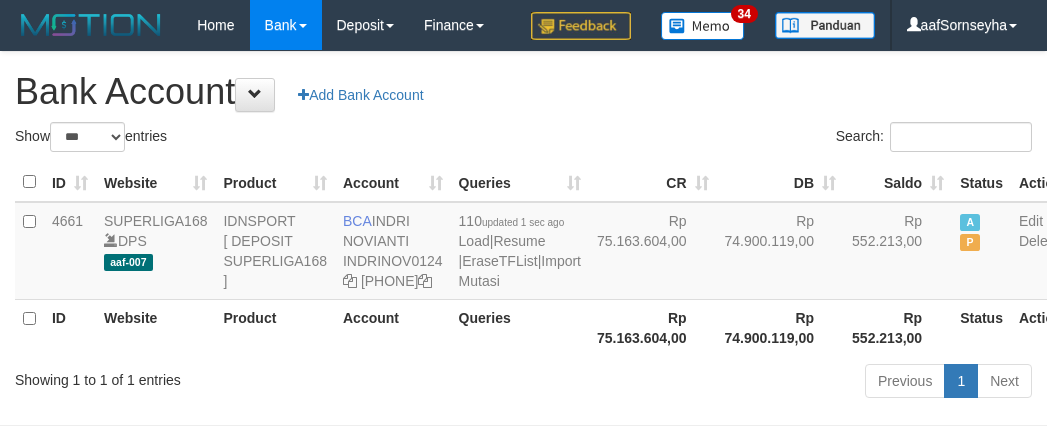 scroll, scrollTop: 116, scrollLeft: 0, axis: vertical 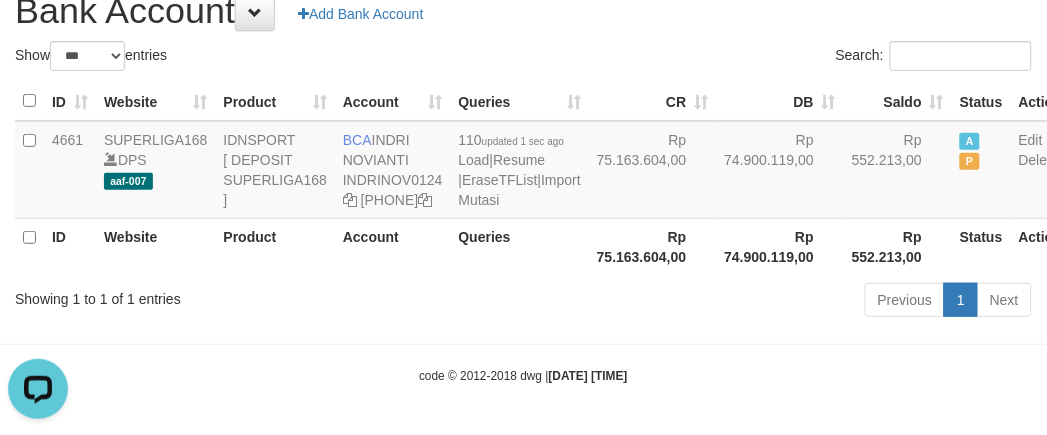 drag, startPoint x: 467, startPoint y: 331, endPoint x: 477, endPoint y: 330, distance: 10.049875 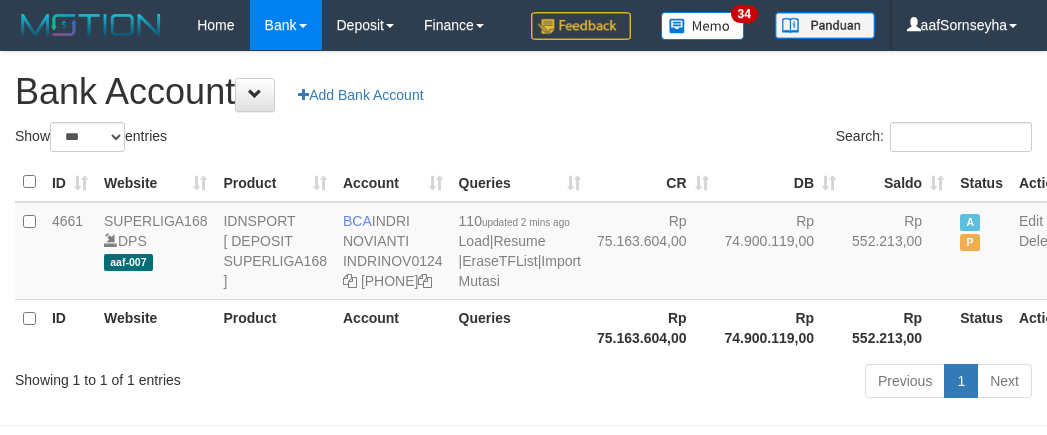scroll, scrollTop: 116, scrollLeft: 0, axis: vertical 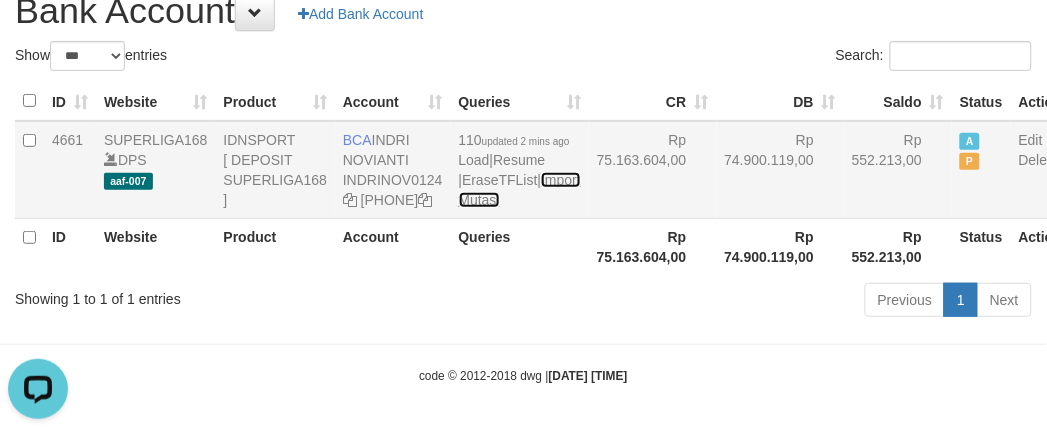 click on "Import Mutasi" at bounding box center (520, 190) 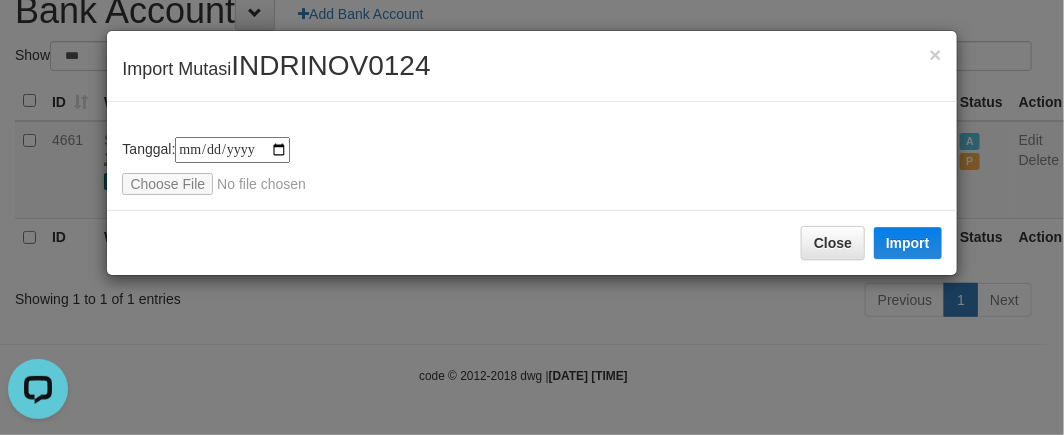 type on "**********" 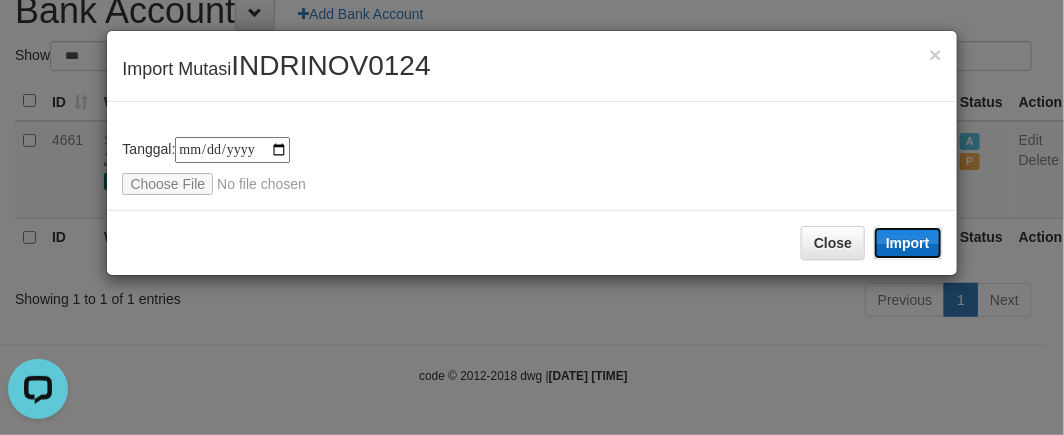 click on "Import" at bounding box center [908, 243] 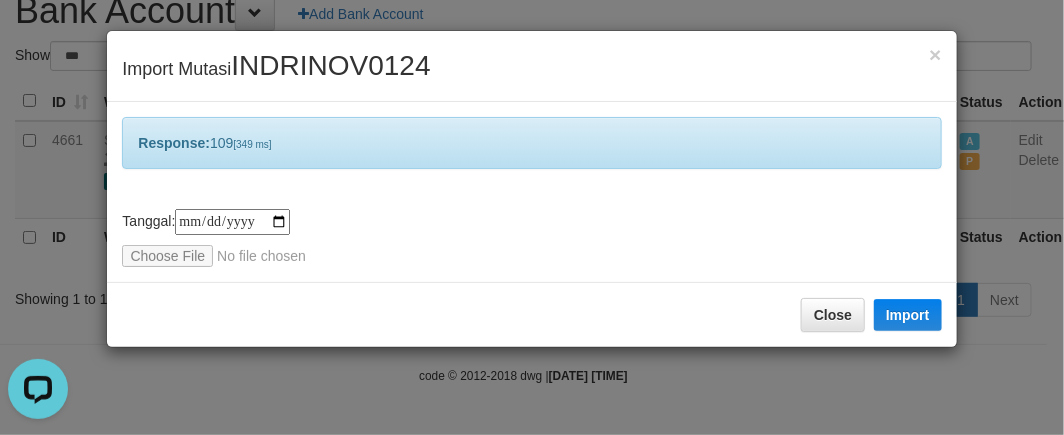 click on "**********" at bounding box center [532, 217] 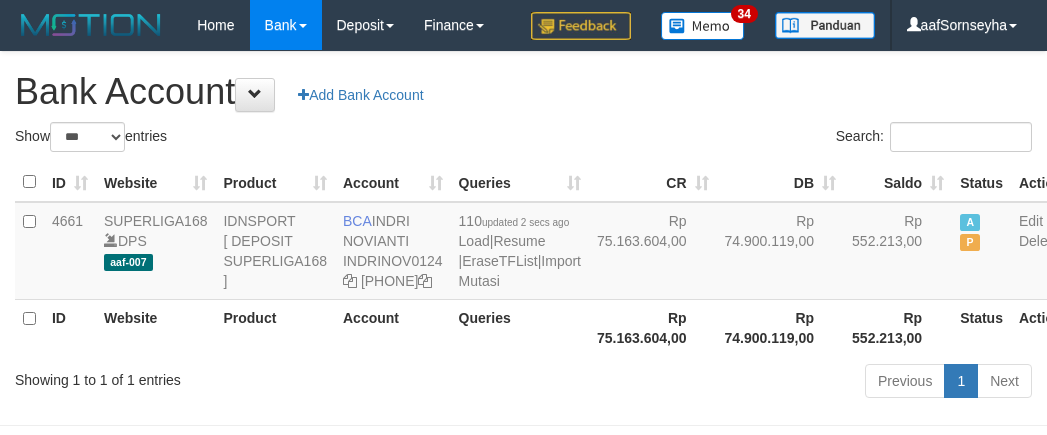 scroll, scrollTop: 116, scrollLeft: 0, axis: vertical 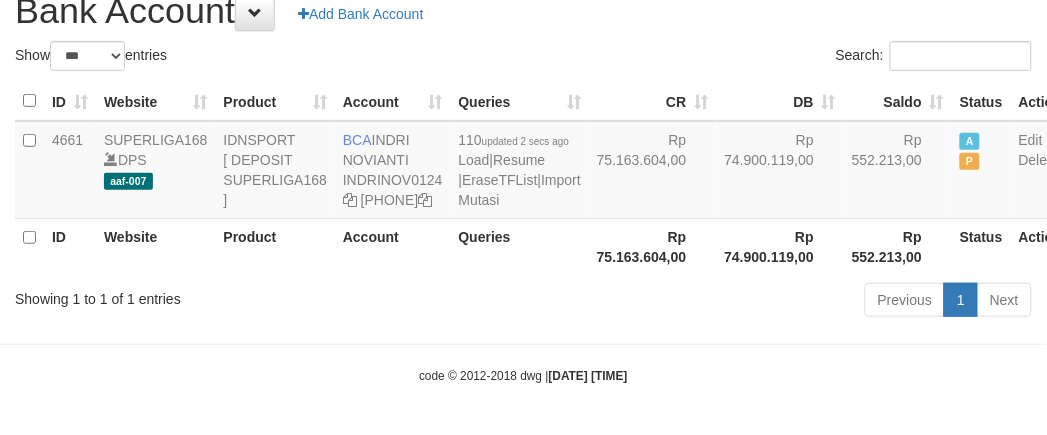 click on "Toggle navigation
Home
Bank
Account List
Load
By Website
Group
[ISPORT]													SUPERLIGA168
By Load Group (DPS)
34" at bounding box center [523, 177] 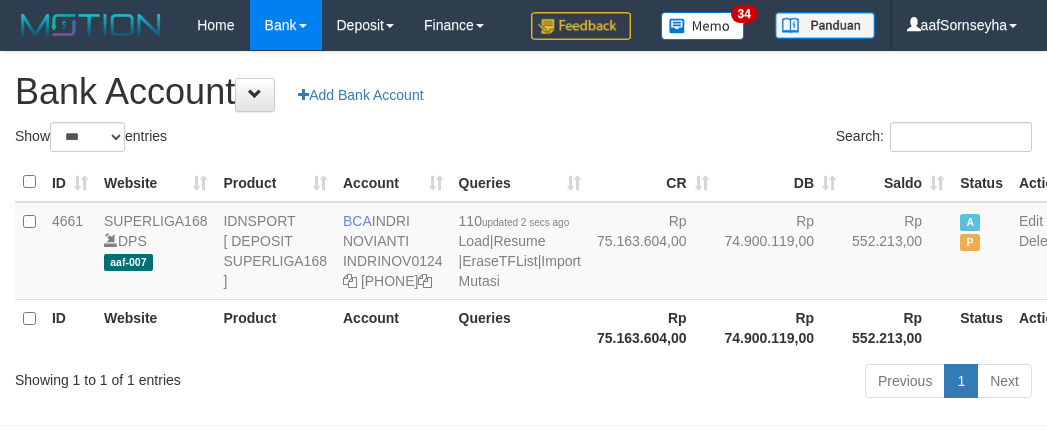 scroll, scrollTop: 116, scrollLeft: 0, axis: vertical 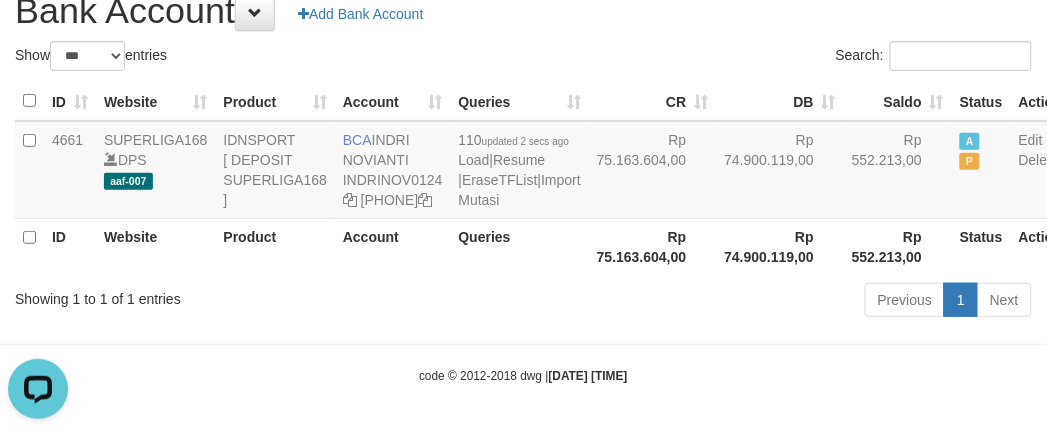 click on "code © 2012-2018 dwg |  2025/07/10 06:29:23" at bounding box center (523, 375) 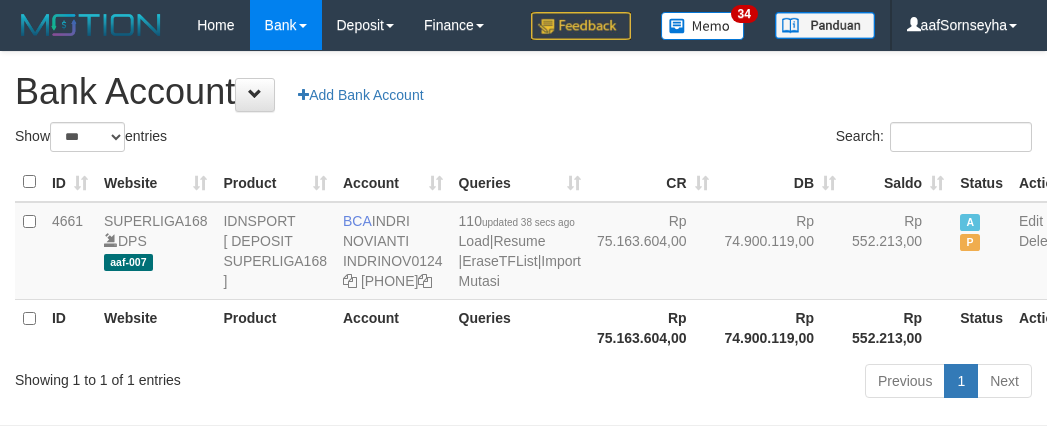 scroll, scrollTop: 116, scrollLeft: 0, axis: vertical 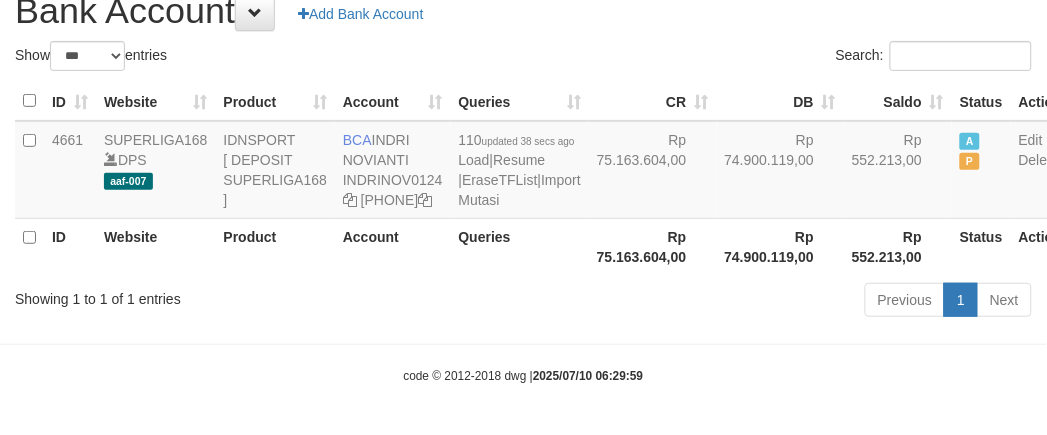 click on "code © 2012-2018 dwg |  [DATE]" at bounding box center [523, 375] 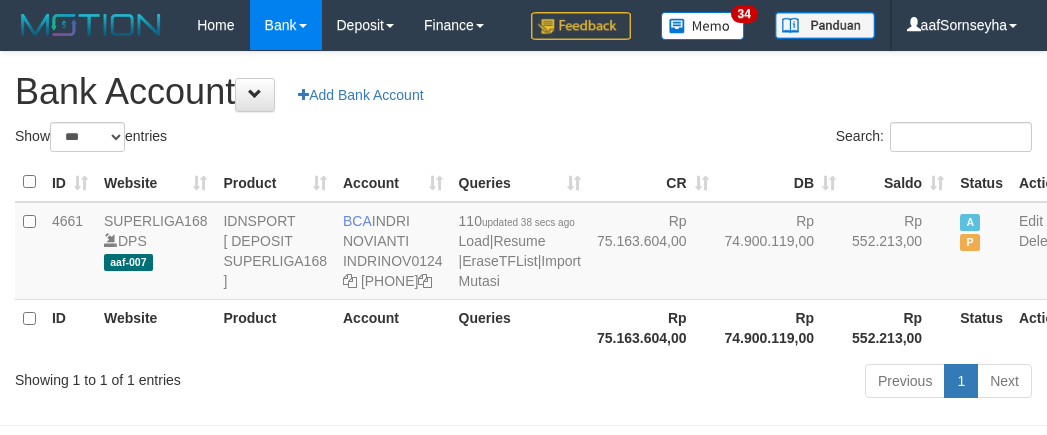 scroll, scrollTop: 116, scrollLeft: 0, axis: vertical 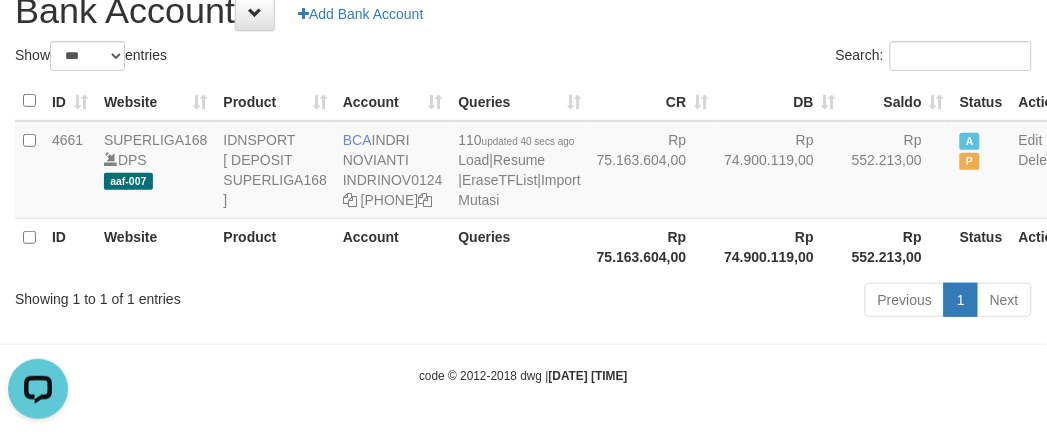 drag, startPoint x: 343, startPoint y: 326, endPoint x: 351, endPoint y: 313, distance: 15.264338 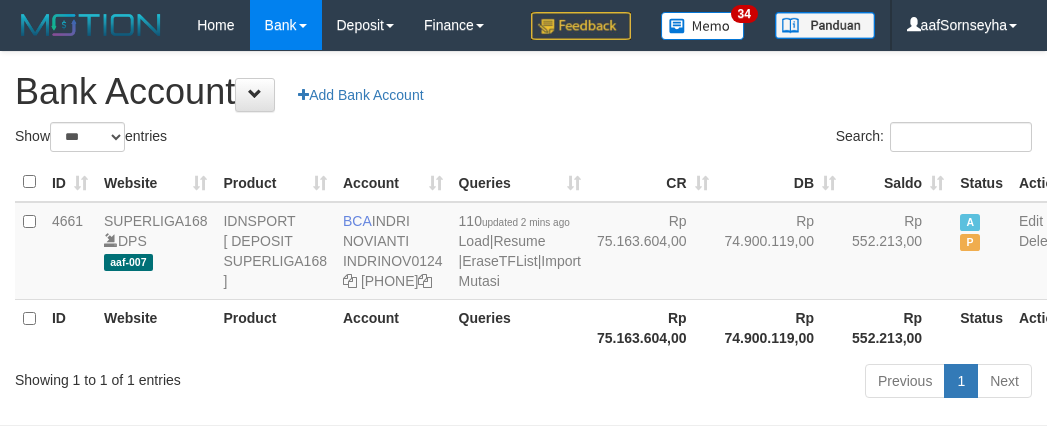 scroll, scrollTop: 116, scrollLeft: 0, axis: vertical 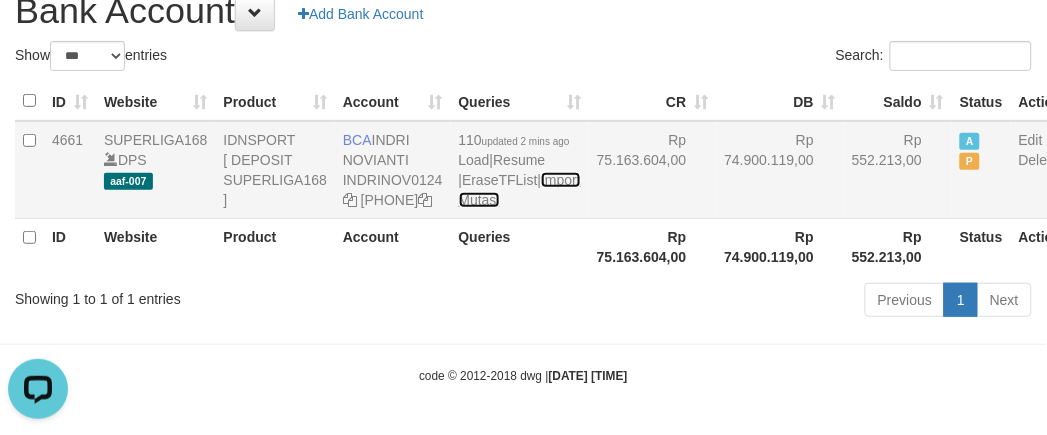 click on "Import Mutasi" at bounding box center (520, 190) 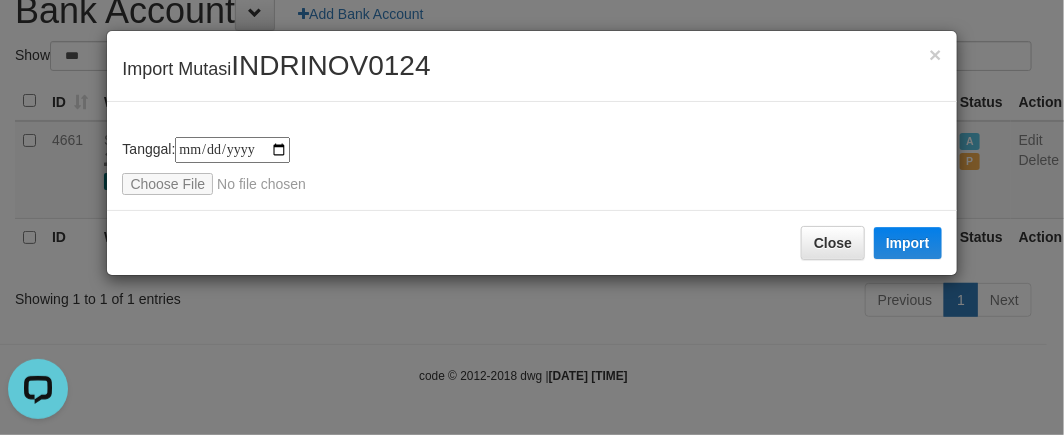 type on "**********" 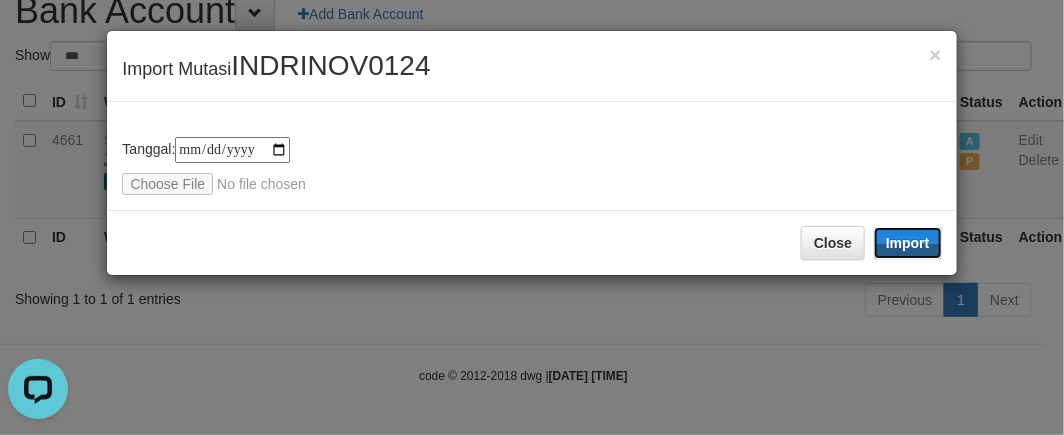drag, startPoint x: 908, startPoint y: 242, endPoint x: 452, endPoint y: 402, distance: 483.2556 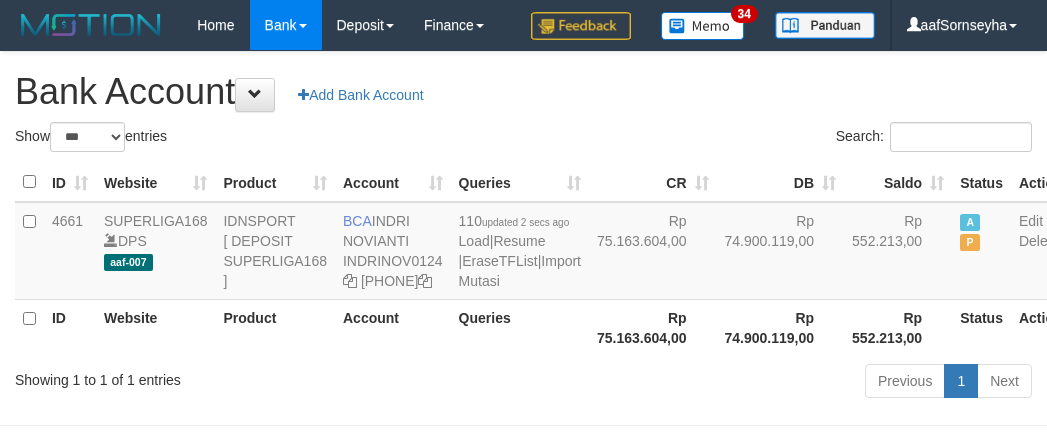 scroll, scrollTop: 116, scrollLeft: 0, axis: vertical 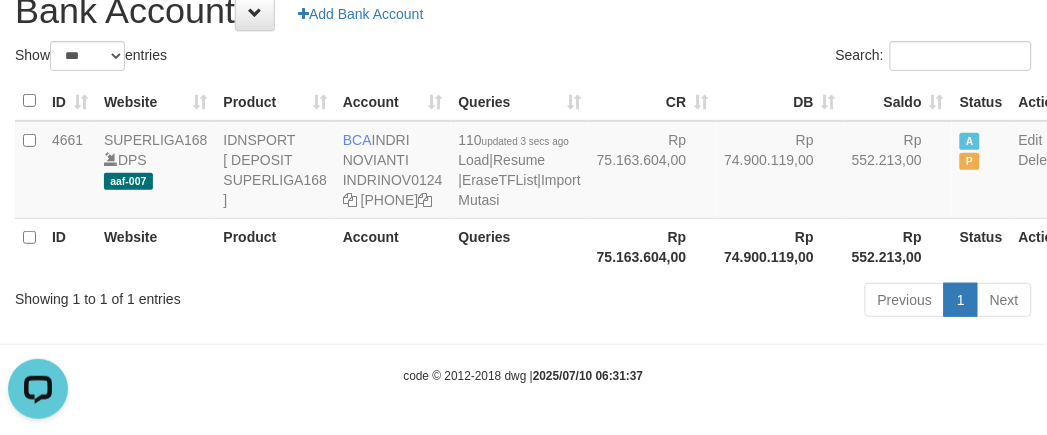 click on "Previous 1 Next" at bounding box center [741, 302] 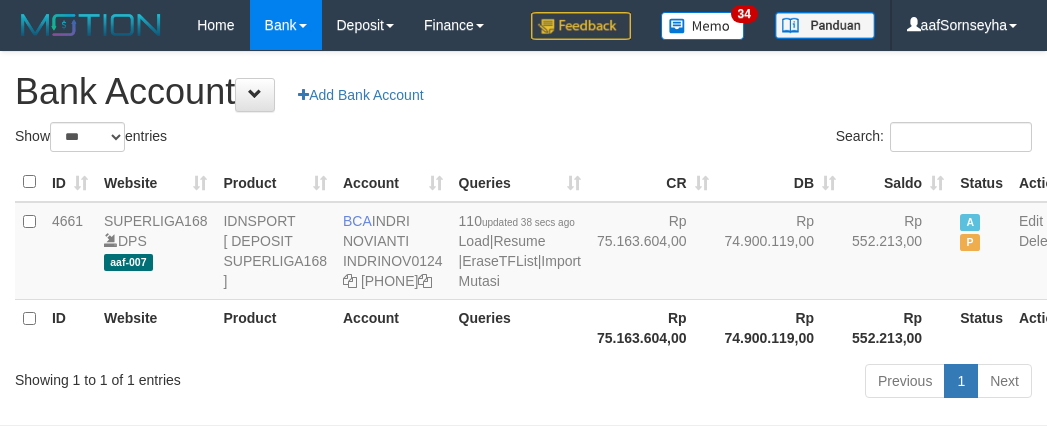 scroll, scrollTop: 116, scrollLeft: 0, axis: vertical 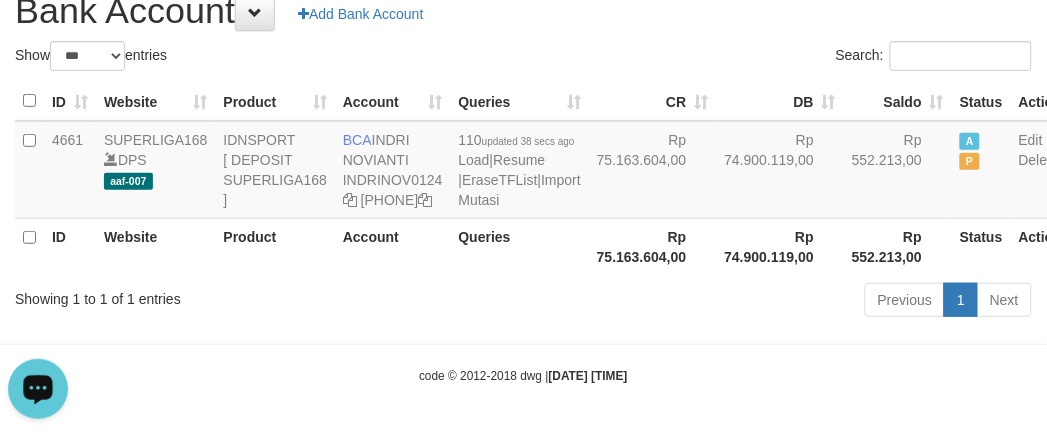 drag, startPoint x: 413, startPoint y: 331, endPoint x: 457, endPoint y: 341, distance: 45.122055 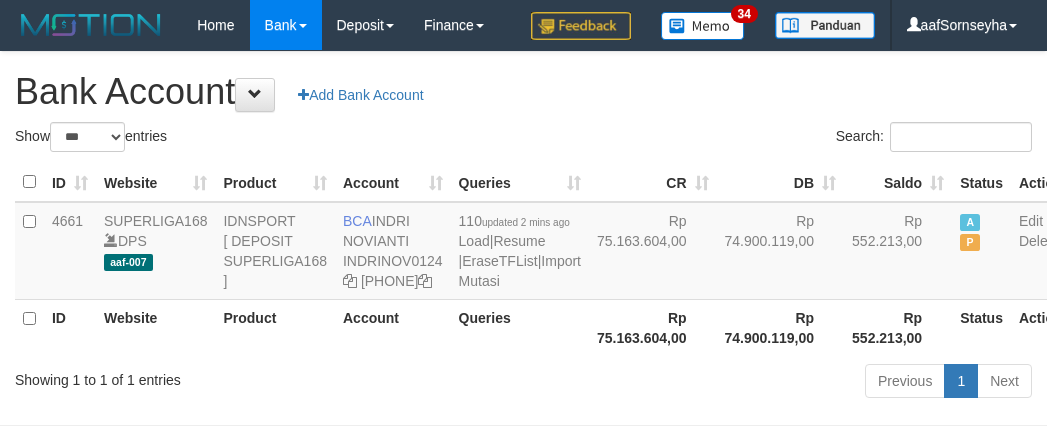 scroll, scrollTop: 116, scrollLeft: 0, axis: vertical 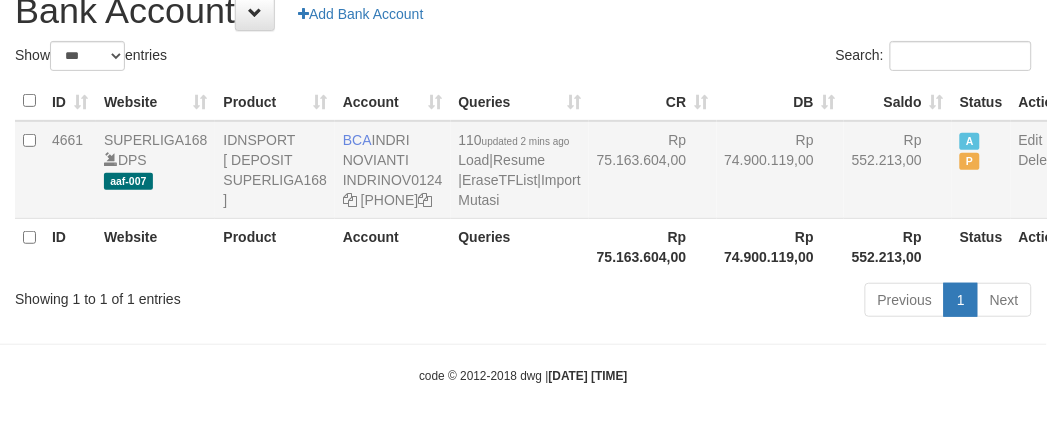 click on "110  updated 2 mins ago
Load
|
Resume
|
EraseTFList
|
Import Mutasi" at bounding box center (520, 170) 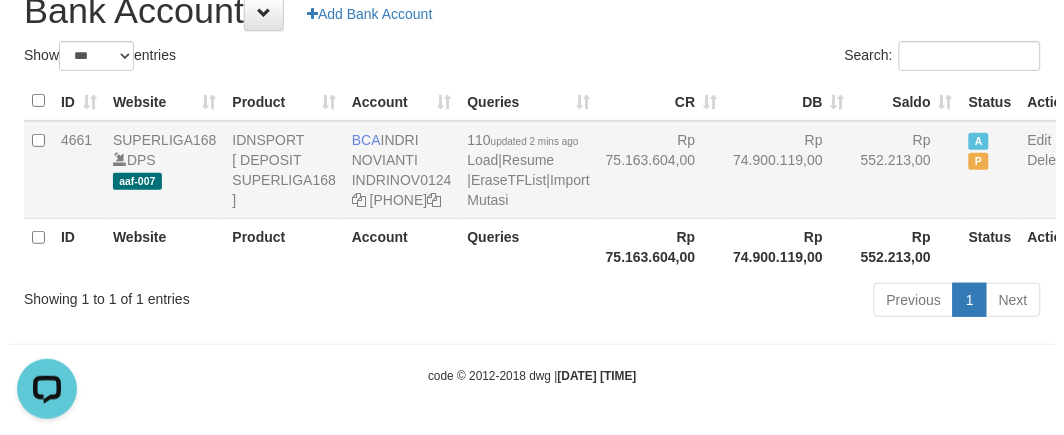 scroll, scrollTop: 0, scrollLeft: 0, axis: both 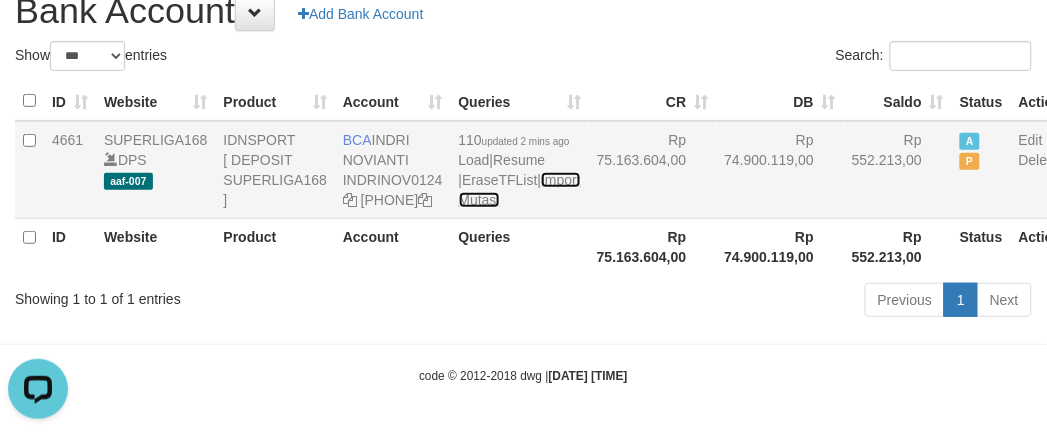 click on "Import Mutasi" at bounding box center [520, 190] 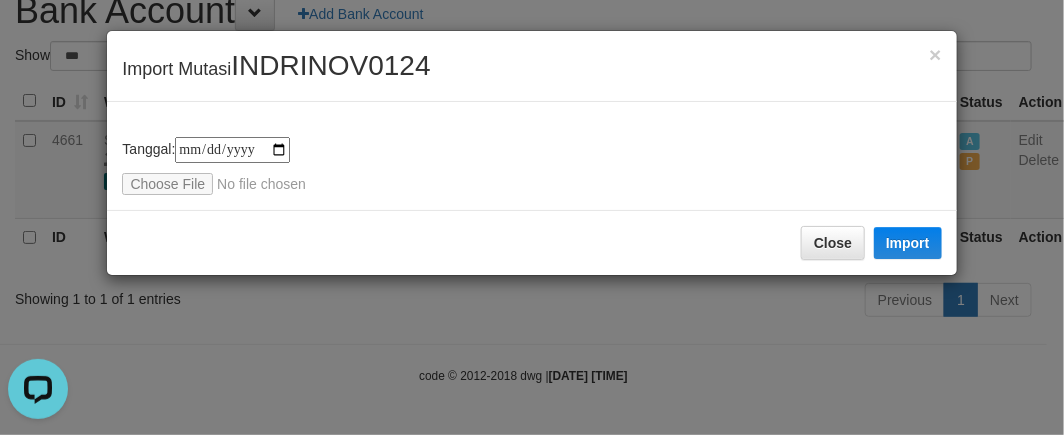 type on "**********" 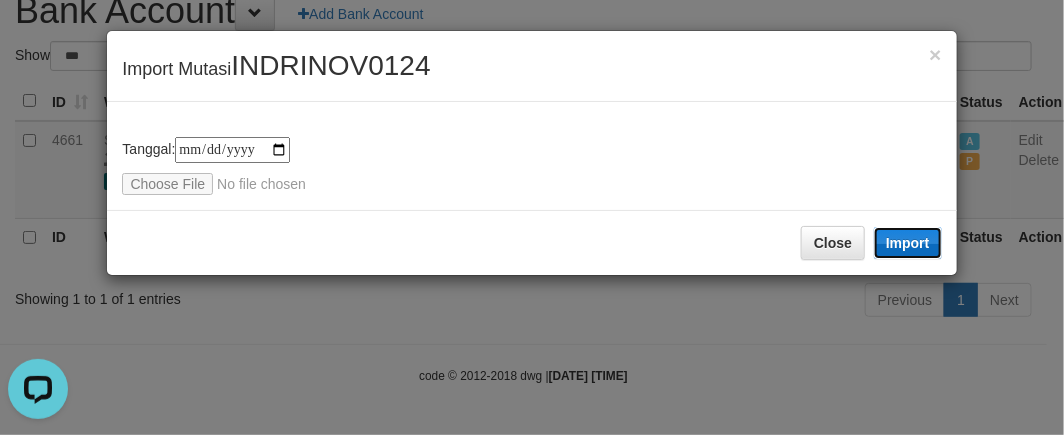 drag, startPoint x: 904, startPoint y: 245, endPoint x: 315, endPoint y: 342, distance: 596.93384 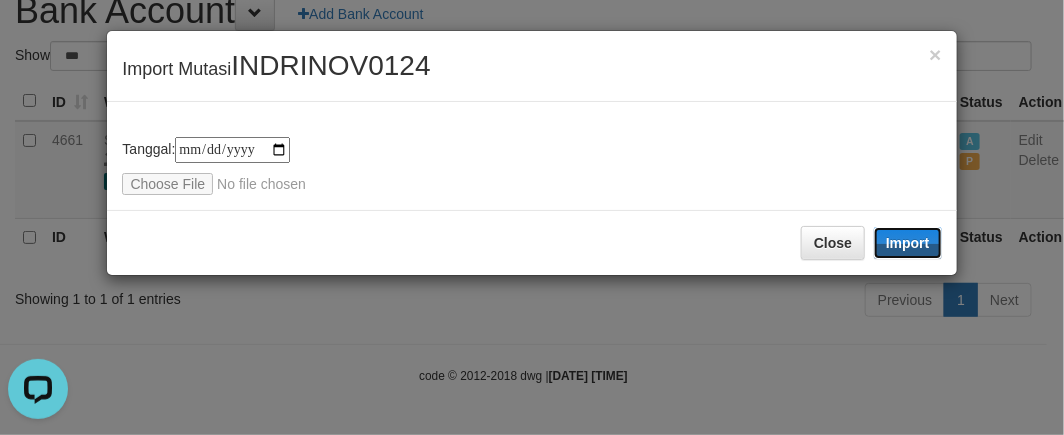 click on "Import" at bounding box center (908, 243) 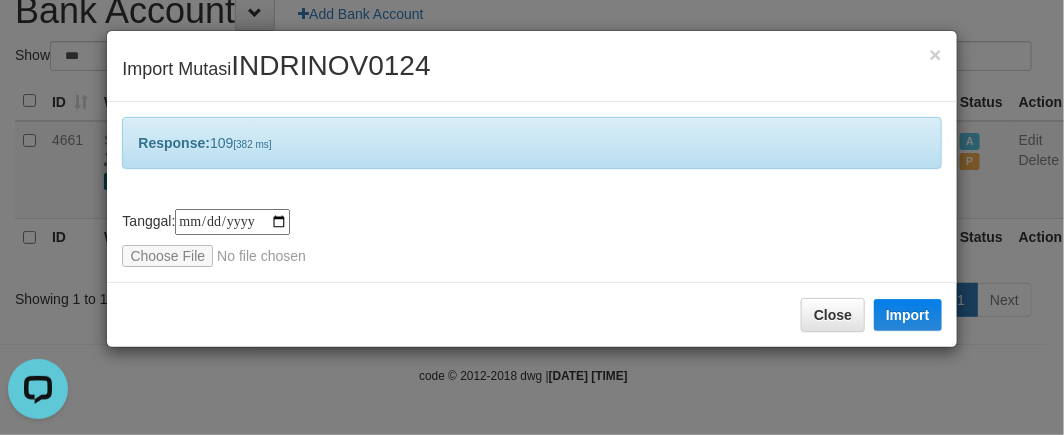 click on "Close
Import" at bounding box center (531, 314) 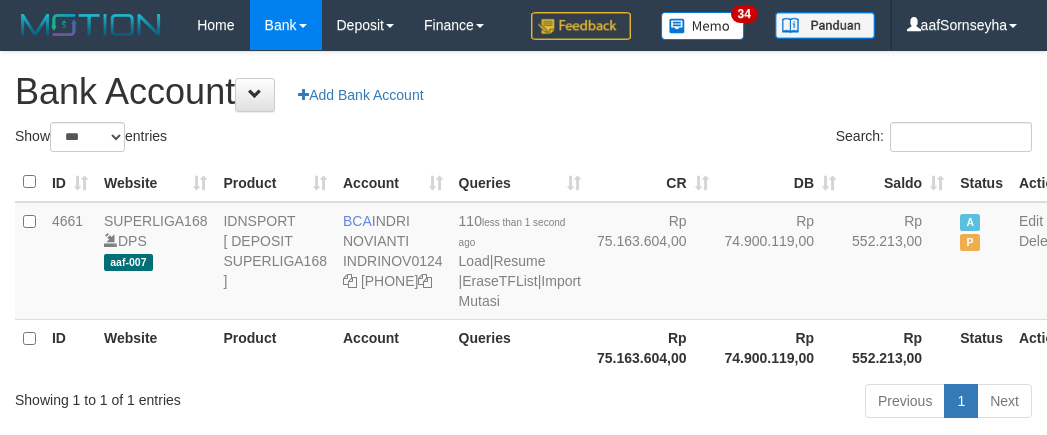 scroll, scrollTop: 116, scrollLeft: 0, axis: vertical 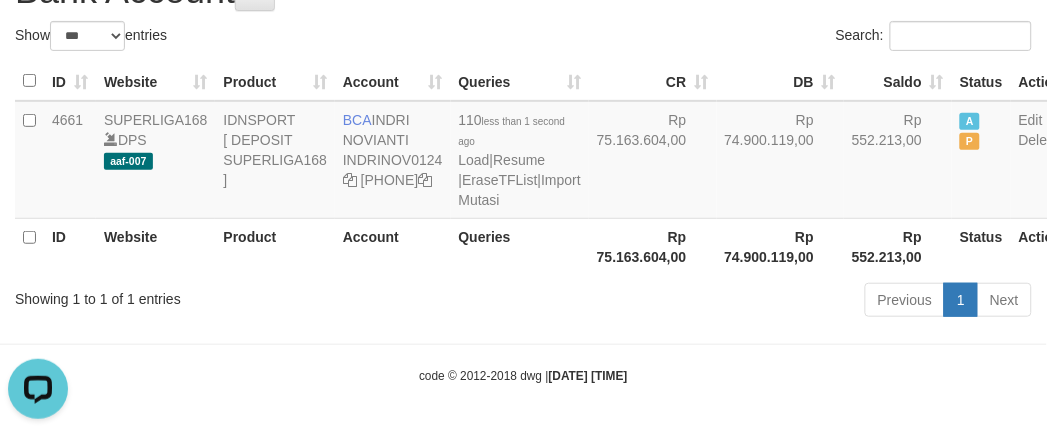 drag, startPoint x: 311, startPoint y: 285, endPoint x: 321, endPoint y: 286, distance: 10.049875 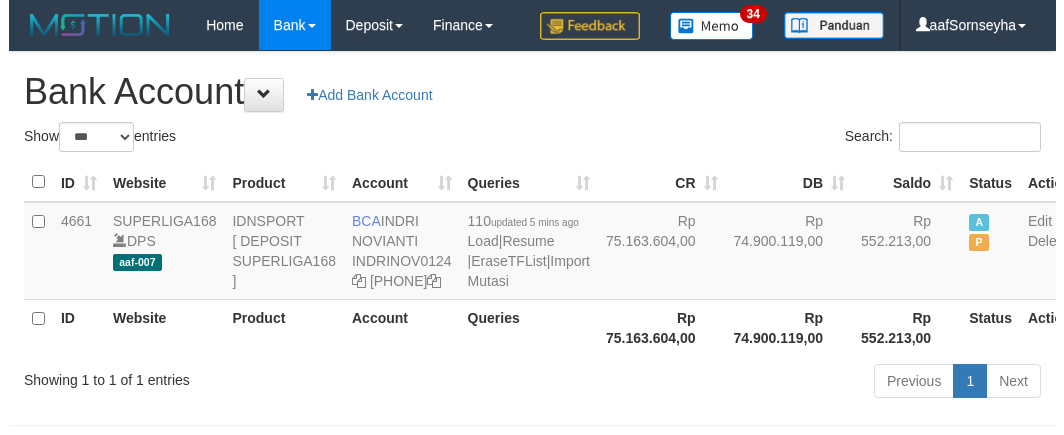 scroll, scrollTop: 116, scrollLeft: 0, axis: vertical 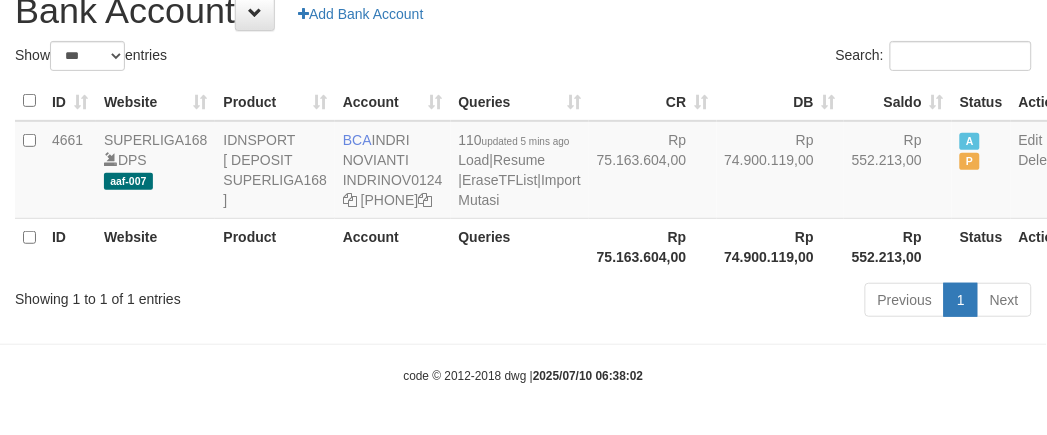 click on "Queries" at bounding box center [520, 246] 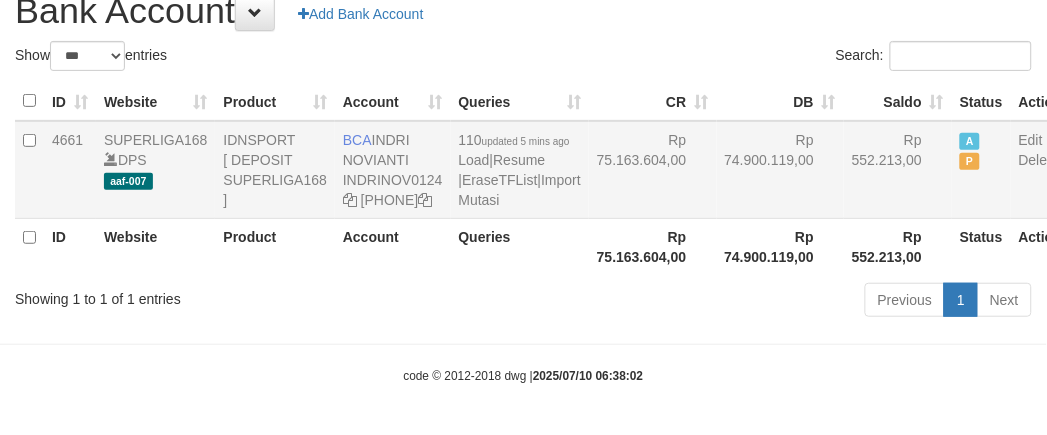click on "110  updated 5 mins ago
Load
|
Resume
|
EraseTFList
|
Import Mutasi" at bounding box center [520, 170] 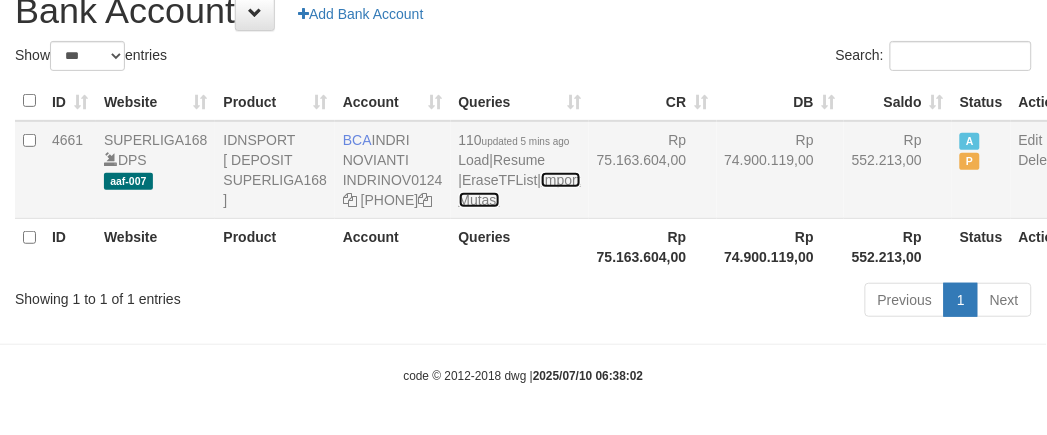 click on "Import Mutasi" at bounding box center (520, 190) 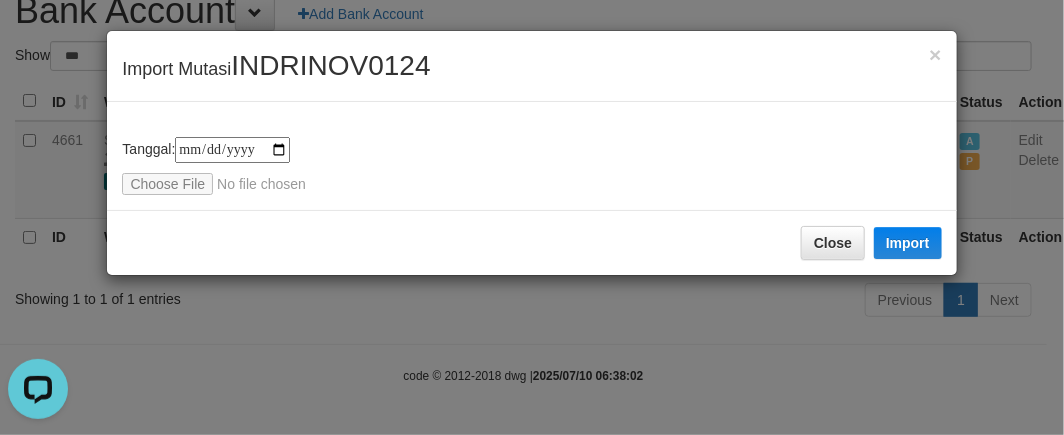 scroll, scrollTop: 0, scrollLeft: 0, axis: both 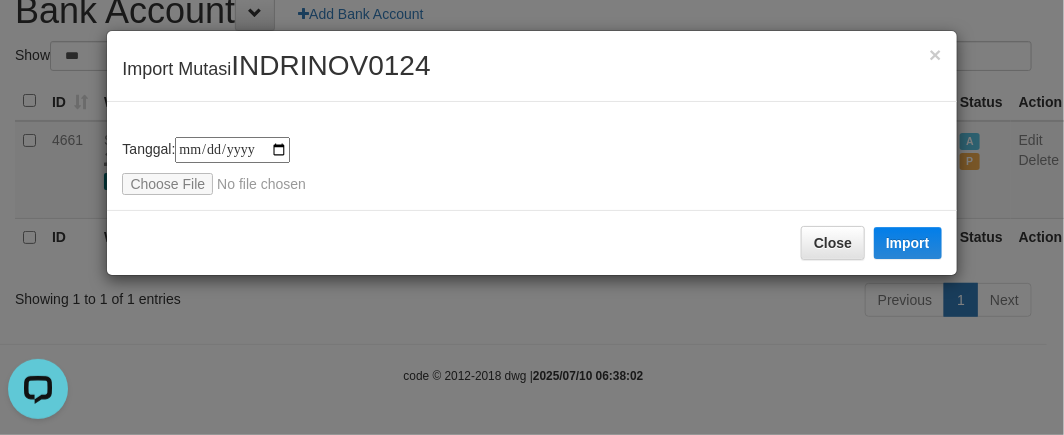 type on "**********" 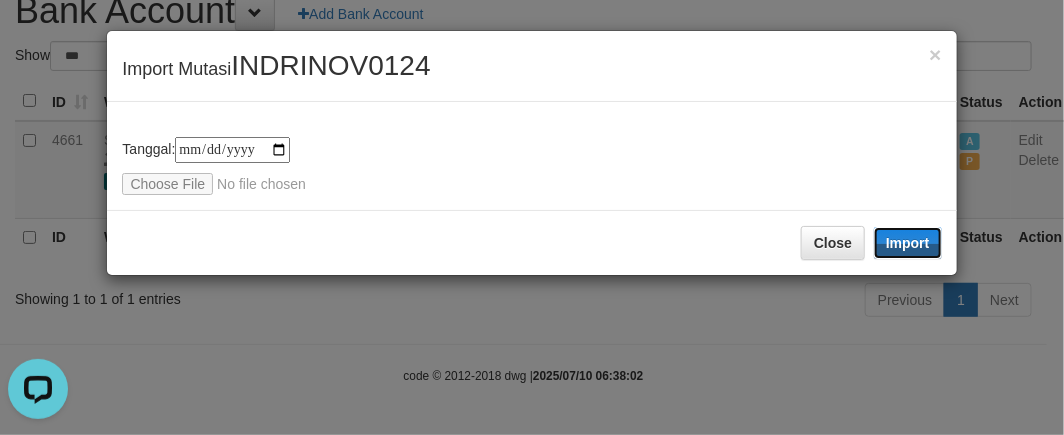 click on "Import" at bounding box center [908, 243] 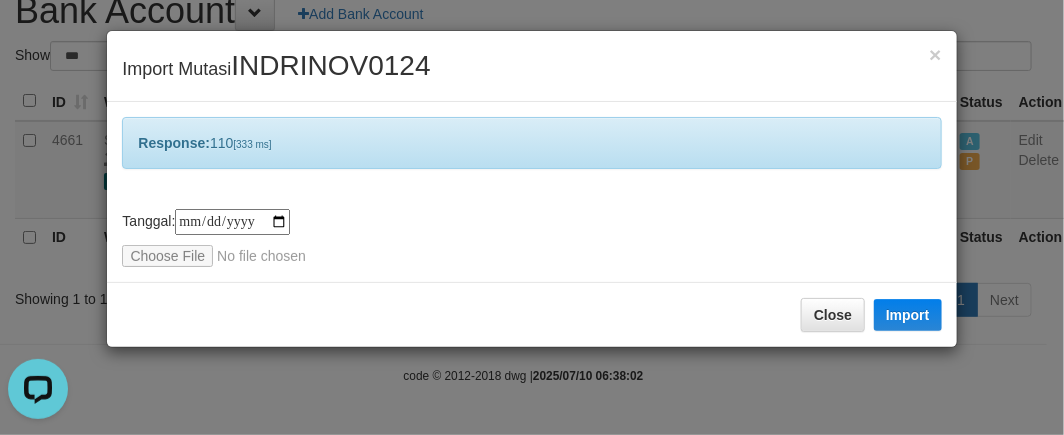 drag, startPoint x: 335, startPoint y: 356, endPoint x: 347, endPoint y: 360, distance: 12.649111 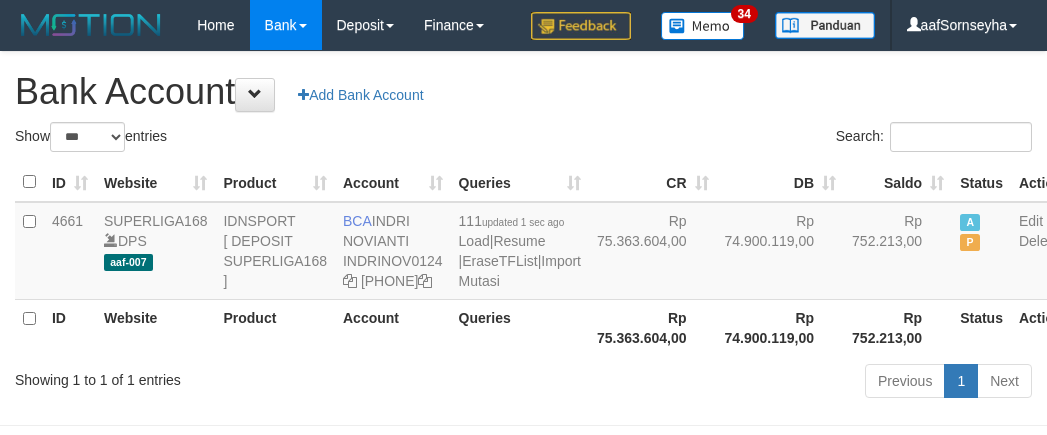 scroll, scrollTop: 116, scrollLeft: 0, axis: vertical 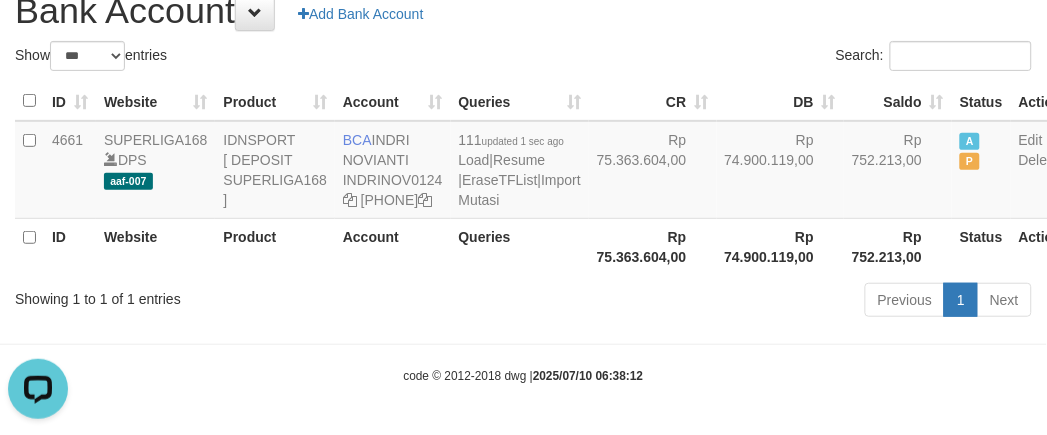 click on "Showing 1 to 1 of 1 entries Previous 1 Next" at bounding box center (523, 302) 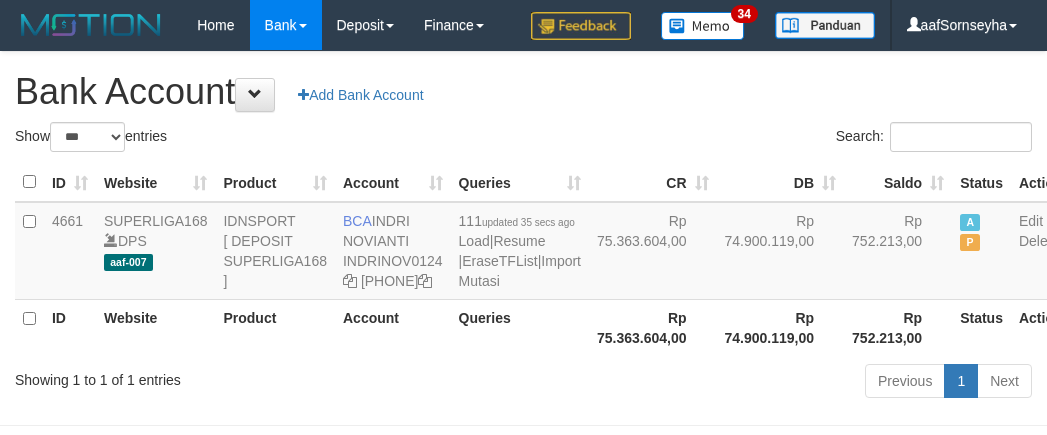 scroll, scrollTop: 116, scrollLeft: 0, axis: vertical 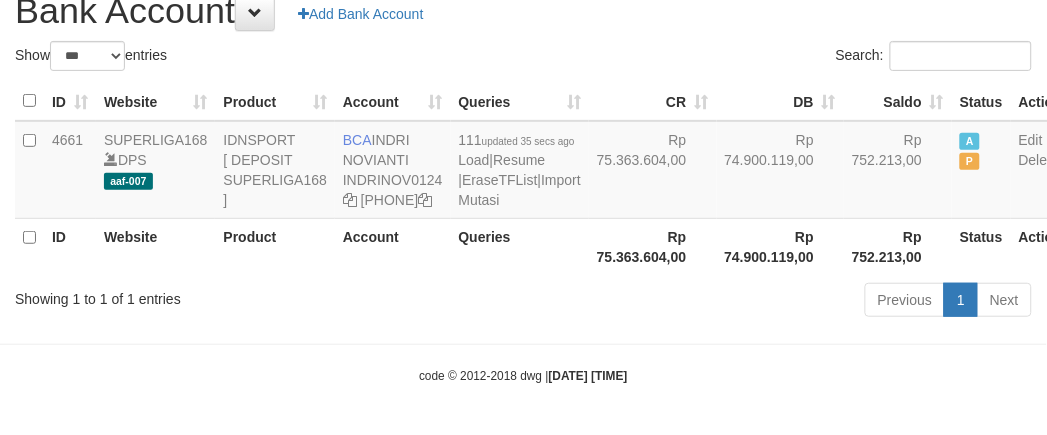 click on "Previous 1 Next" at bounding box center (741, 302) 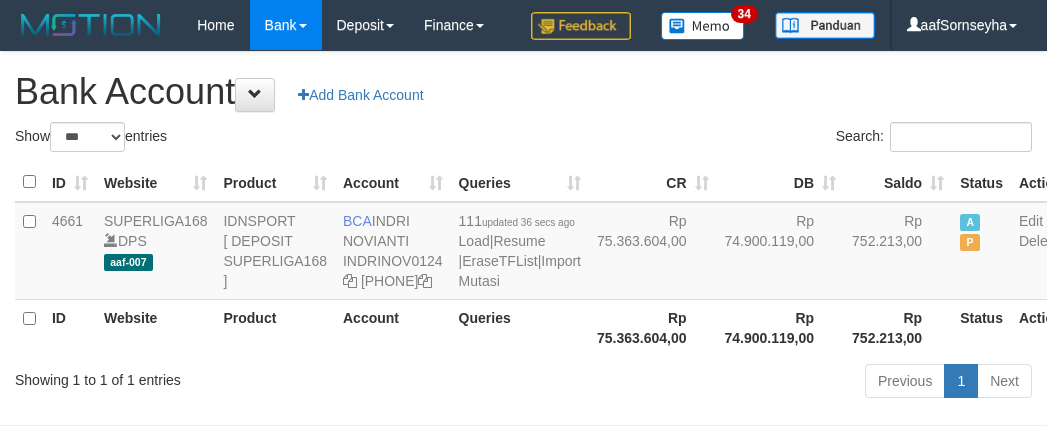 scroll, scrollTop: 116, scrollLeft: 0, axis: vertical 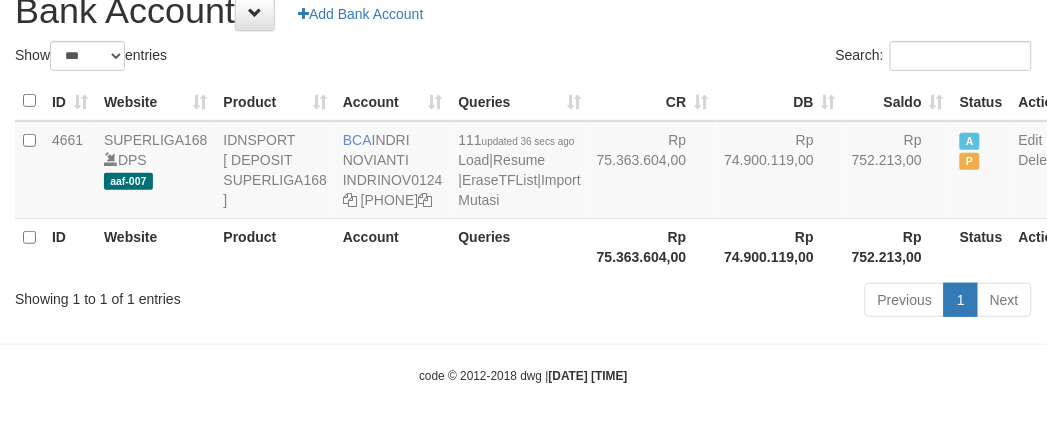 click on "Previous 1 Next" at bounding box center (741, 302) 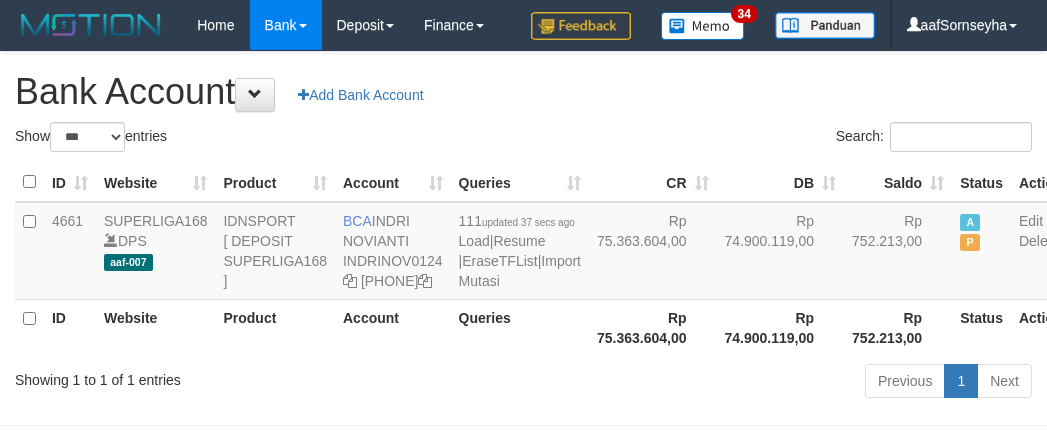 scroll, scrollTop: 116, scrollLeft: 0, axis: vertical 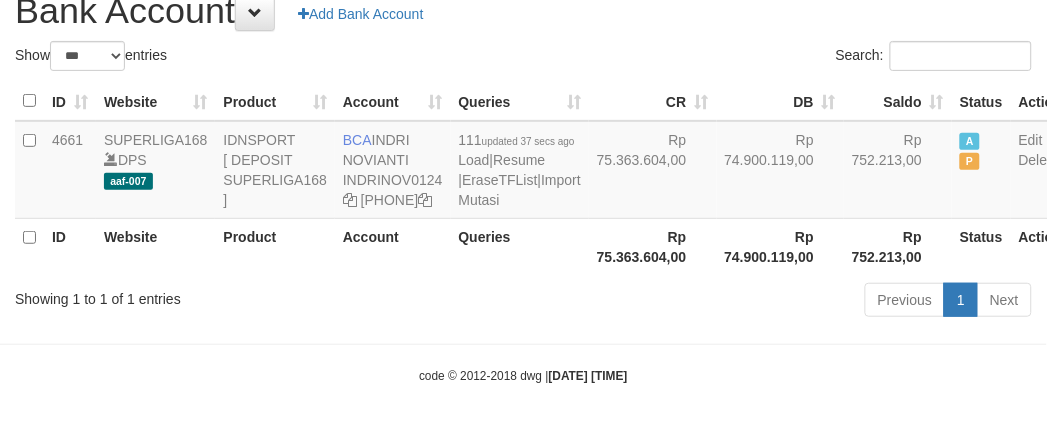 click on "Previous 1 Next" at bounding box center (741, 302) 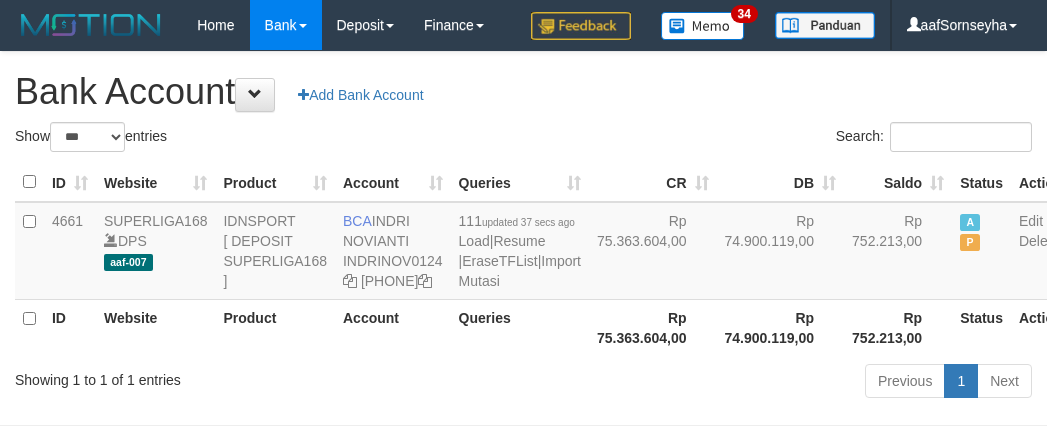 scroll, scrollTop: 116, scrollLeft: 0, axis: vertical 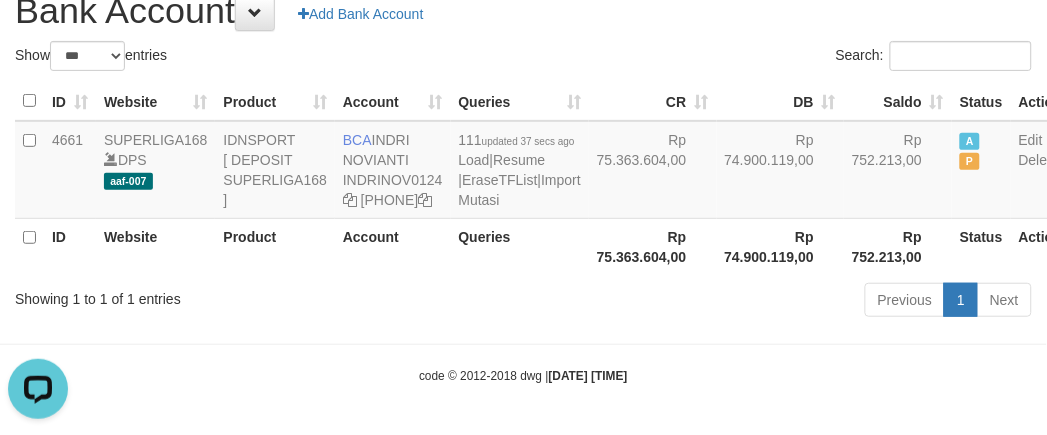 click on "Previous 1 Next" at bounding box center (741, 302) 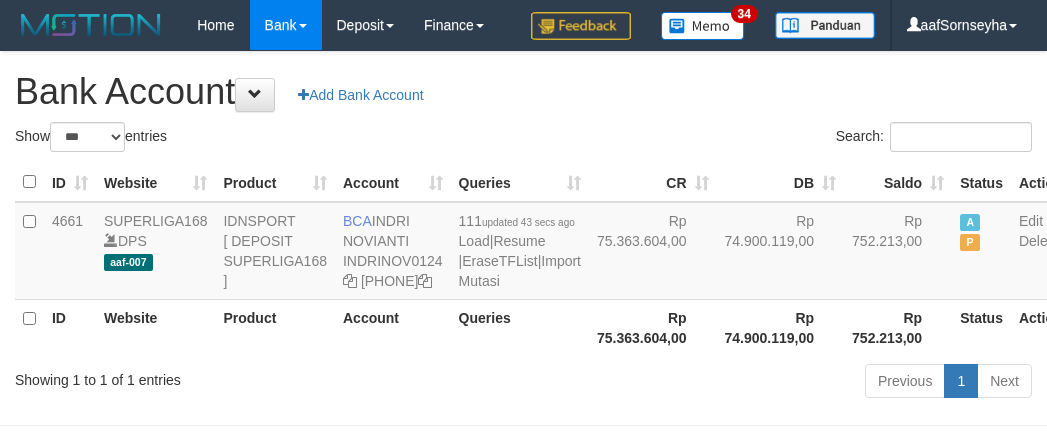 scroll, scrollTop: 116, scrollLeft: 0, axis: vertical 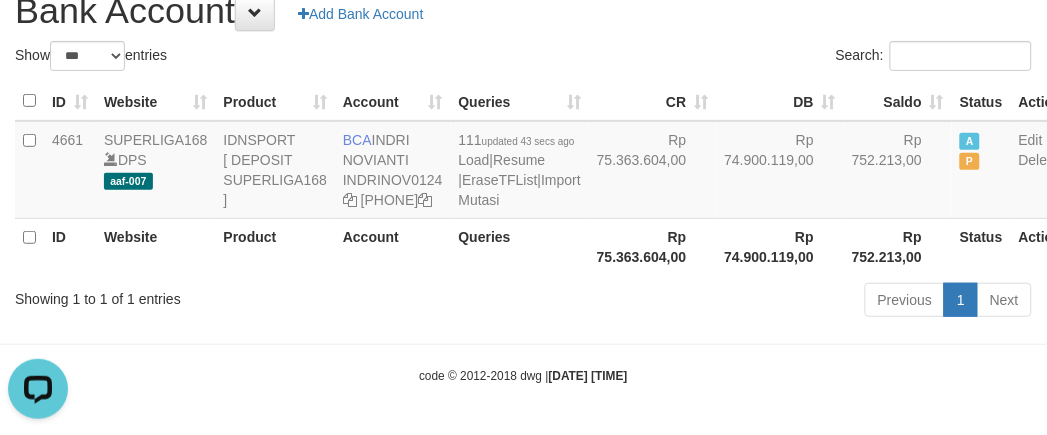 click on "Queries" at bounding box center (520, 246) 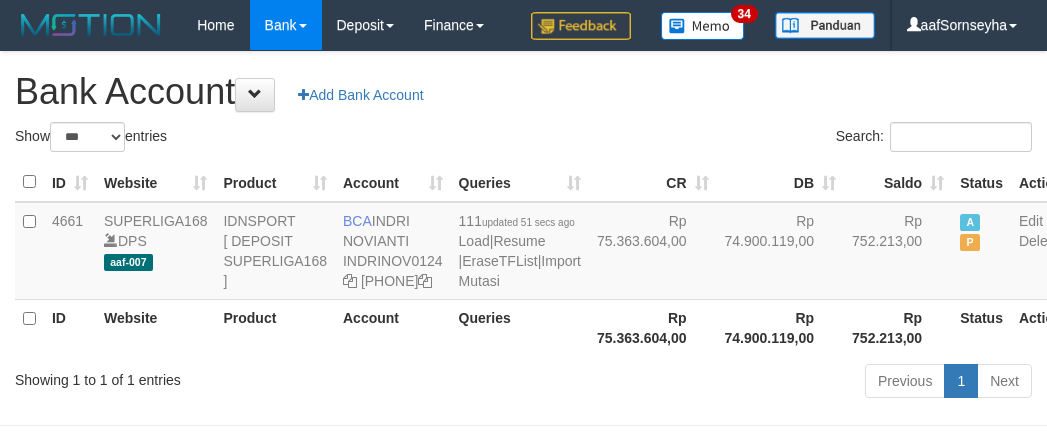 scroll, scrollTop: 116, scrollLeft: 0, axis: vertical 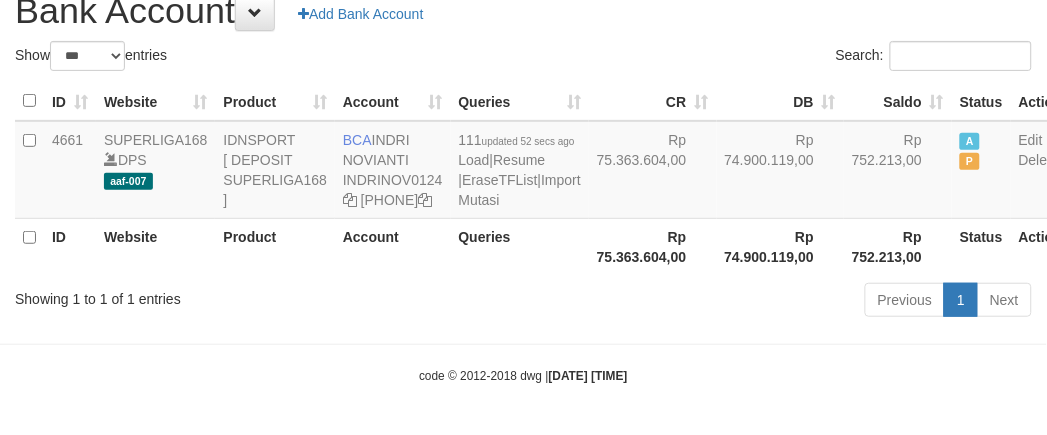 drag, startPoint x: 0, startPoint y: 0, endPoint x: 461, endPoint y: 304, distance: 552.211 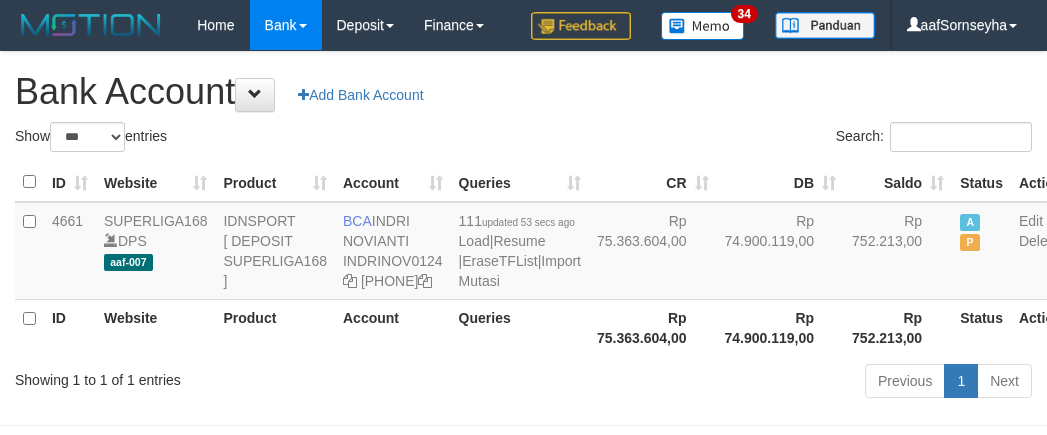 scroll, scrollTop: 116, scrollLeft: 0, axis: vertical 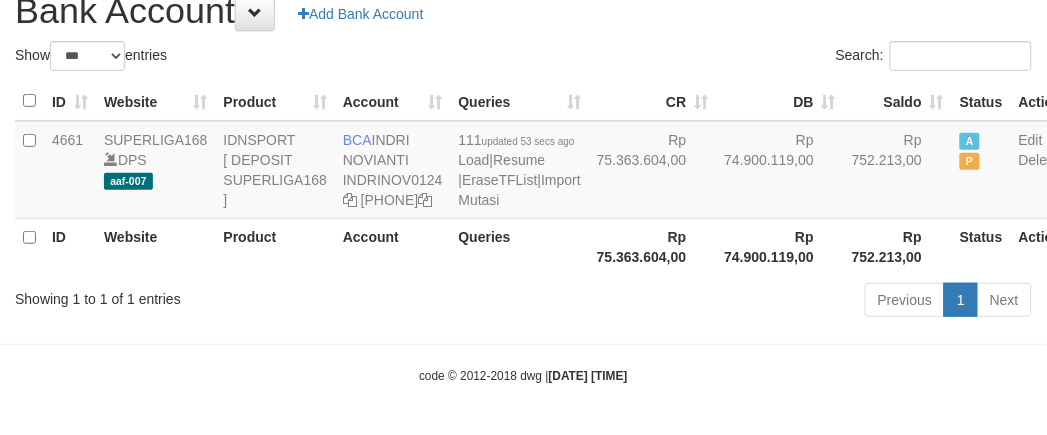 click on "ID Website Product Account Queries CR DB Saldo Status Action
4661
SUPERLIGA168
DPS
aaf-007
IDNSPORT
[ DEPOSIT SUPERLIGA168 ]
BCA
[FIRST] [LAST]
INDRINOV0124
352-137-1194
111  updated 53 secs ago
Load
|
Resume
|
EraseTFList
|
Import Mutasi
Rp 75.363.604,00
Rp 74.900.119,00
Rp 752.213,00
A
P
Edit
Delete
ID Website Product Account Queries Rp 75.363.604,00 Rp 74.900.119,00 Status" at bounding box center (523, 178) 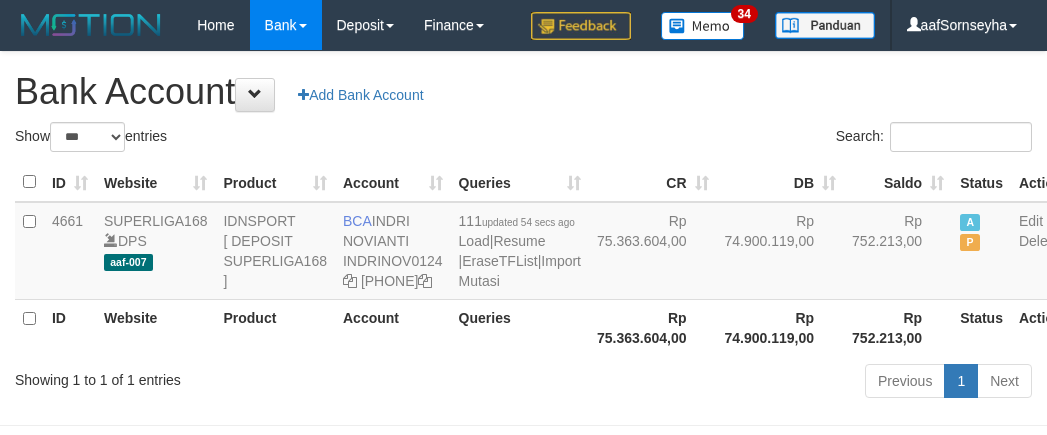scroll, scrollTop: 116, scrollLeft: 0, axis: vertical 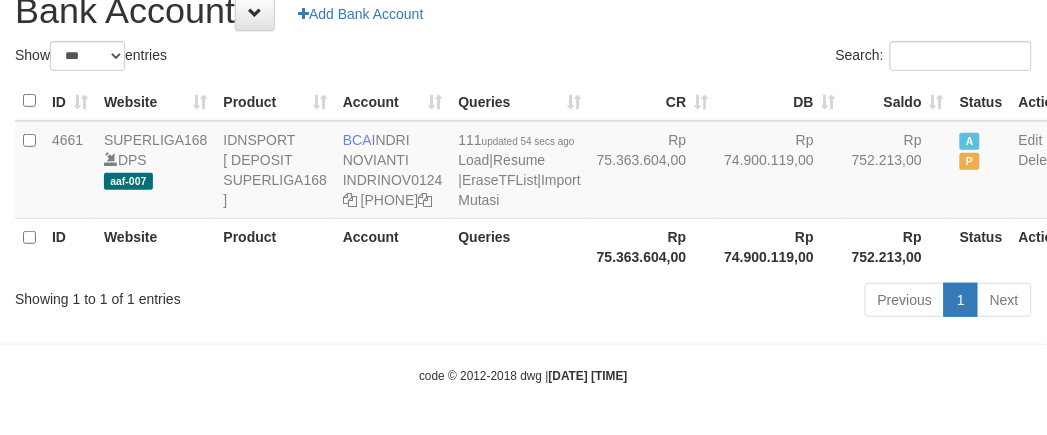 click on "ID Website Product Account Queries CR DB Saldo Status Action
4661
SUPERLIGA168
DPS
aaf-007
IDNSPORT
[ DEPOSIT SUPERLIGA168 ]
BCA
[FIRST] [LAST]
INDRINOV0124
[PHONE]
111  updated [TIME]
Load
|
Resume
|
EraseTFList
|
Import Mutasi
Rp 75.363.604,00
Rp 74.900.119,00
Rp 752.213,00
A
P
Edit
Delete
ID Website Product Account Queries Rp 75.363.604,00 Rp 74.900.119,00 Status" at bounding box center [523, 178] 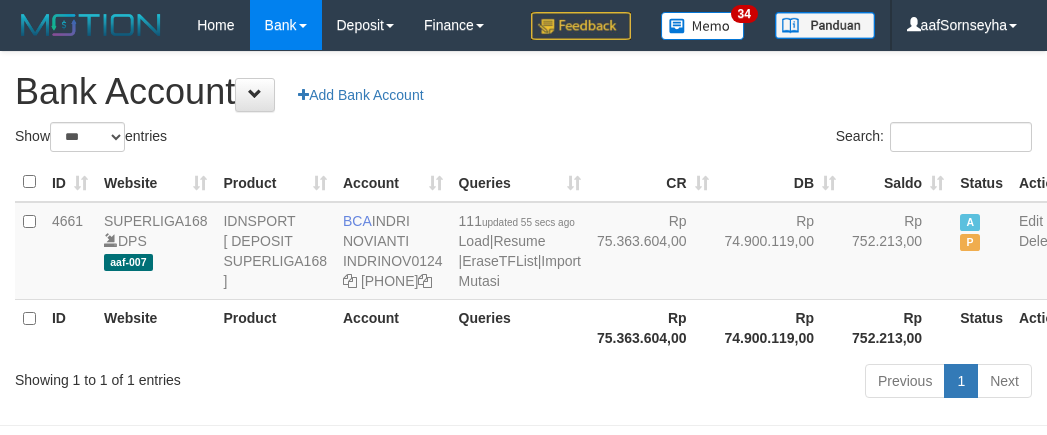 scroll, scrollTop: 116, scrollLeft: 0, axis: vertical 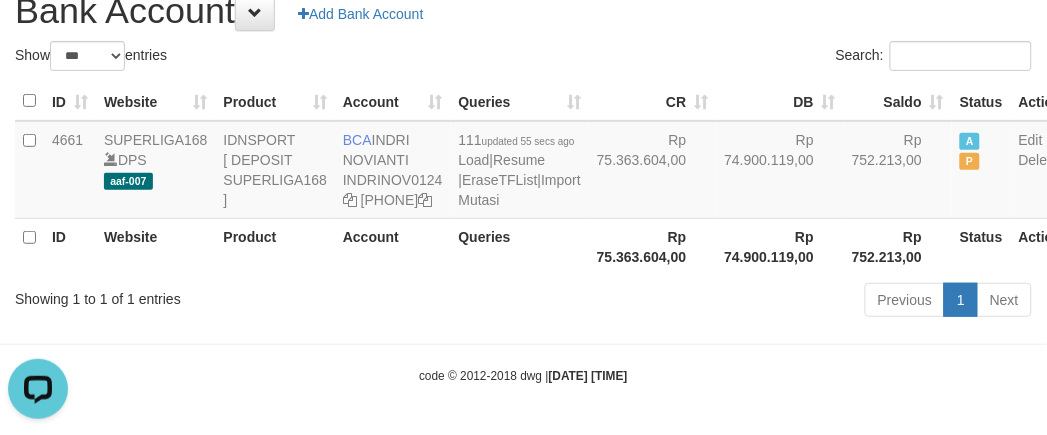 click on "Account" at bounding box center [393, 246] 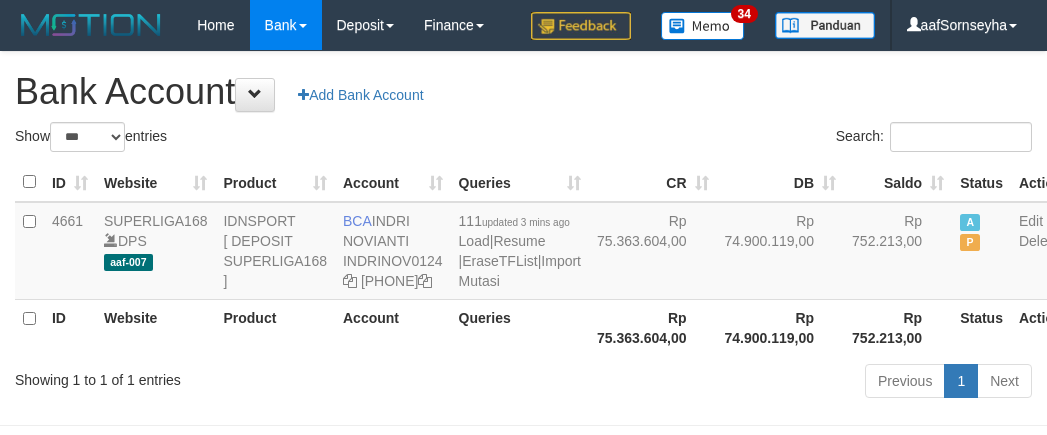 scroll, scrollTop: 116, scrollLeft: 0, axis: vertical 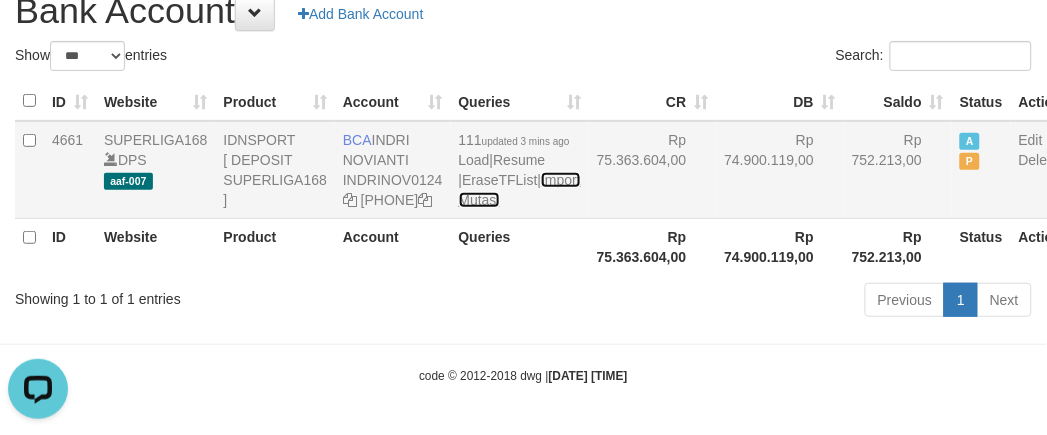 click on "Import Mutasi" at bounding box center [520, 190] 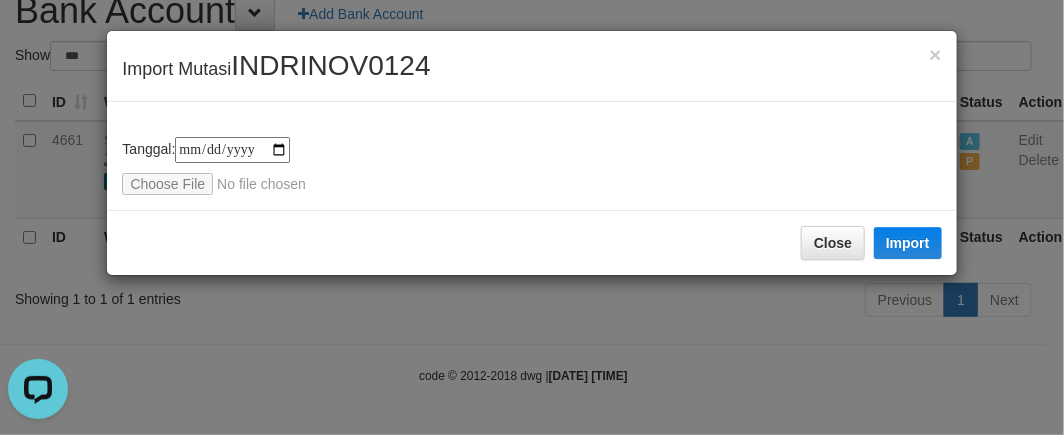 type on "**********" 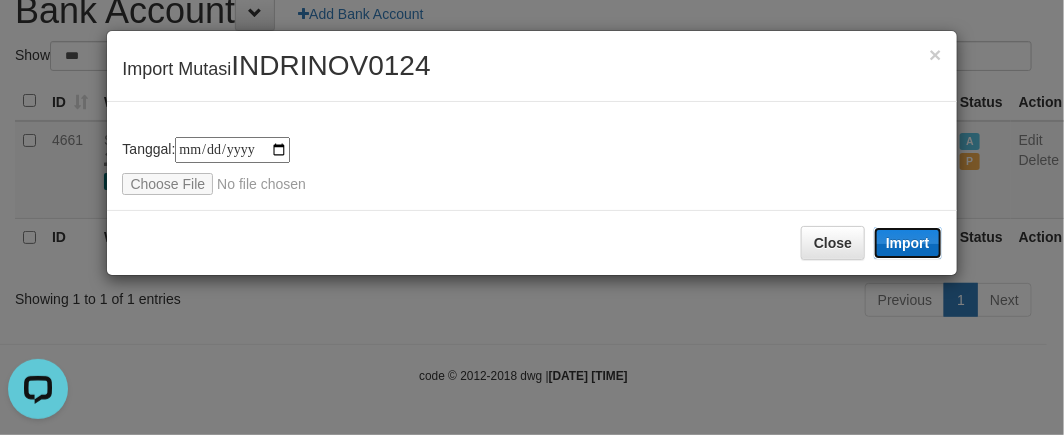 click on "Import" at bounding box center (908, 243) 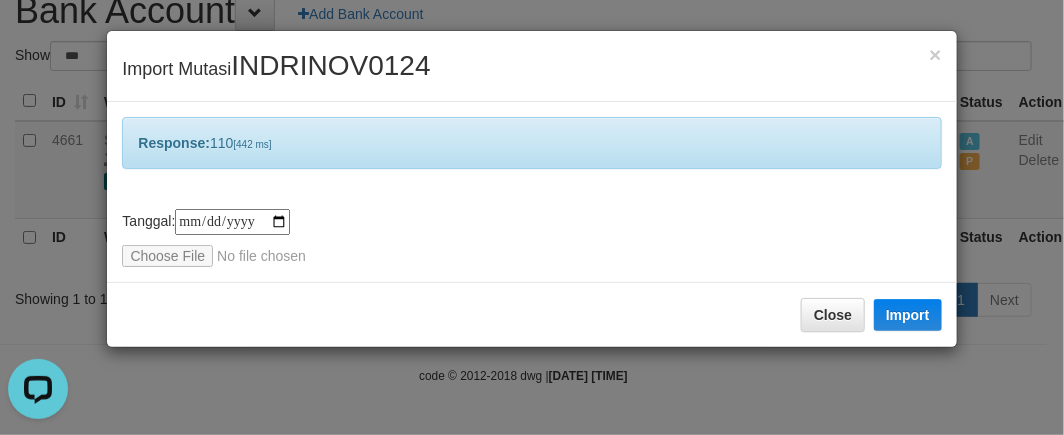 click on "**********" at bounding box center (532, 217) 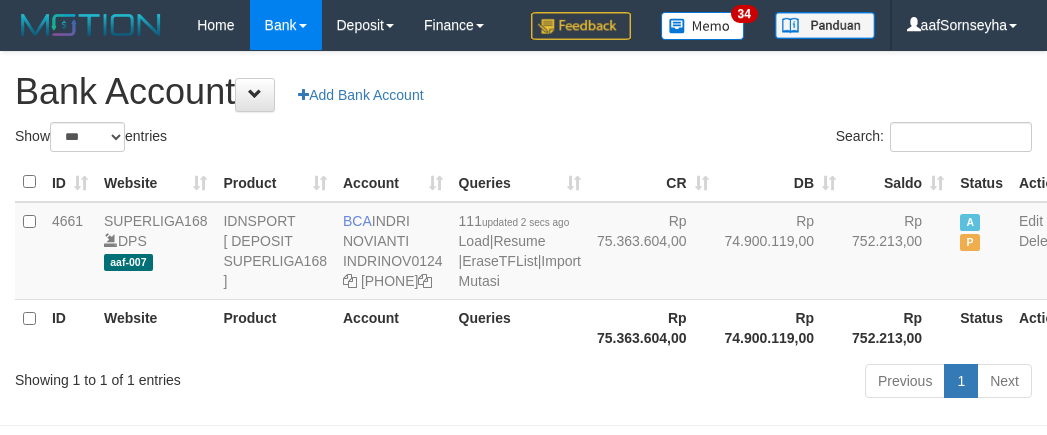 scroll, scrollTop: 116, scrollLeft: 0, axis: vertical 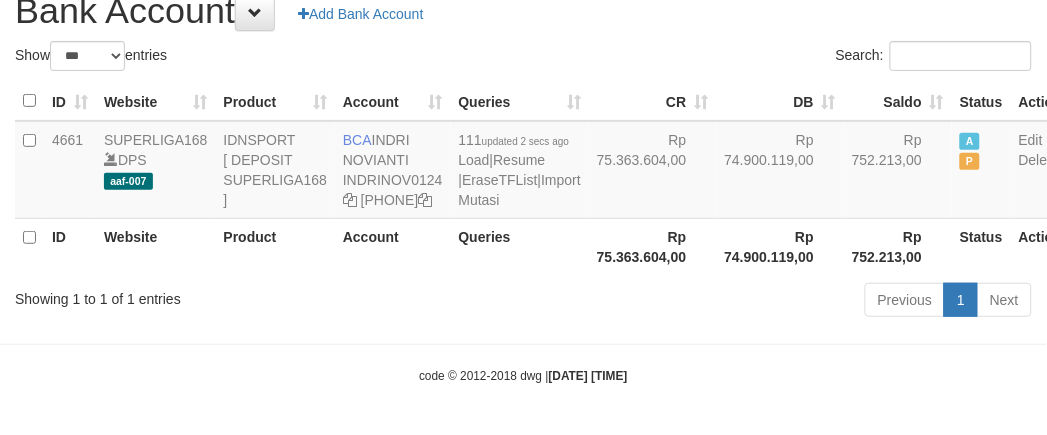click on "Toggle navigation
Home
Bank
Account List
Load
By Website
Group
[ISPORT]													SUPERLIGA168
By Load Group (DPS)
34" at bounding box center [523, 177] 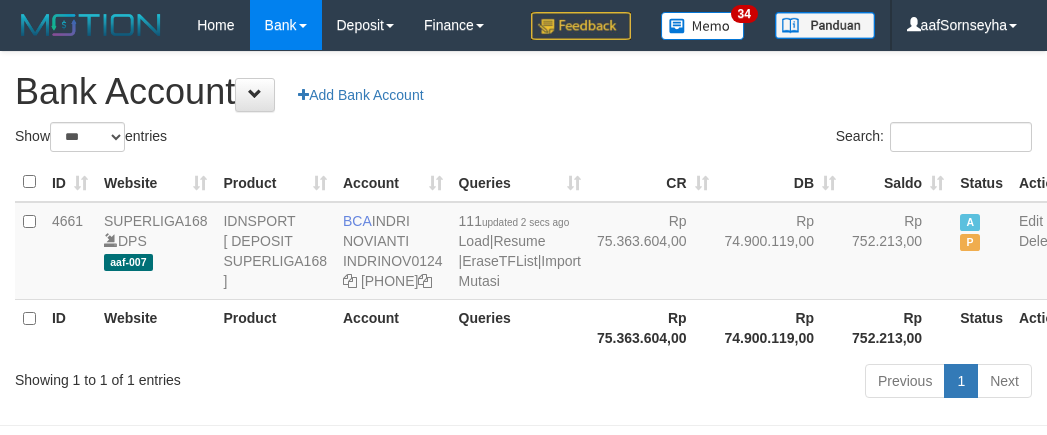 scroll, scrollTop: 116, scrollLeft: 0, axis: vertical 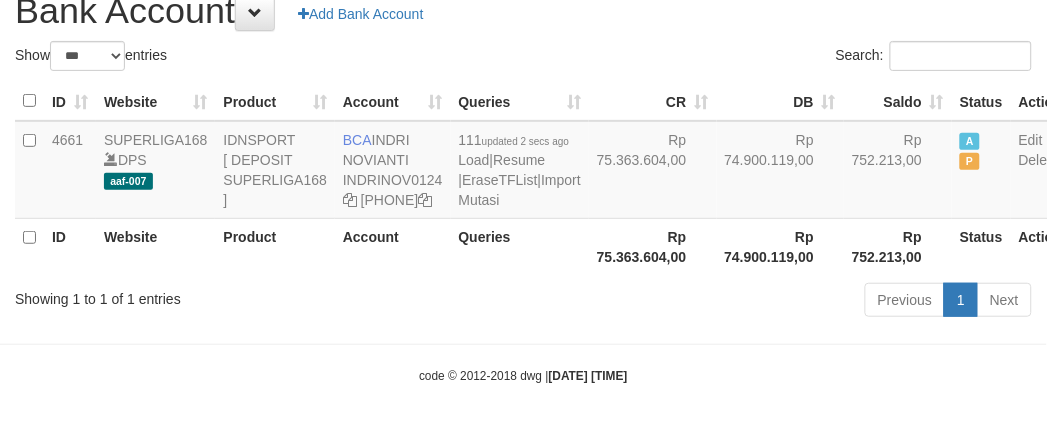 click on "Toggle navigation
Home
Bank
Account List
Load
By Website
Group
[ISPORT]													SUPERLIGA168
By Load Group (DPS)
34" at bounding box center [523, 177] 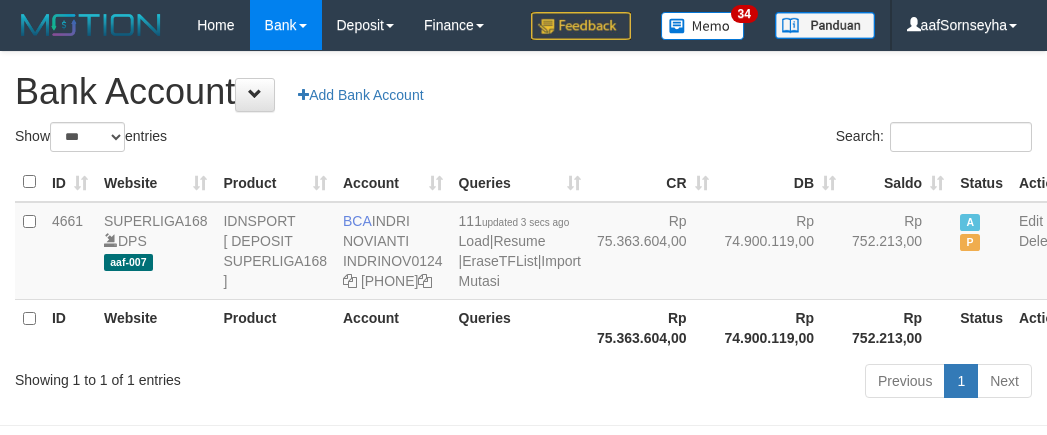 scroll, scrollTop: 116, scrollLeft: 0, axis: vertical 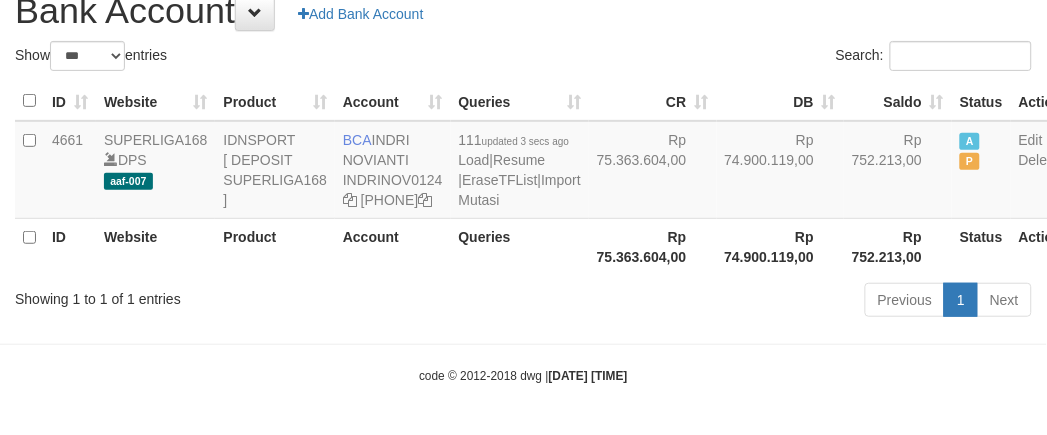 click on "Toggle navigation
Home
Bank
Account List
Load
By Website
Group
[ISPORT]													SUPERLIGA168
By Load Group (DPS)
34" at bounding box center [523, 177] 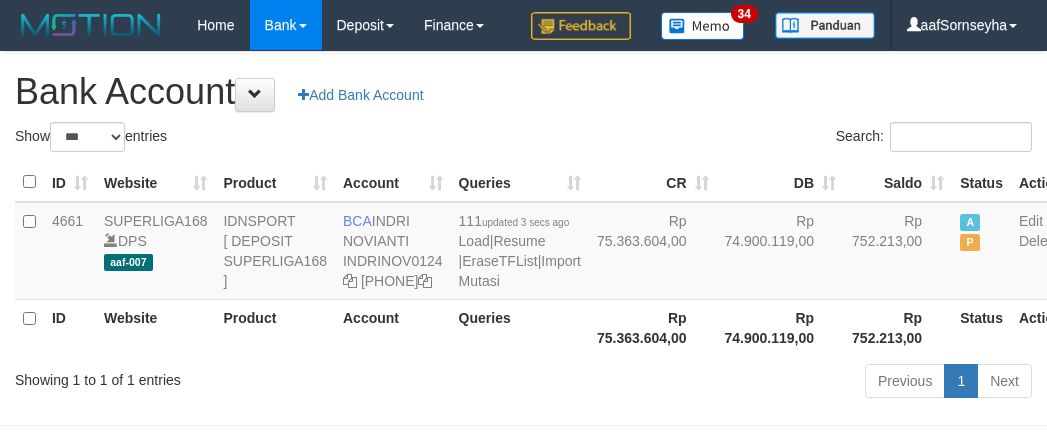 scroll, scrollTop: 116, scrollLeft: 0, axis: vertical 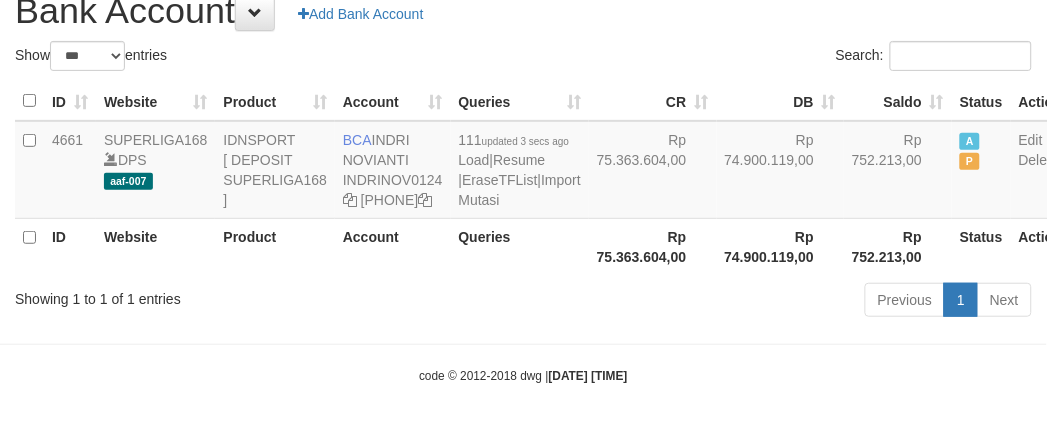 click on "Toggle navigation
Home
Bank
Account List
Load
By Website
Group
[ISPORT]													SUPERLIGA168
By Load Group (DPS)
34" at bounding box center [523, 177] 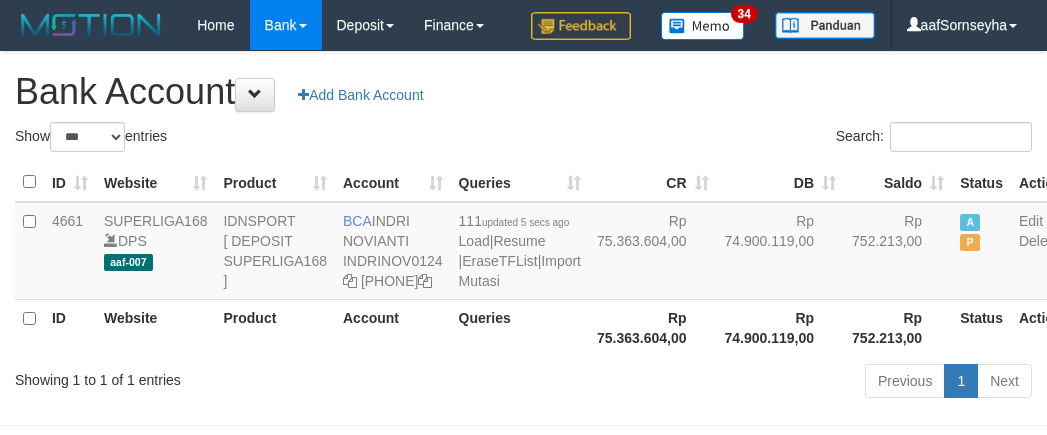 scroll, scrollTop: 116, scrollLeft: 0, axis: vertical 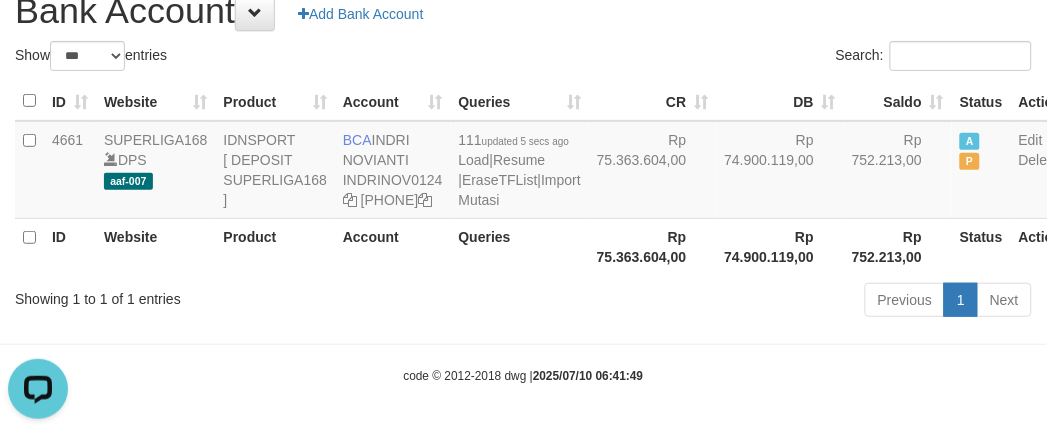 click on "Toggle navigation
Home
Bank
Account List
Load
By Website
Group
[ISPORT]													SUPERLIGA168
By Load Group (DPS)
34" at bounding box center (523, 177) 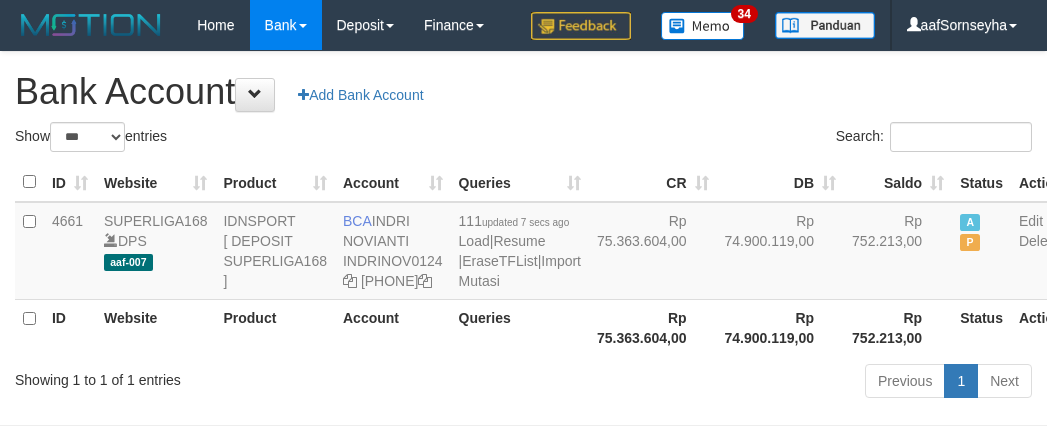 scroll, scrollTop: 116, scrollLeft: 0, axis: vertical 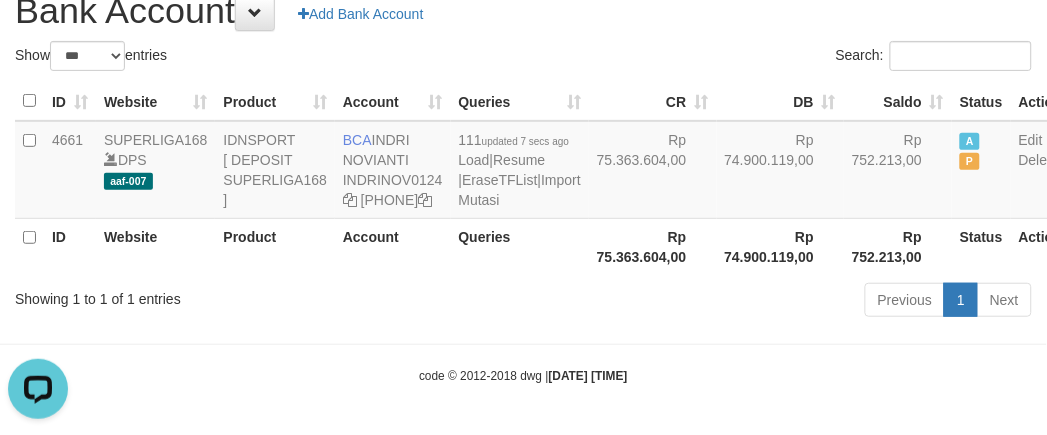 drag, startPoint x: 347, startPoint y: 326, endPoint x: 375, endPoint y: 327, distance: 28.01785 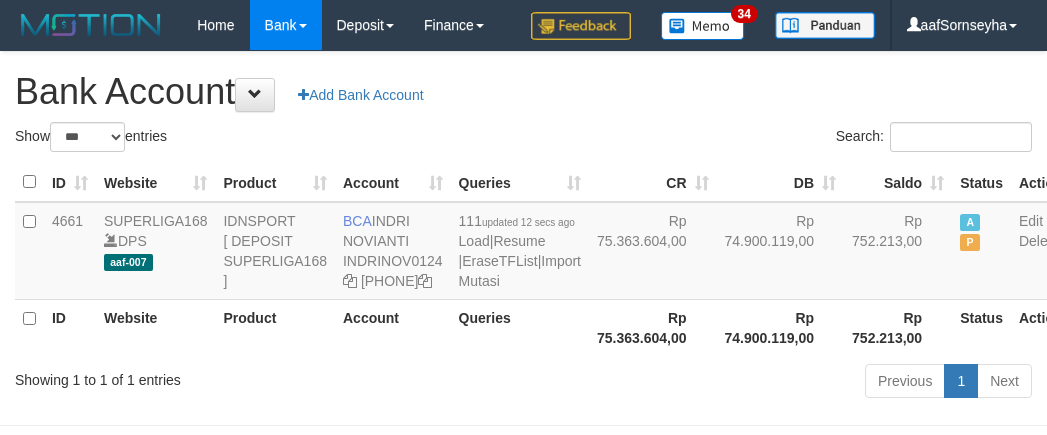 scroll, scrollTop: 116, scrollLeft: 0, axis: vertical 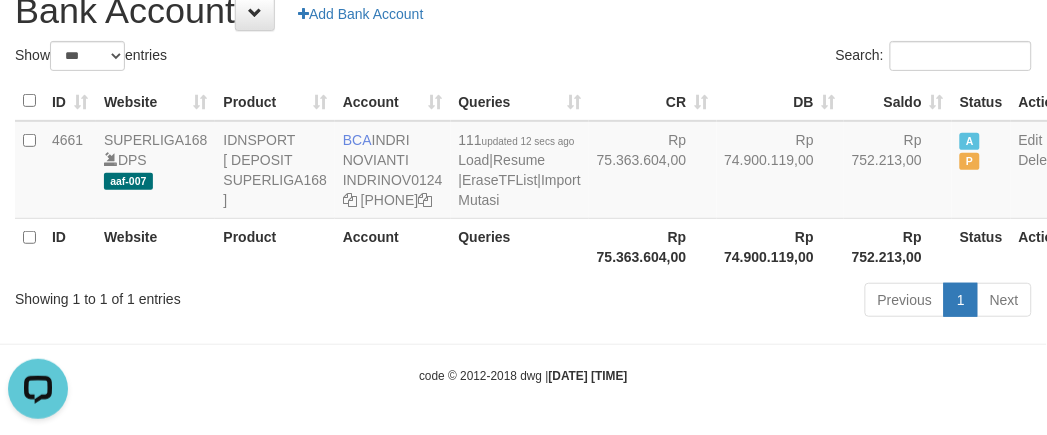 click on "Previous 1 Next" at bounding box center [741, 302] 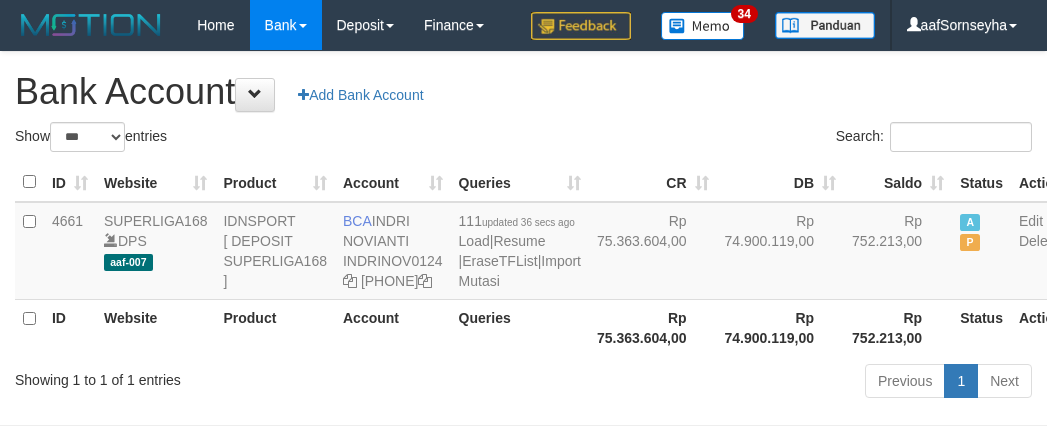 scroll, scrollTop: 116, scrollLeft: 0, axis: vertical 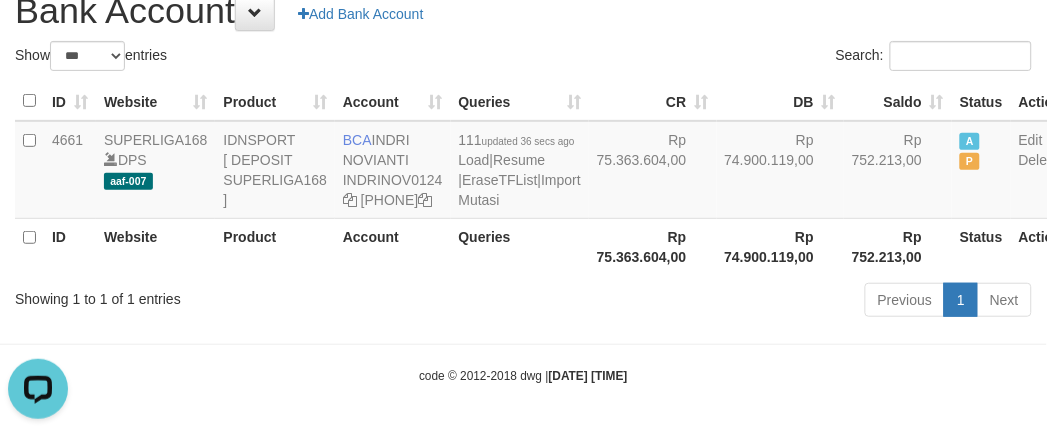 click on "Showing 1 to 1 of 1 entries" at bounding box center (218, 295) 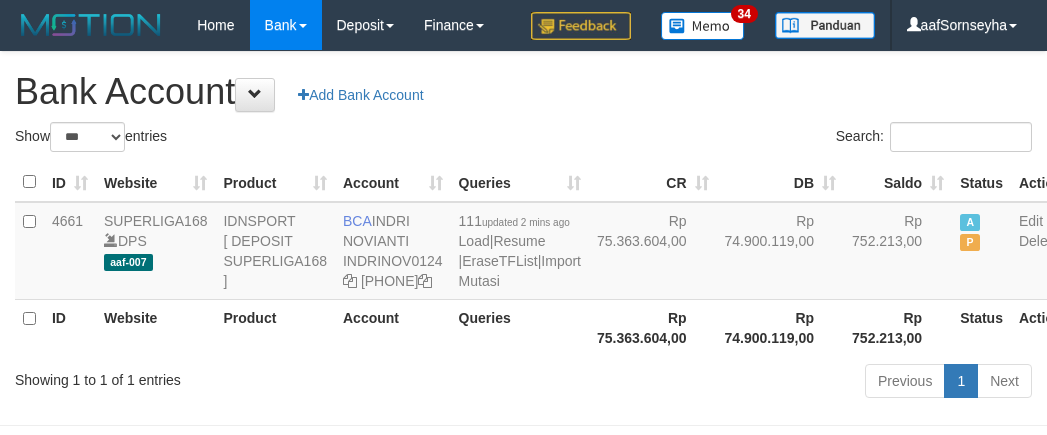 scroll, scrollTop: 116, scrollLeft: 0, axis: vertical 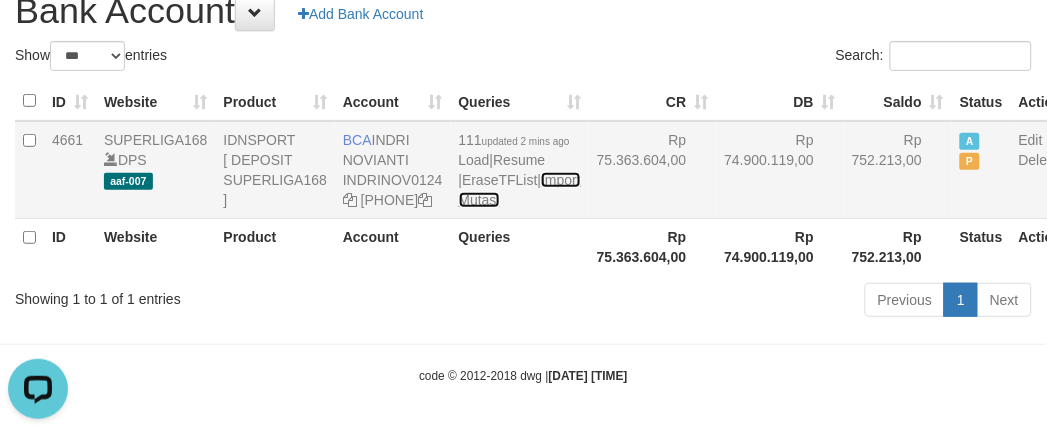 click on "Import Mutasi" at bounding box center [520, 190] 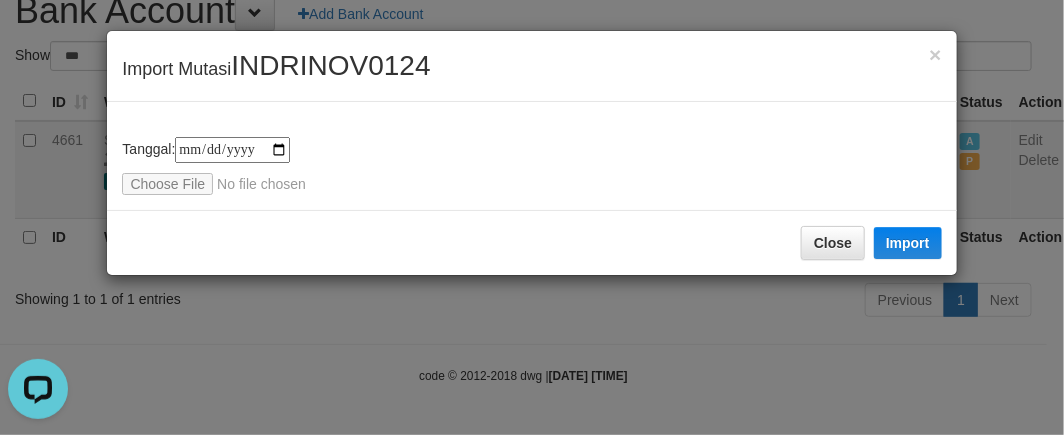 type on "**********" 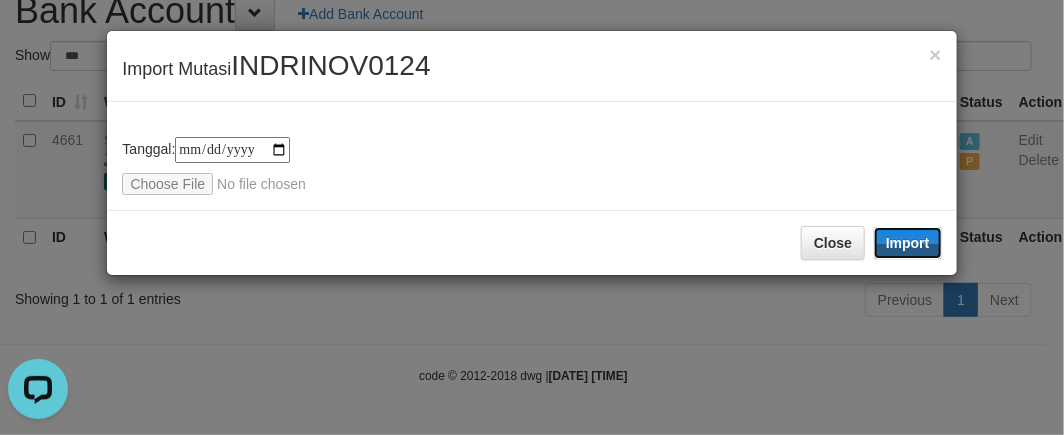 click on "Import" at bounding box center [908, 243] 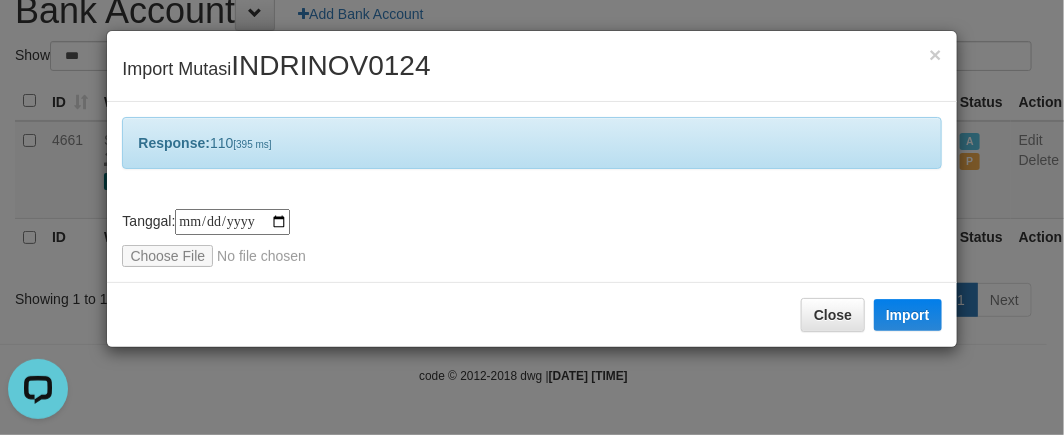 click on "**********" at bounding box center [532, 217] 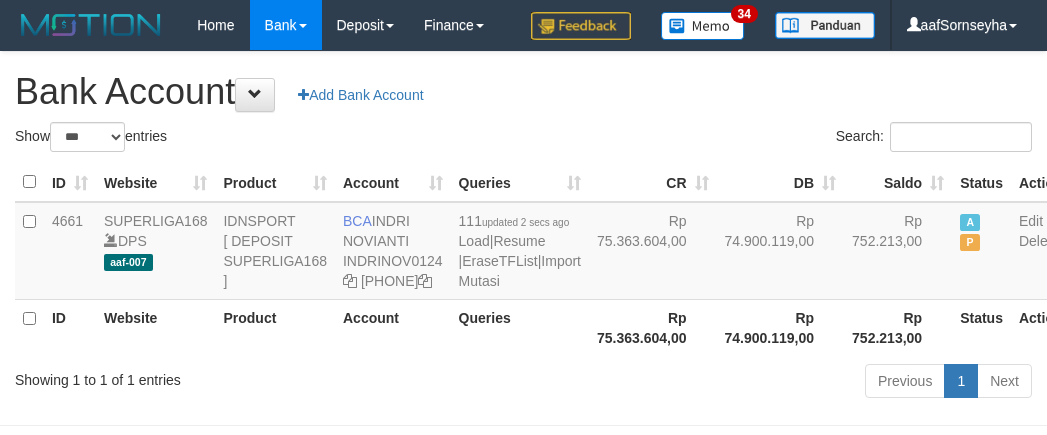 scroll, scrollTop: 116, scrollLeft: 0, axis: vertical 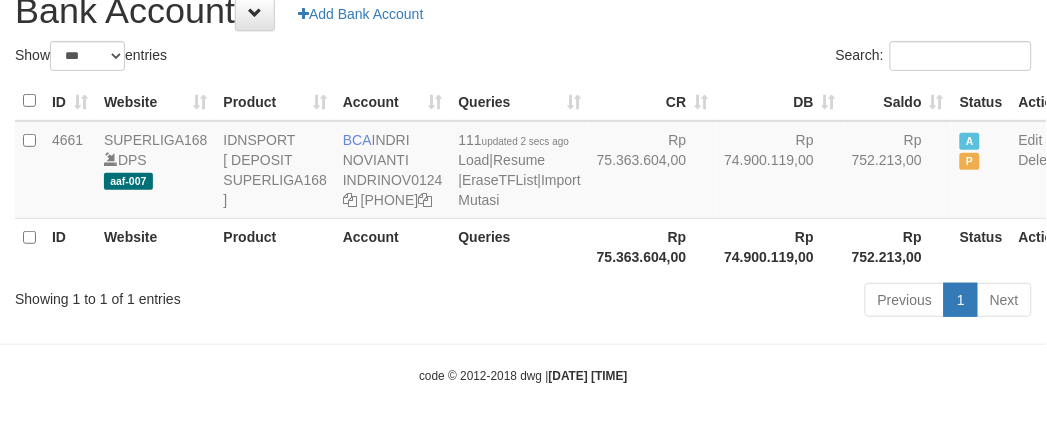 drag, startPoint x: 0, startPoint y: 0, endPoint x: 360, endPoint y: 330, distance: 488.36462 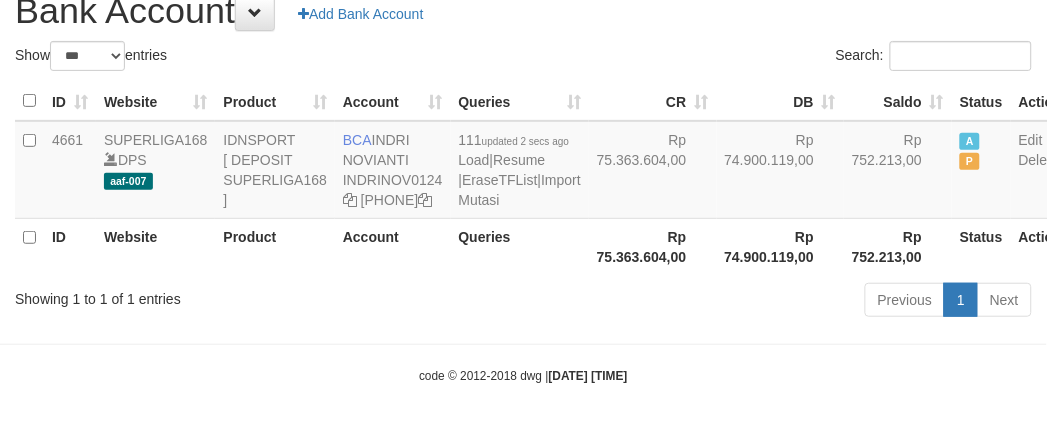 click on "Showing 1 to 1 of 1 entries Previous 1 Next" at bounding box center (523, 302) 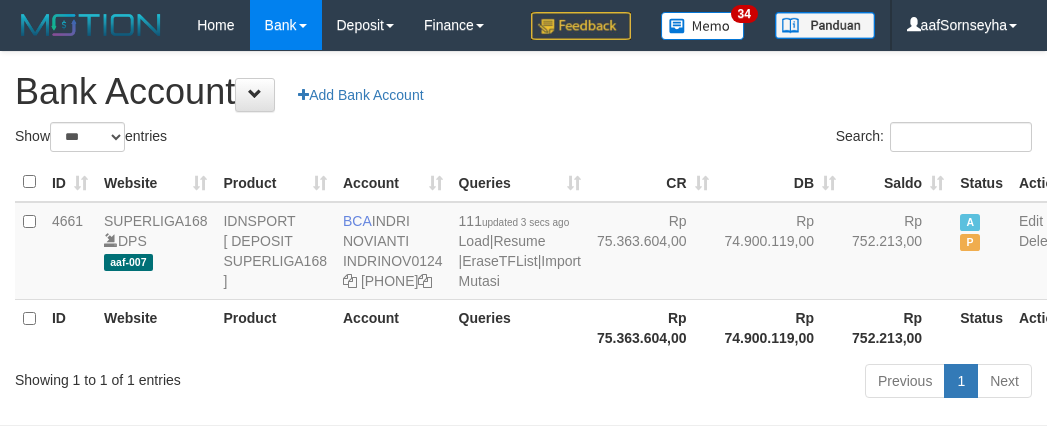 scroll, scrollTop: 116, scrollLeft: 0, axis: vertical 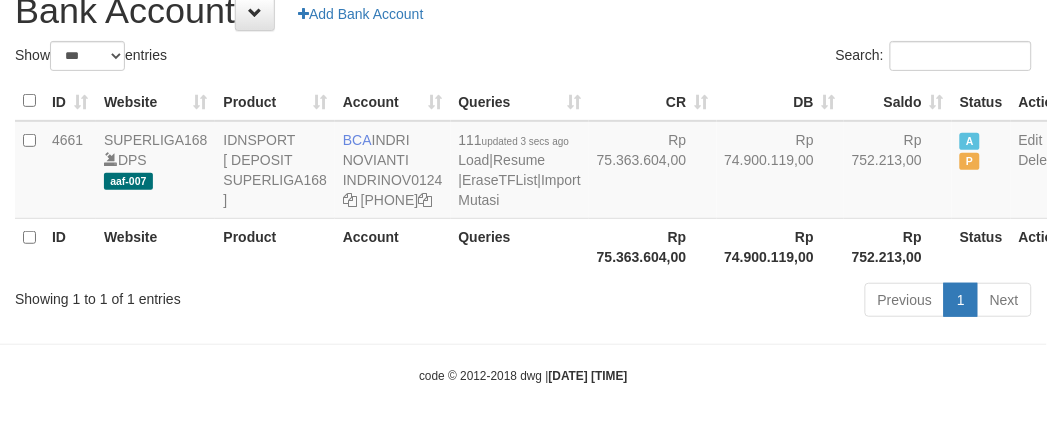 click on "Showing 1 to 1 of 1 entries Previous 1 Next" at bounding box center (523, 302) 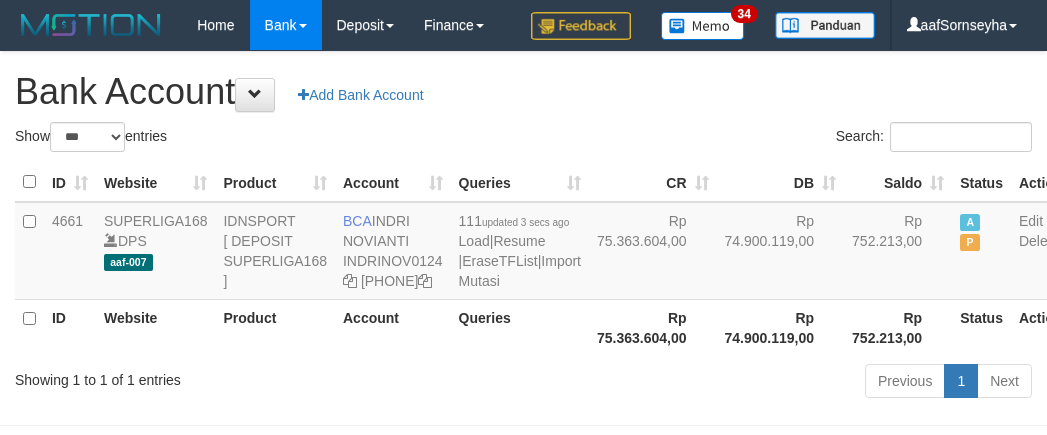 scroll, scrollTop: 116, scrollLeft: 0, axis: vertical 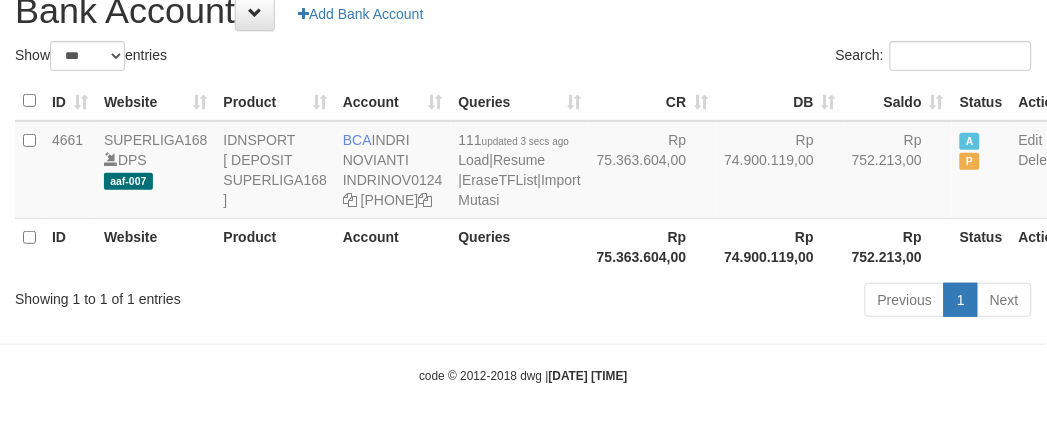 click on "Toggle navigation
Home
Bank
Account List
Load
By Website
Group
[ISPORT]													SUPERLIGA168
By Load Group (DPS)
34" at bounding box center [523, 177] 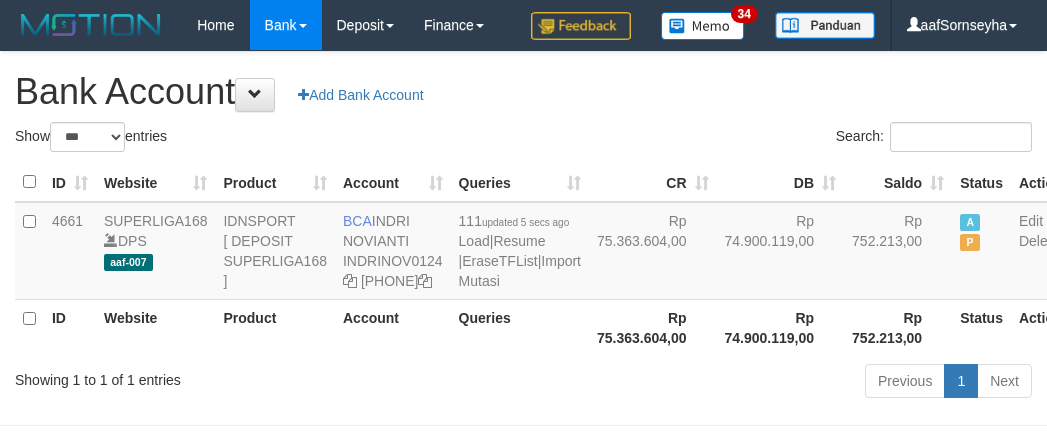 scroll, scrollTop: 116, scrollLeft: 0, axis: vertical 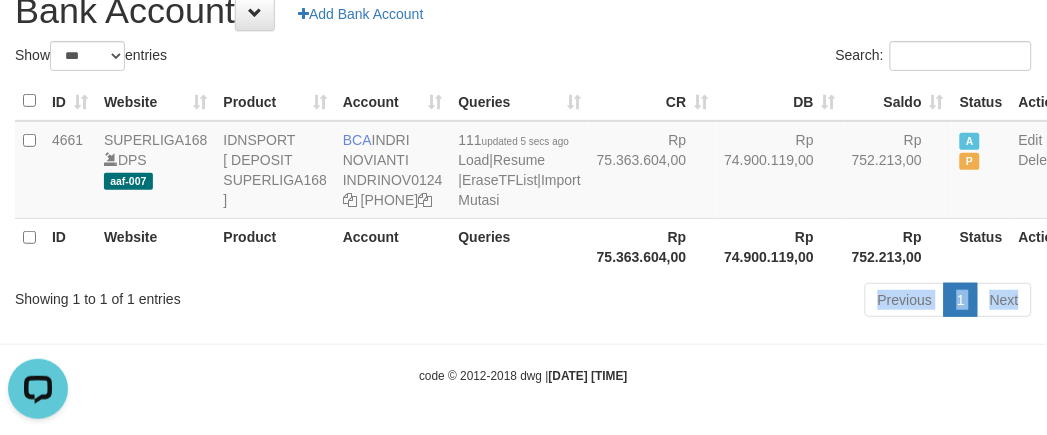 click on "Toggle navigation
Home
Bank
Account List
Load
By Website
Group
[ISPORT]													SUPERLIGA168
By Load Group (DPS)
34" at bounding box center (523, 177) 